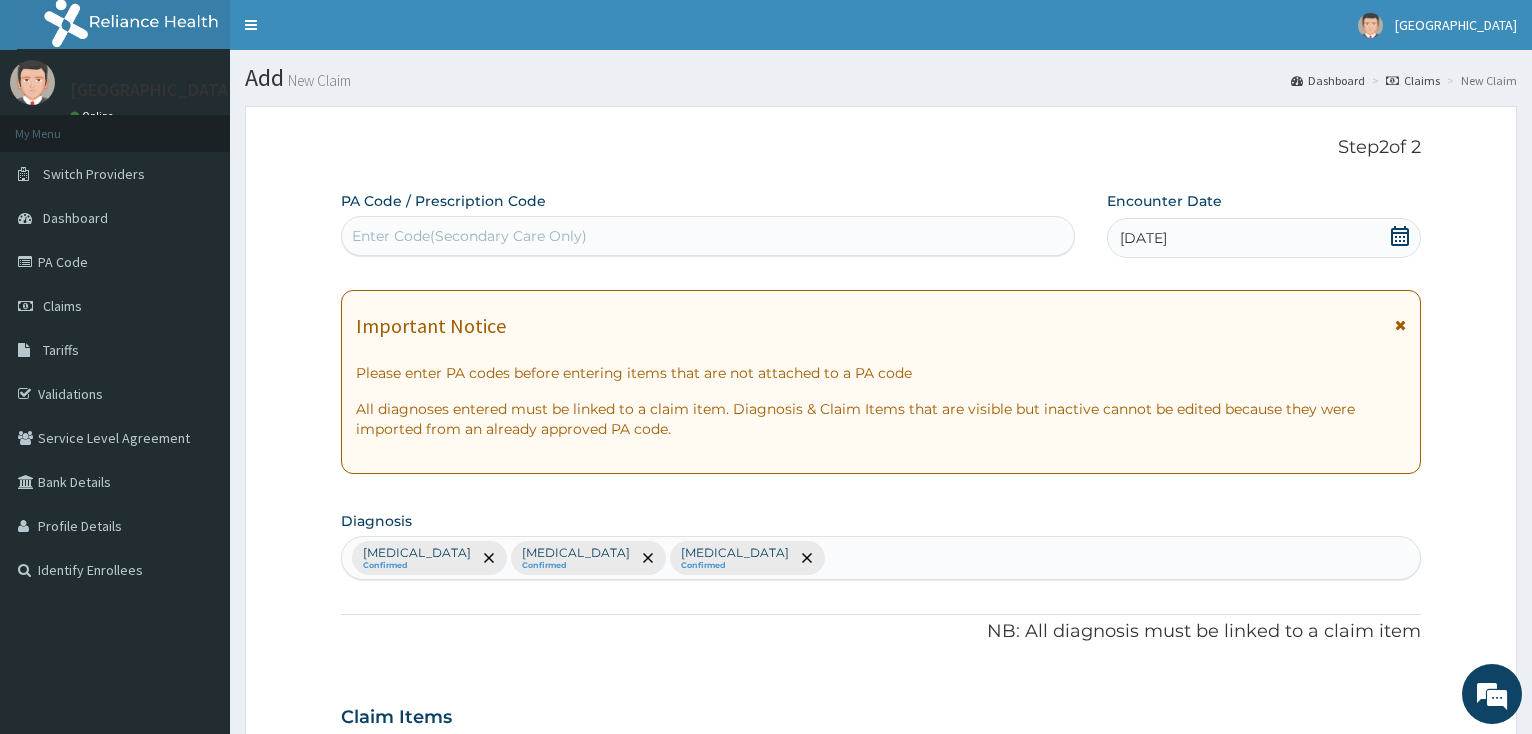 scroll, scrollTop: 823, scrollLeft: 0, axis: vertical 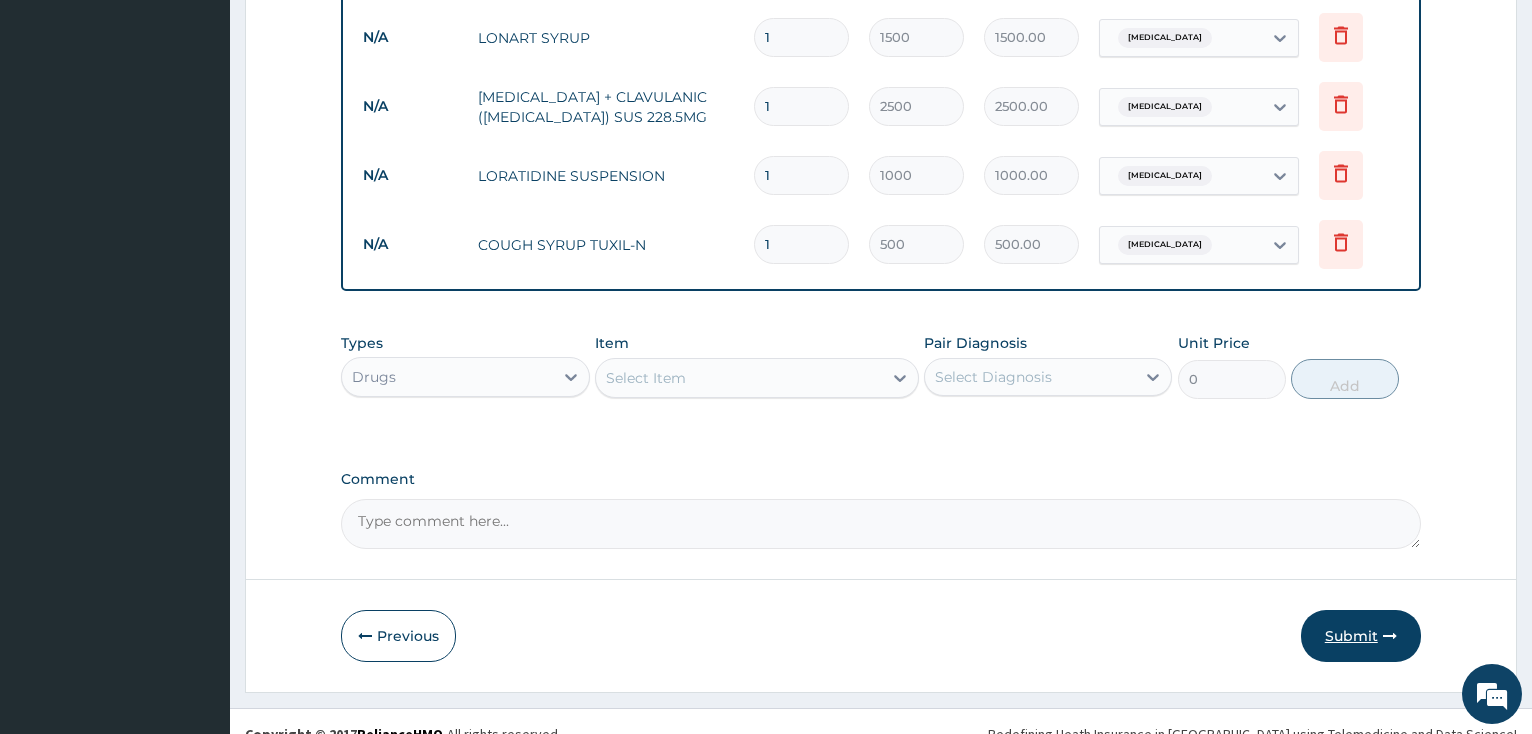 click on "Submit" at bounding box center [1361, 636] 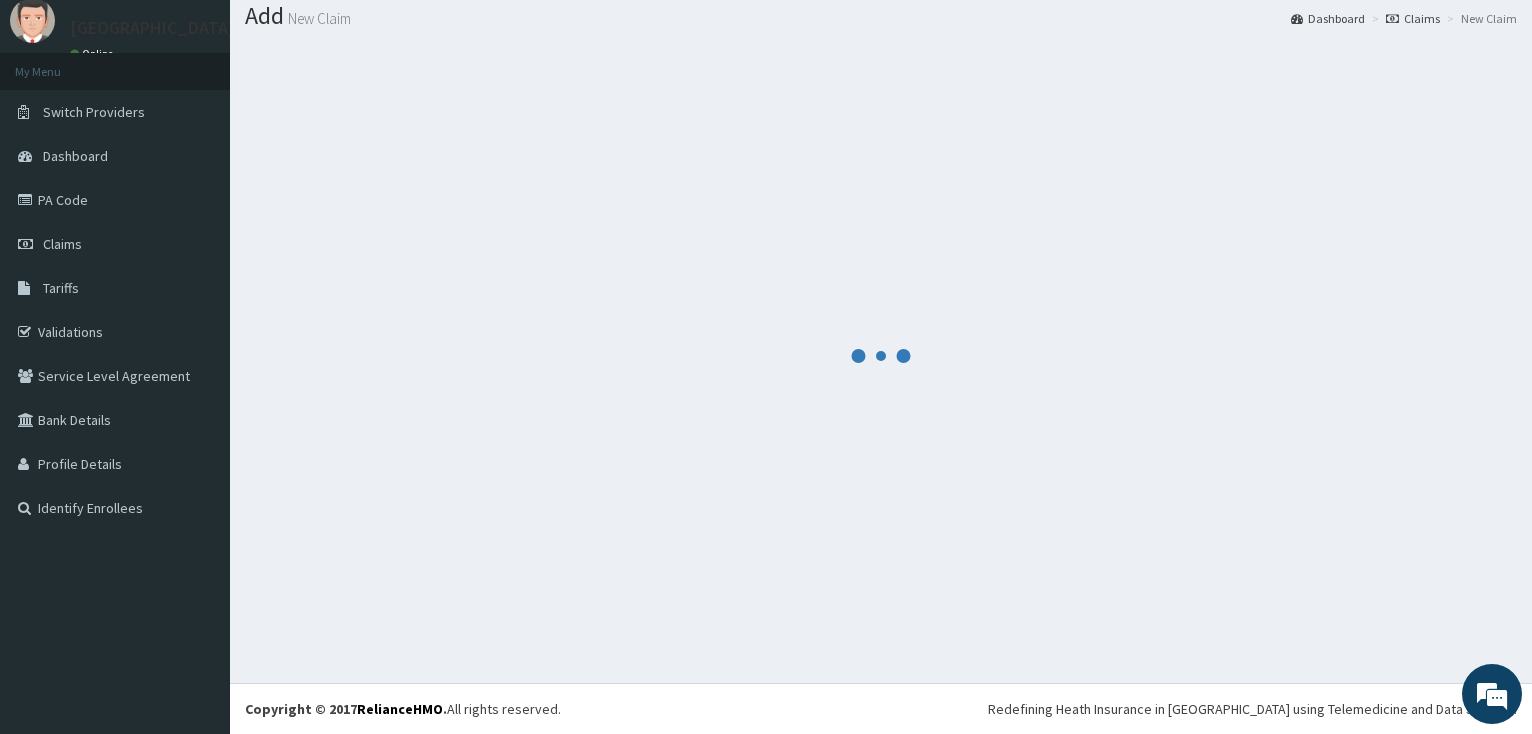 scroll, scrollTop: 62, scrollLeft: 0, axis: vertical 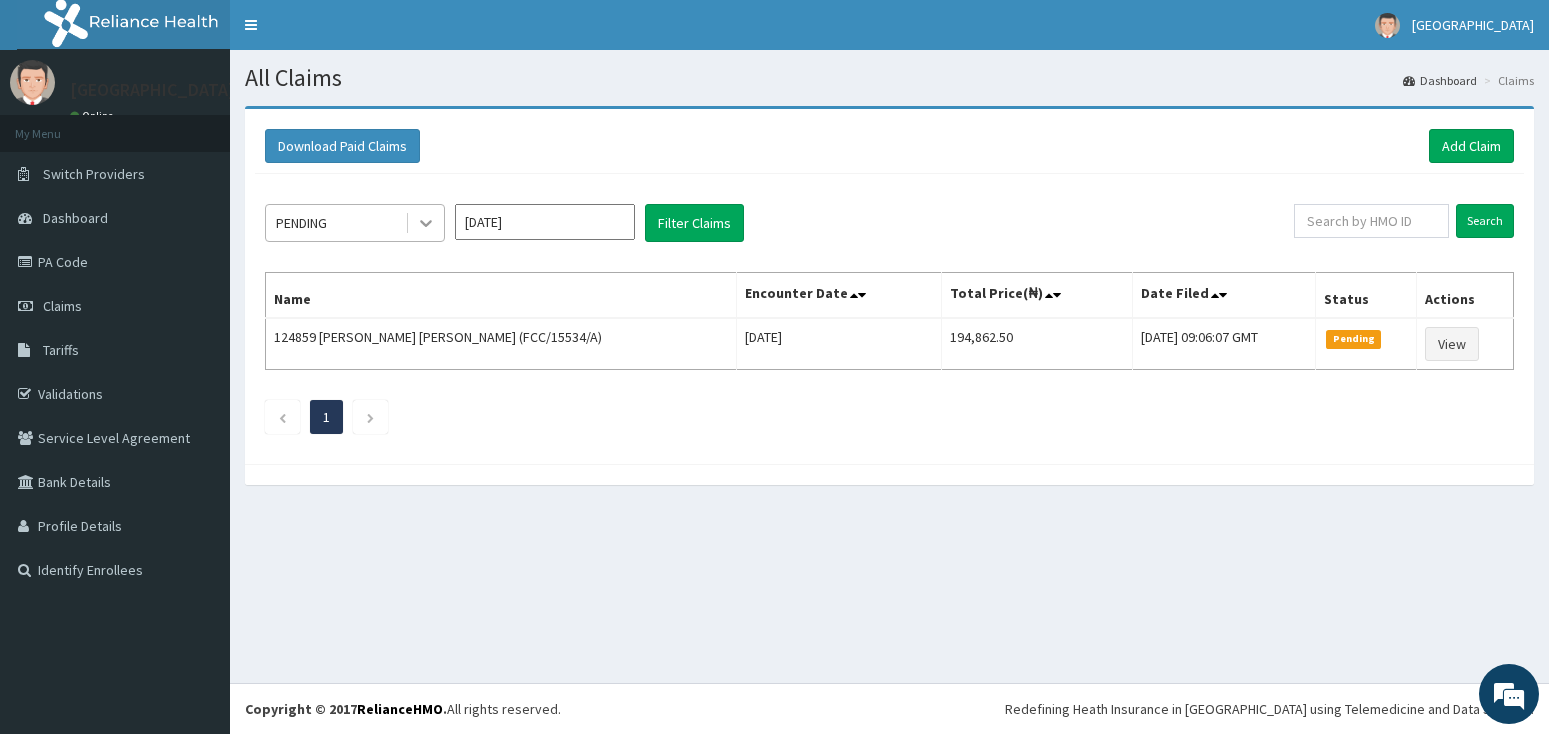 click 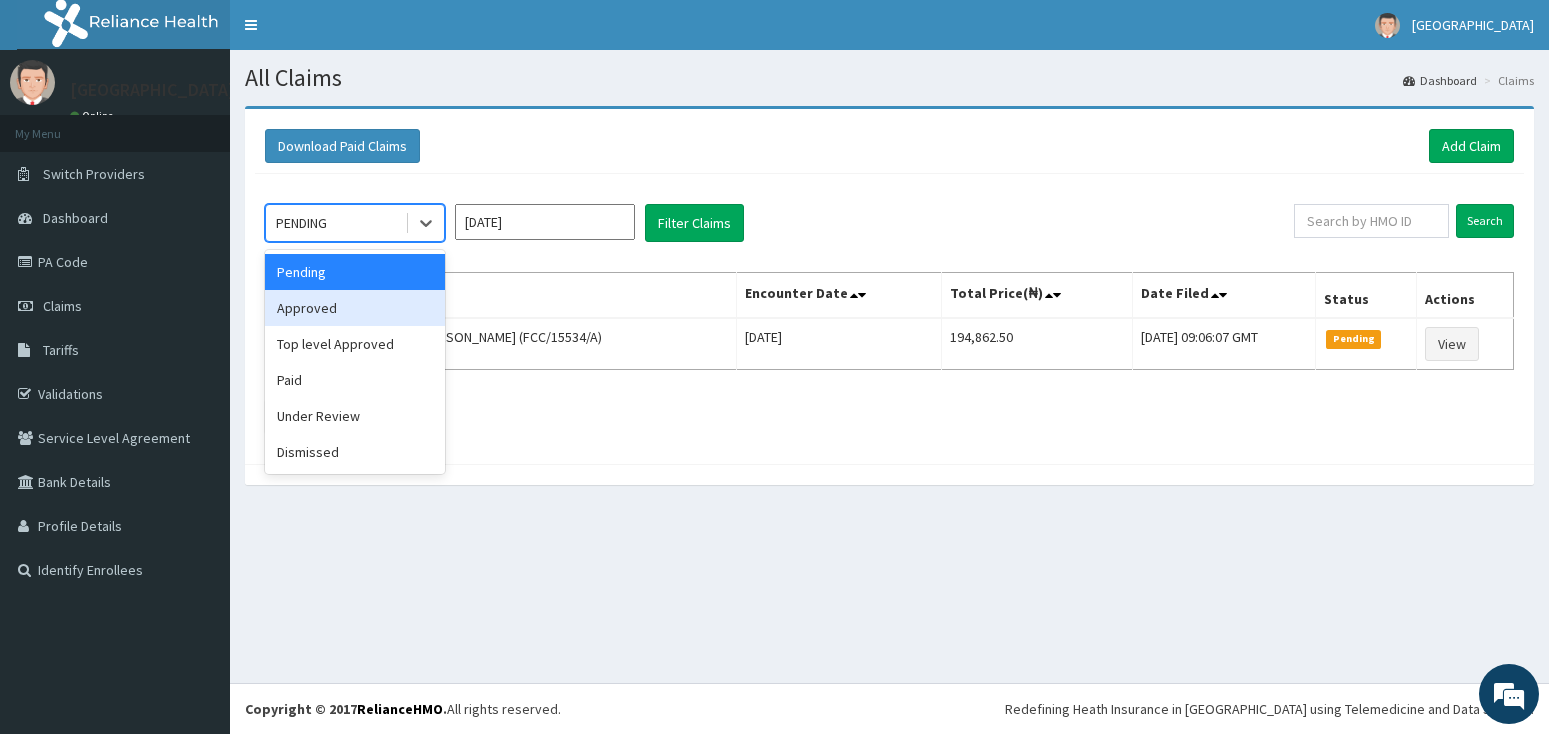 click on "Approved" at bounding box center (355, 308) 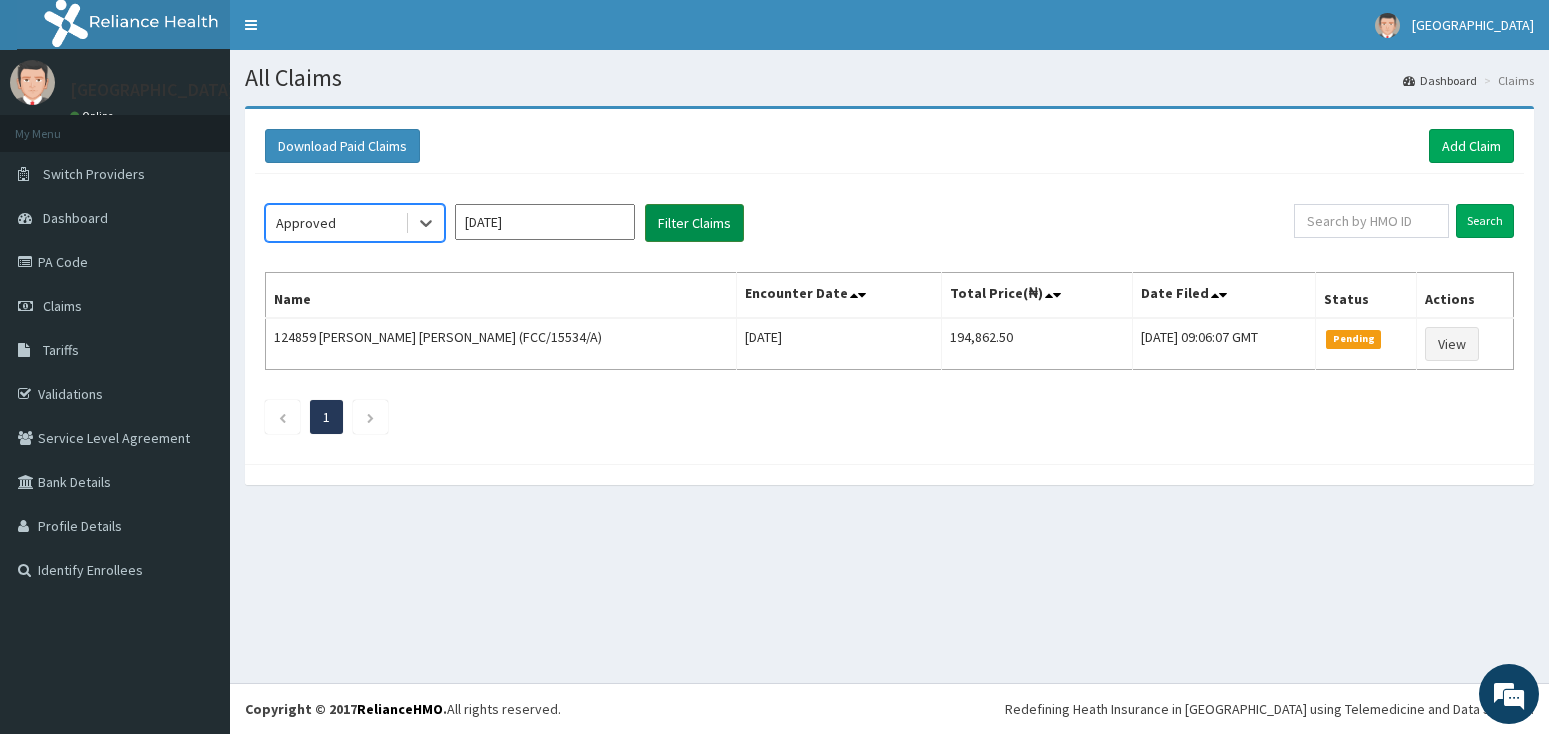 scroll, scrollTop: 0, scrollLeft: 0, axis: both 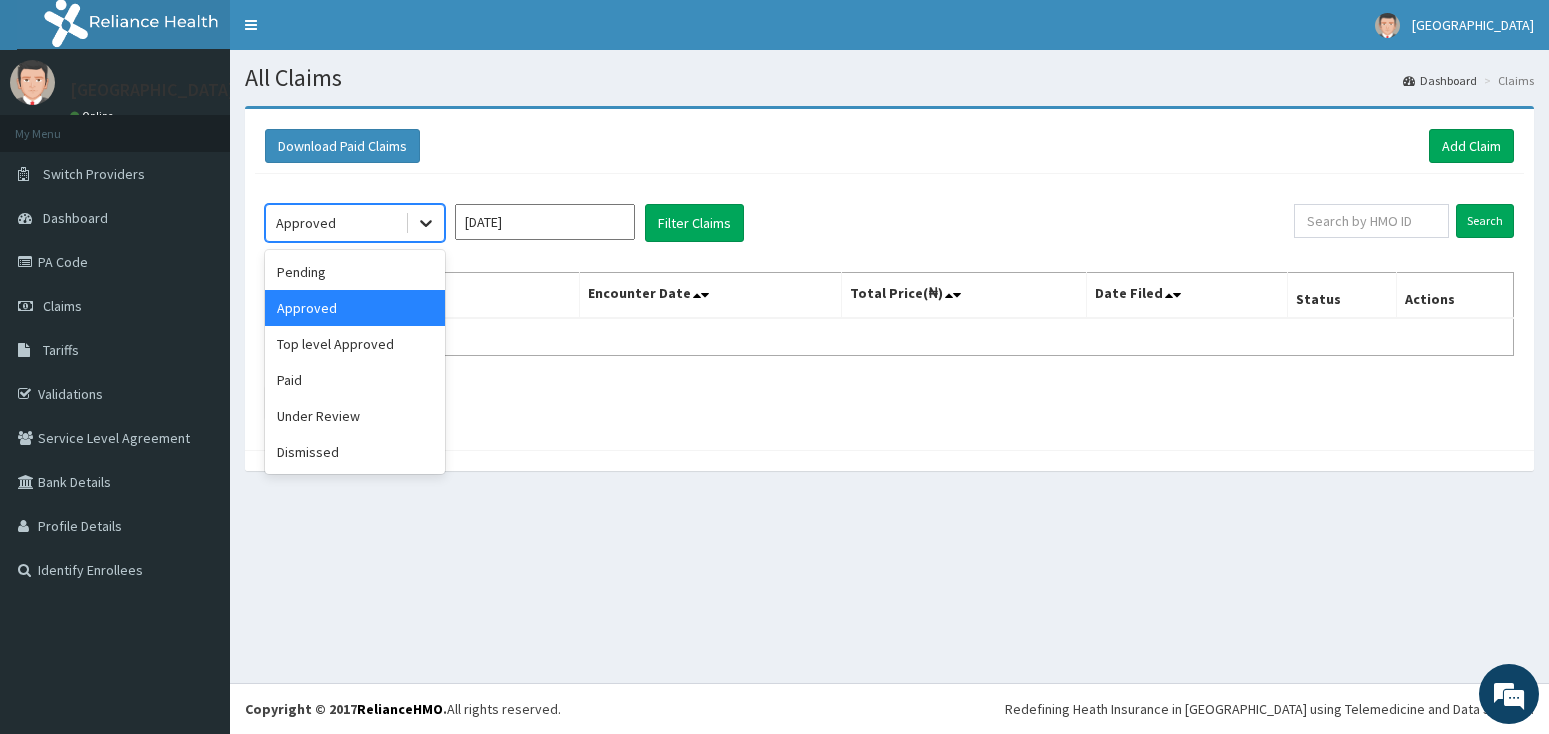 click 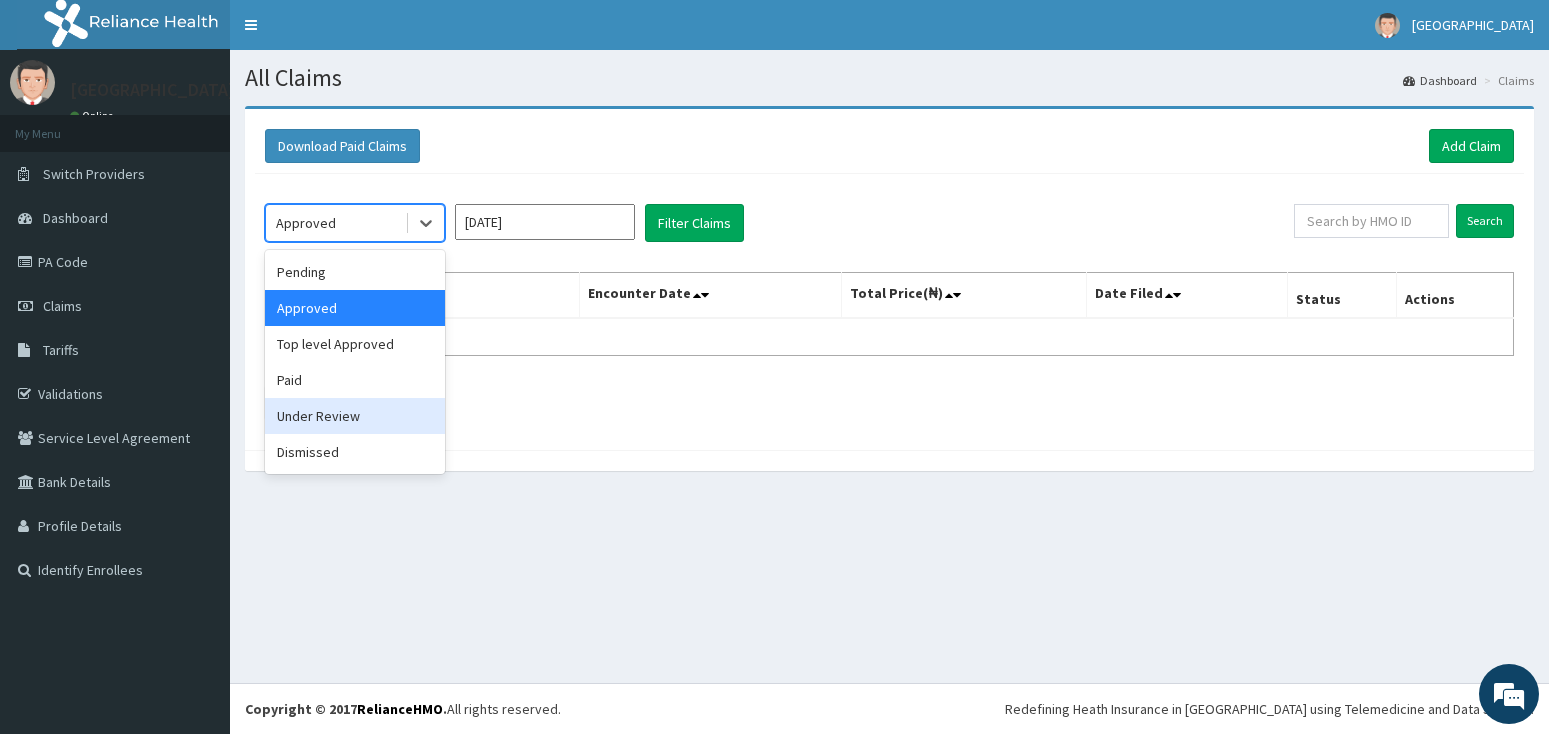 click on "Under Review" at bounding box center [355, 416] 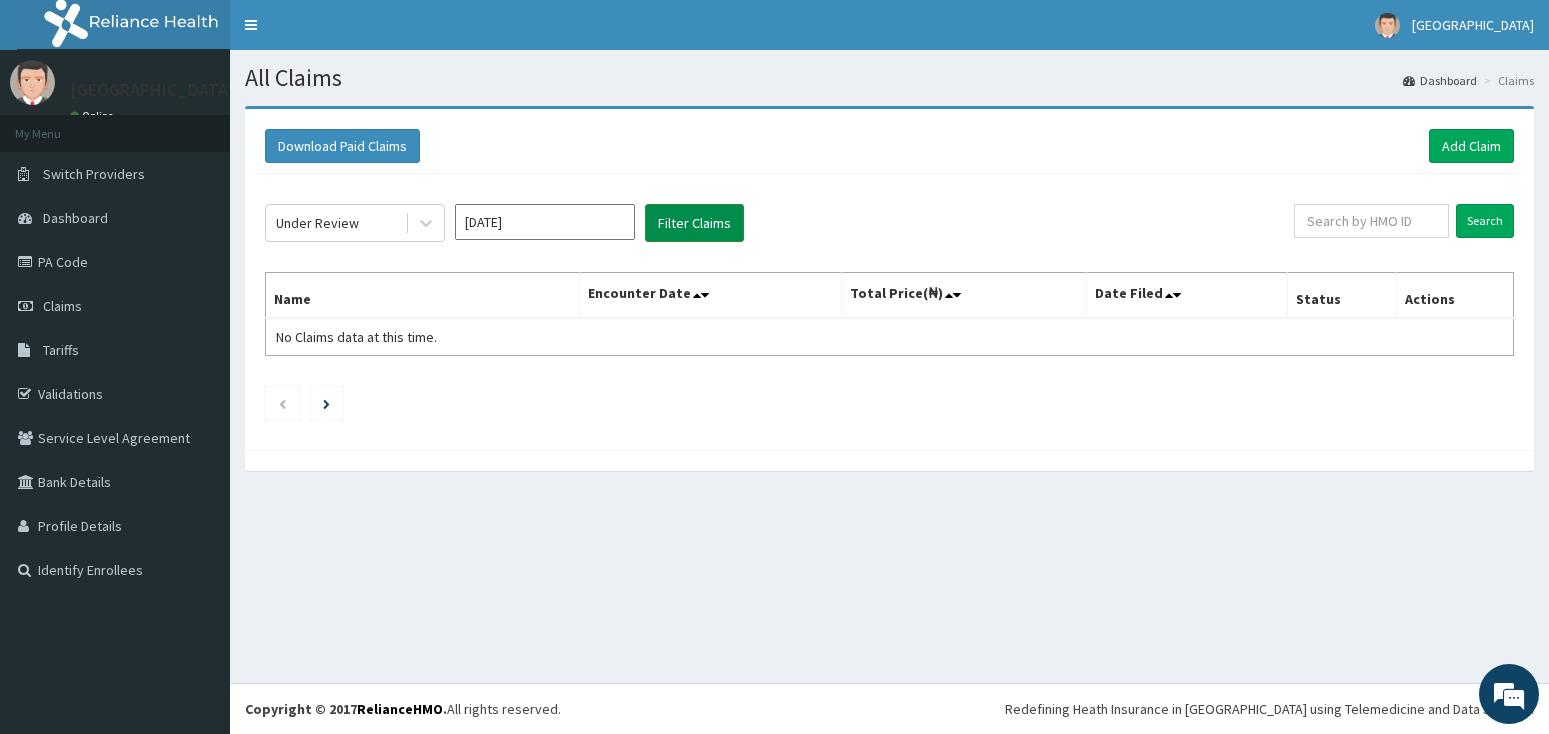 click on "Filter Claims" at bounding box center [694, 223] 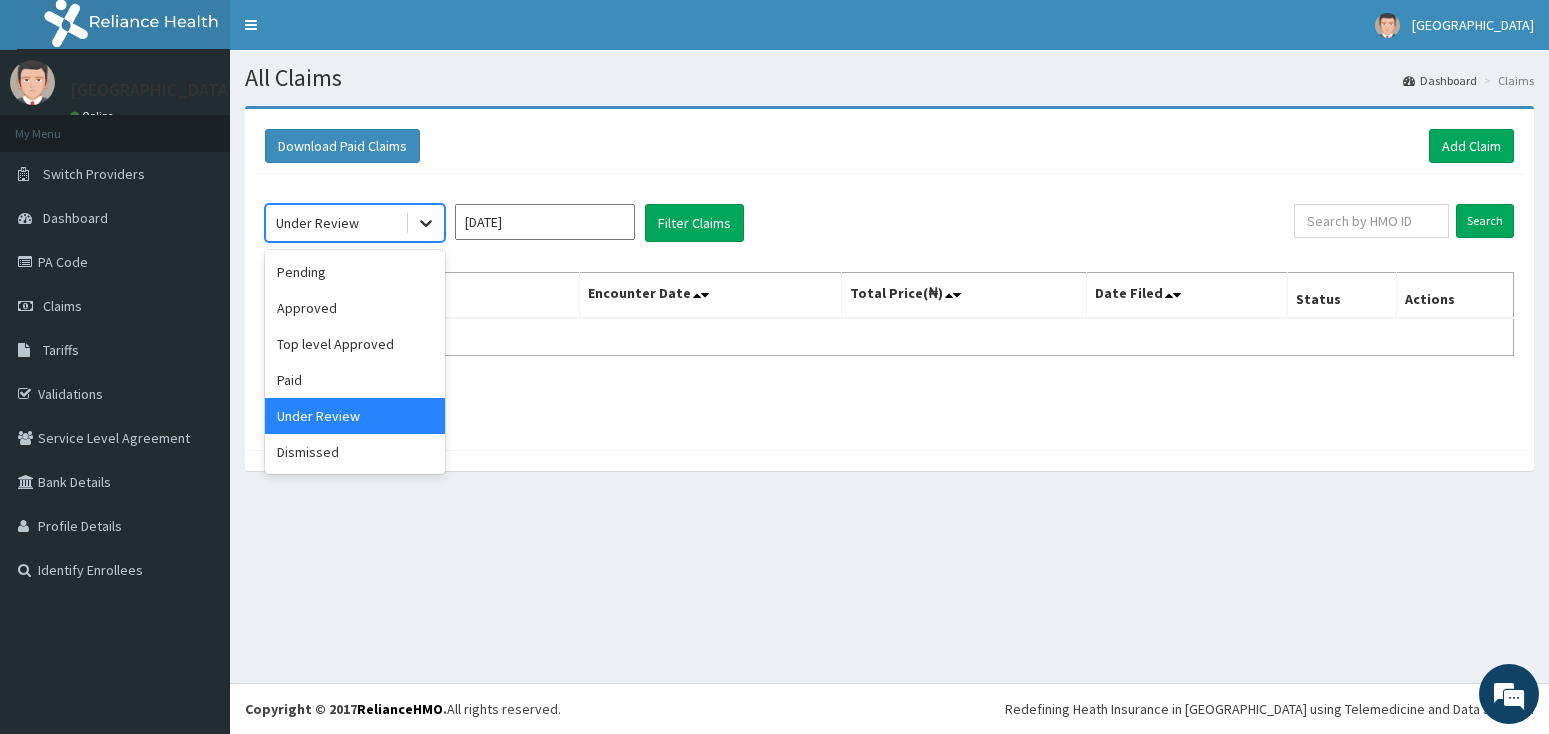 click 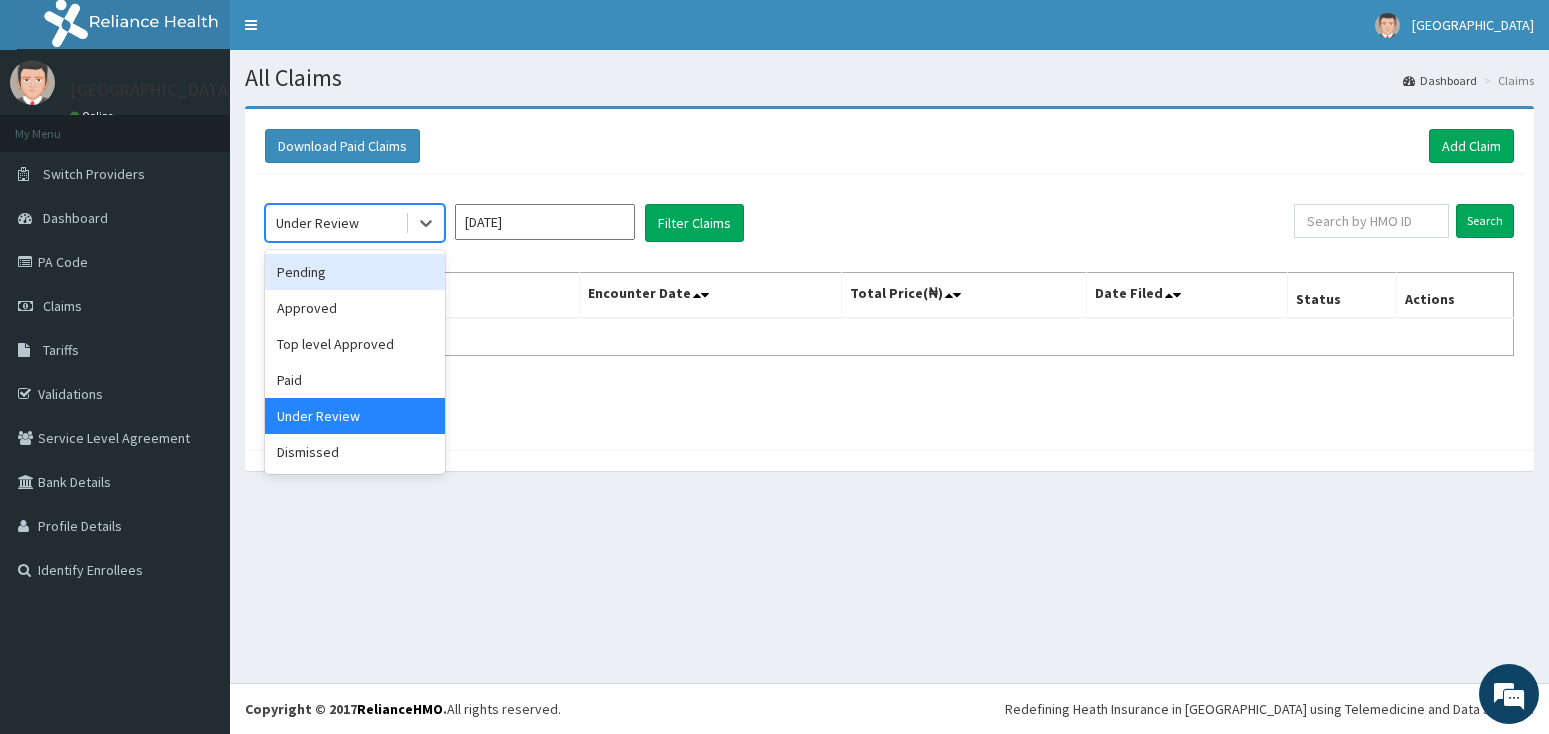 click on "Pending" at bounding box center (355, 272) 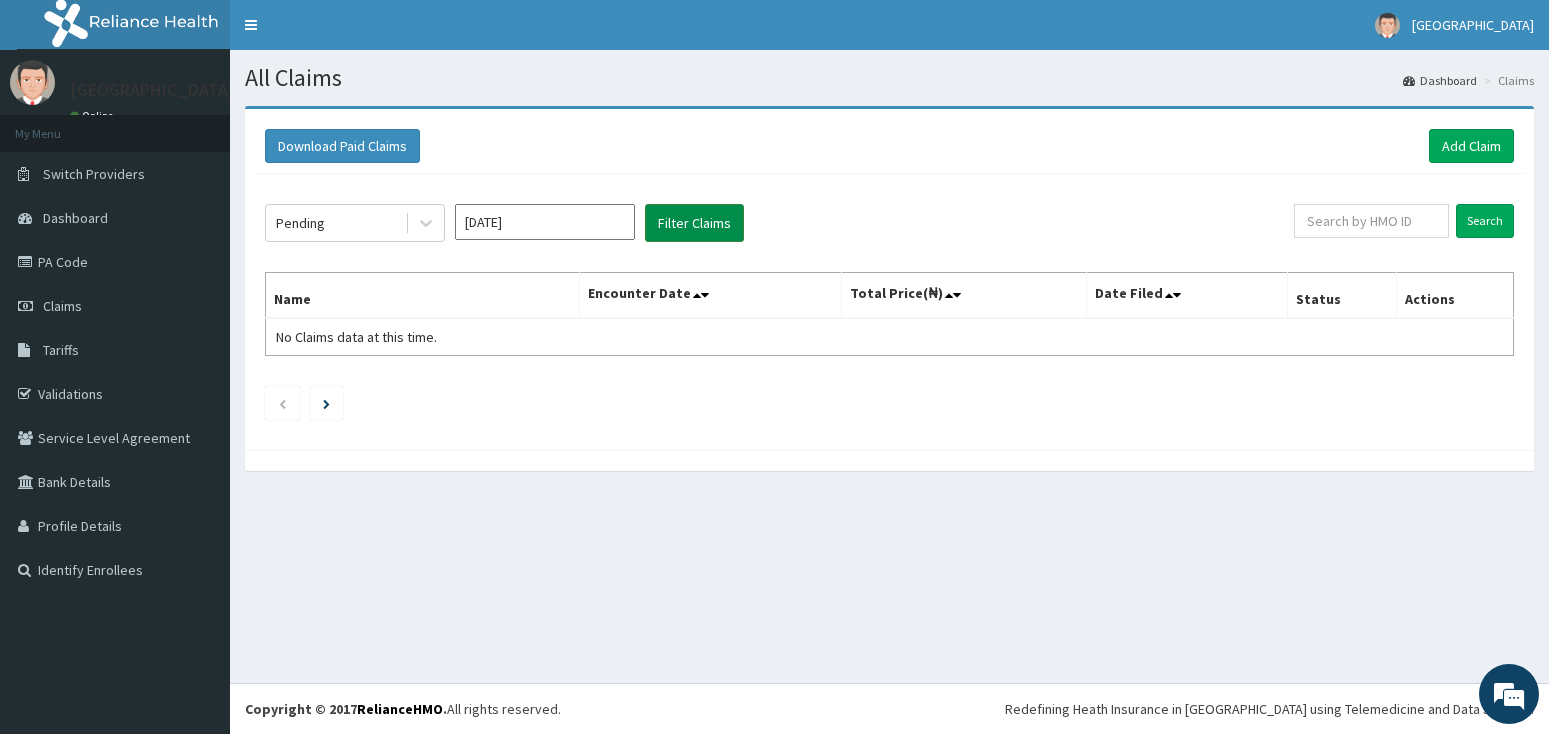 click on "Filter Claims" at bounding box center [694, 223] 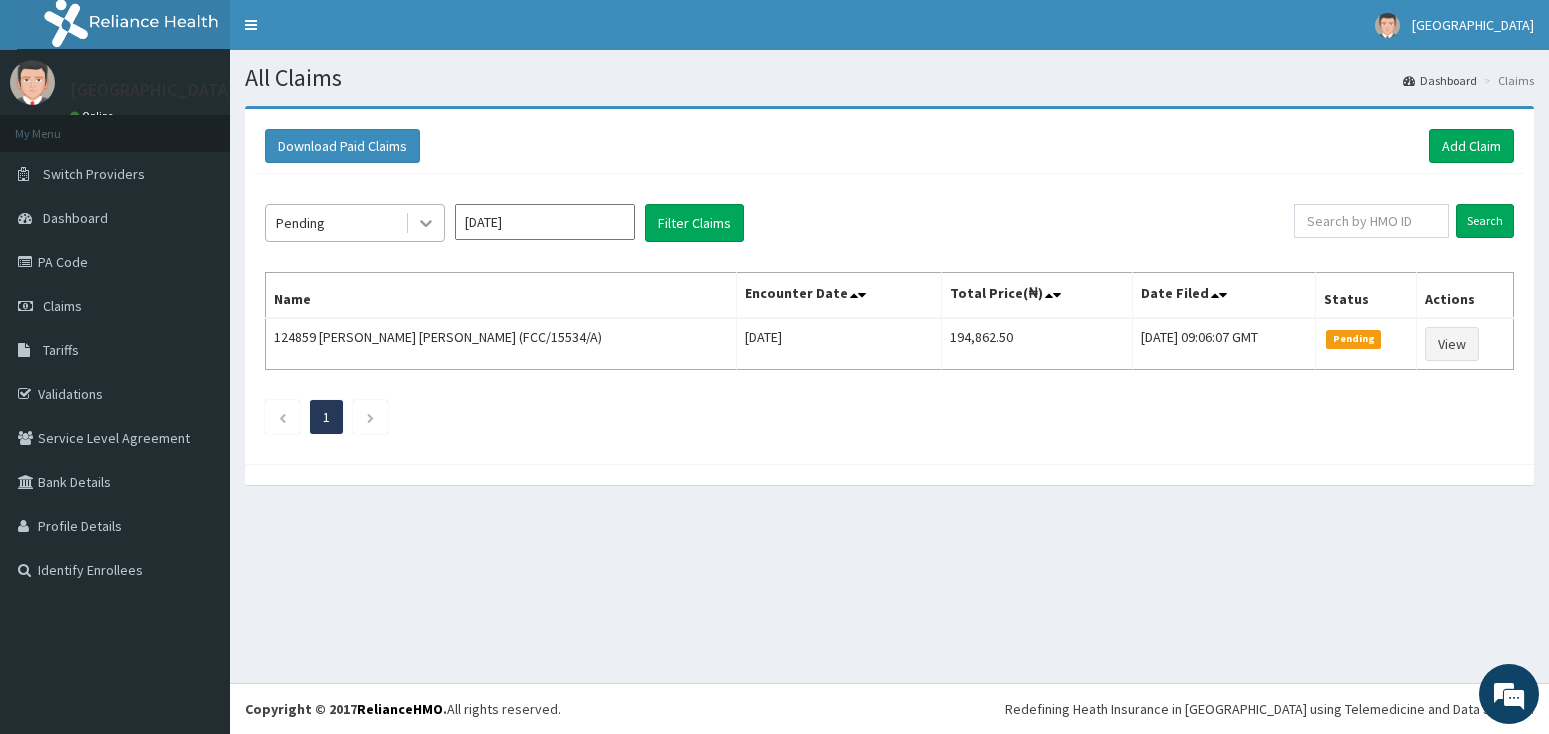 click 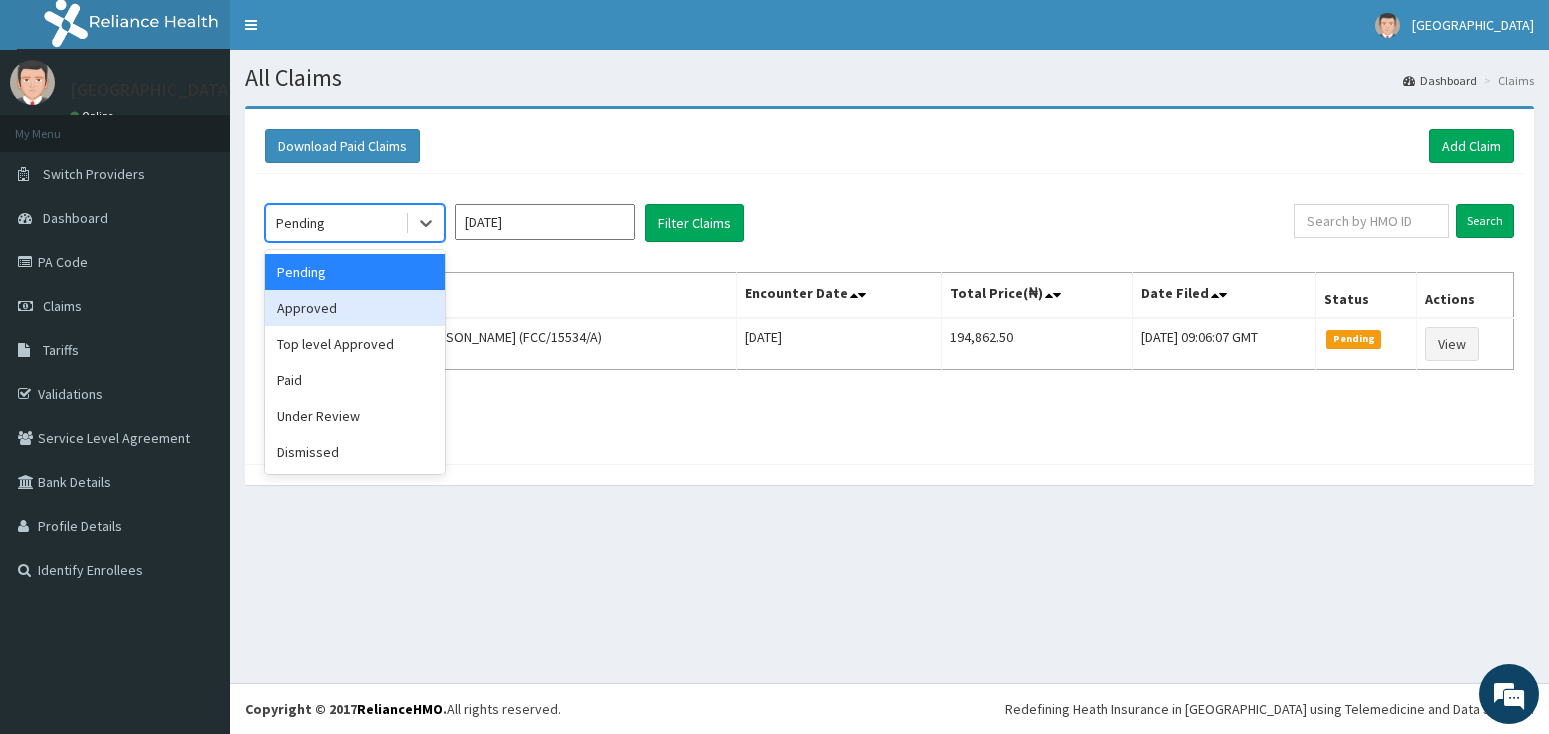 click on "Approved" at bounding box center [355, 308] 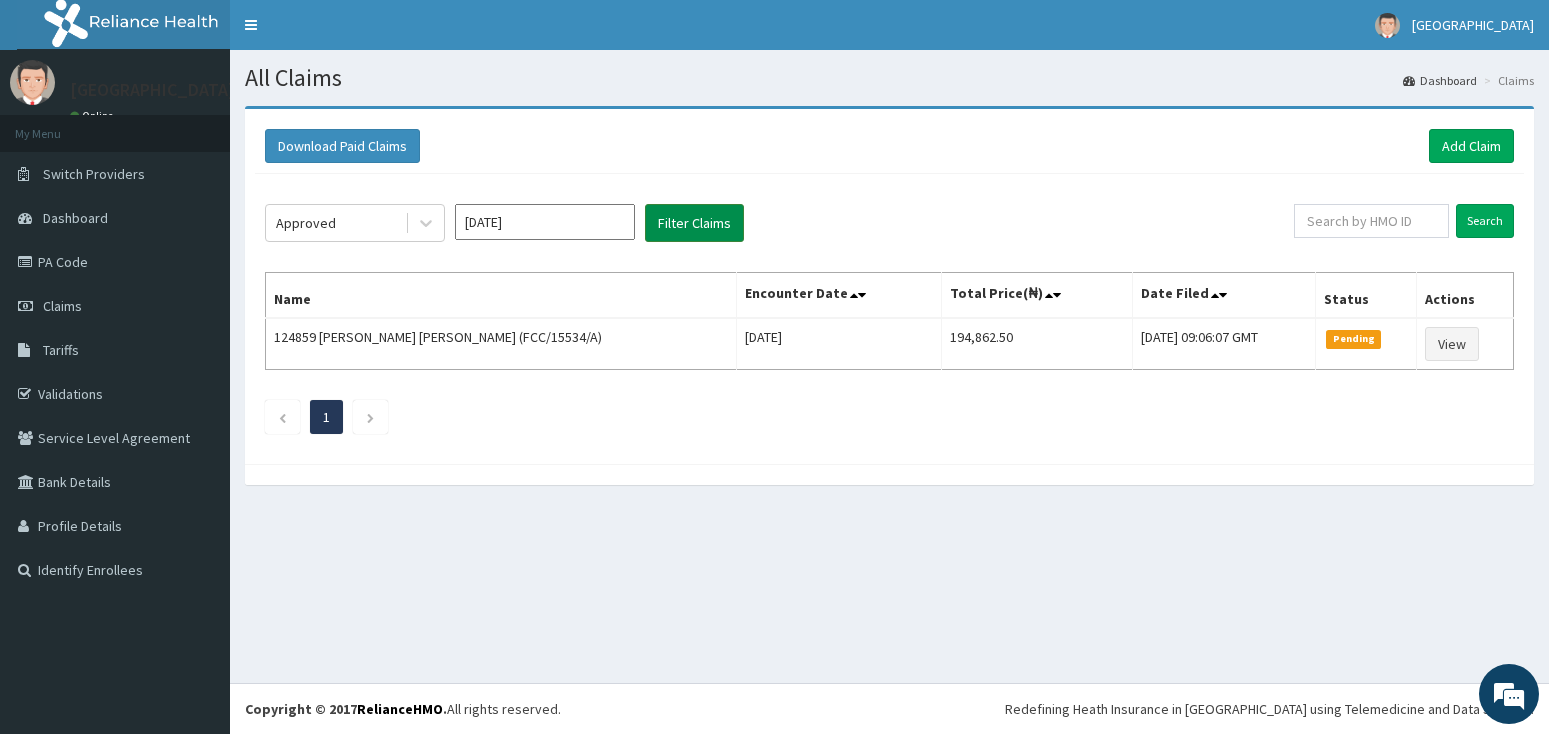 click on "Filter Claims" at bounding box center (694, 223) 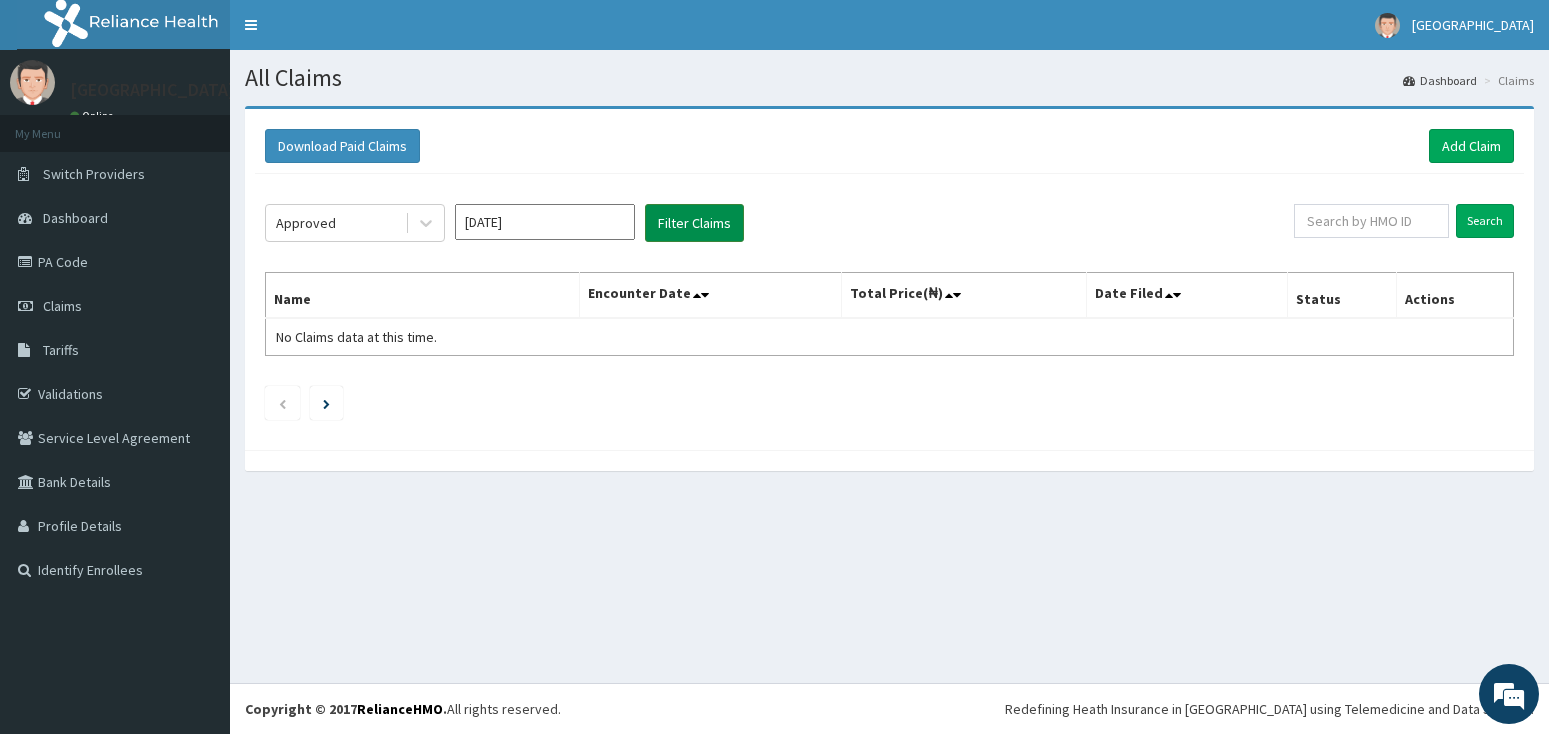 click on "Filter Claims" at bounding box center [694, 223] 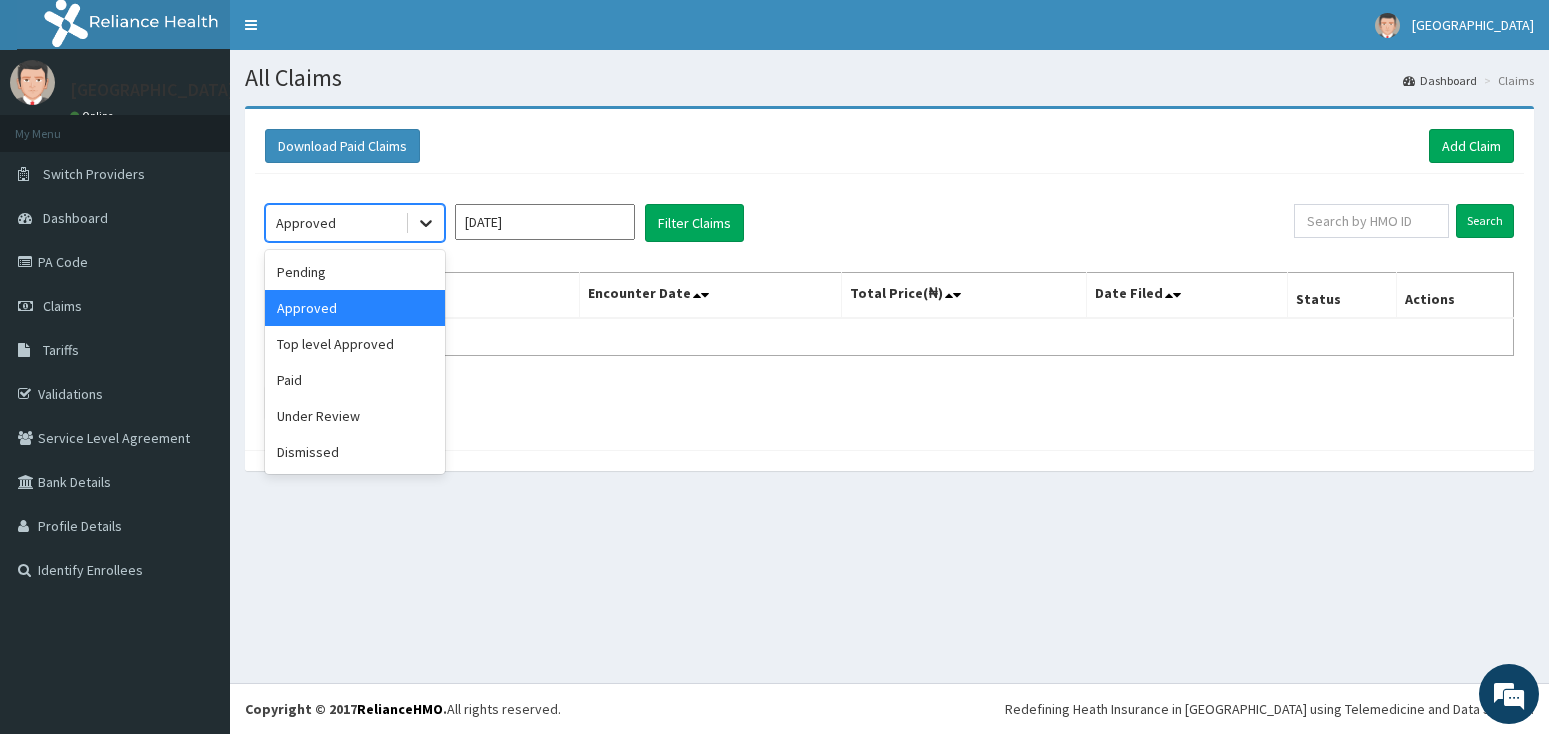 click 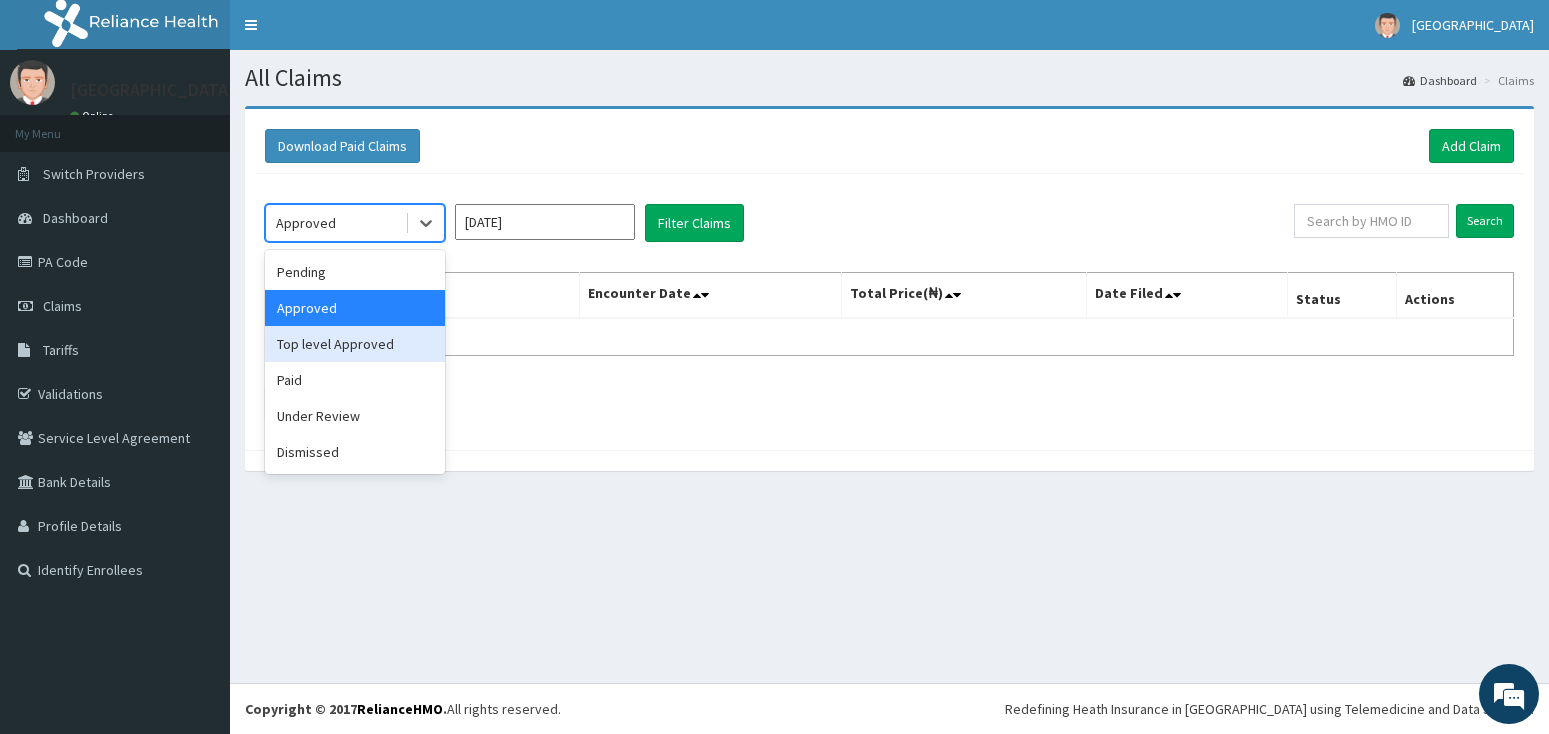 click on "Top level Approved" at bounding box center (355, 344) 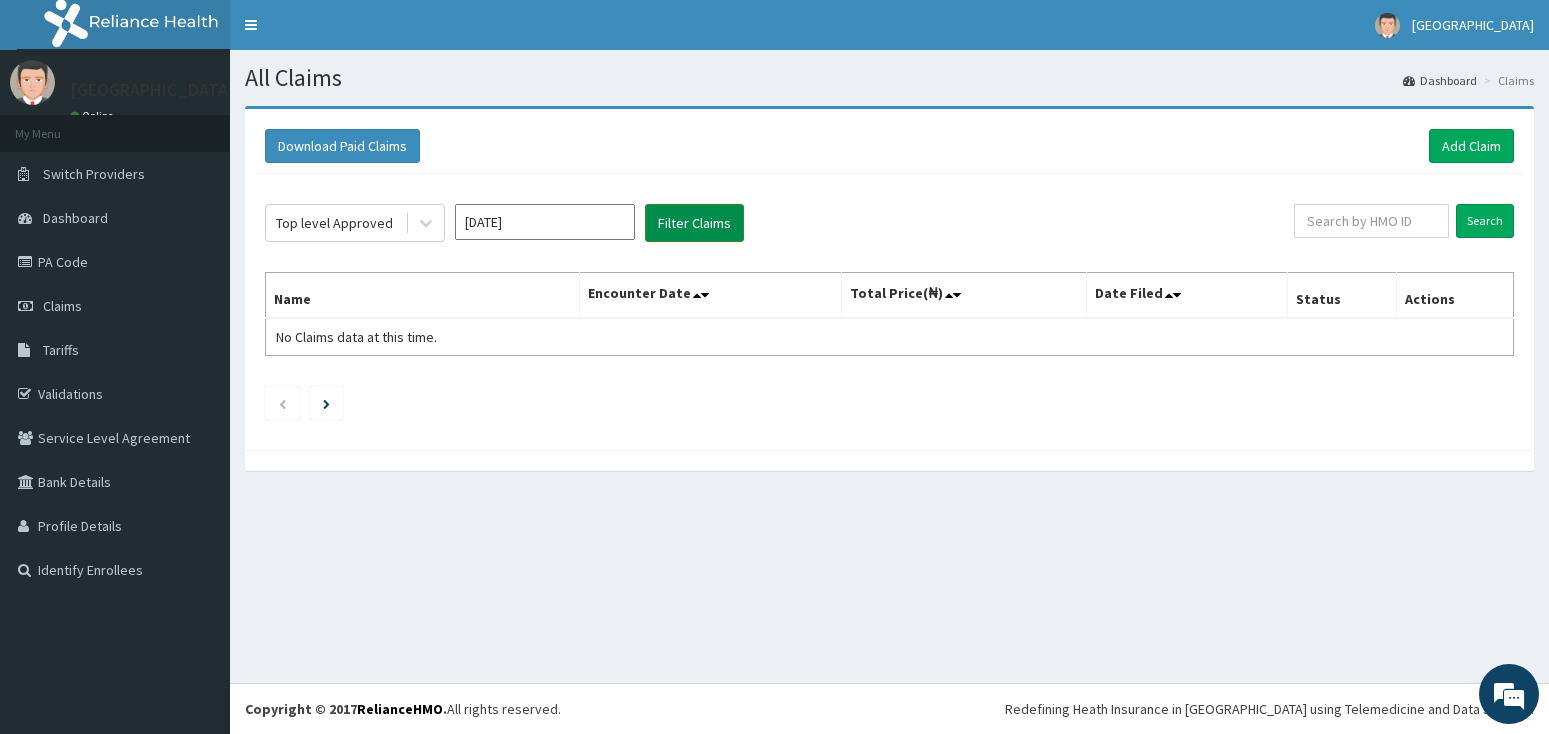 click on "Filter Claims" at bounding box center (694, 223) 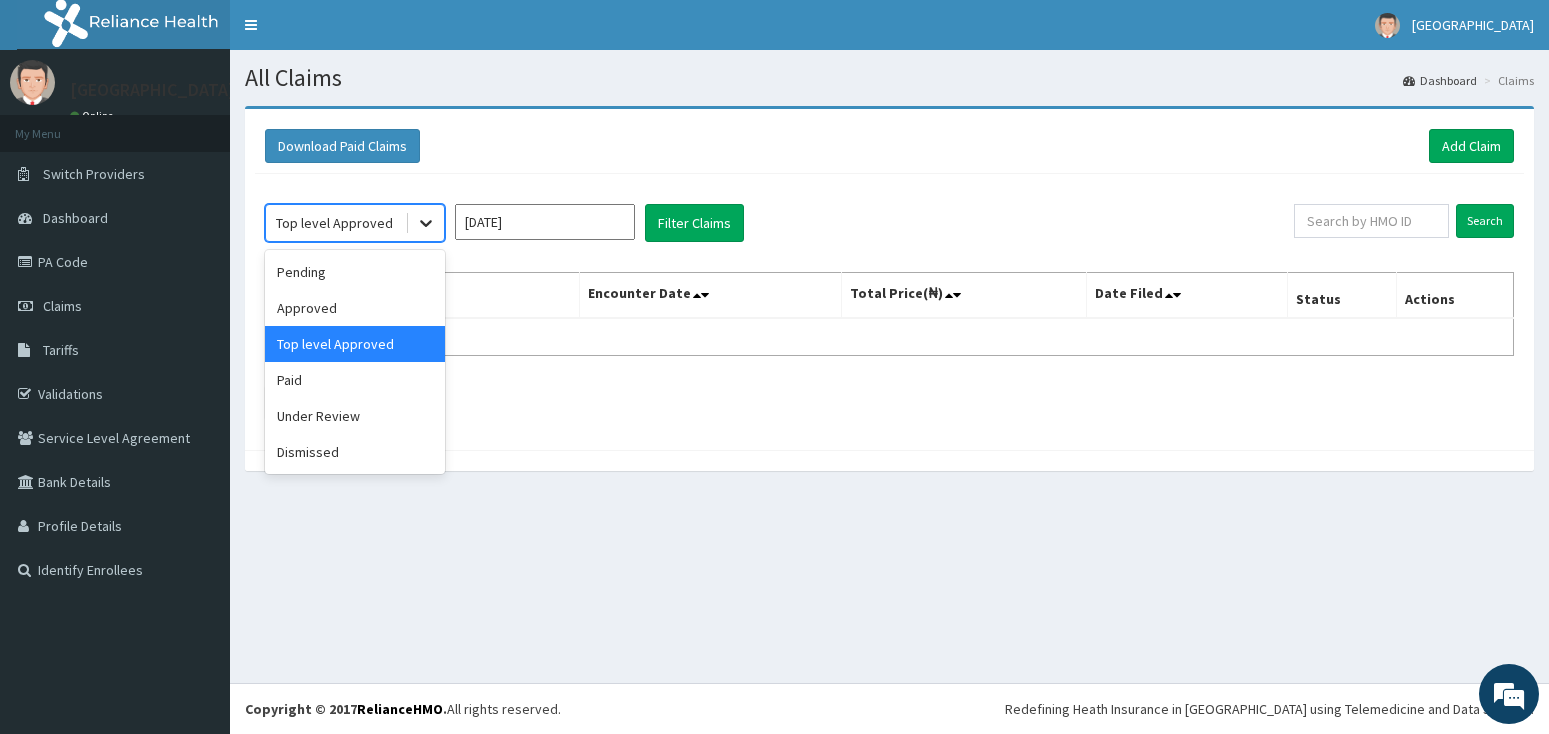 click 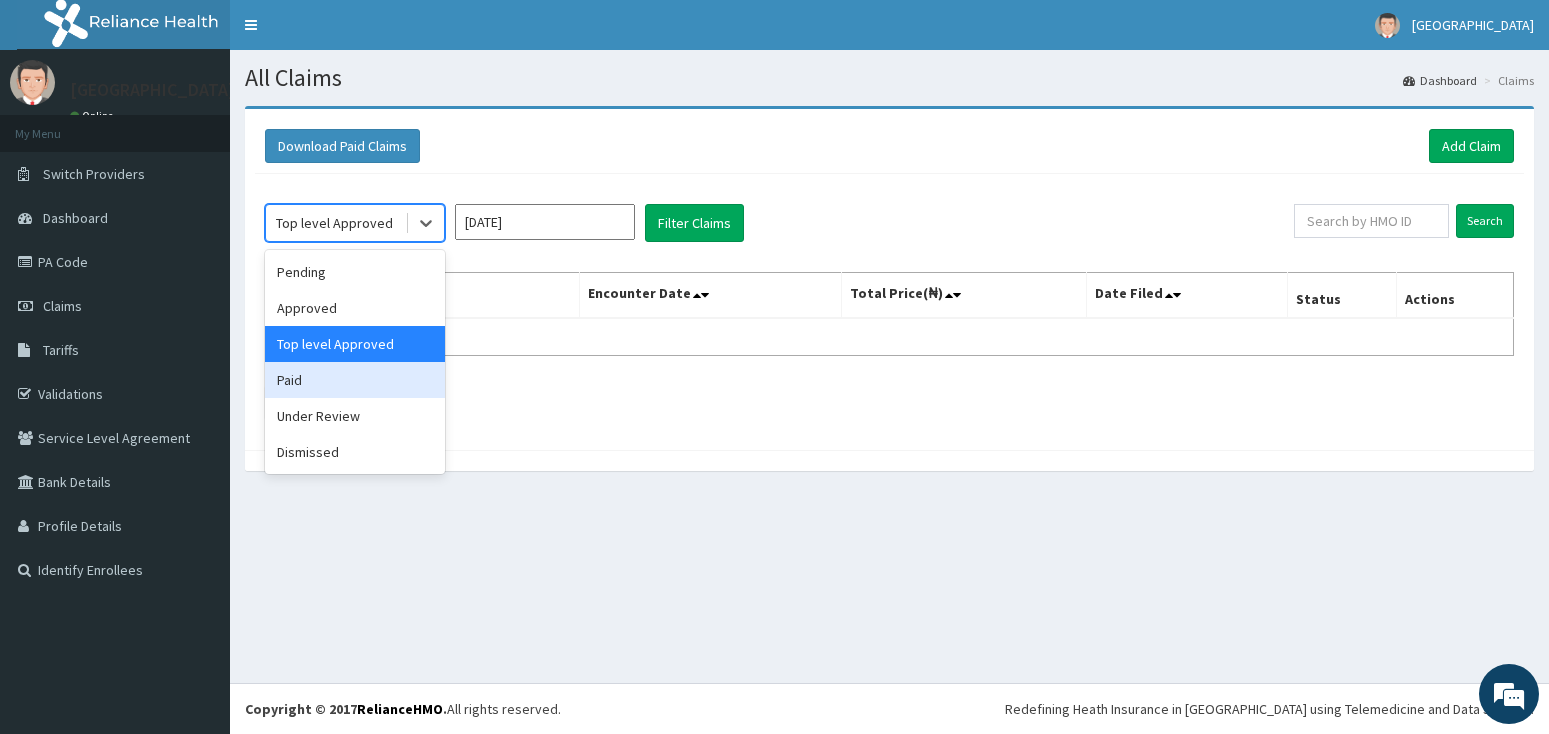 click on "Paid" at bounding box center [355, 380] 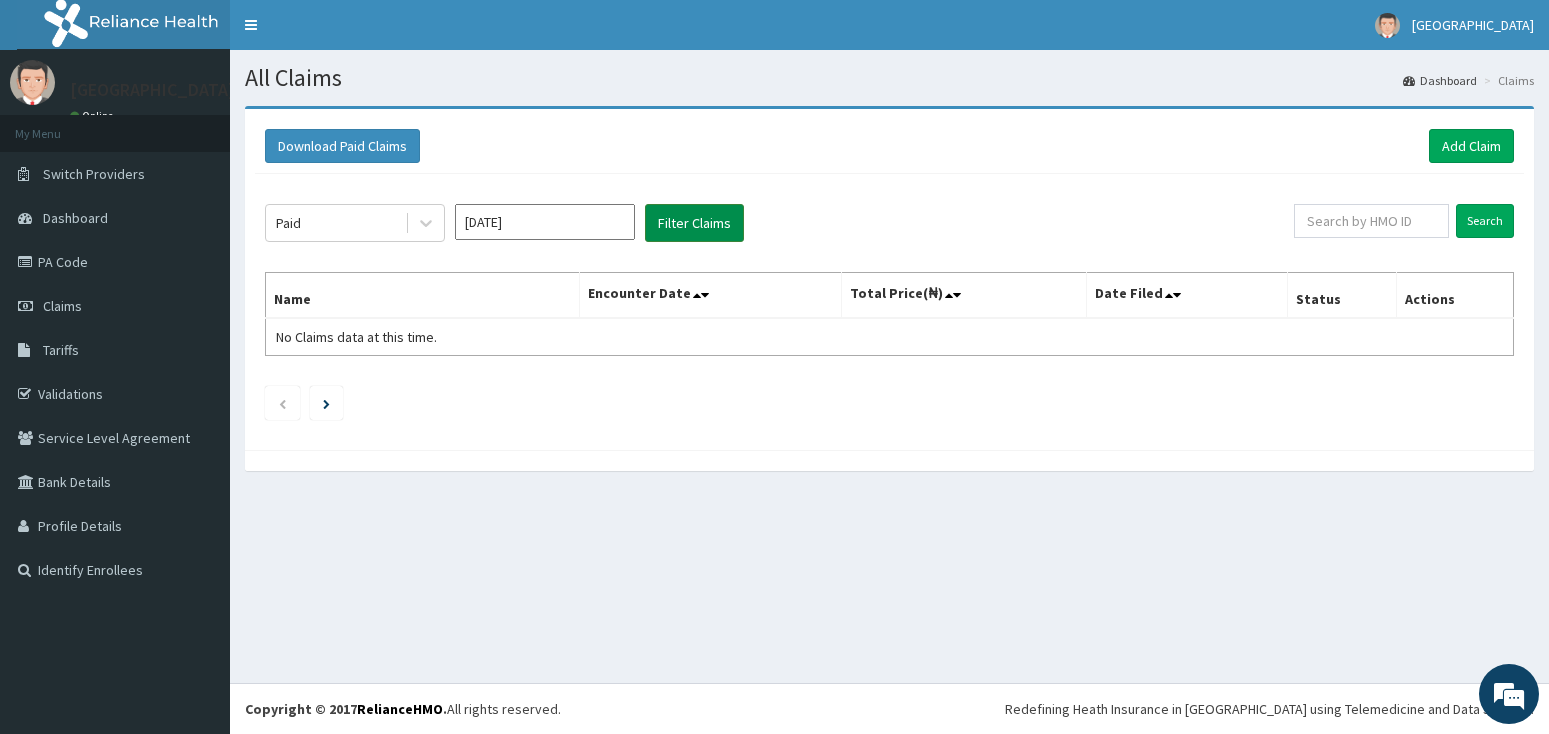 click on "Filter Claims" at bounding box center (694, 223) 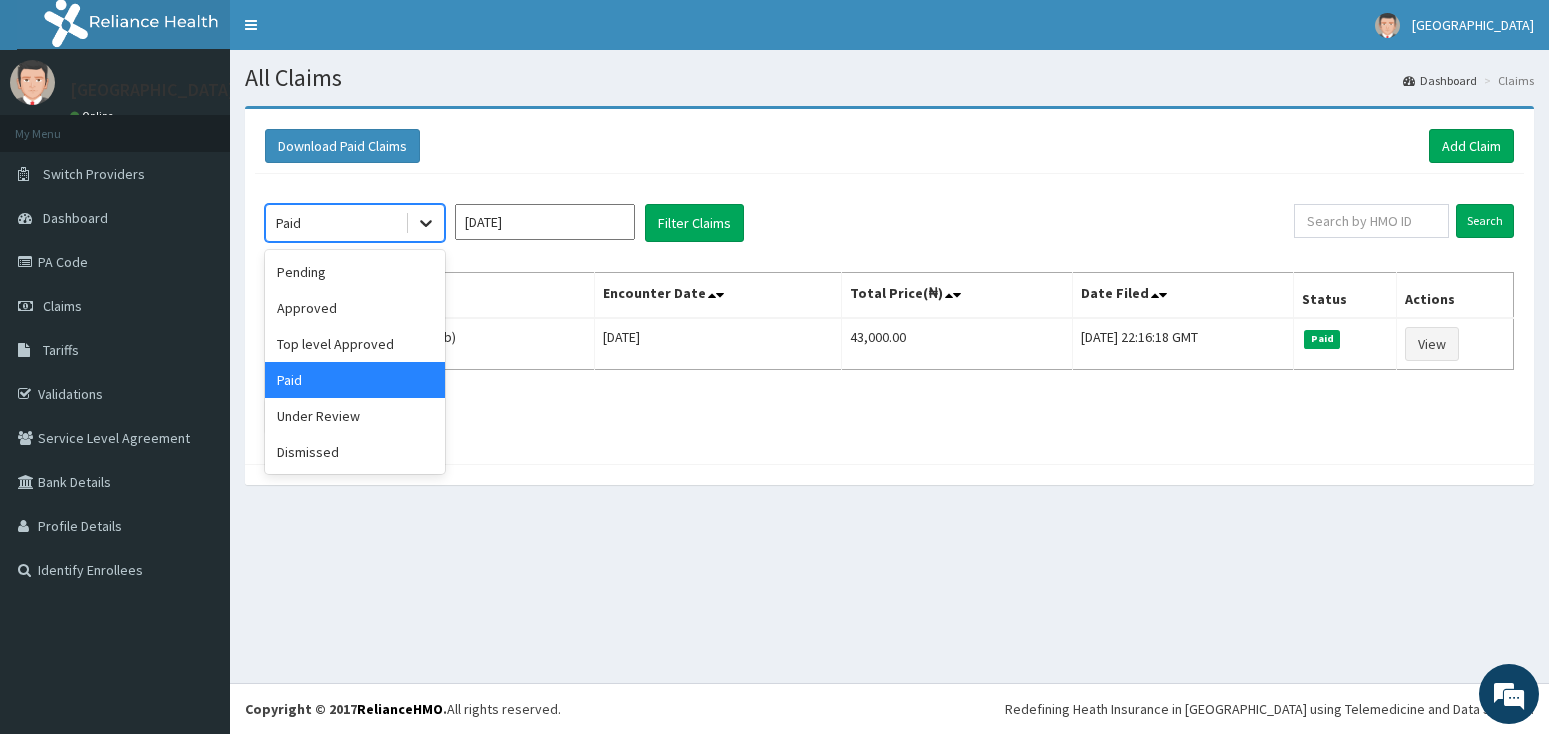 click 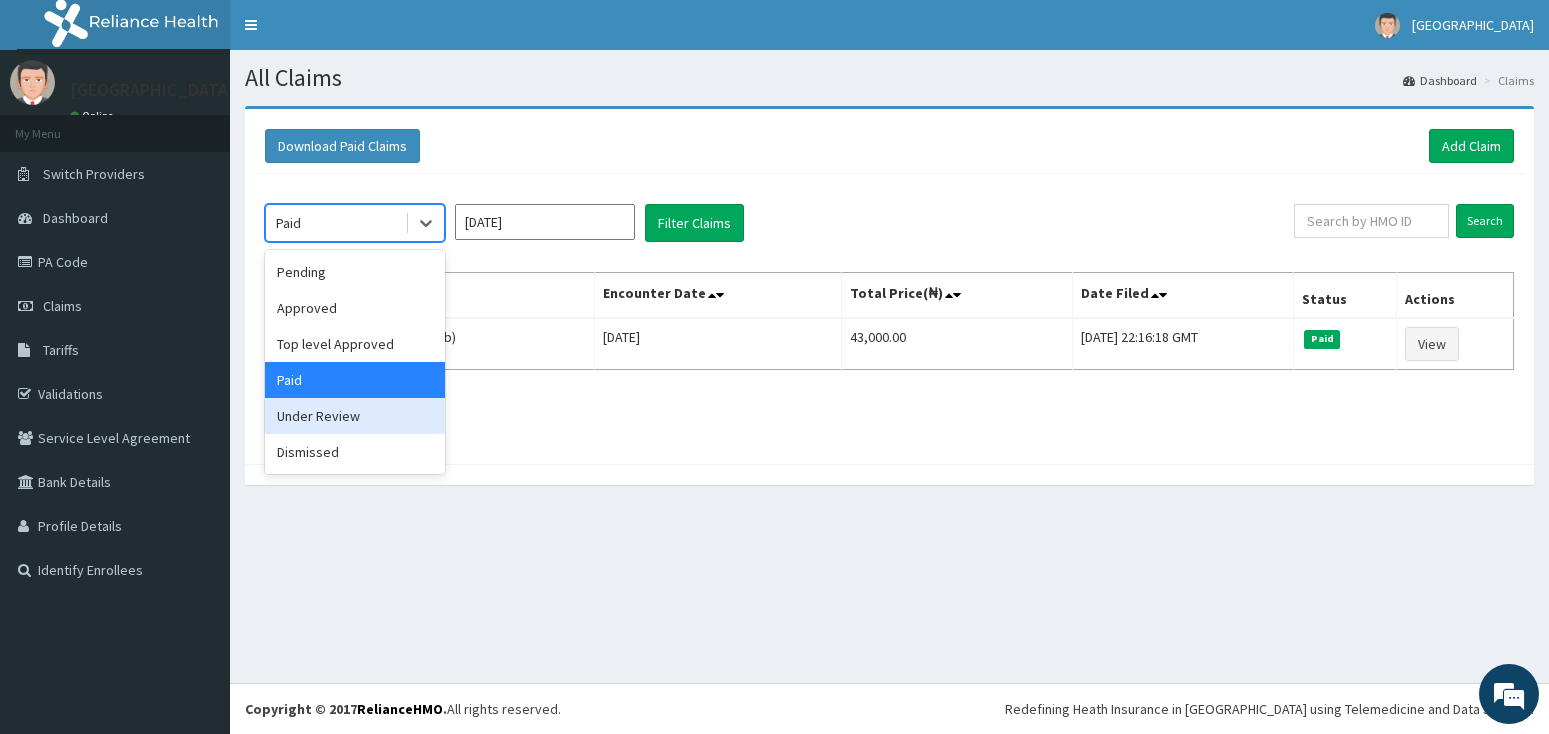 click on "Under Review" at bounding box center [355, 416] 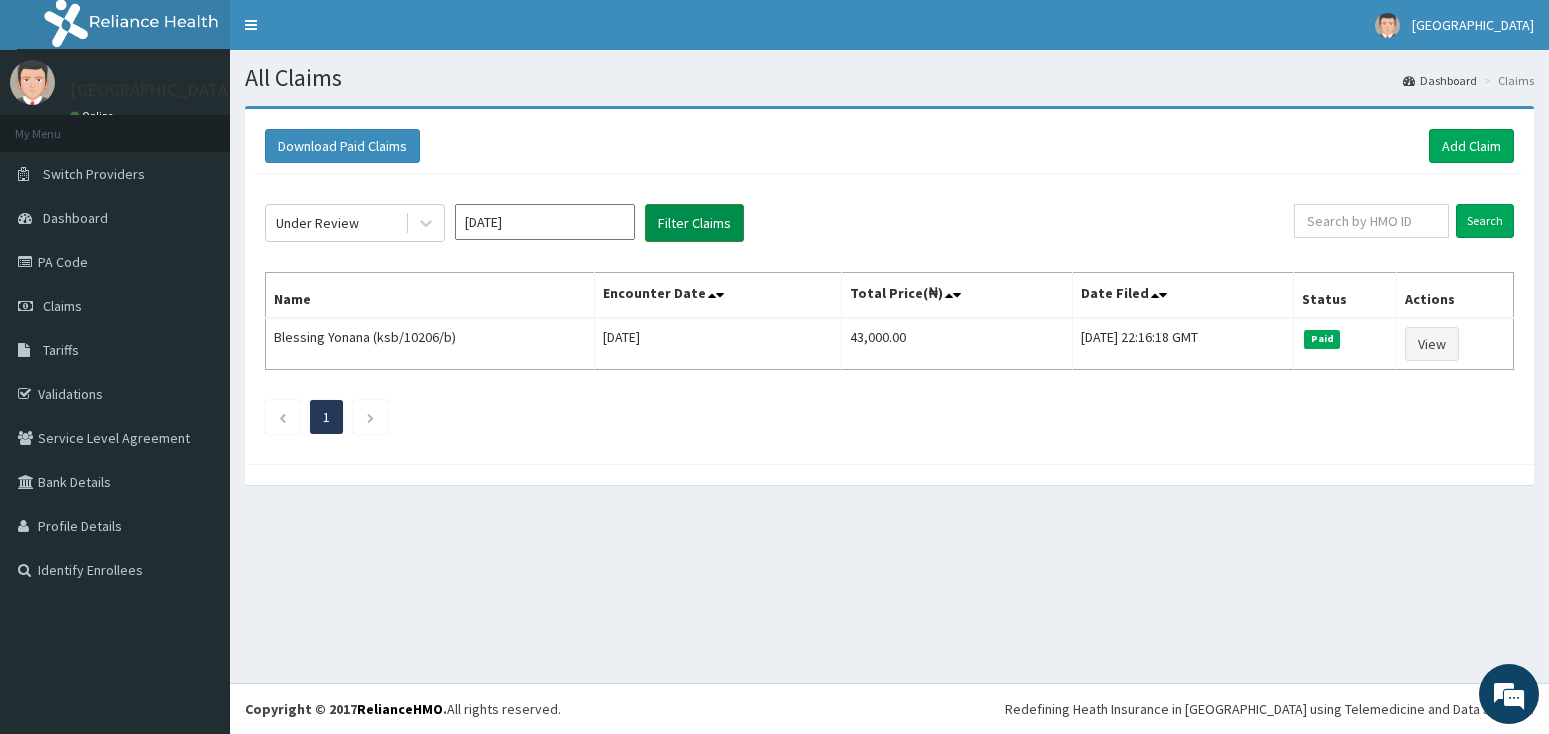 click on "Filter Claims" at bounding box center (694, 223) 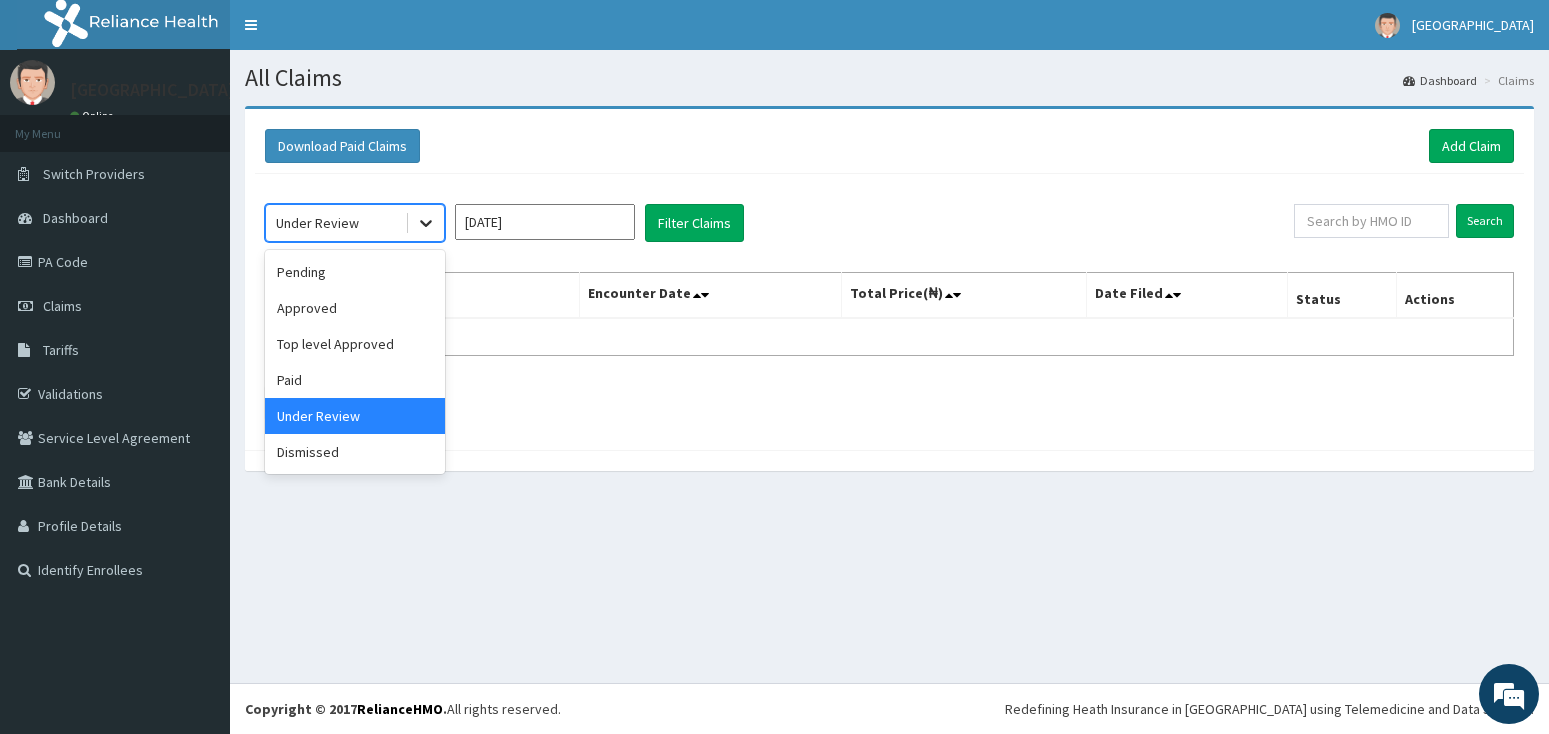 click 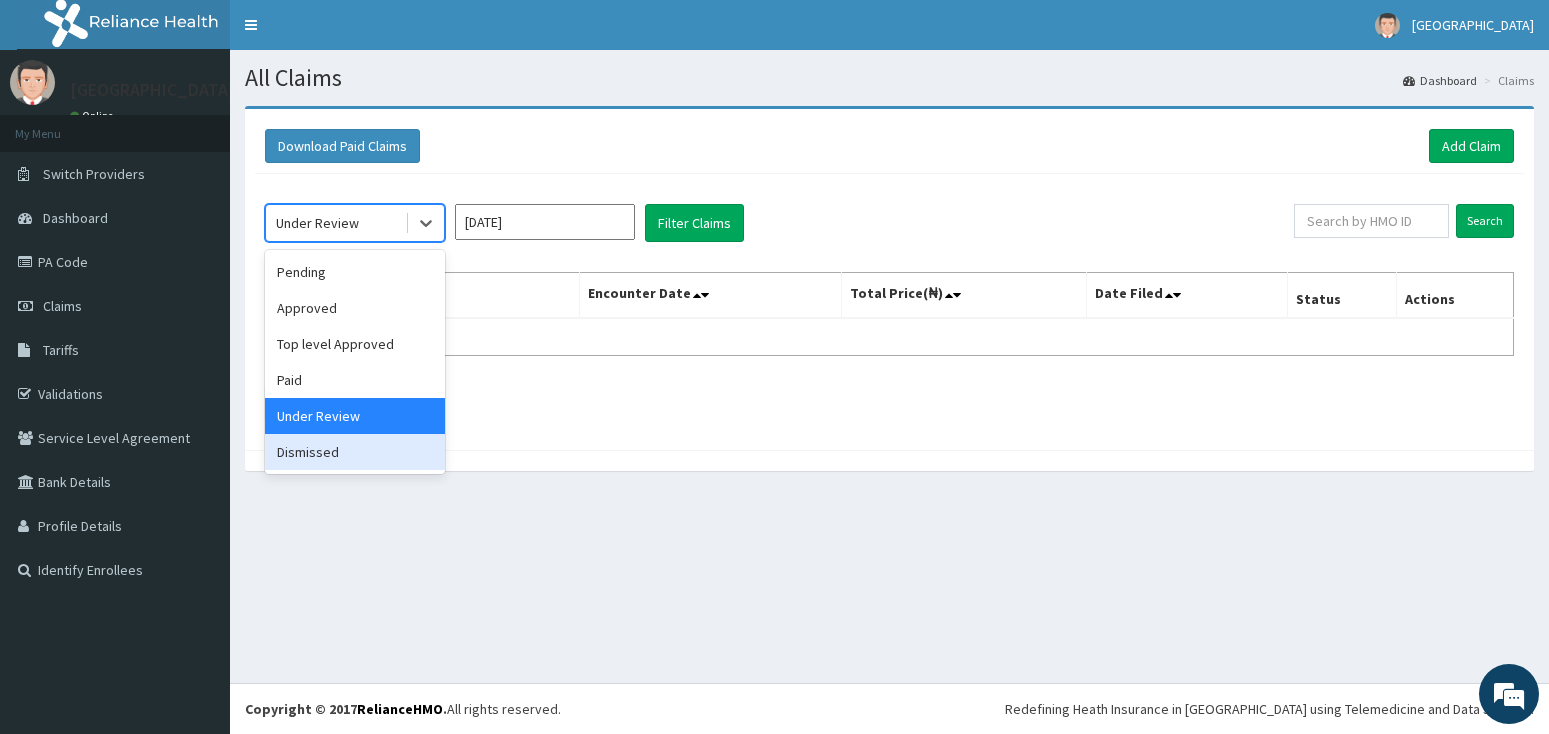 click on "Dismissed" at bounding box center (355, 452) 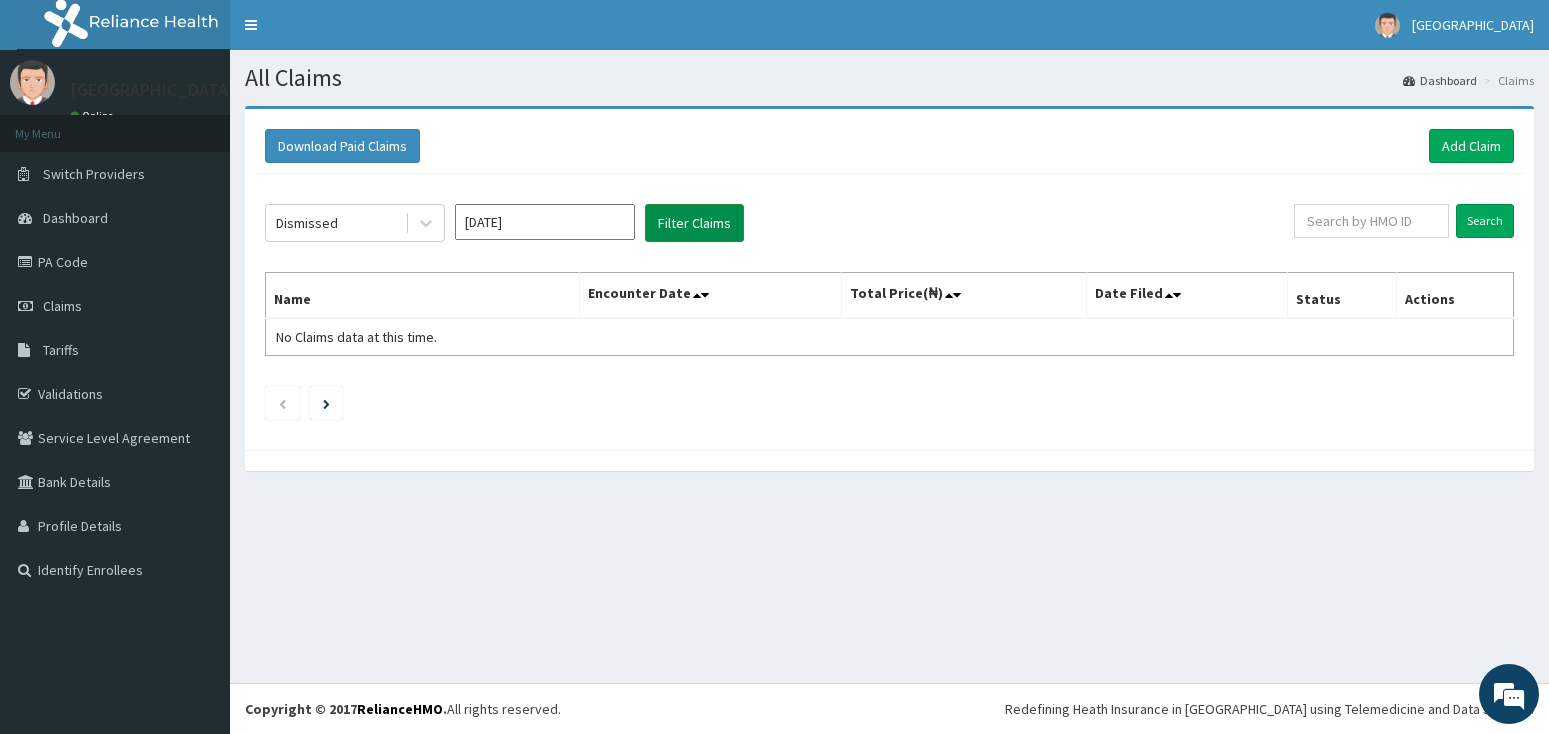 click on "Filter Claims" at bounding box center (694, 223) 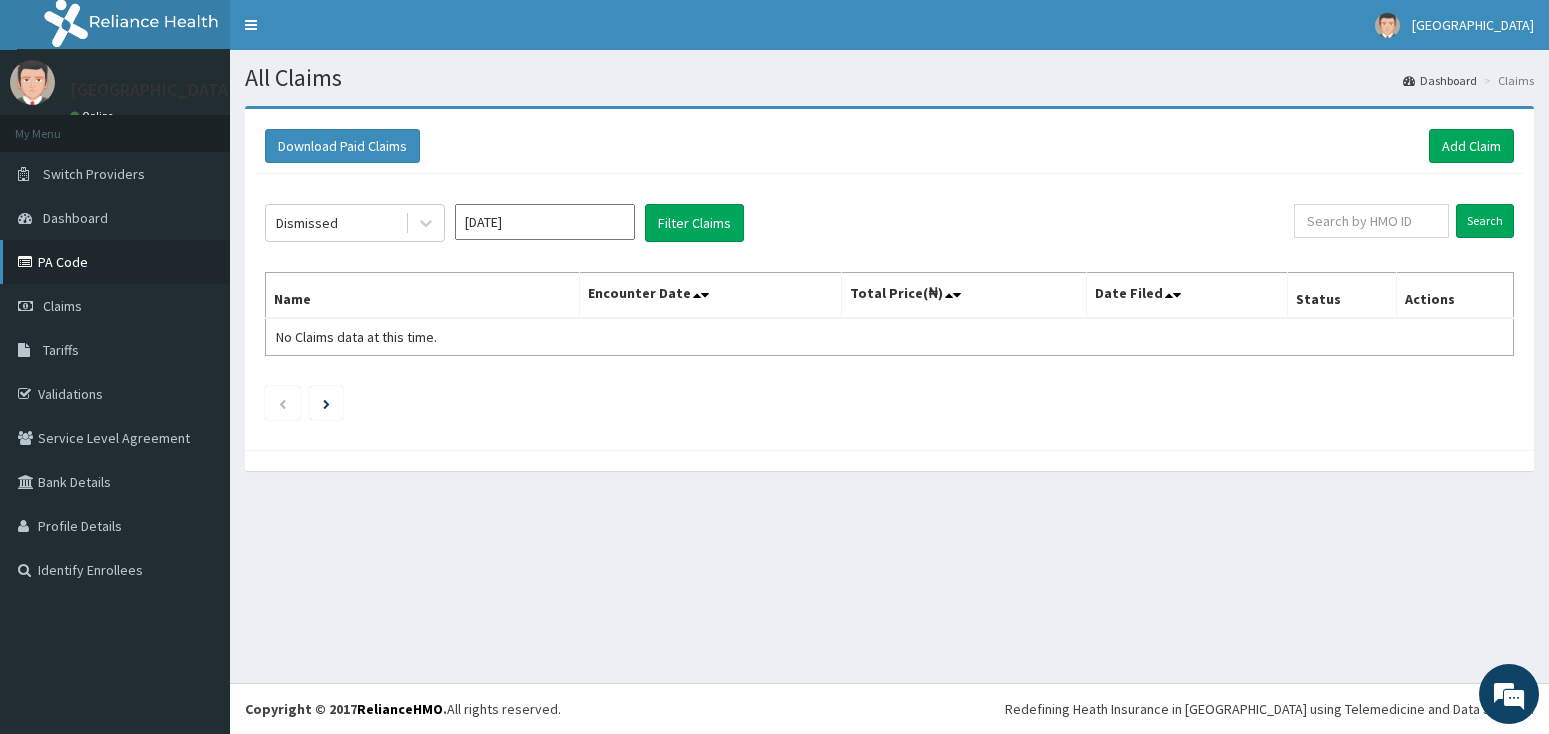 click on "PA Code" at bounding box center [115, 262] 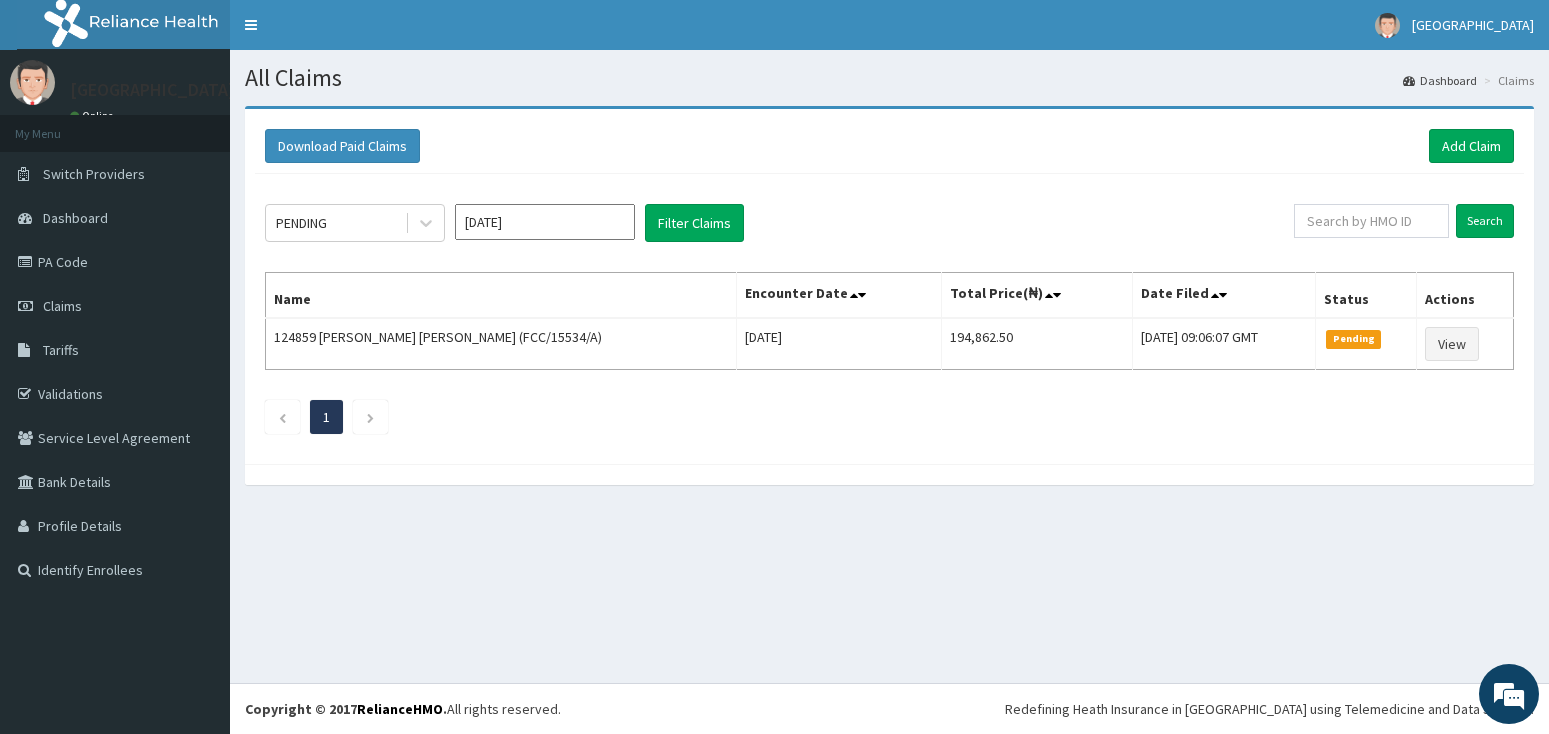 scroll, scrollTop: 0, scrollLeft: 0, axis: both 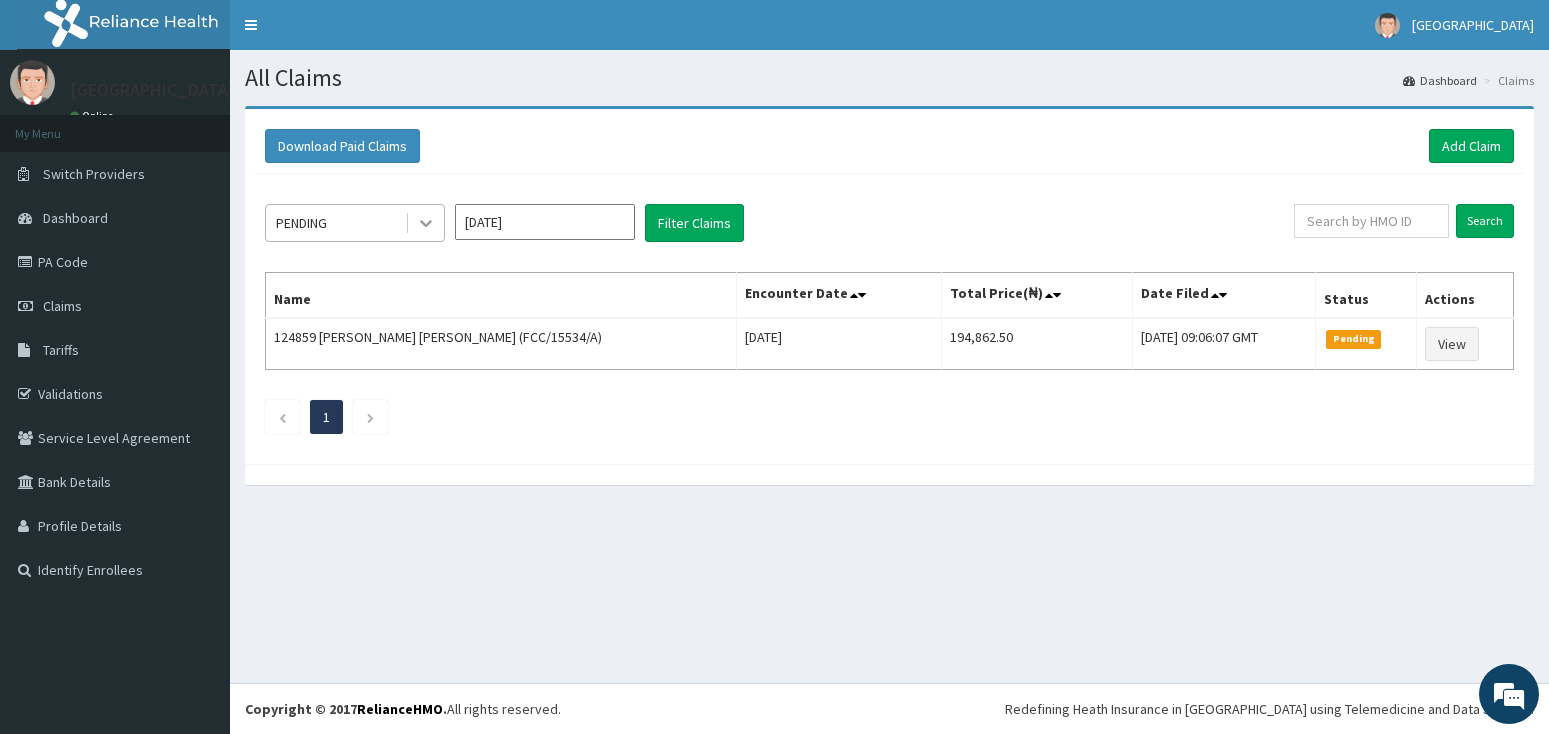 click 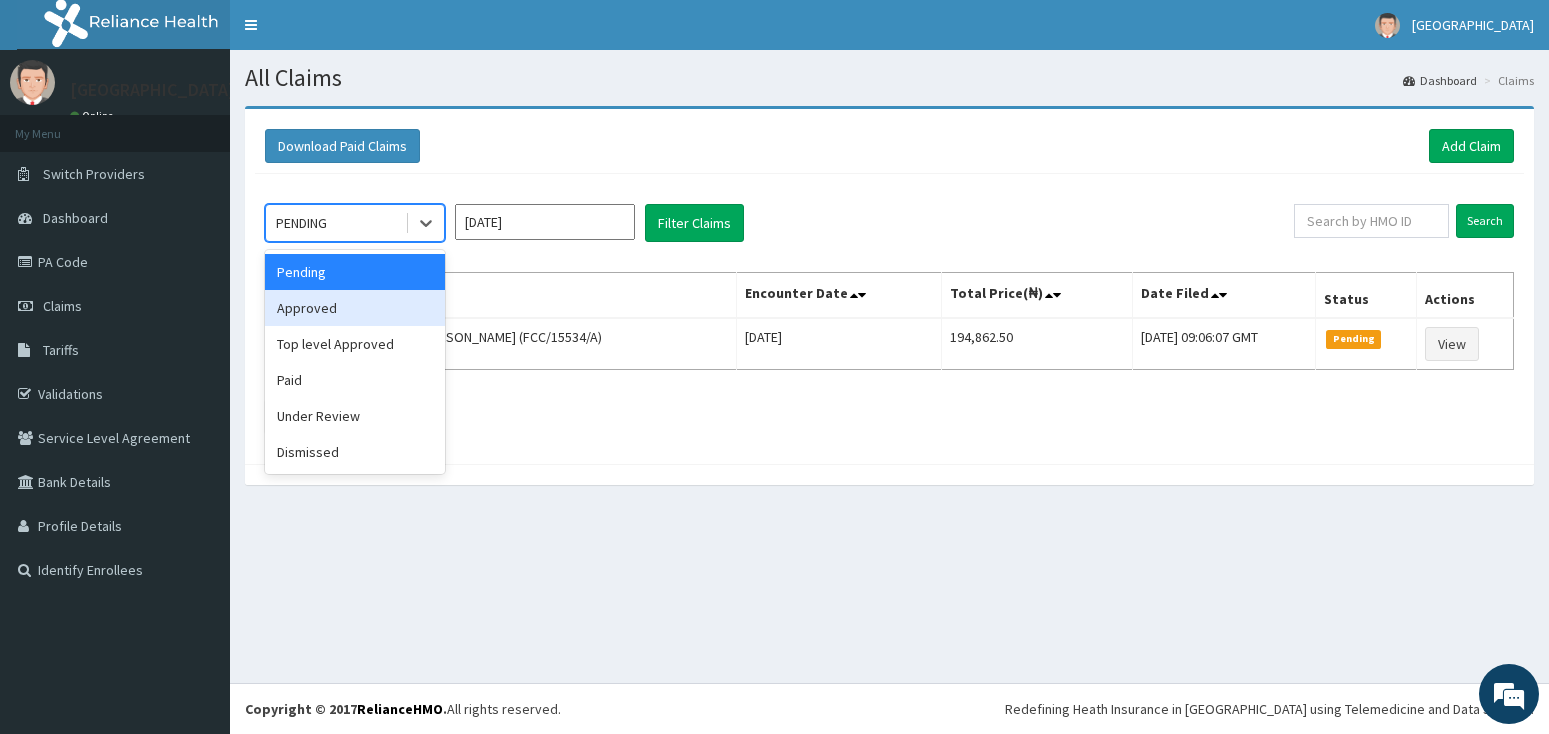 click on "Approved" at bounding box center (355, 308) 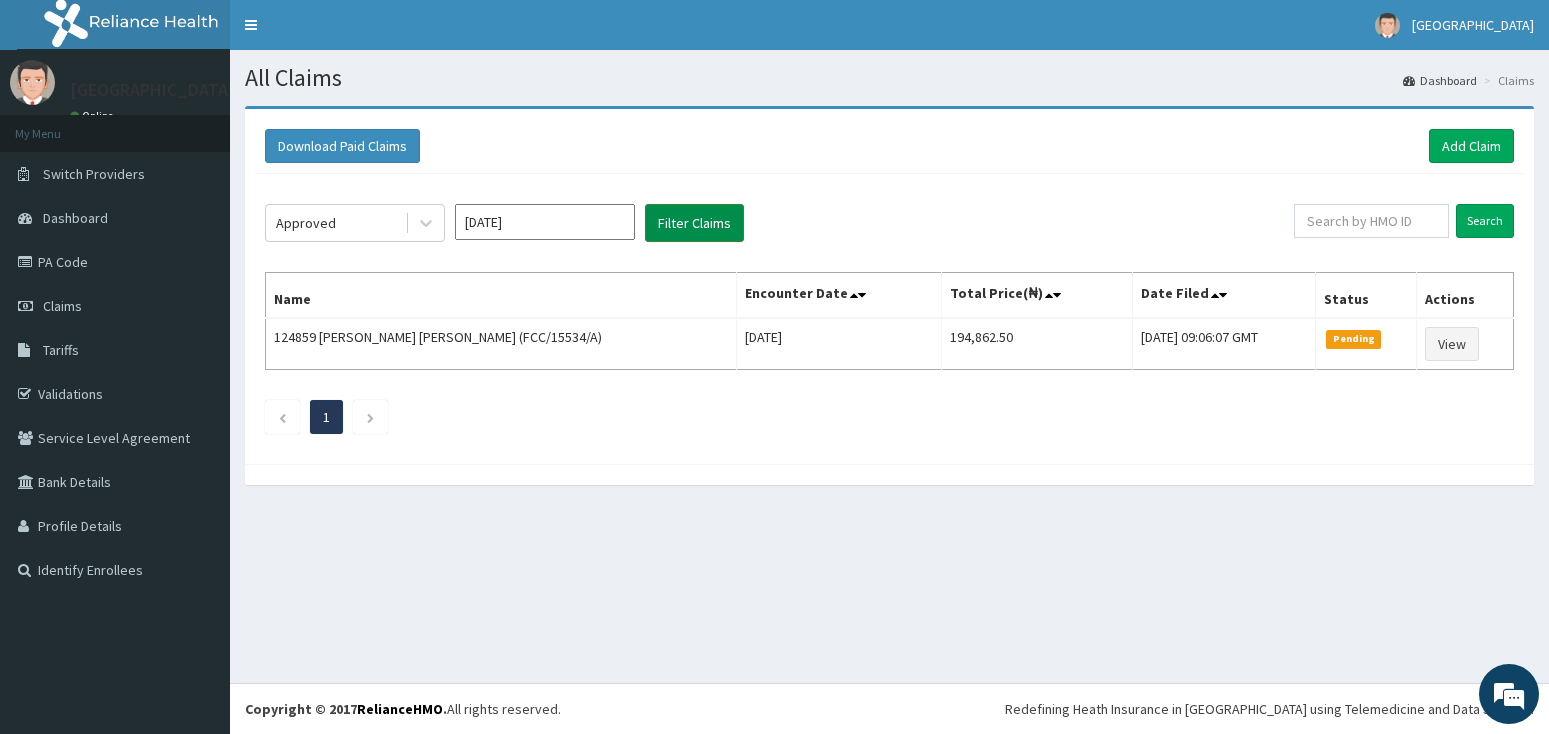click on "Filter Claims" at bounding box center (694, 223) 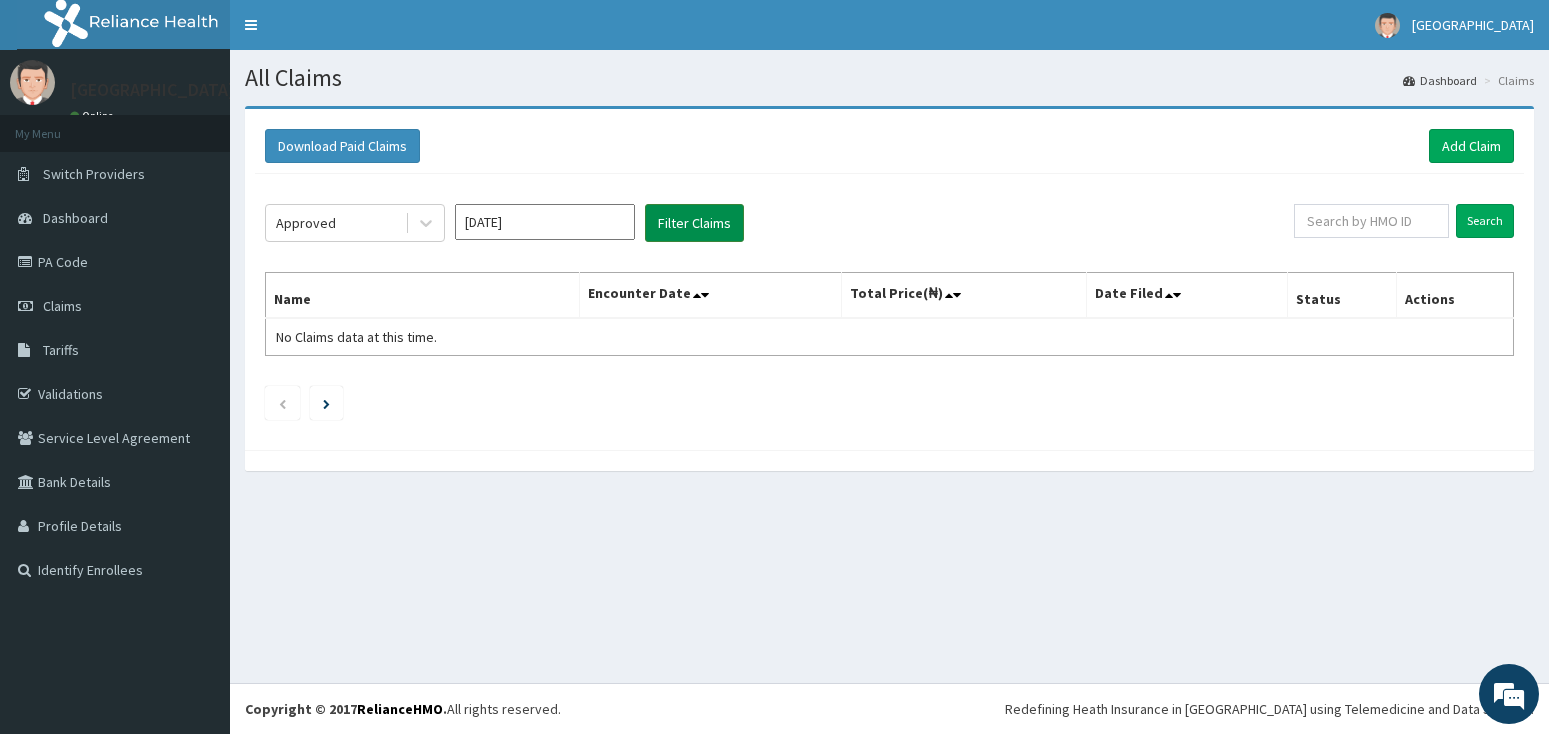 scroll, scrollTop: 0, scrollLeft: 0, axis: both 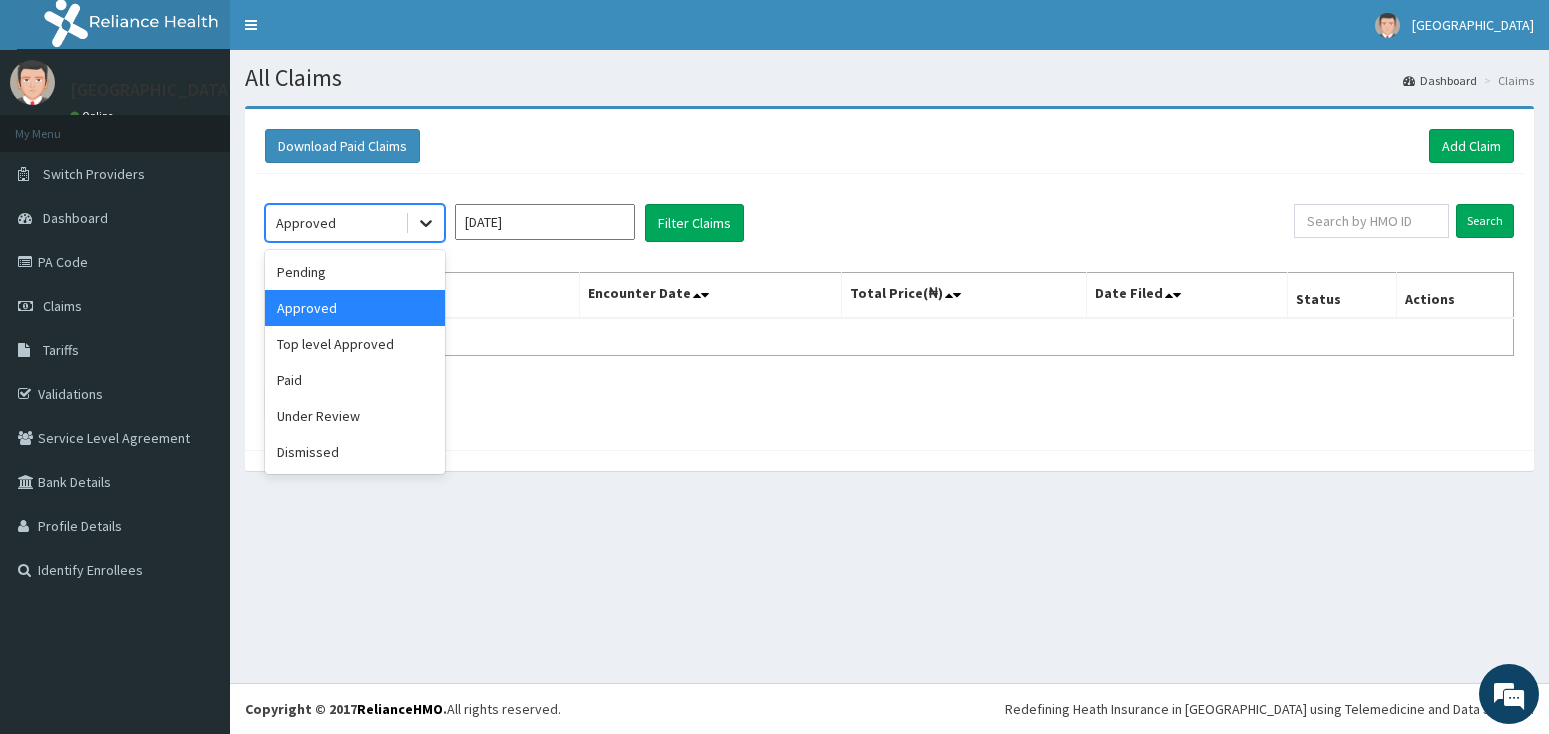 click 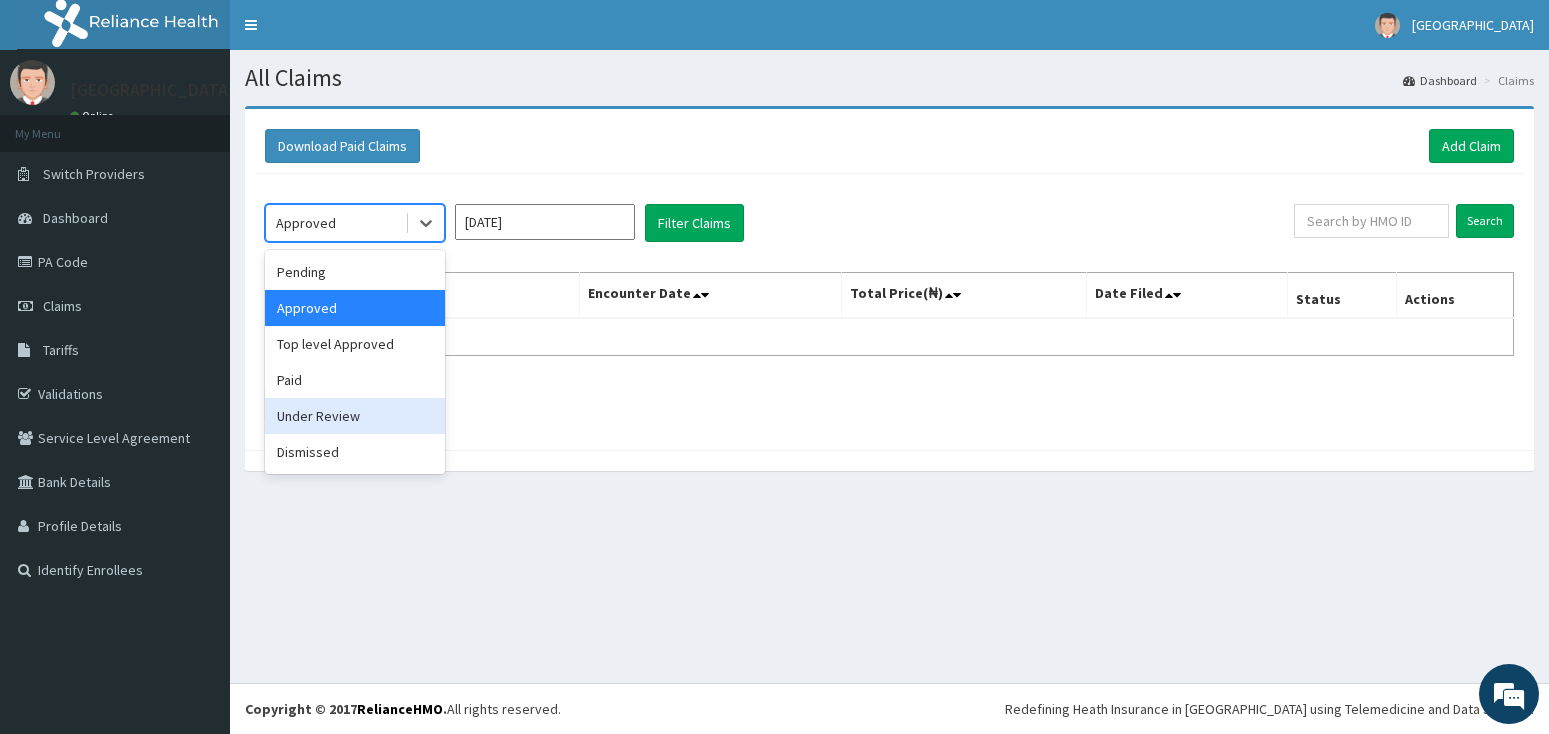 click on "Under Review" at bounding box center [355, 416] 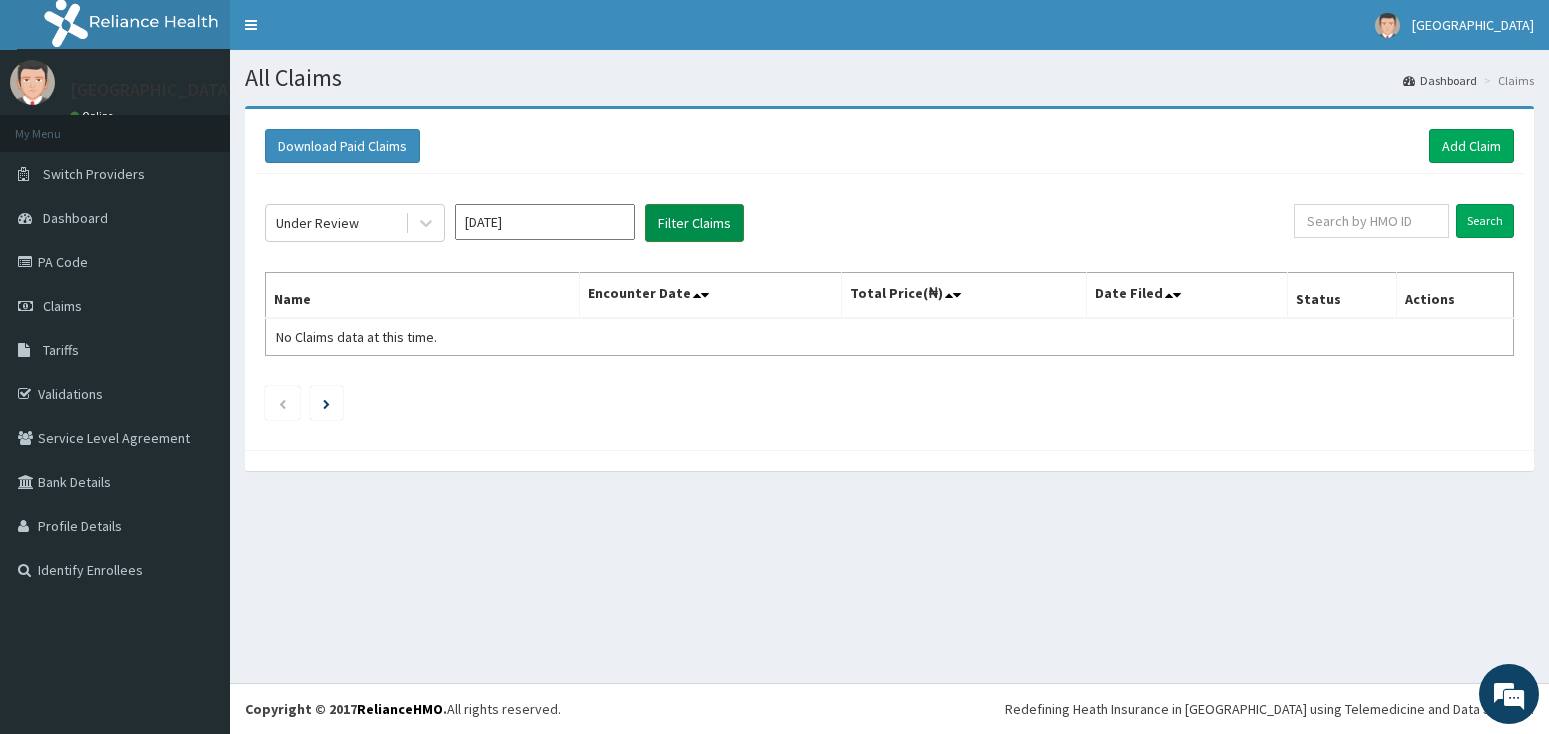 click on "Filter Claims" at bounding box center [694, 223] 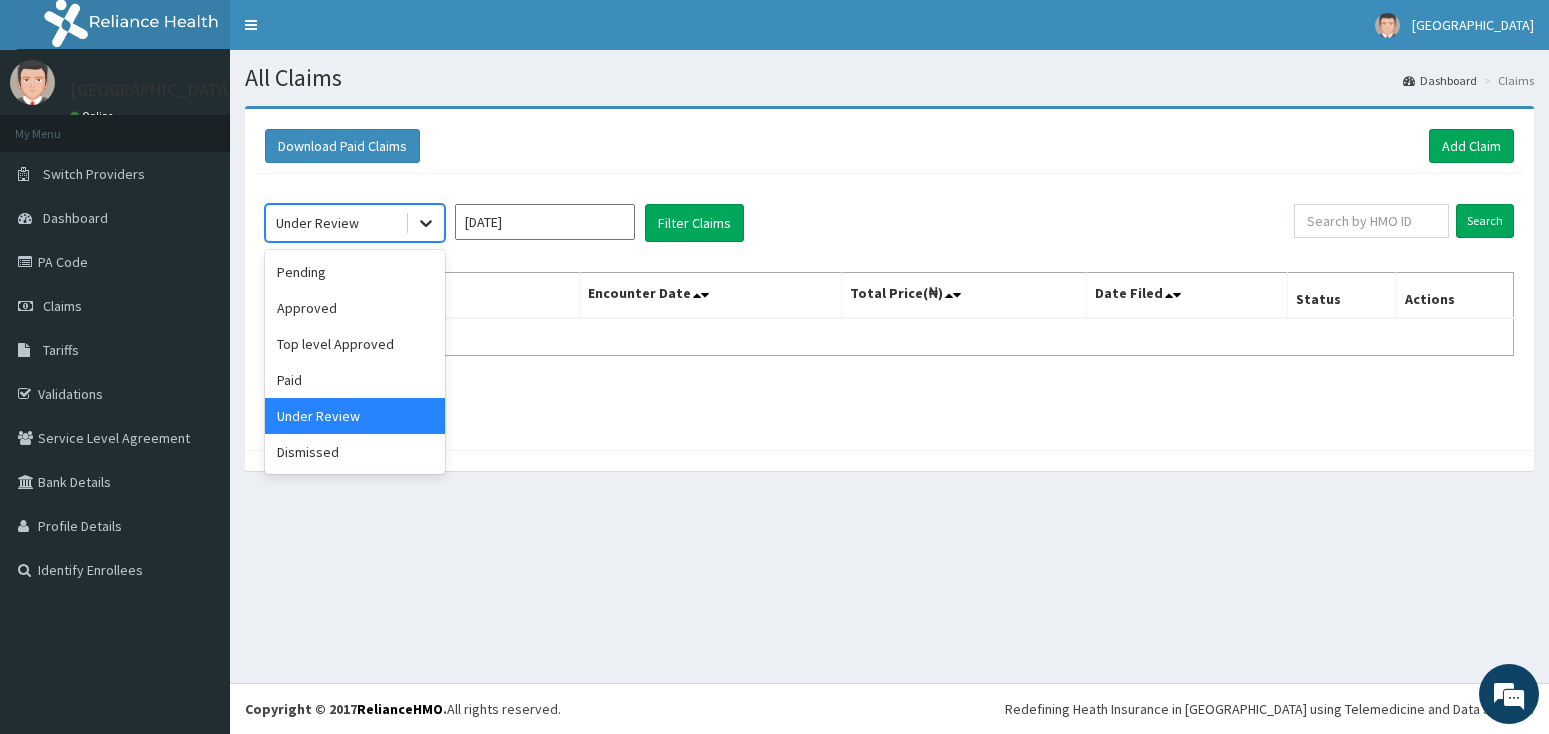 click 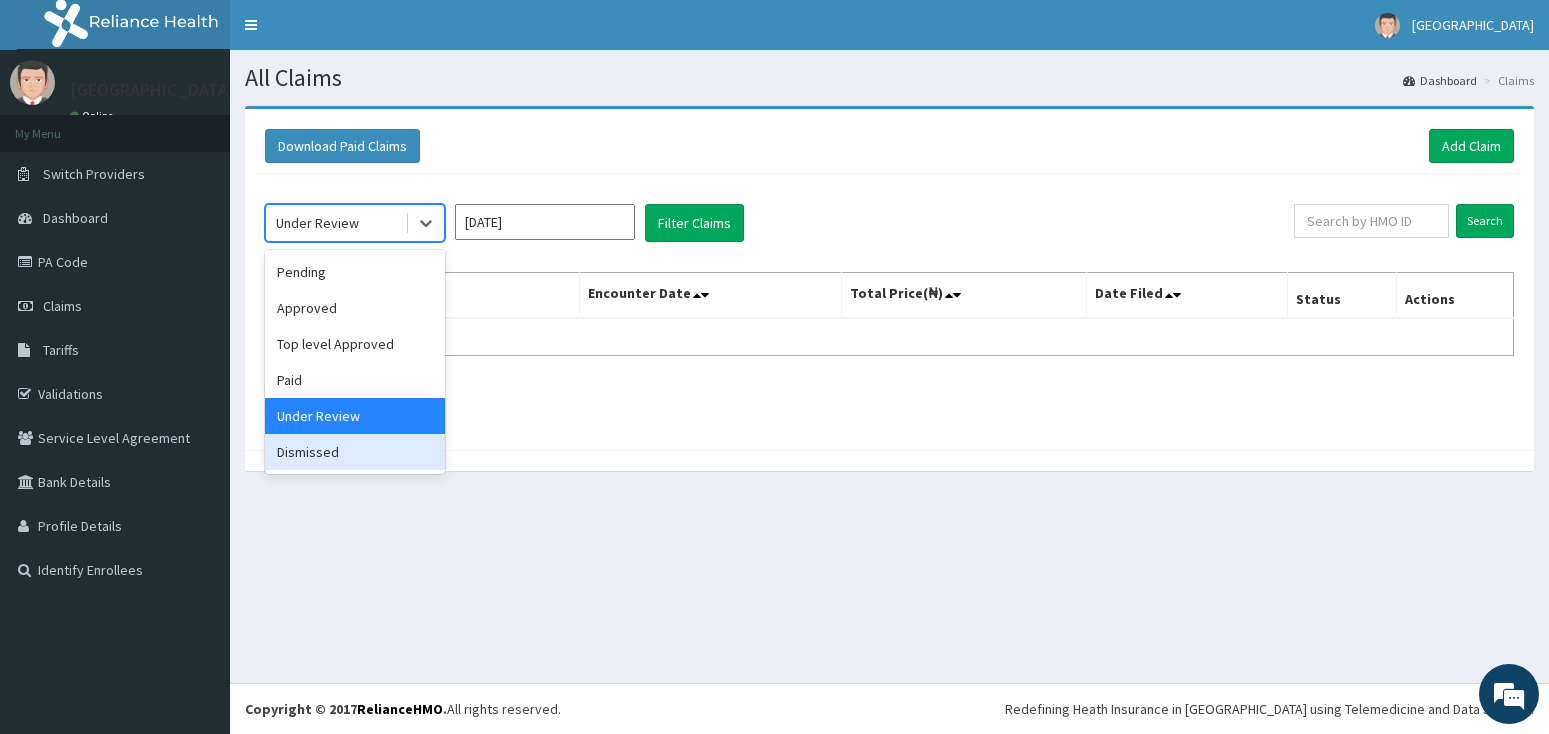 click on "Dismissed" at bounding box center [355, 452] 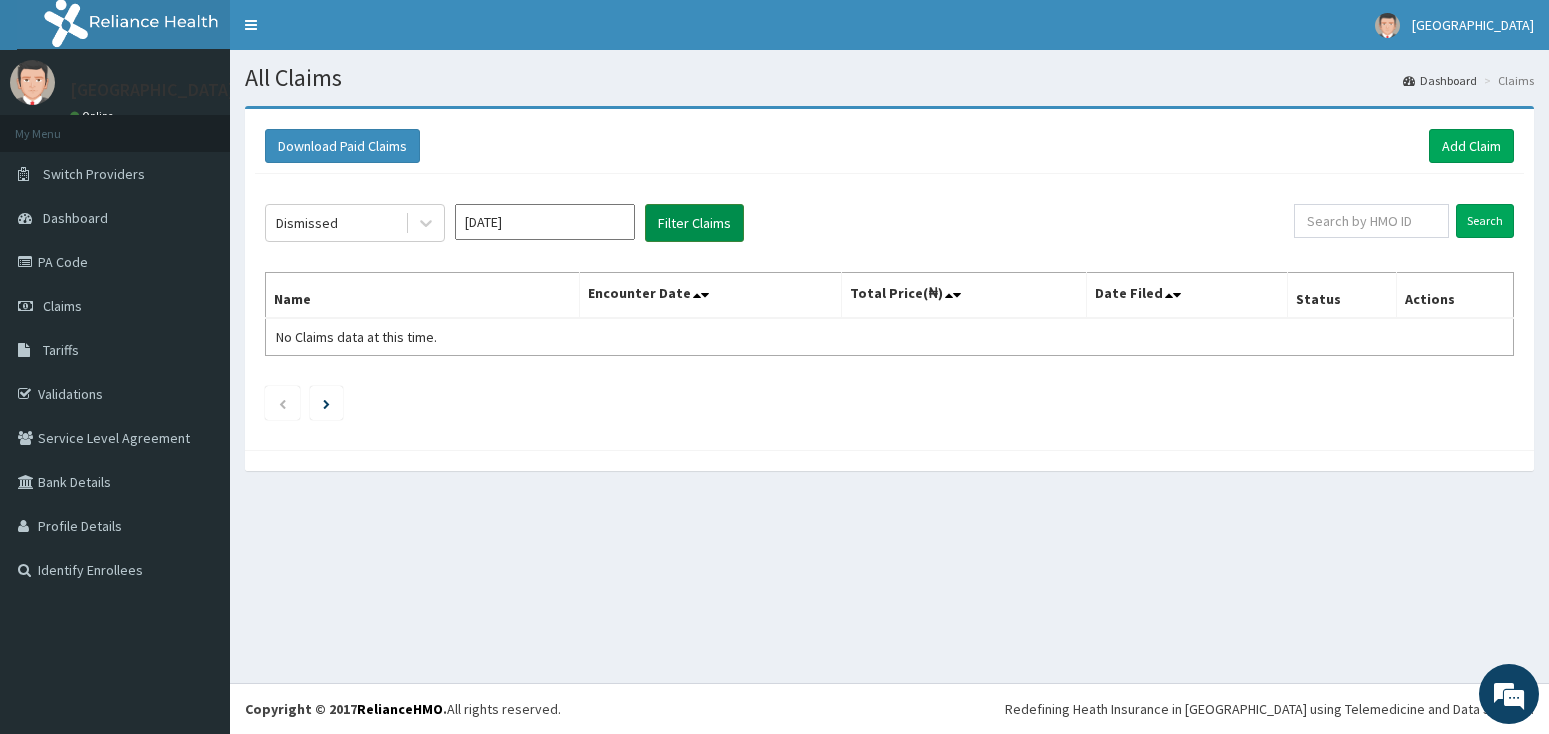 click on "Filter Claims" at bounding box center [694, 223] 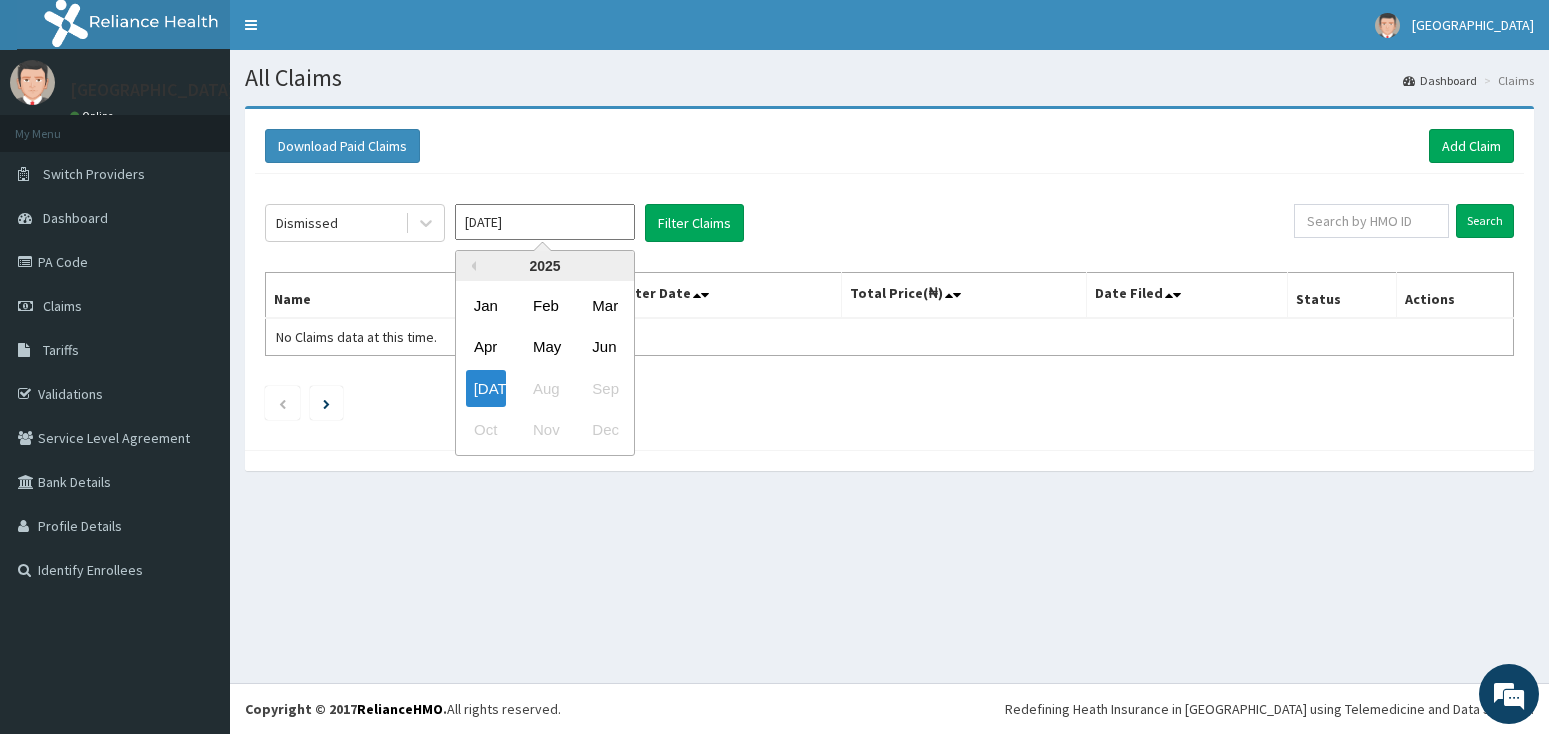 click on "[DATE]" at bounding box center [545, 222] 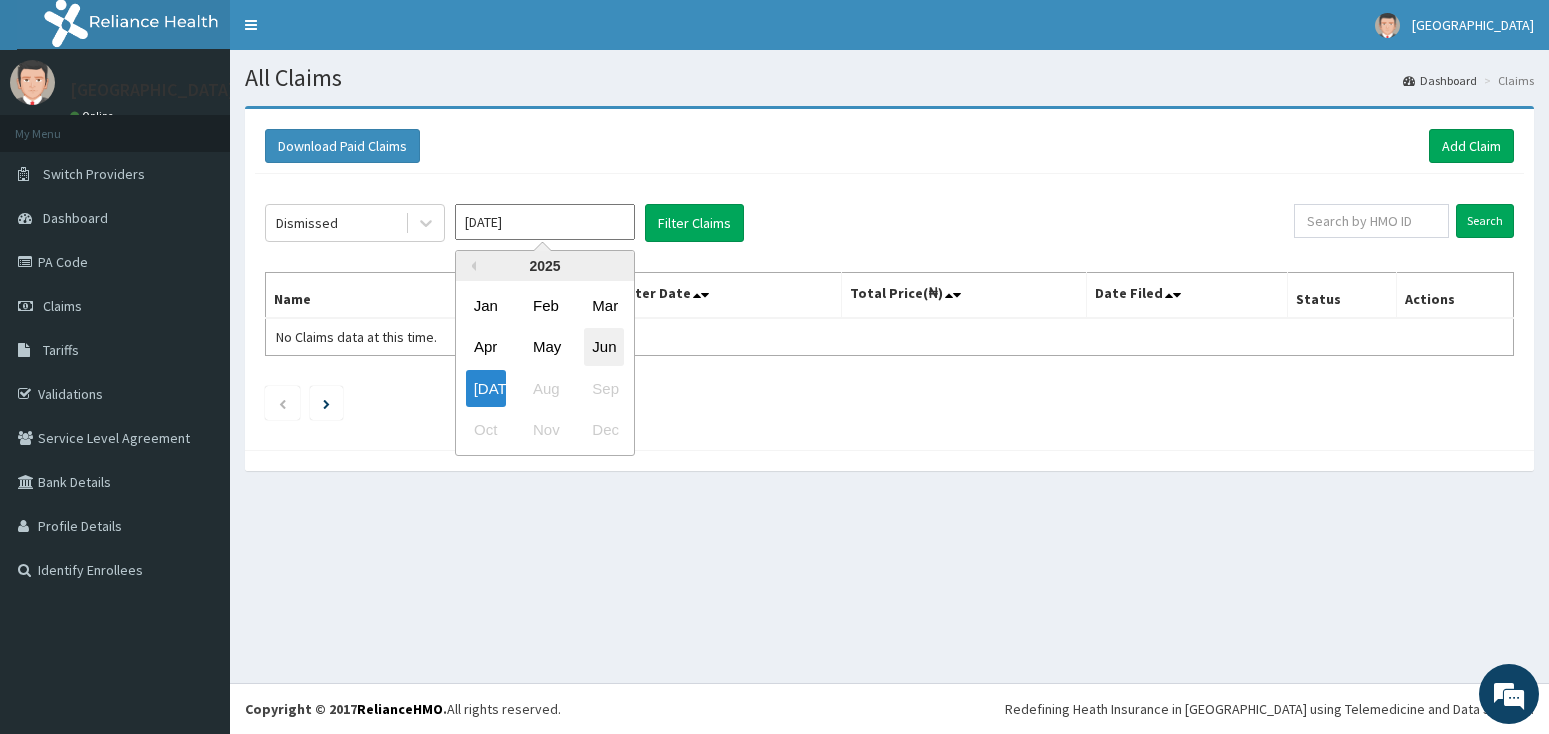 click on "Jun" at bounding box center (604, 347) 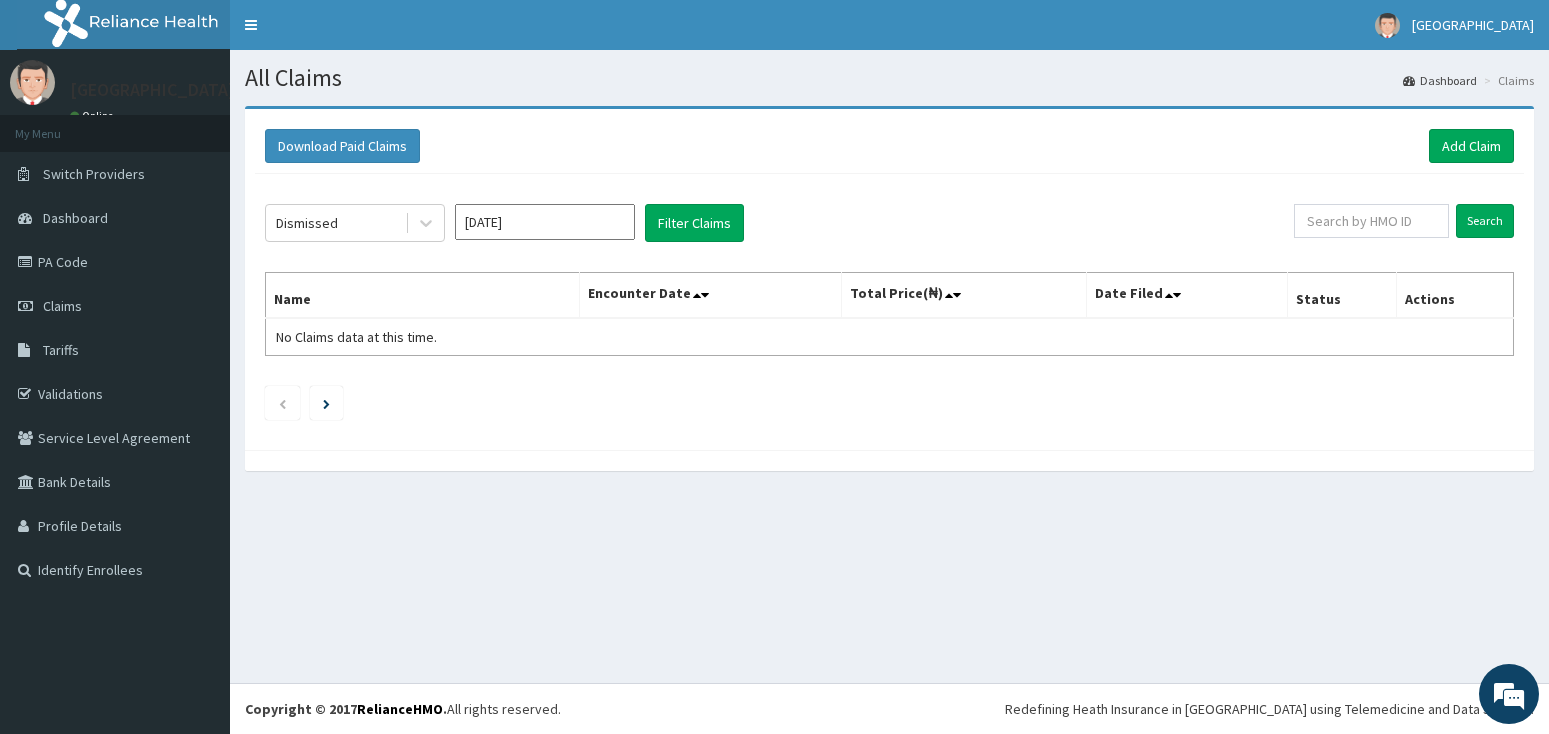 type on "Jun 2025" 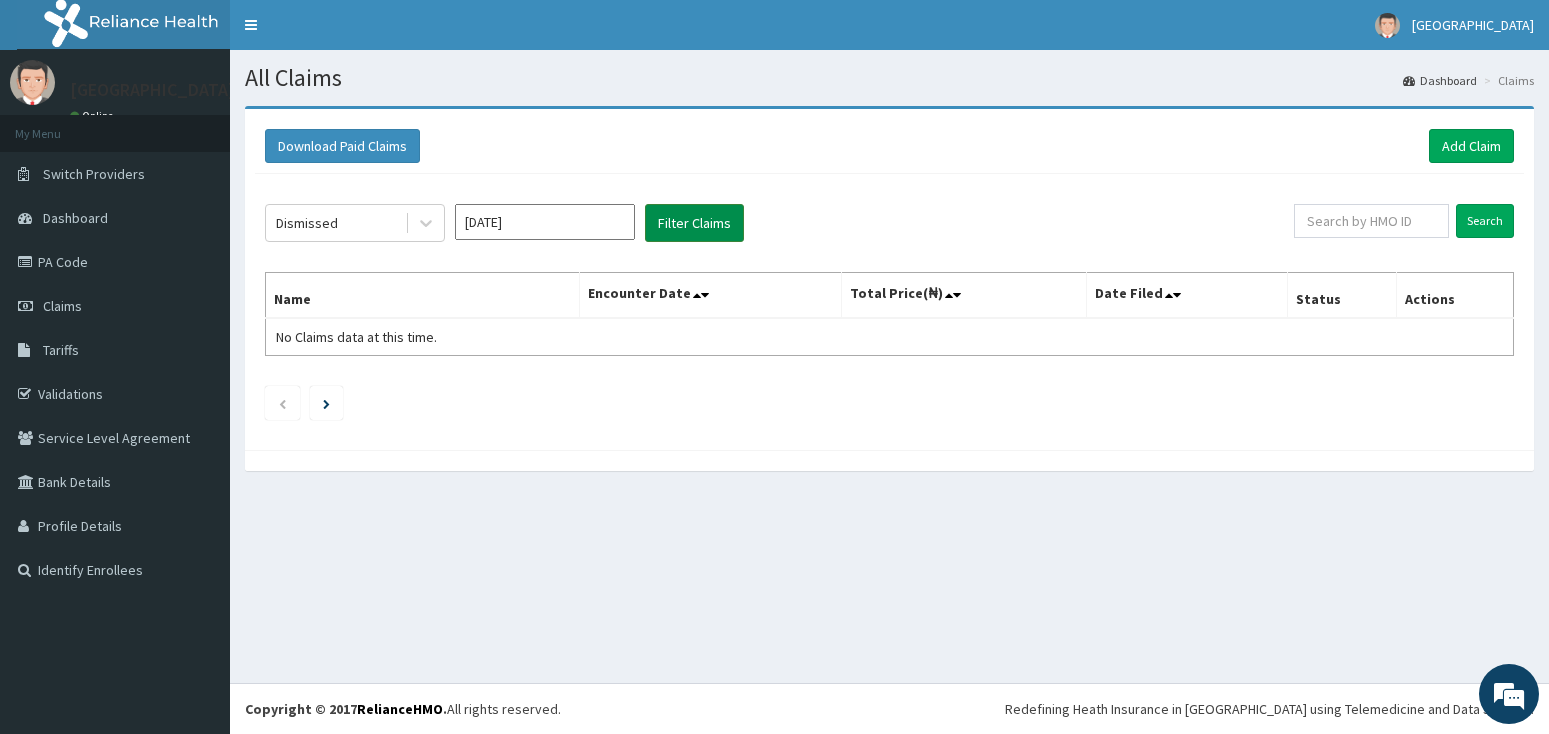 click on "Filter Claims" at bounding box center [694, 223] 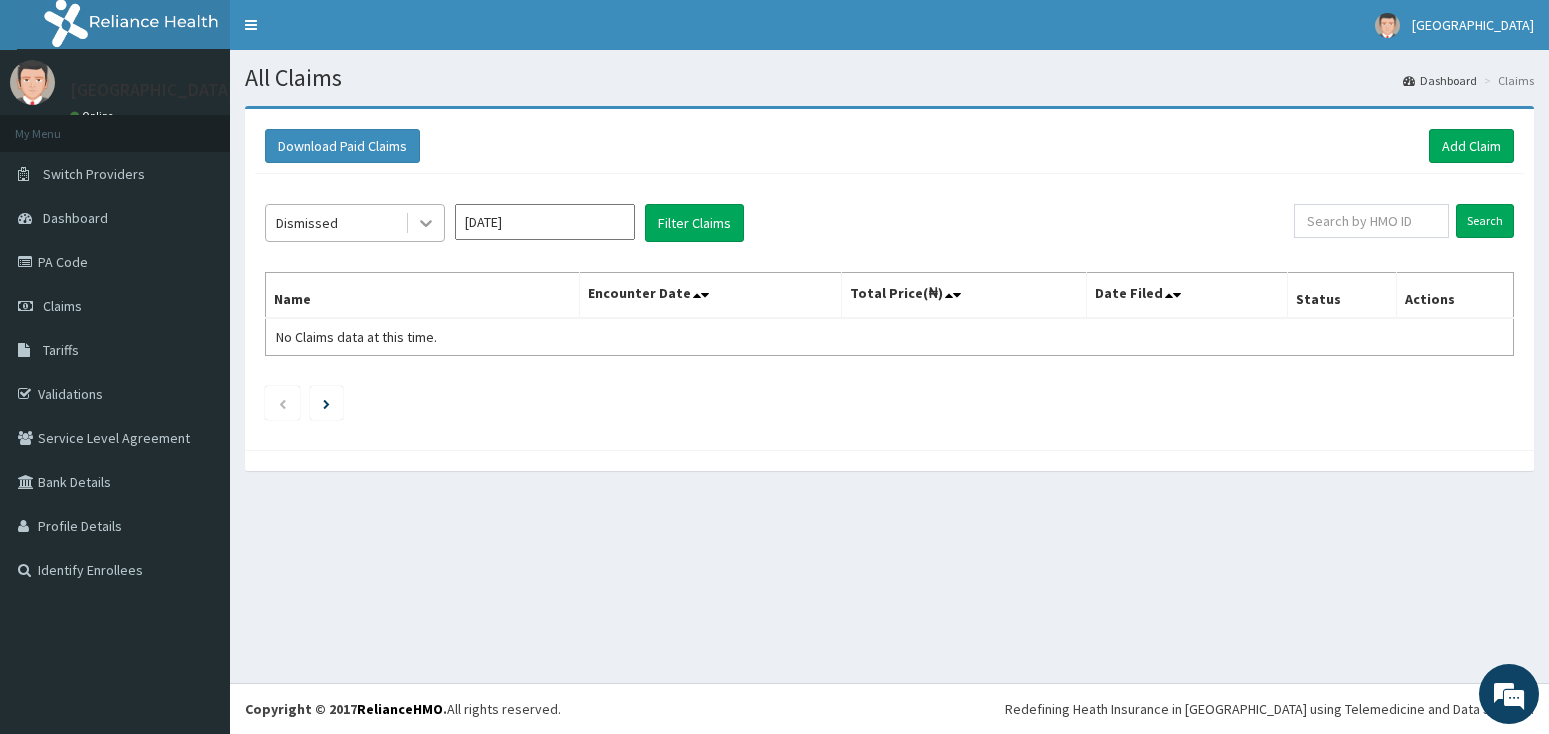 click 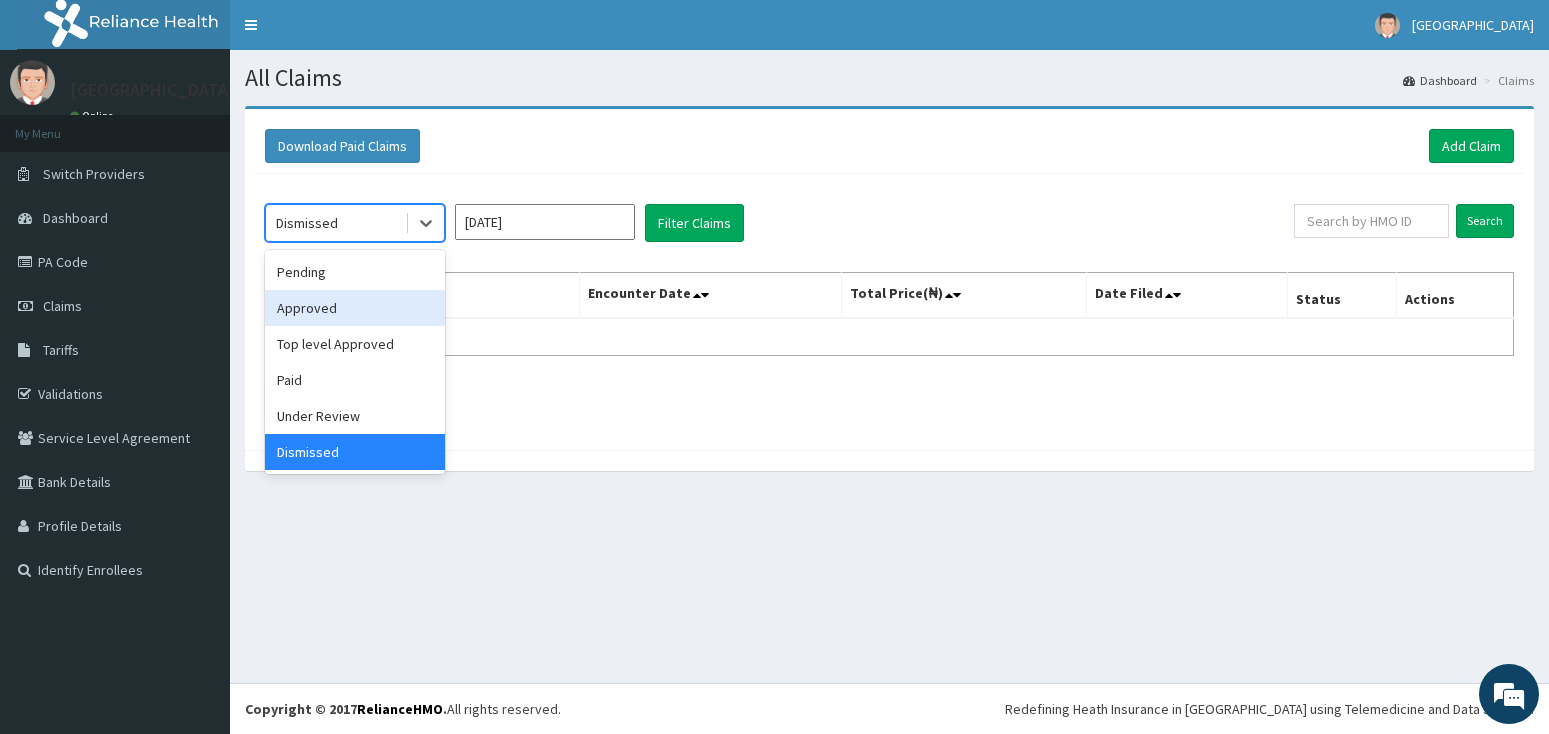 click on "Approved" at bounding box center [355, 308] 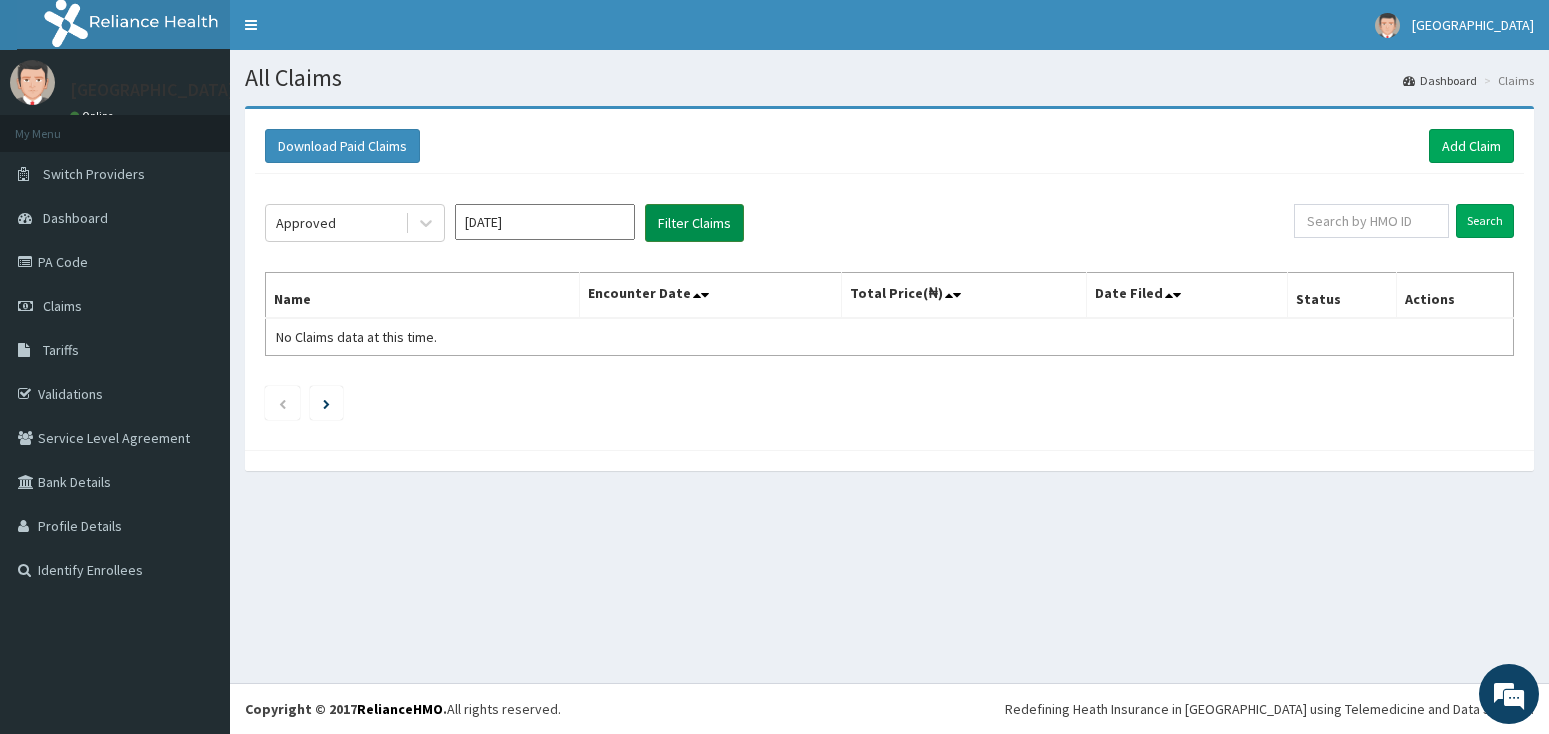 click on "Filter Claims" at bounding box center (694, 223) 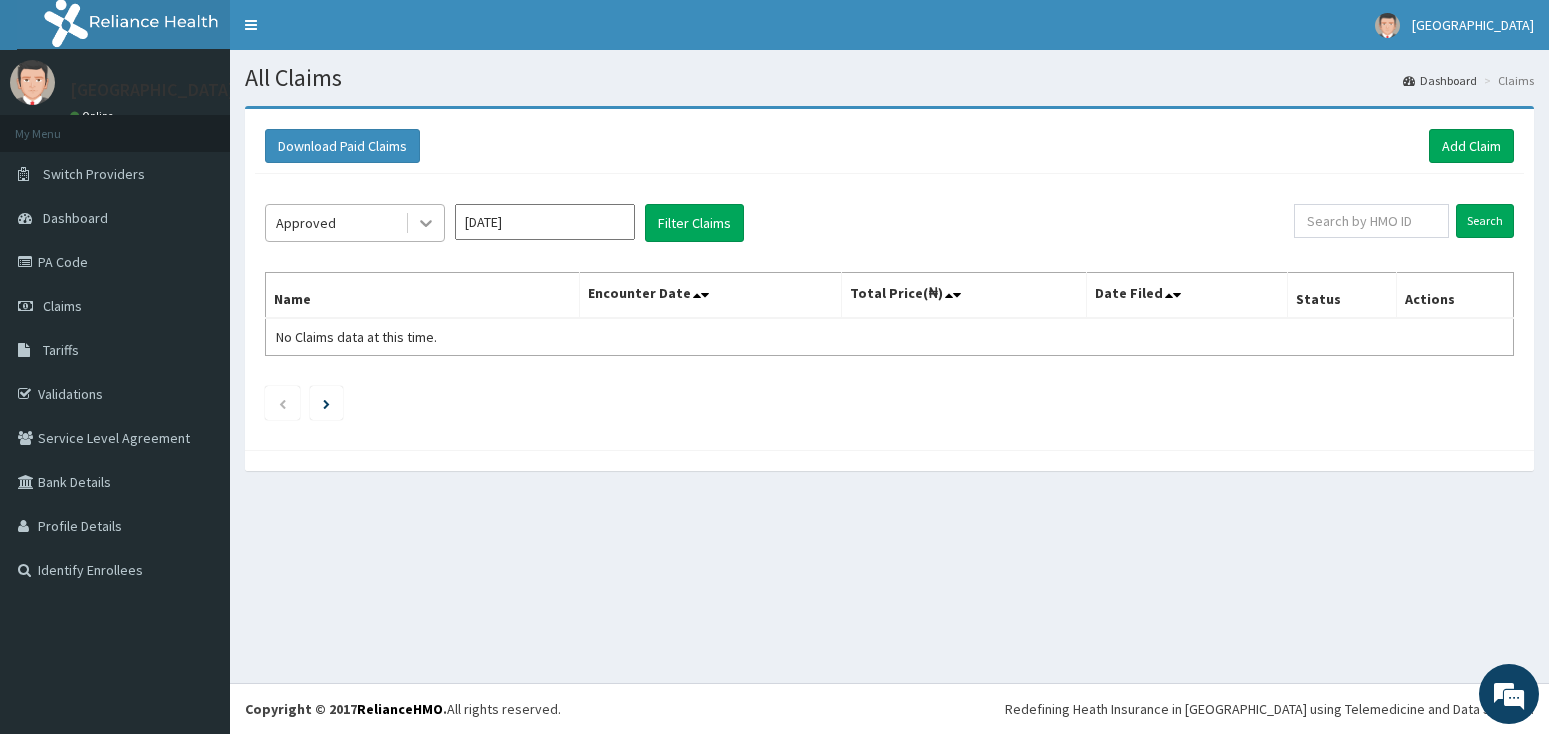 click 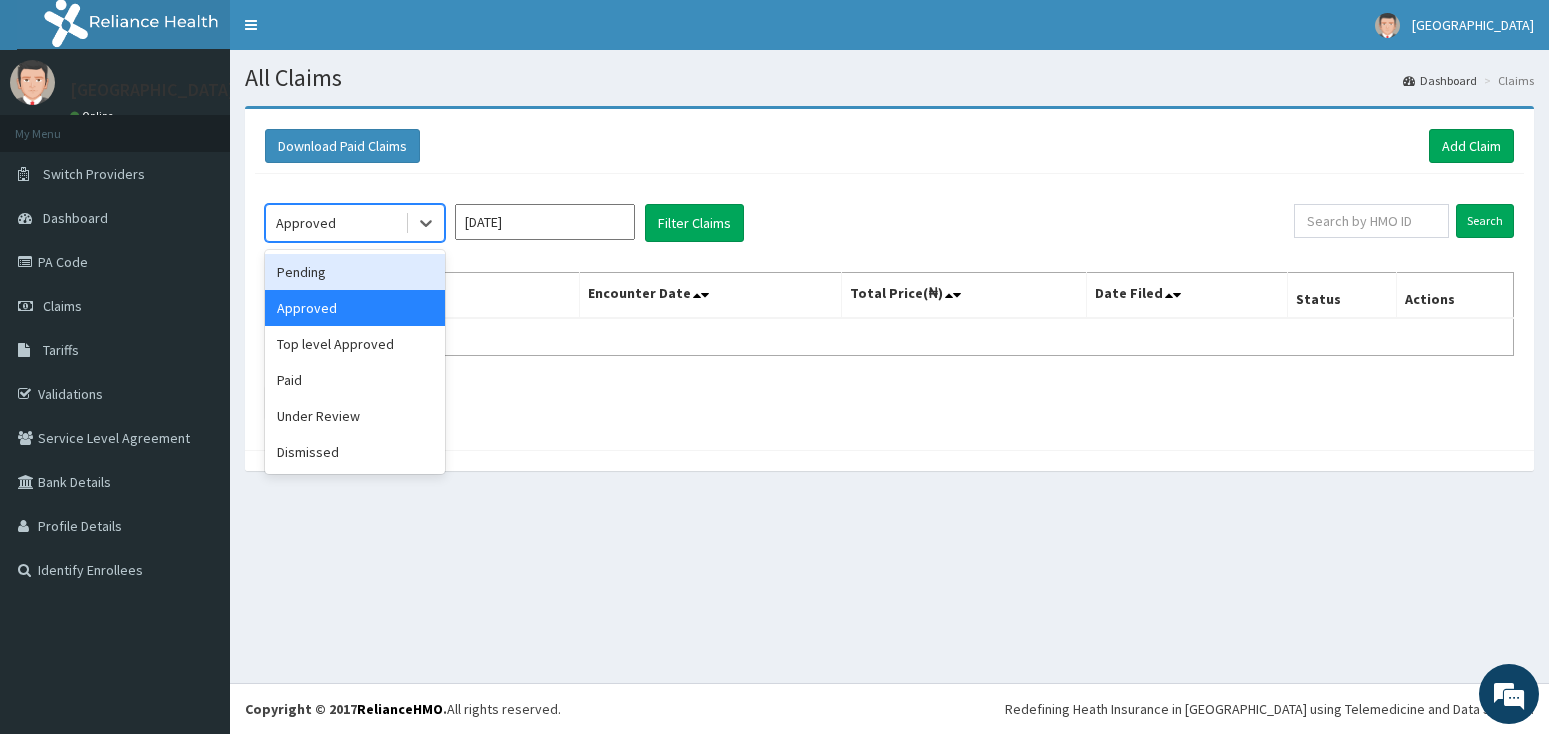 click on "Pending" at bounding box center (355, 272) 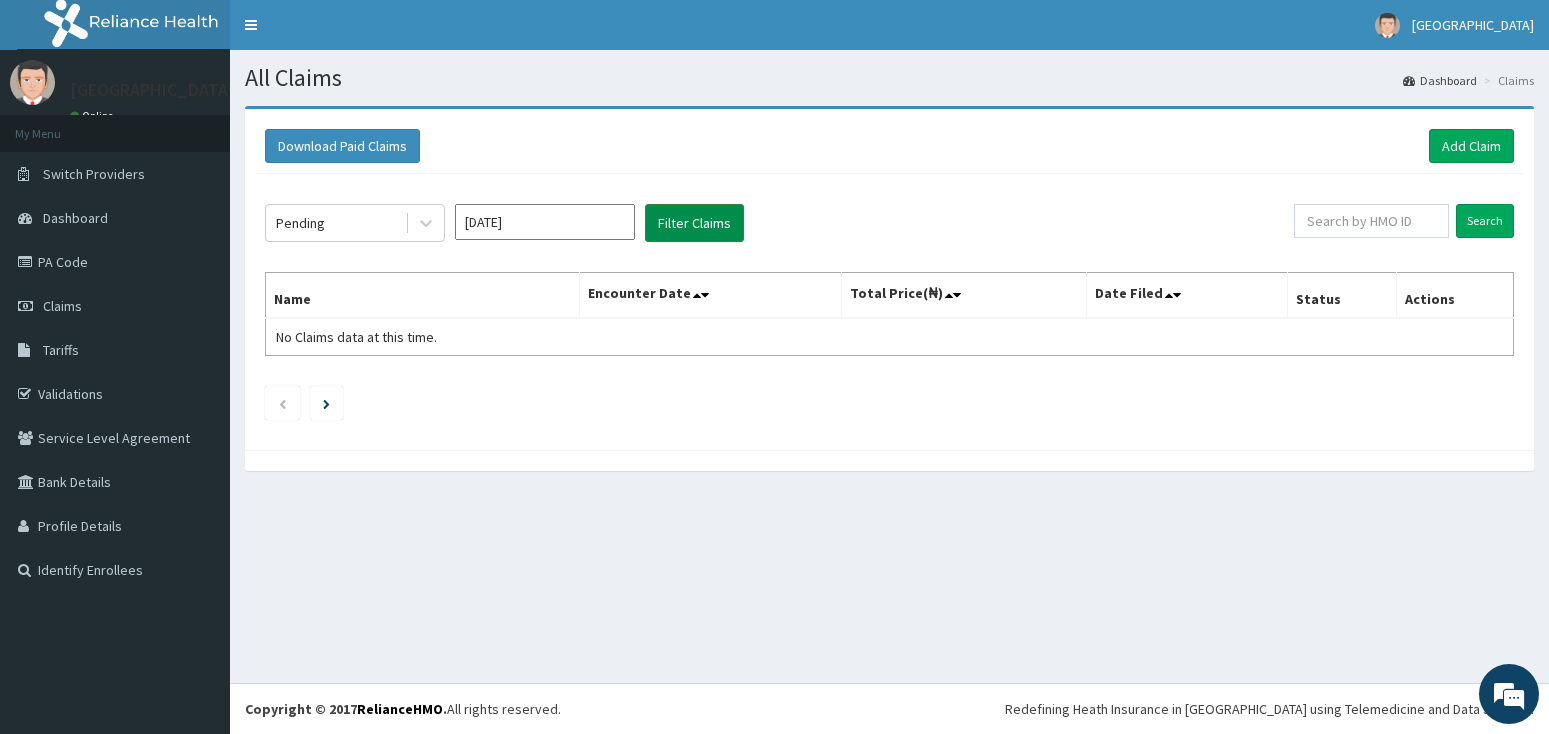 click on "Filter Claims" at bounding box center [694, 223] 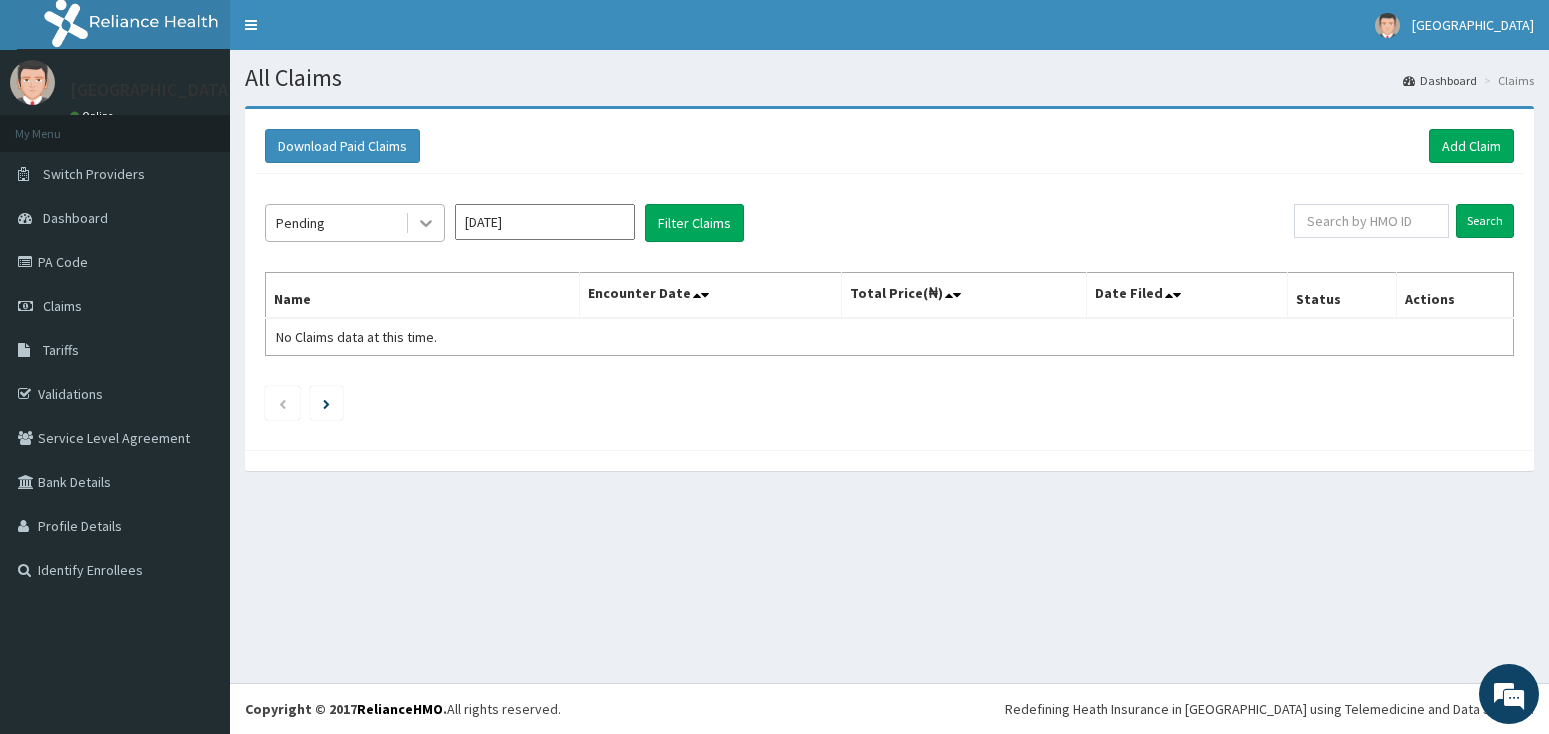 click 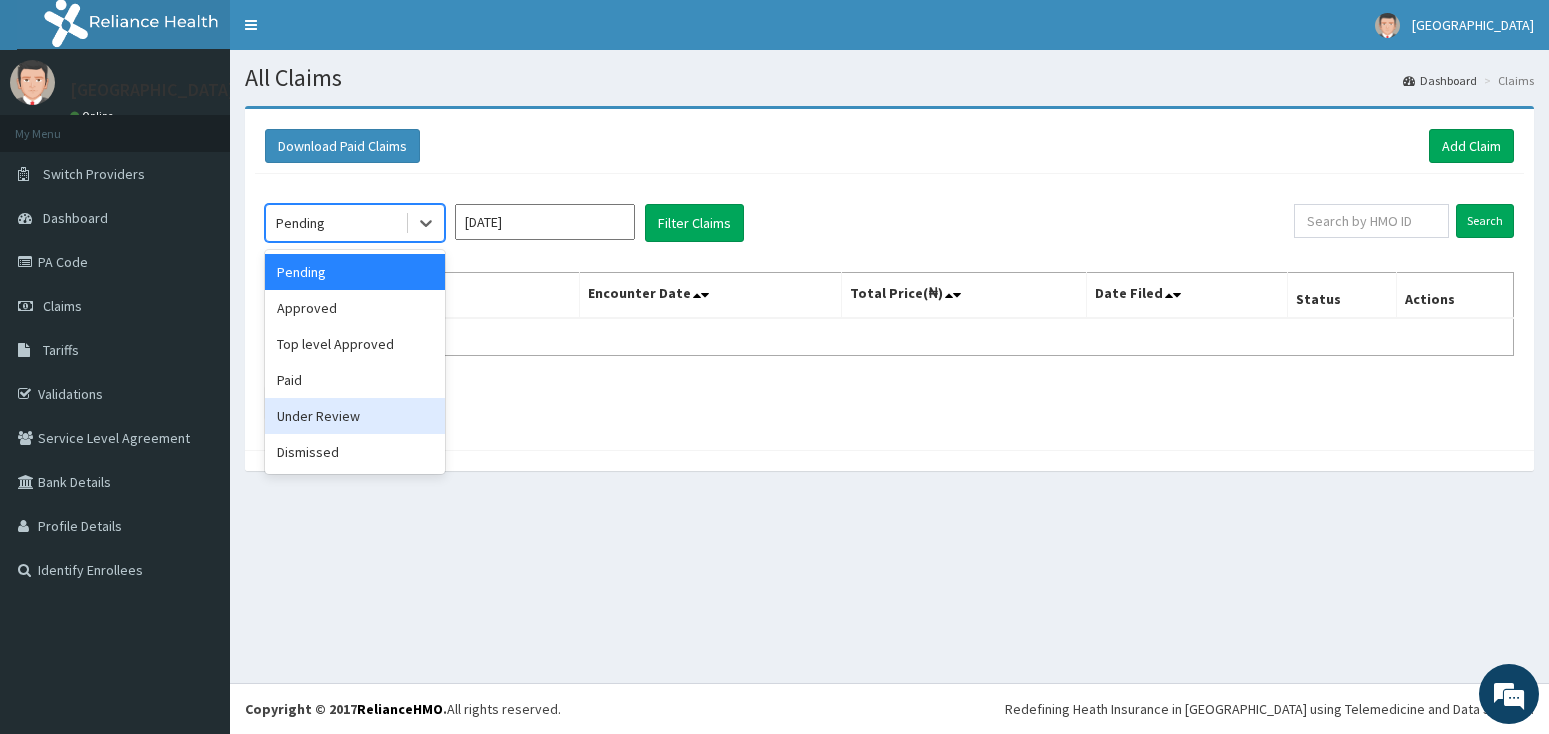 click on "Under Review" at bounding box center [355, 416] 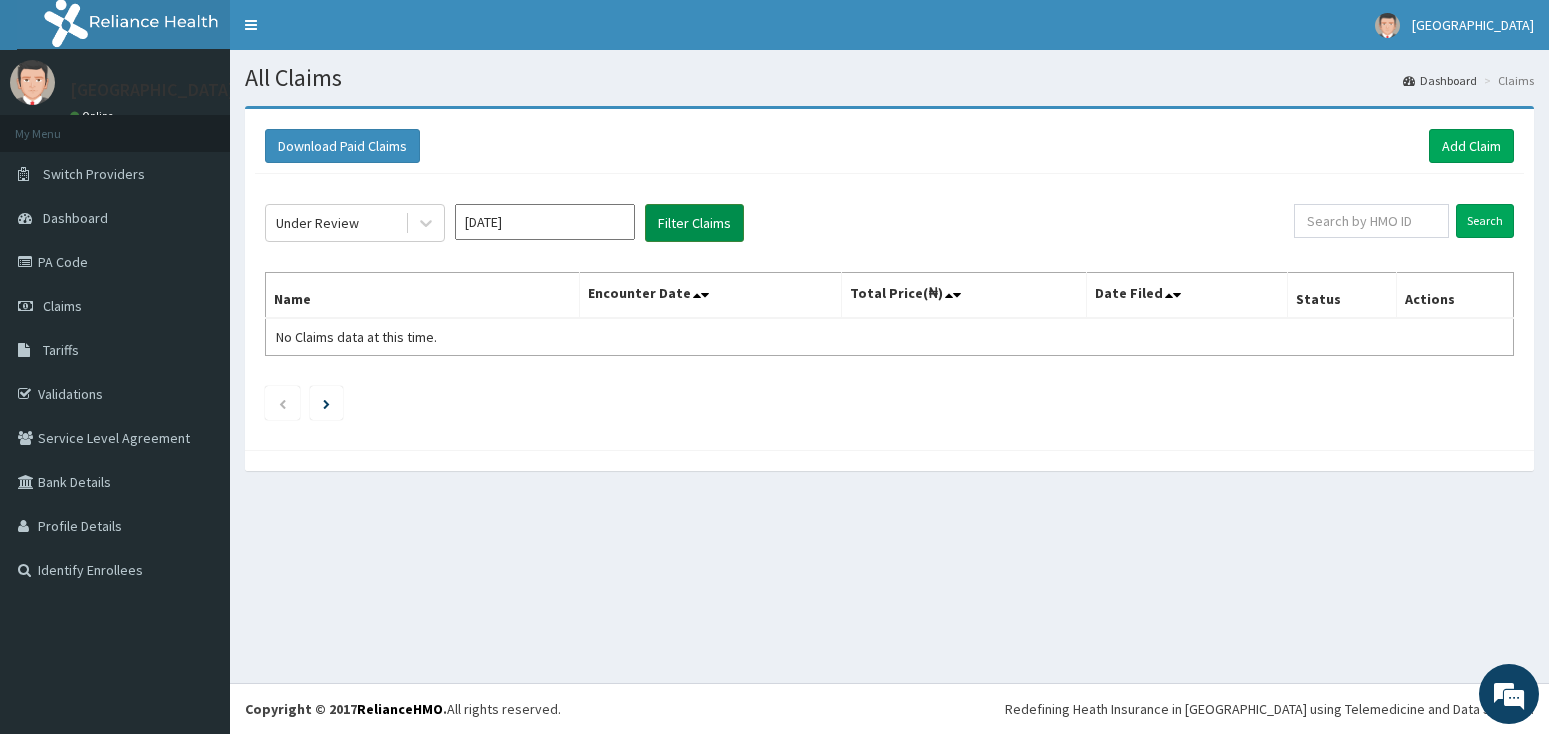 click on "Filter Claims" at bounding box center (694, 223) 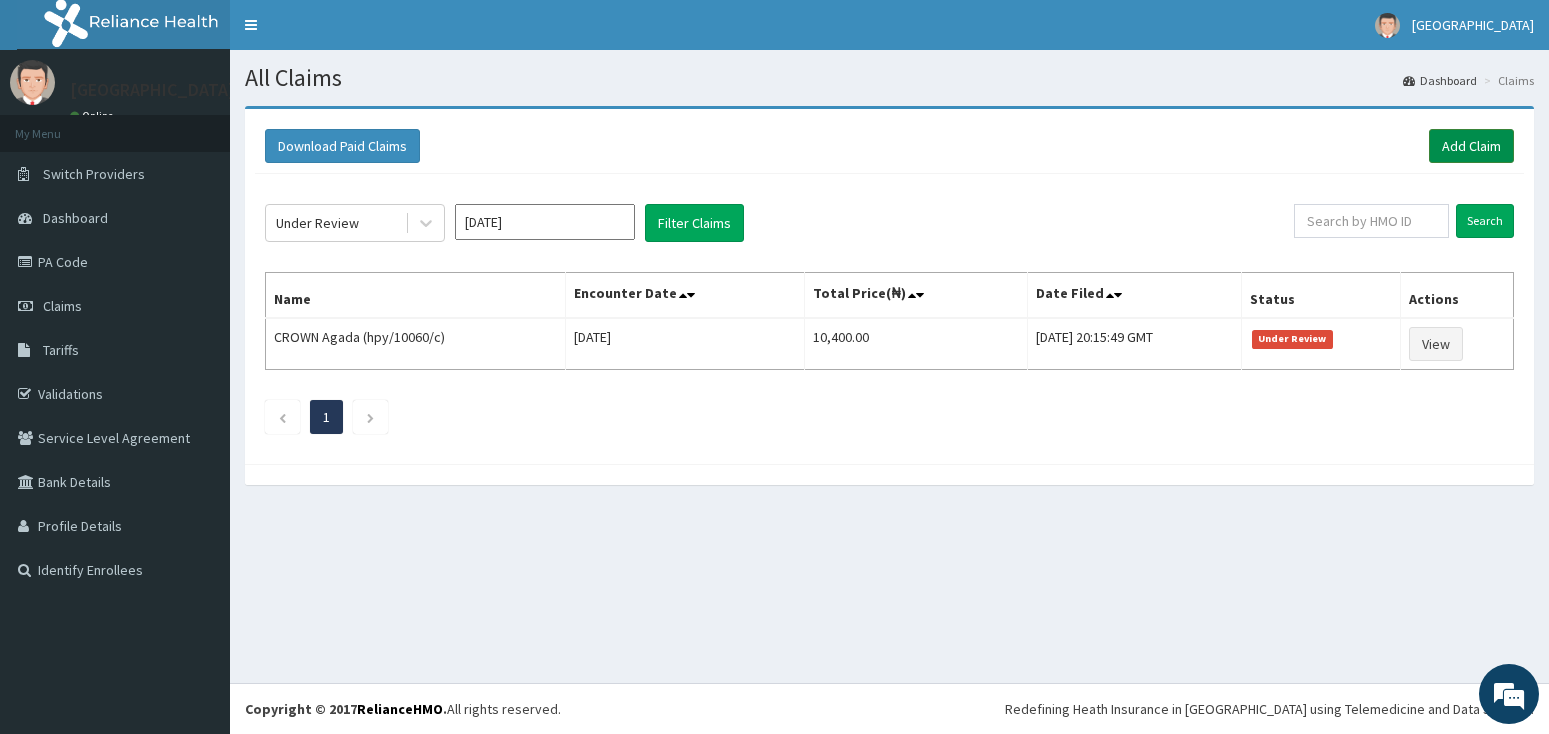 click on "Add Claim" at bounding box center (1471, 146) 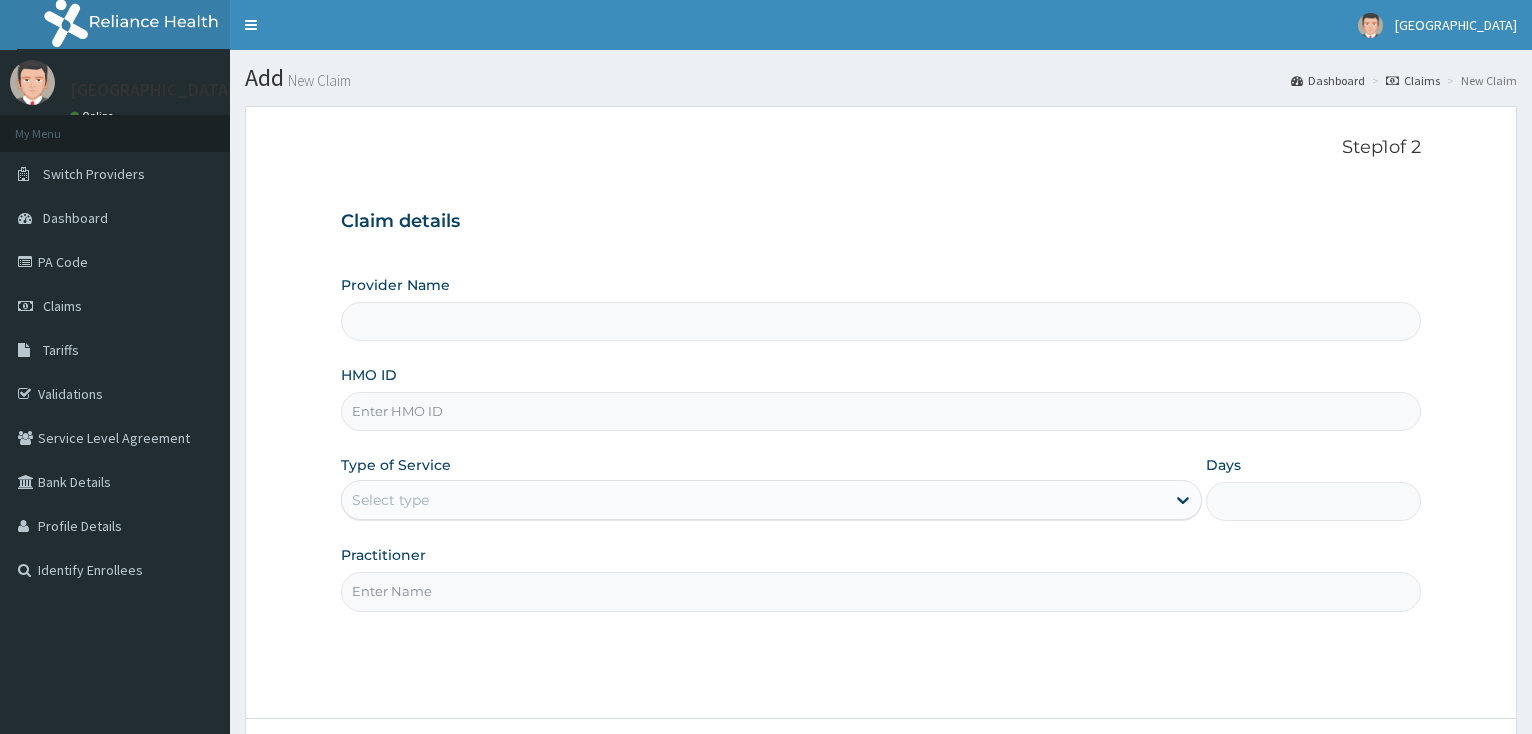 scroll, scrollTop: 0, scrollLeft: 0, axis: both 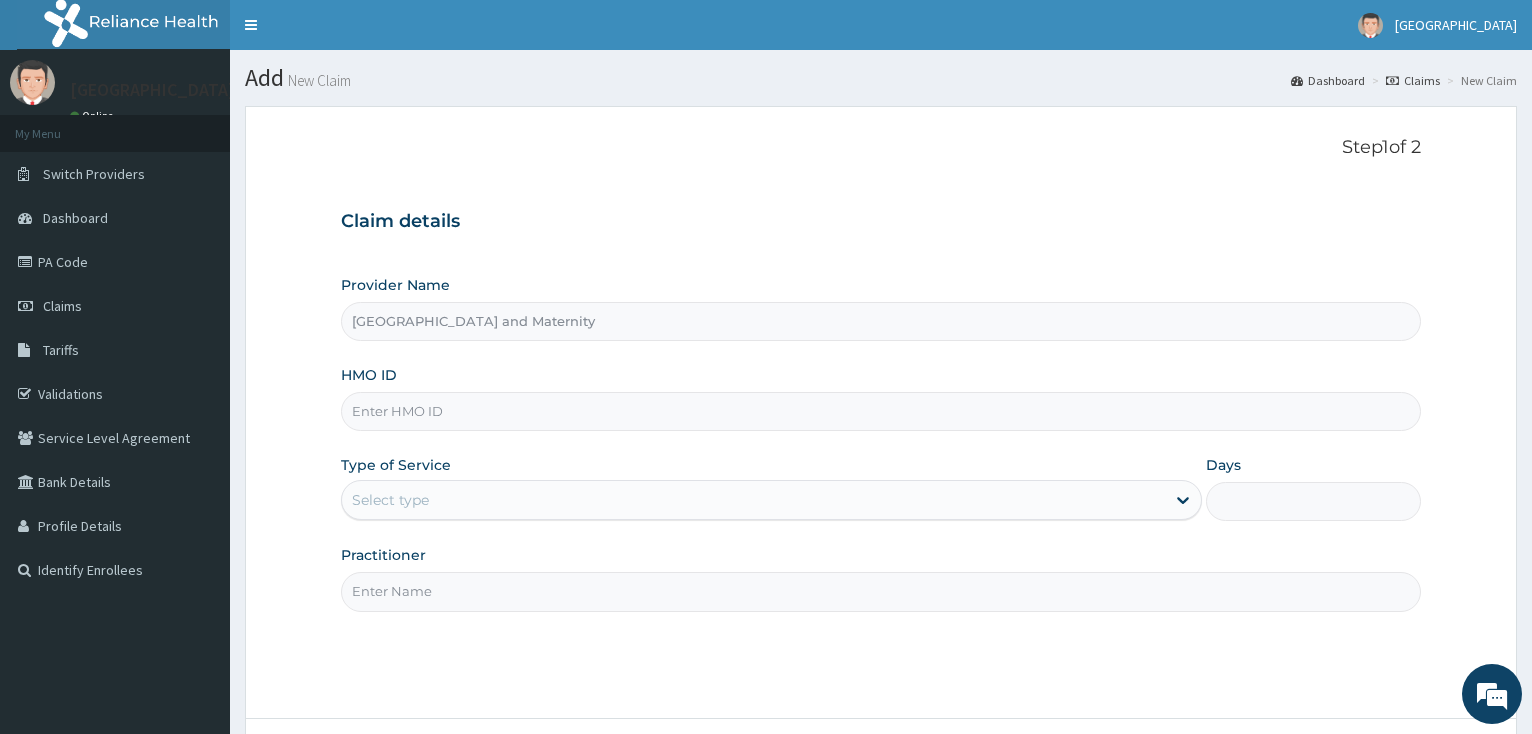 click on "HMO ID" at bounding box center [881, 411] 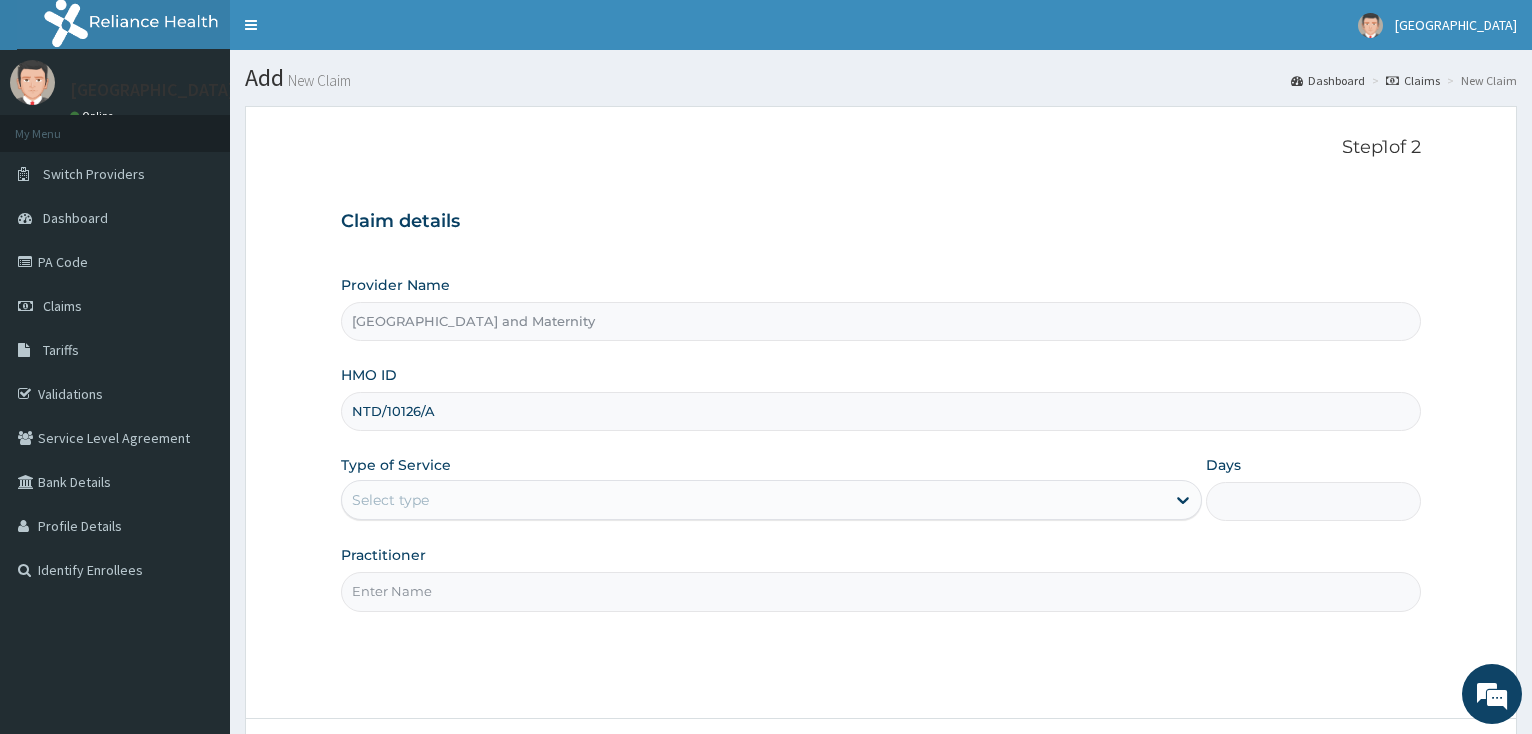 type on "NTD/10126/A" 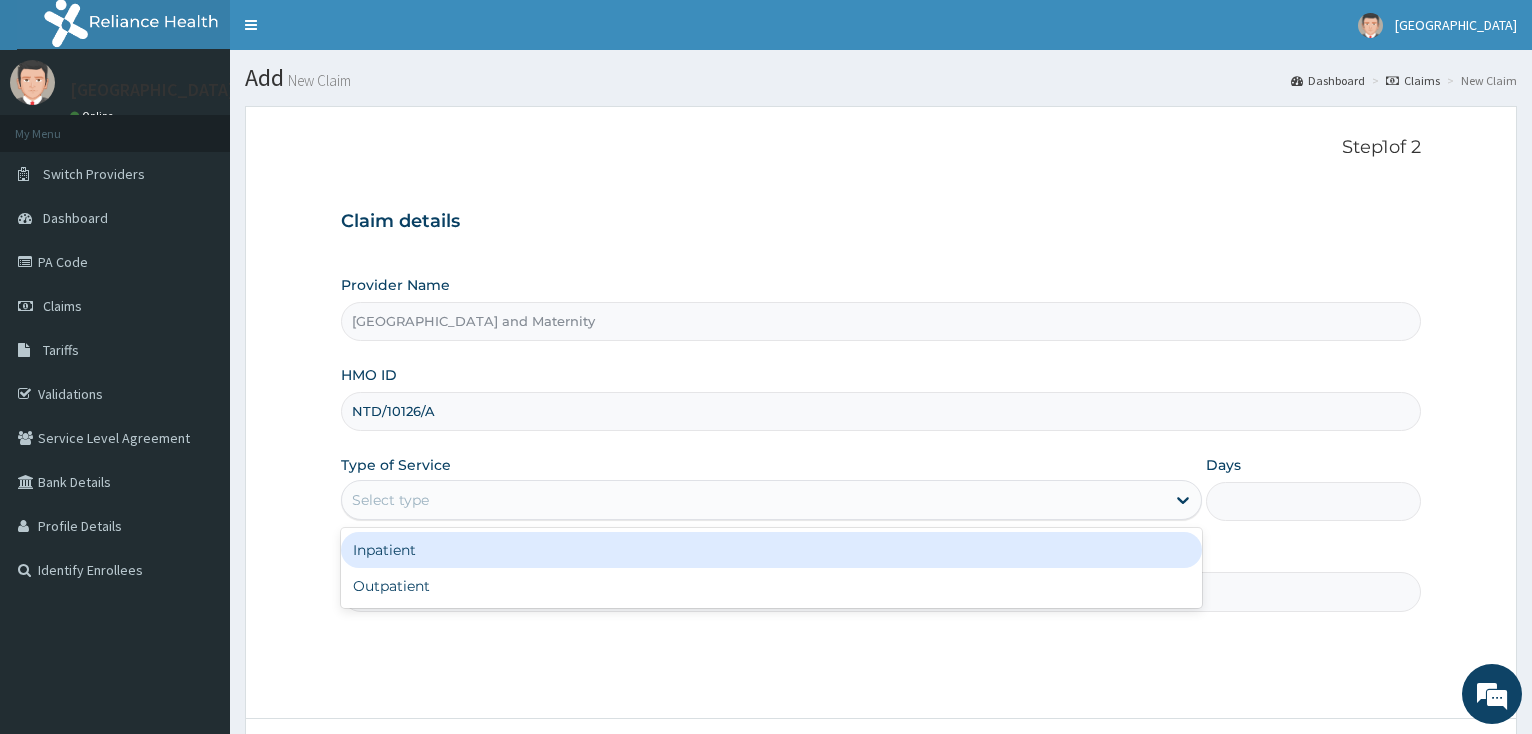 click on "Select type" at bounding box center [753, 500] 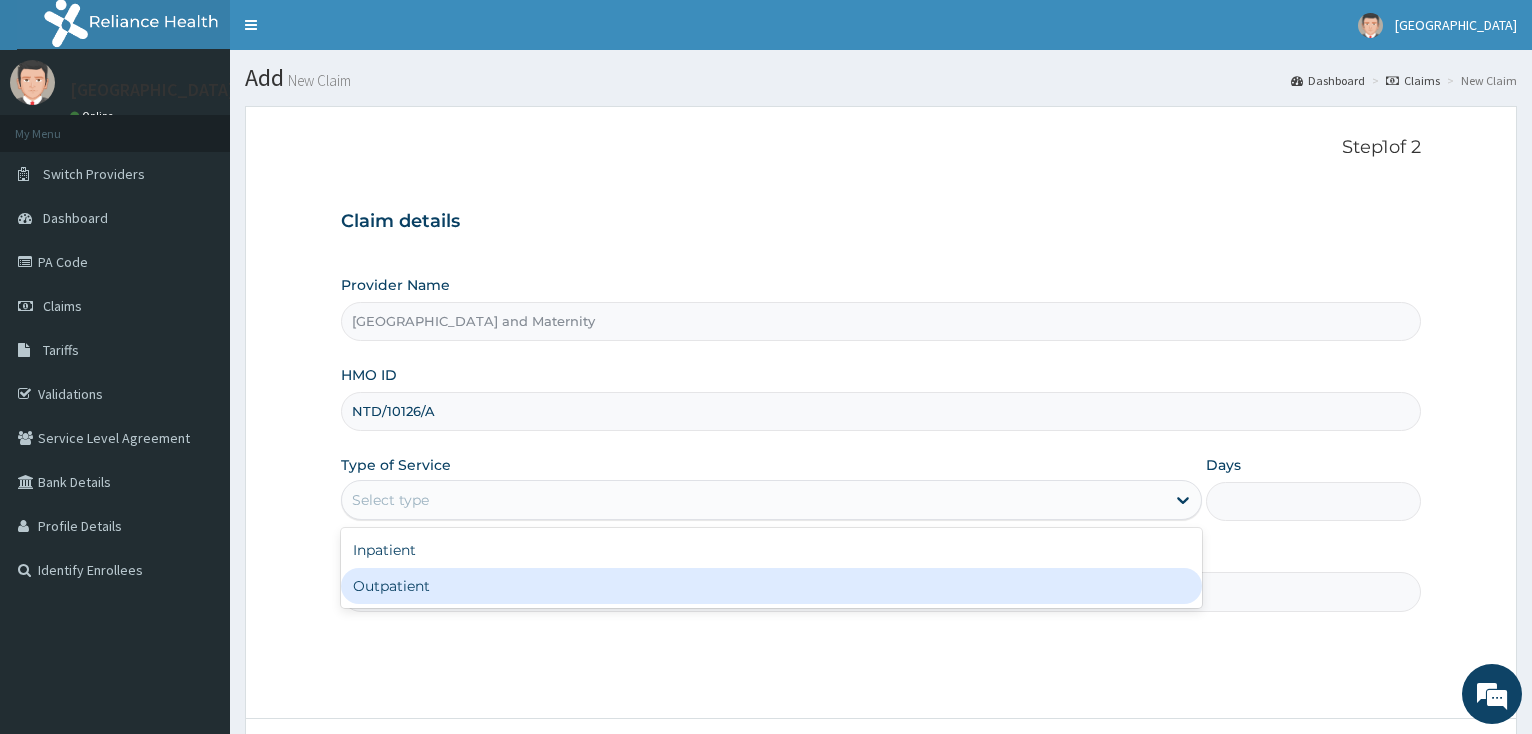 click on "Outpatient" at bounding box center (771, 586) 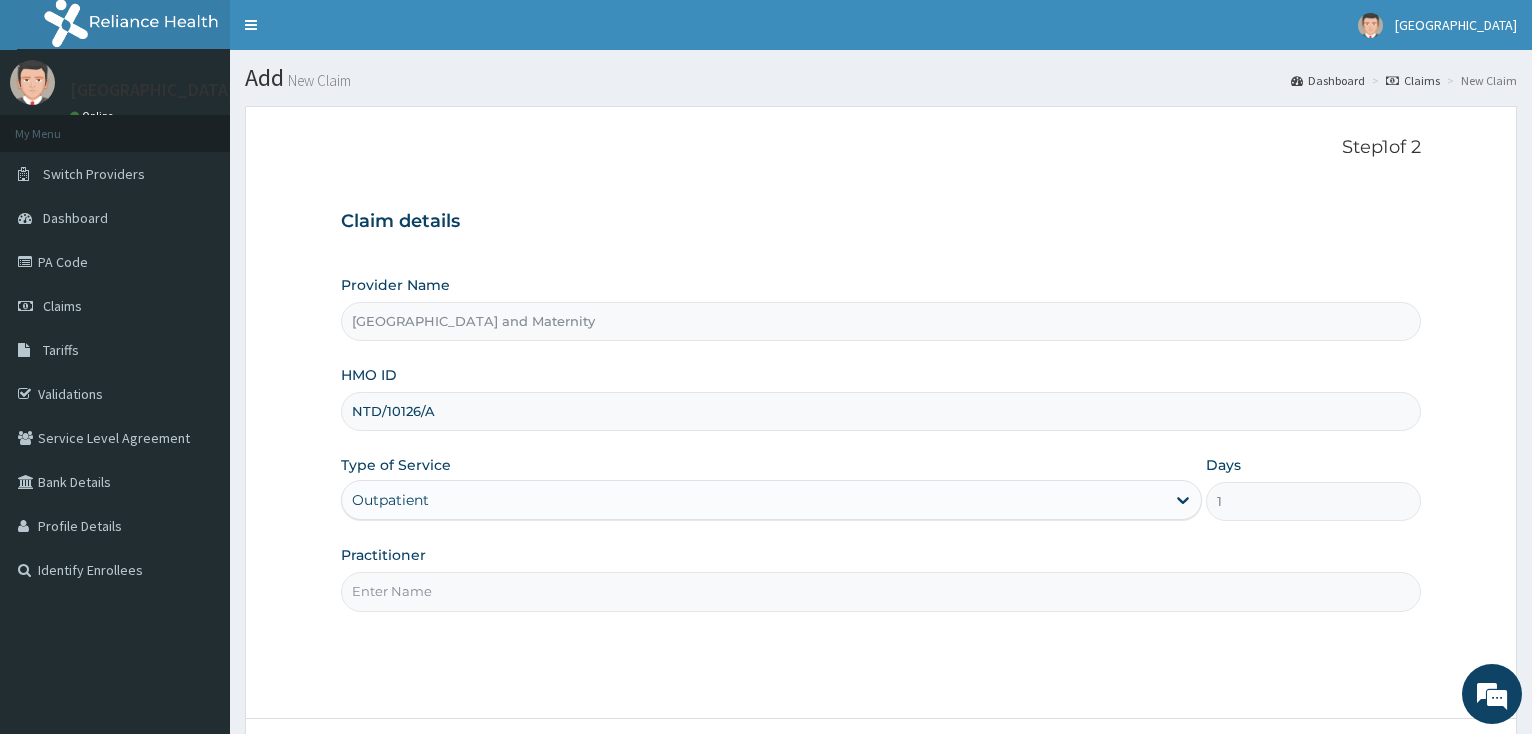 click on "Practitioner" at bounding box center [881, 591] 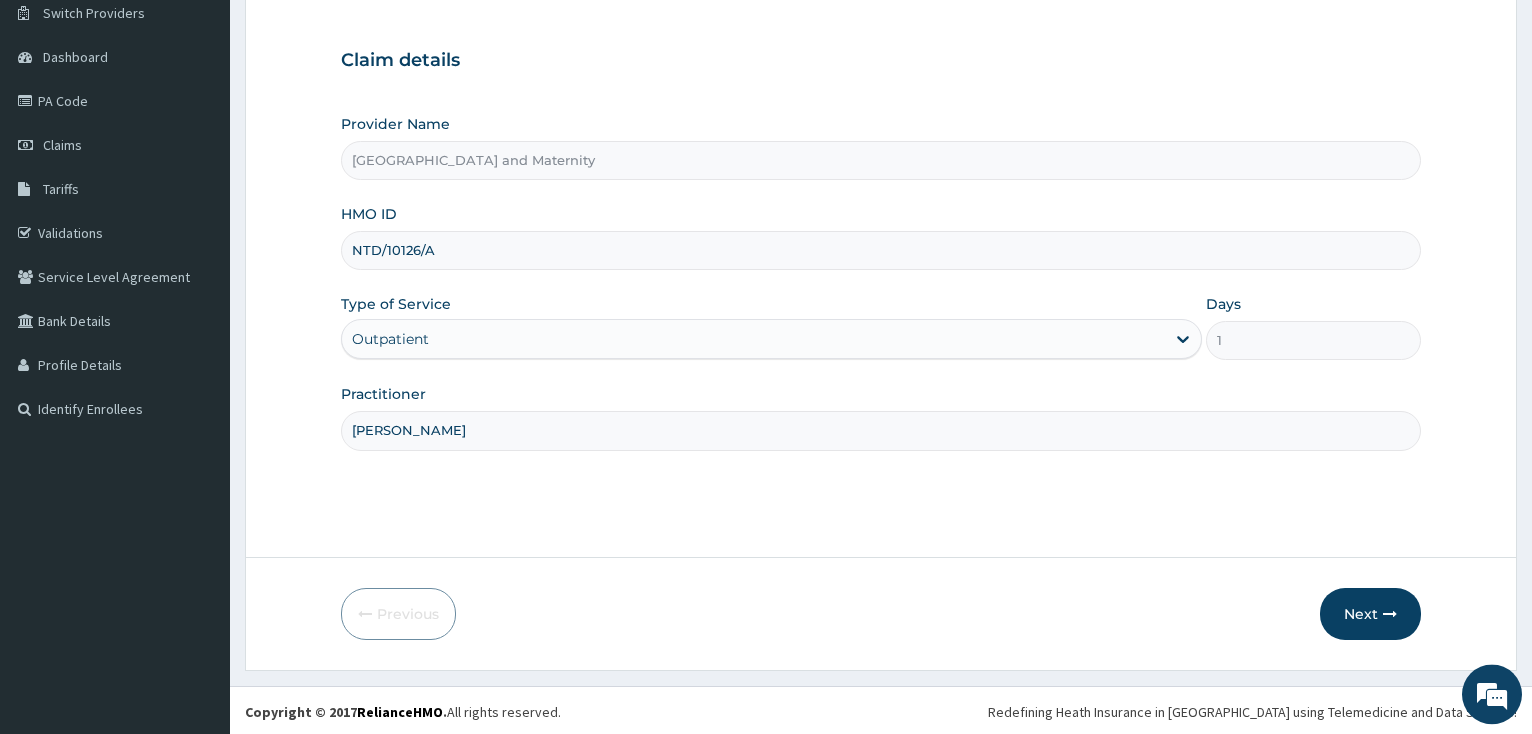 scroll, scrollTop: 164, scrollLeft: 0, axis: vertical 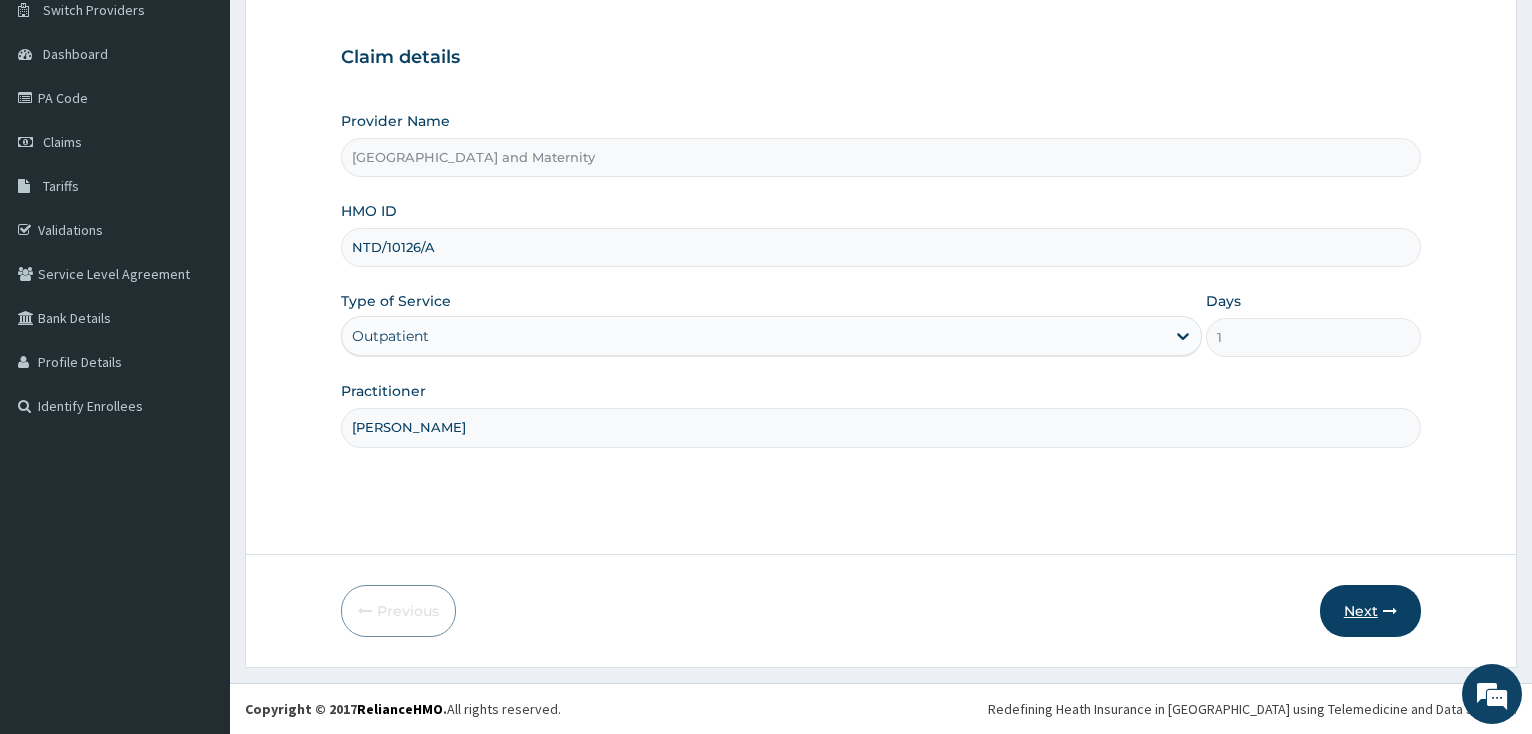 type on "DR LEO" 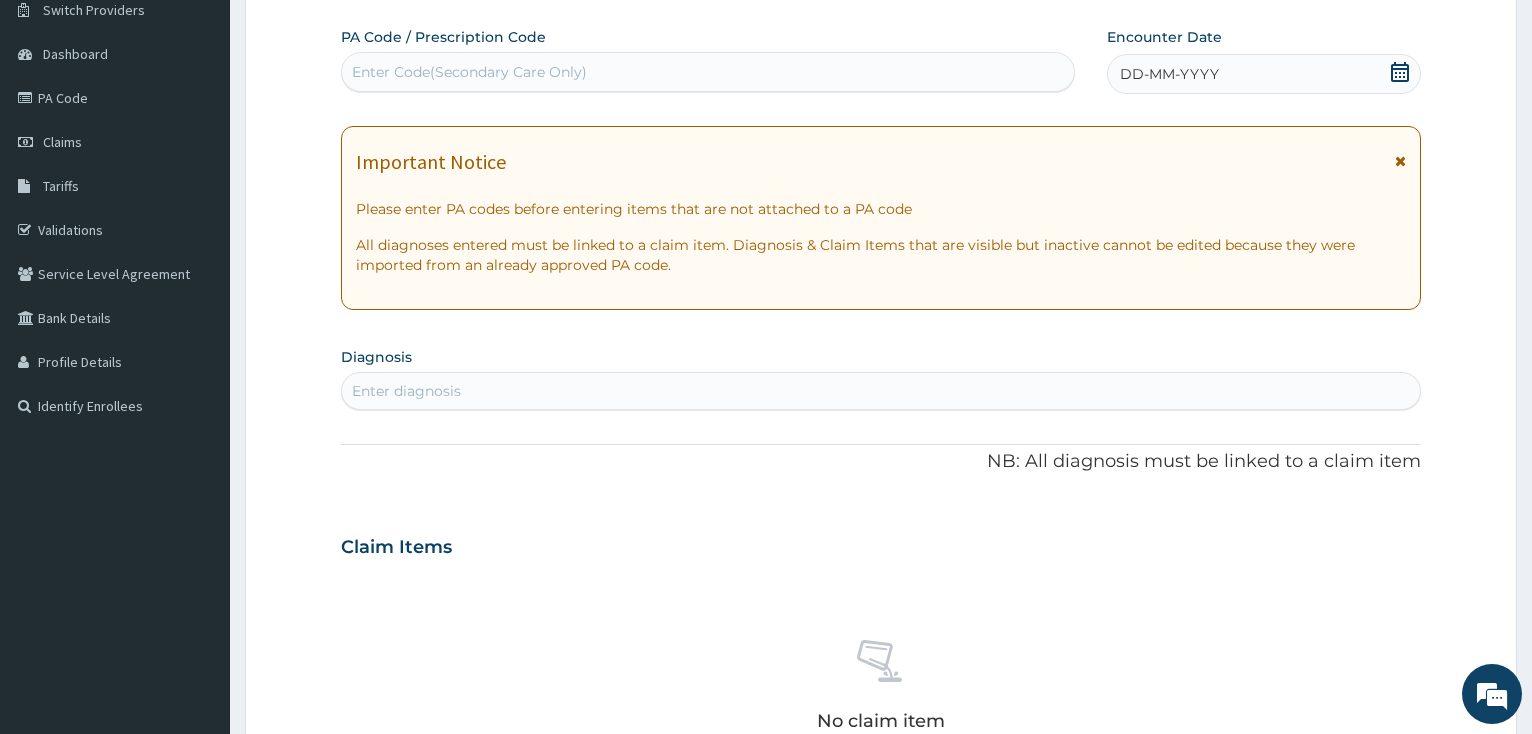 click 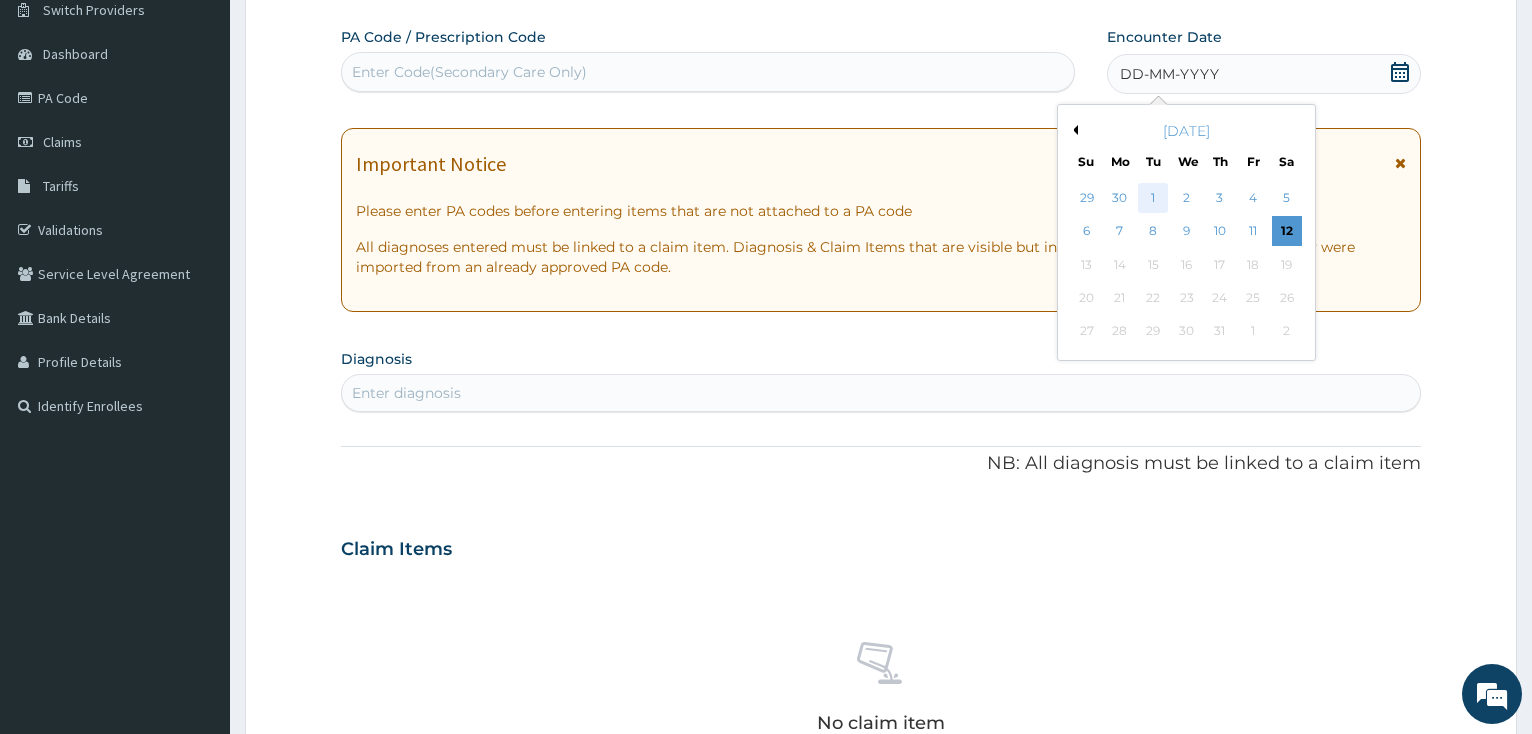 click on "1" at bounding box center (1153, 198) 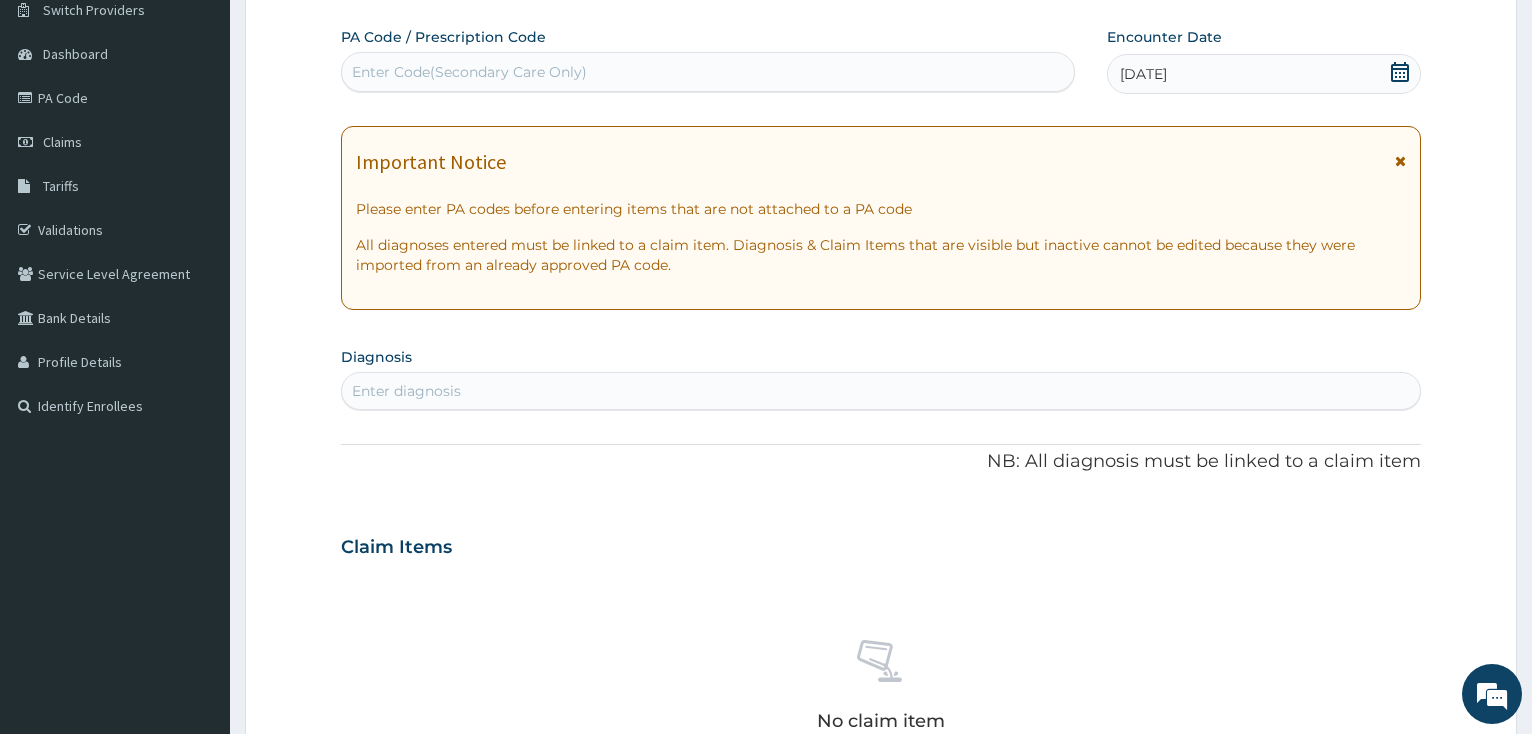 click on "Enter diagnosis" at bounding box center [881, 391] 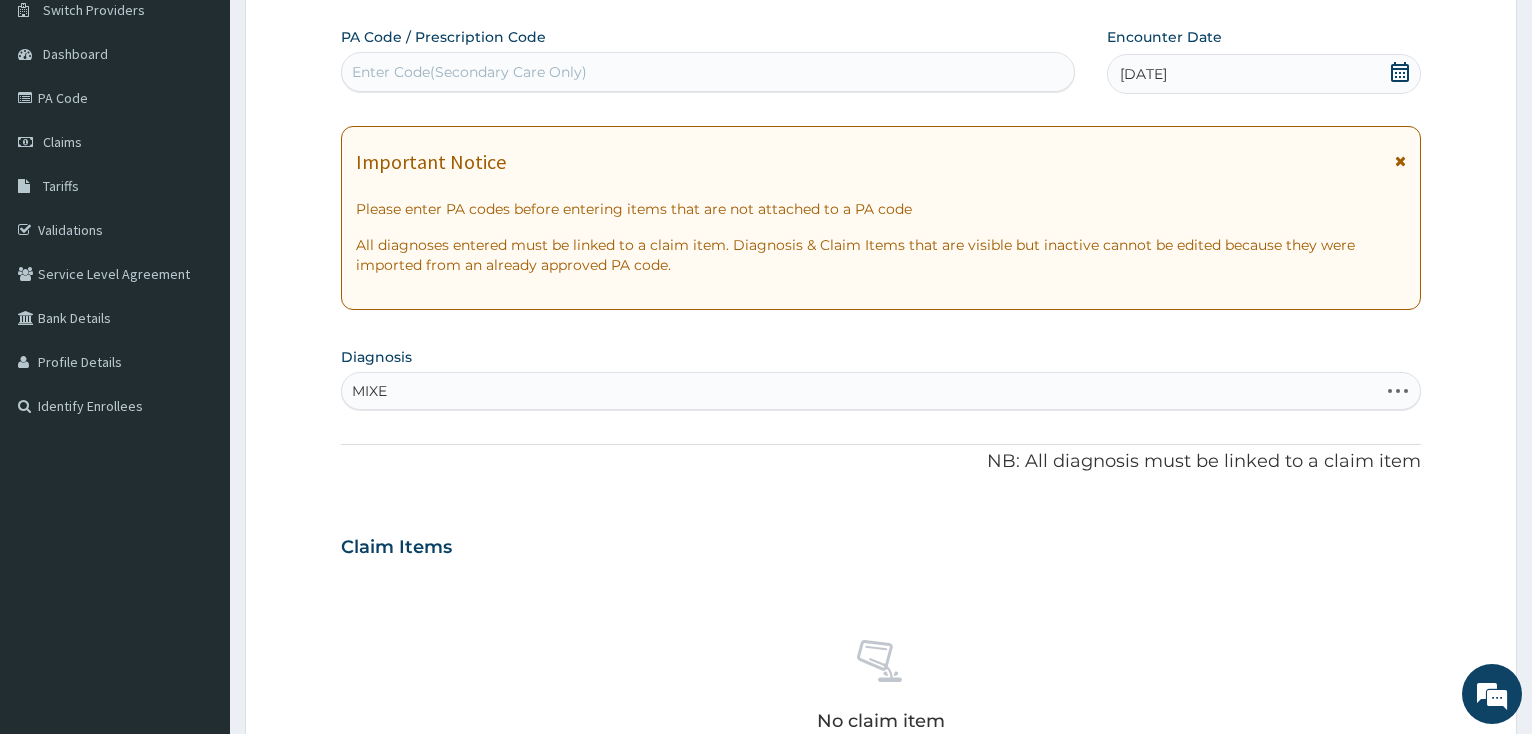 type on "MIXED" 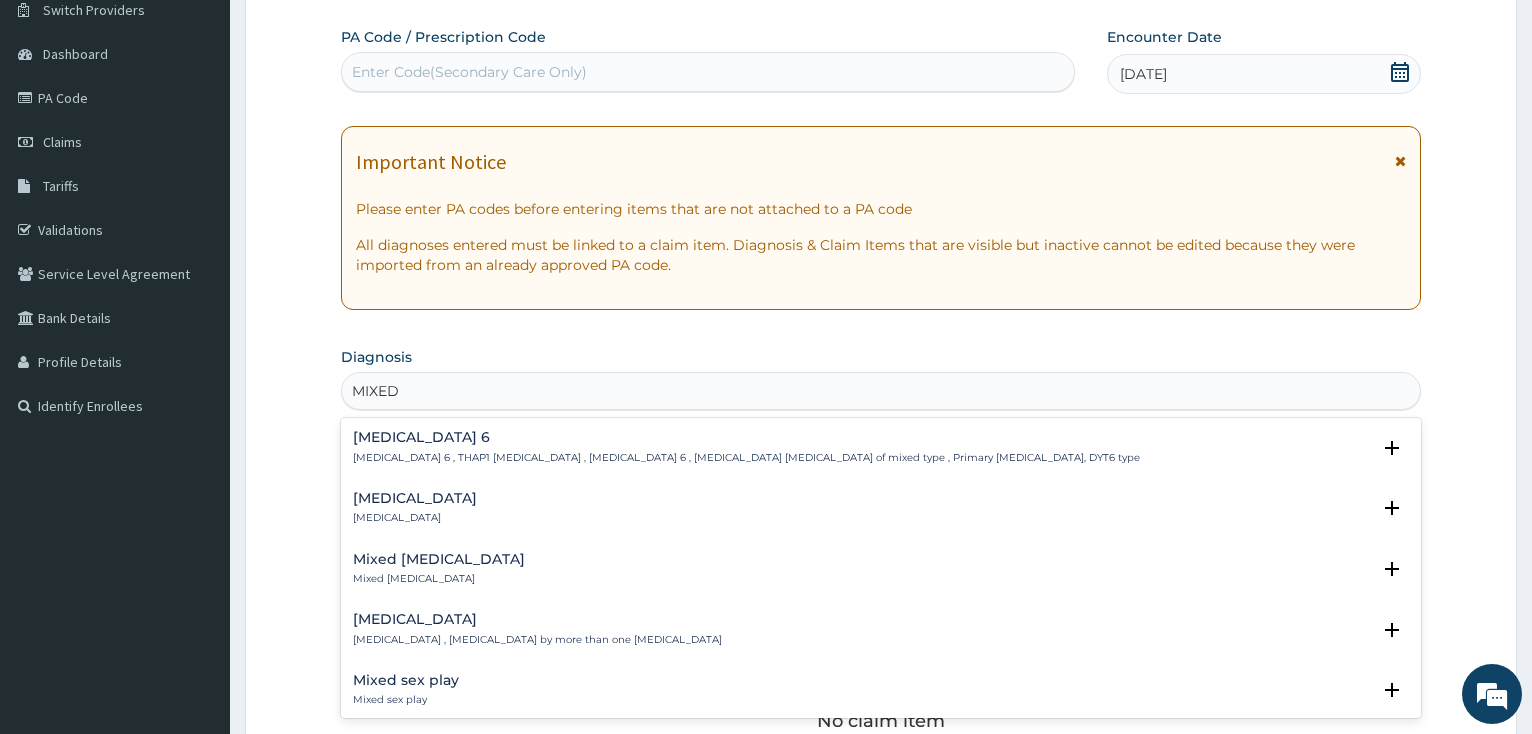 click on "Mixed malaria , Malaria by more than one parasite" at bounding box center [537, 640] 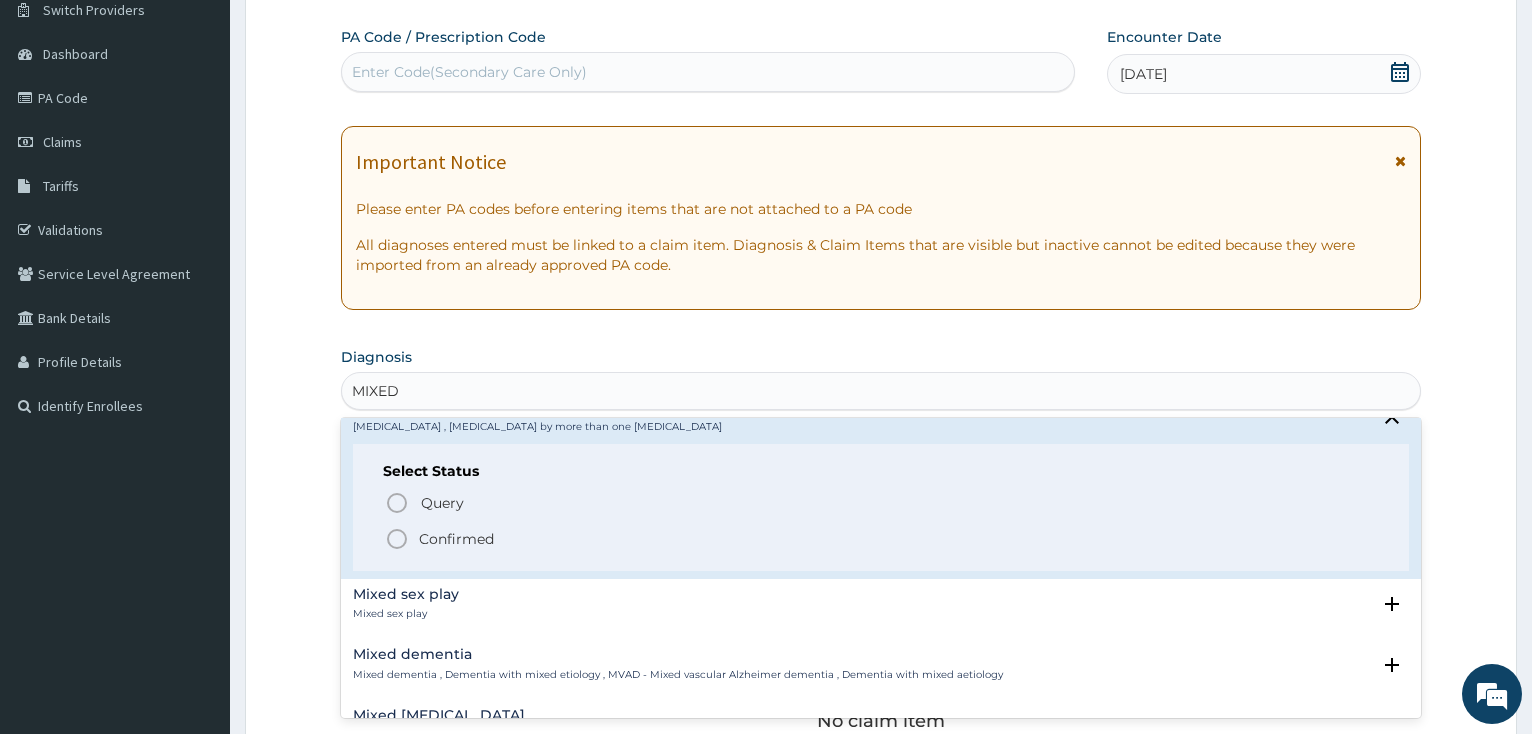 scroll, scrollTop: 216, scrollLeft: 0, axis: vertical 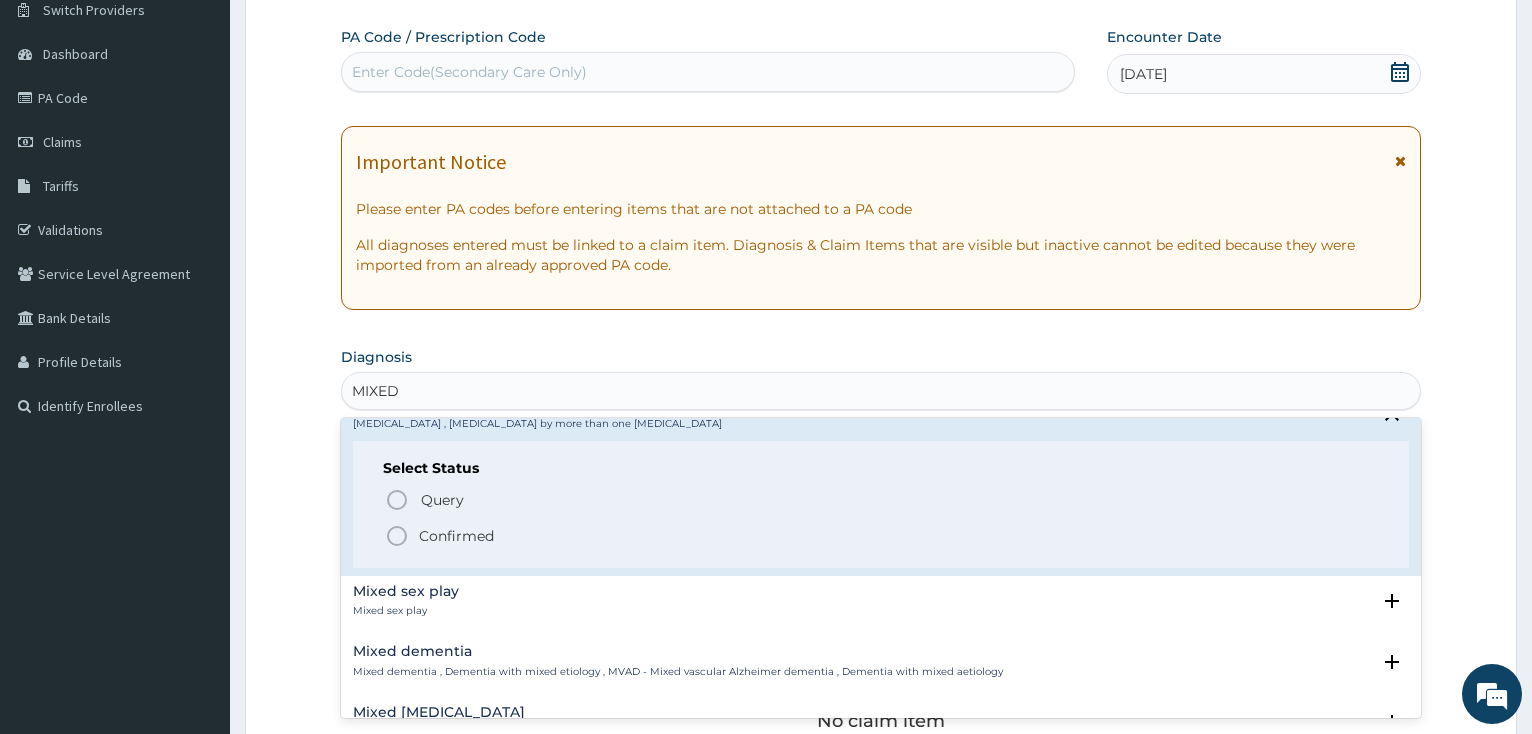 click 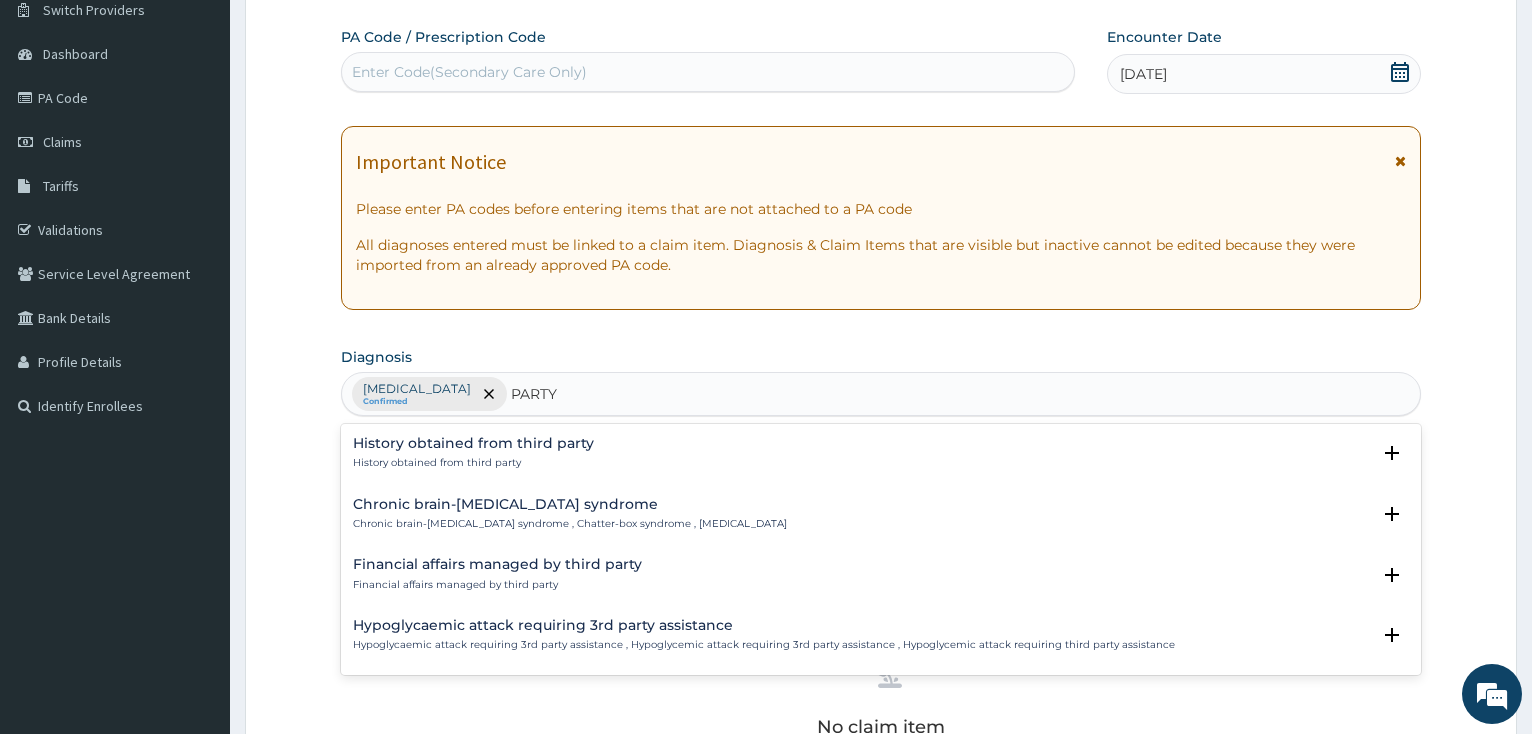 click on "PARTY" at bounding box center [534, 394] 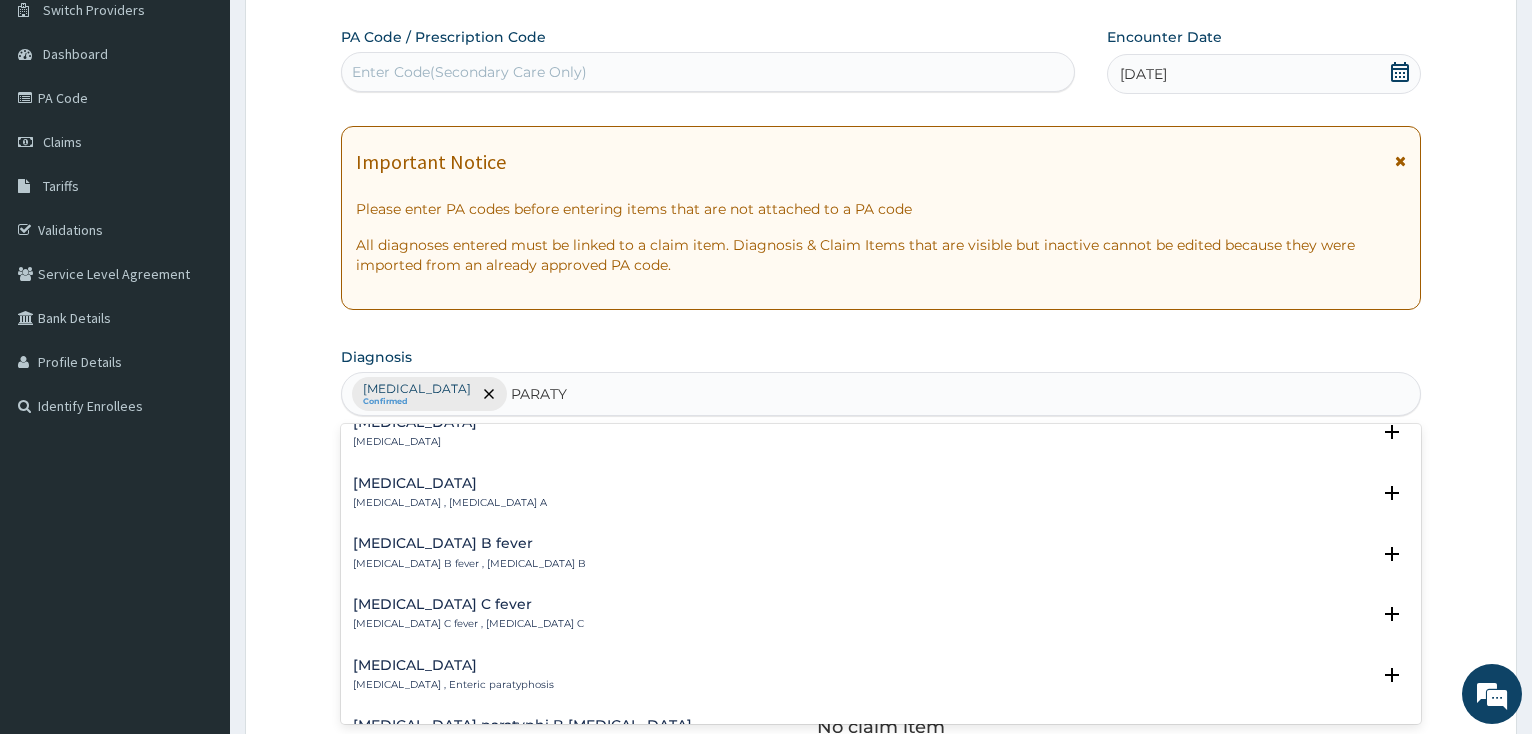 scroll, scrollTop: 0, scrollLeft: 0, axis: both 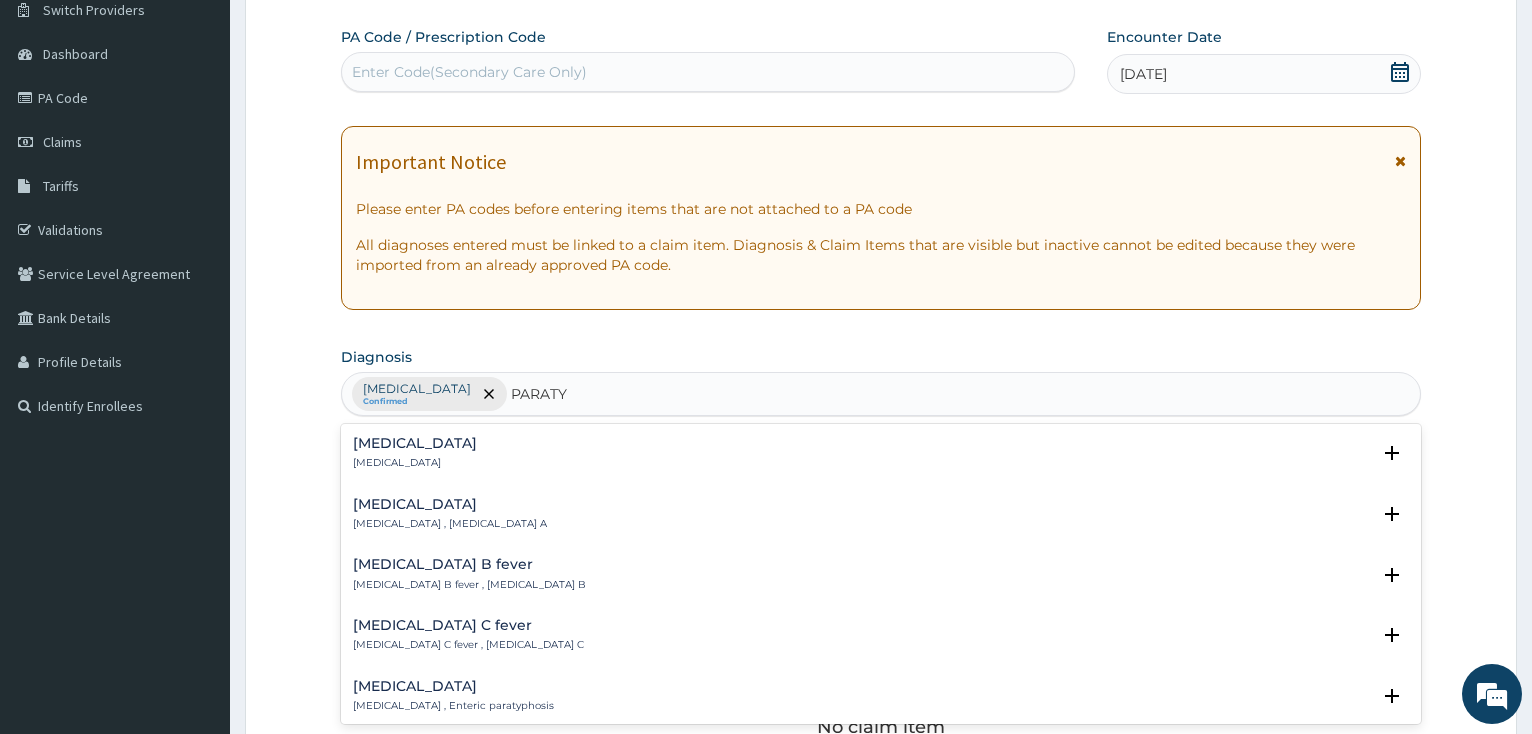 click on "Paratyphoid fever" at bounding box center [415, 443] 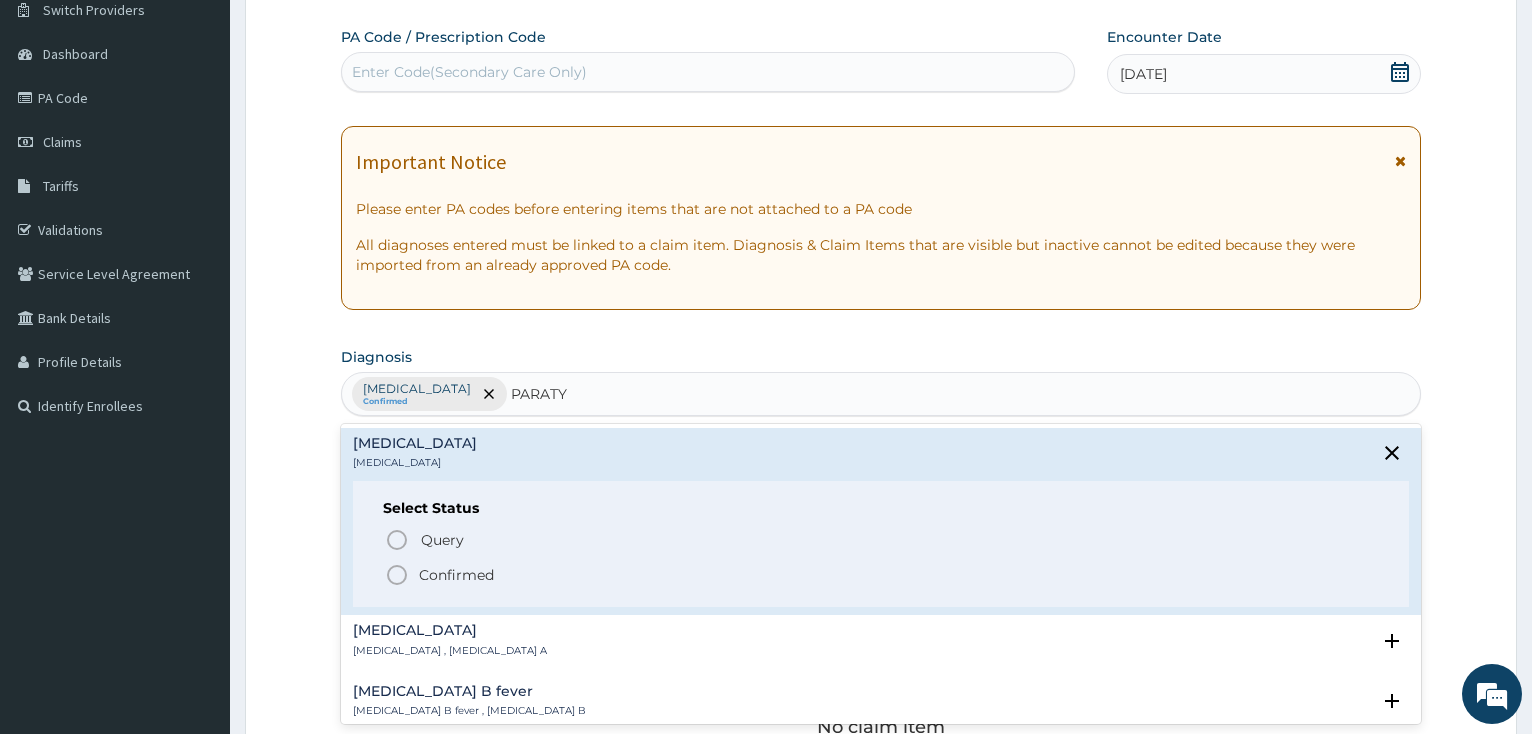 click 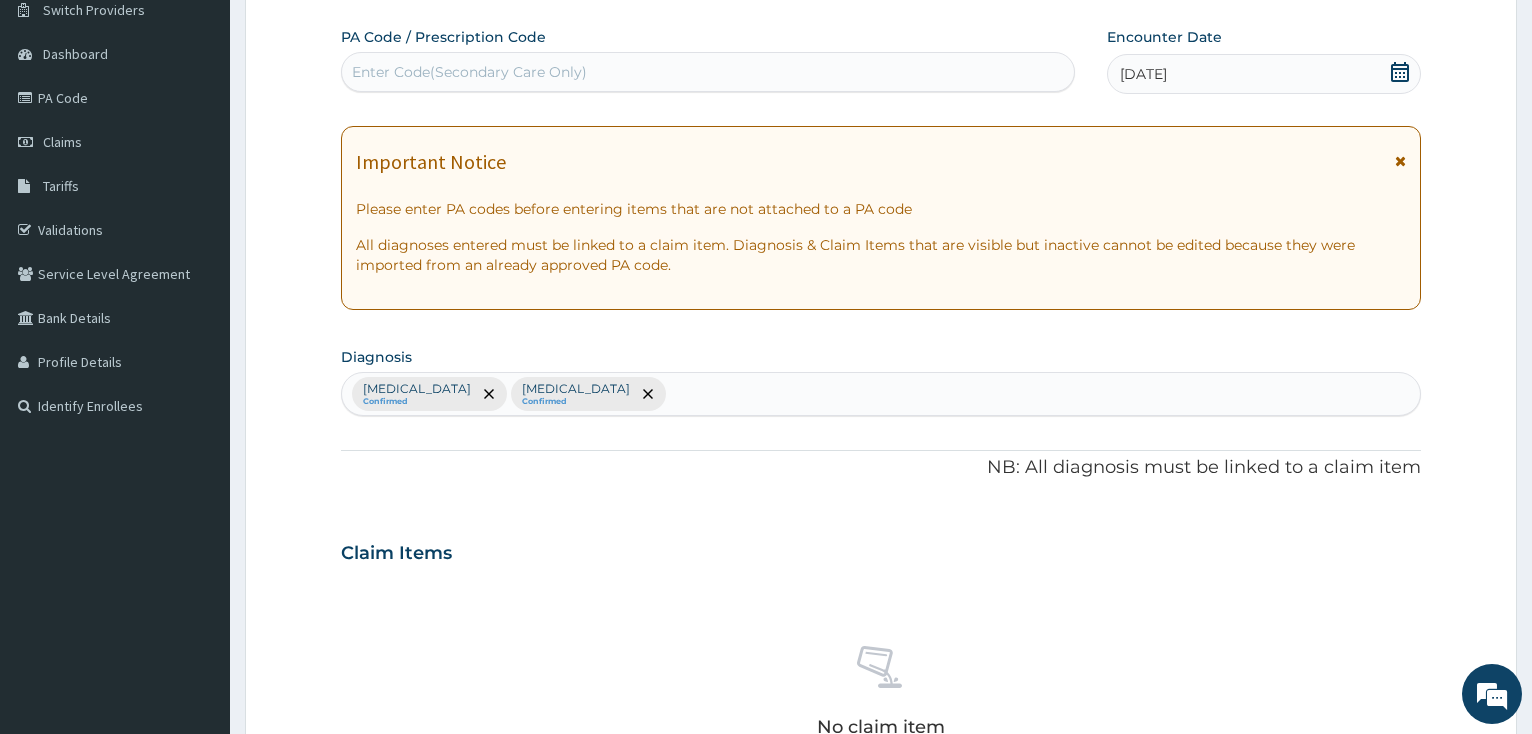 click on "Mixed malaria Confirmed Paratyphoid fever Confirmed" at bounding box center (881, 394) 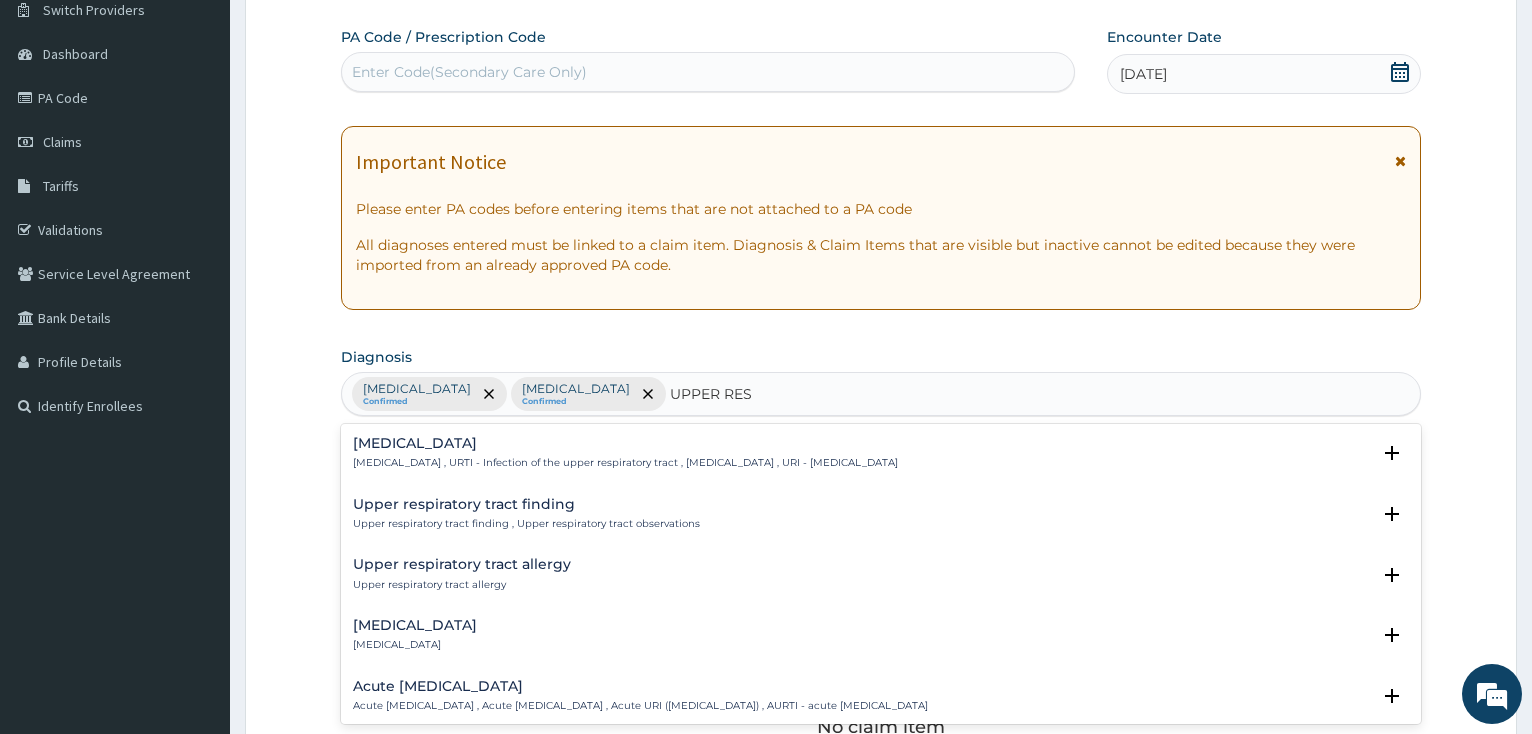 type on "UPPER RESP" 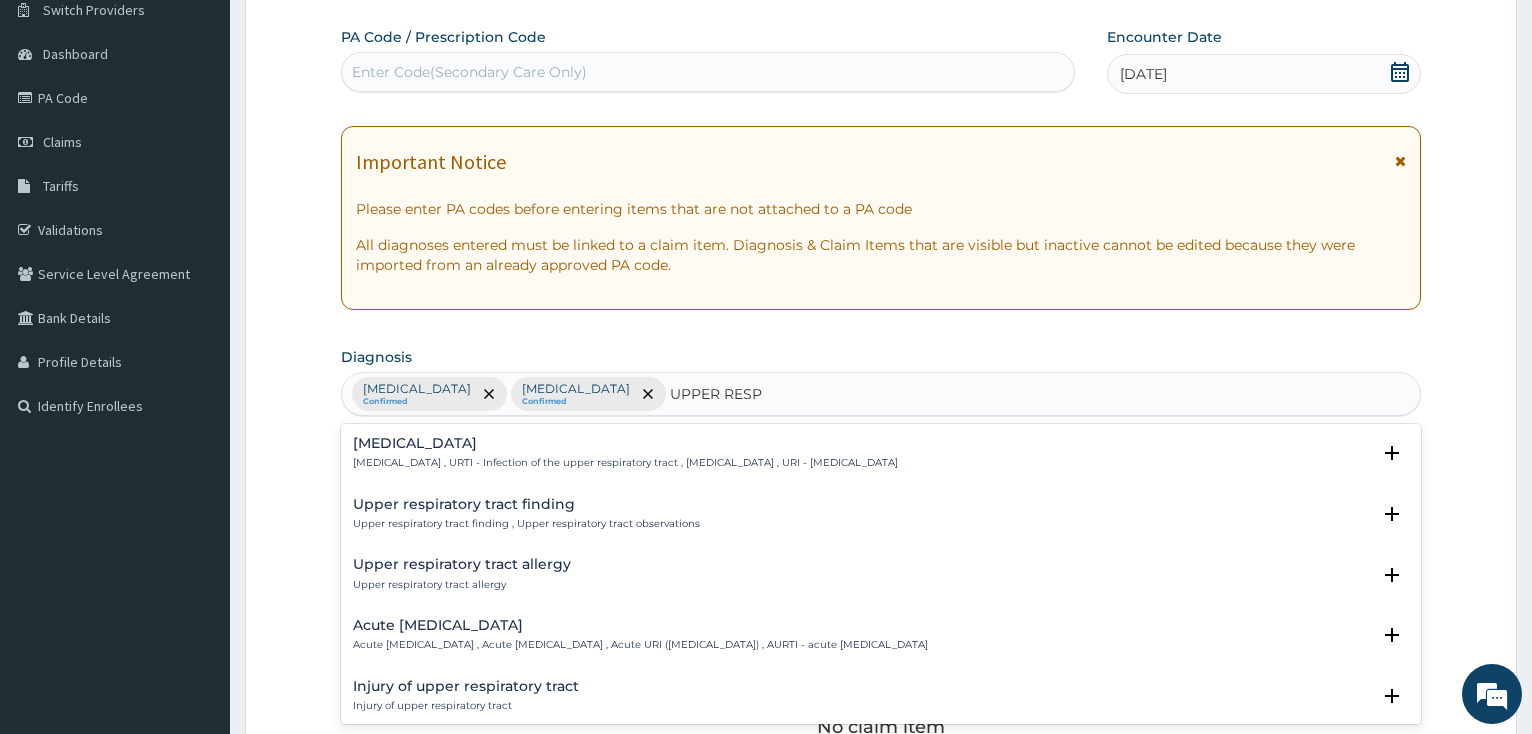 click on "Acute upper respiratory infection" at bounding box center [640, 625] 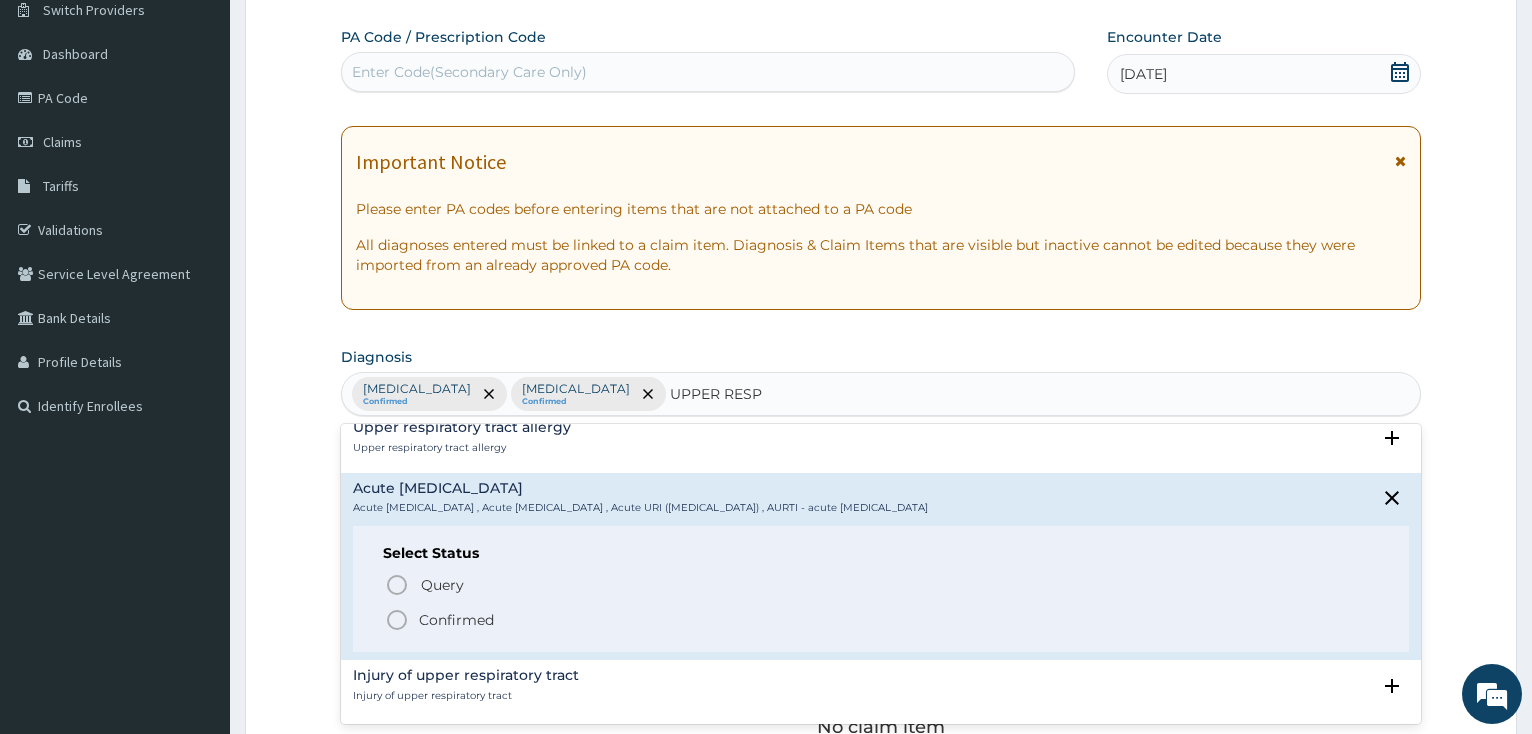 scroll, scrollTop: 216, scrollLeft: 0, axis: vertical 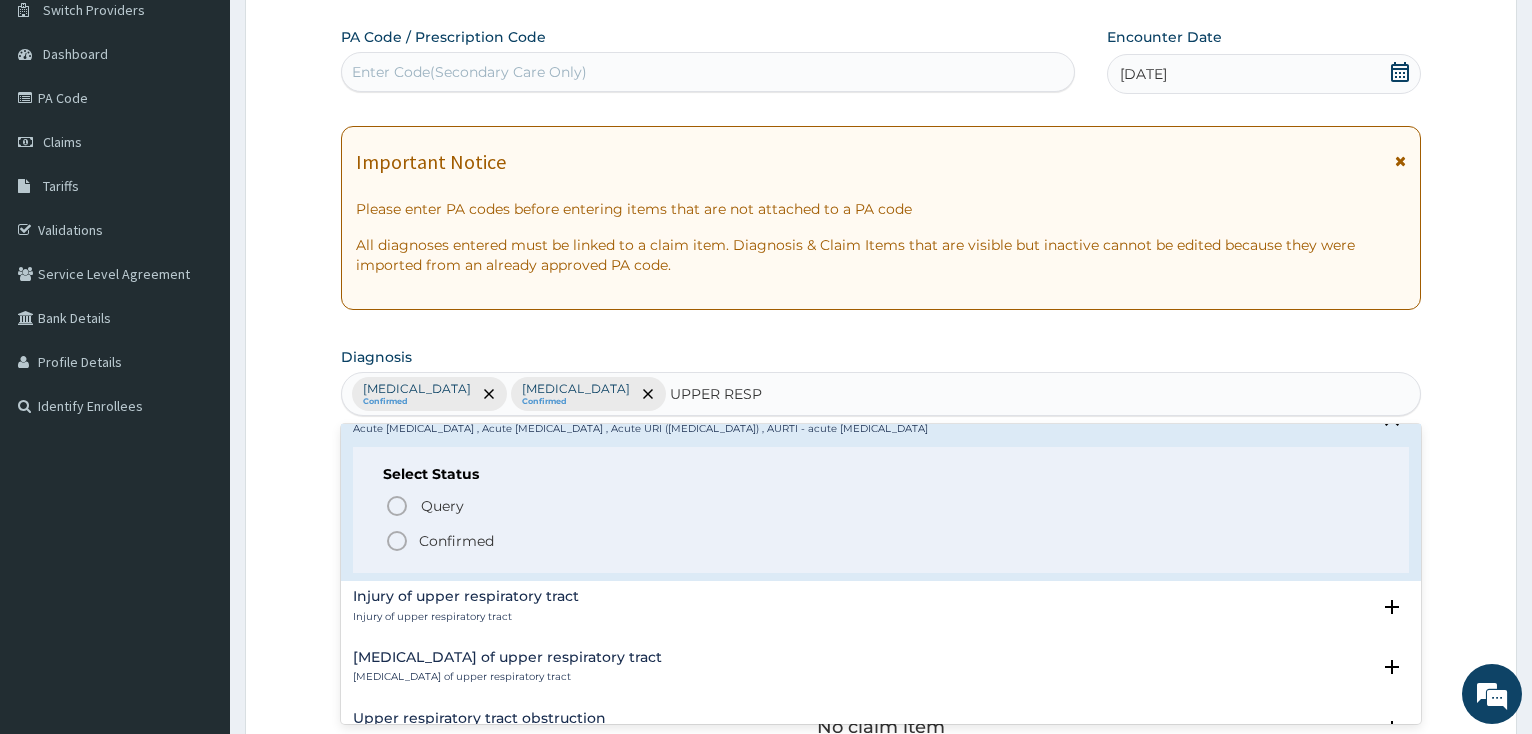 click 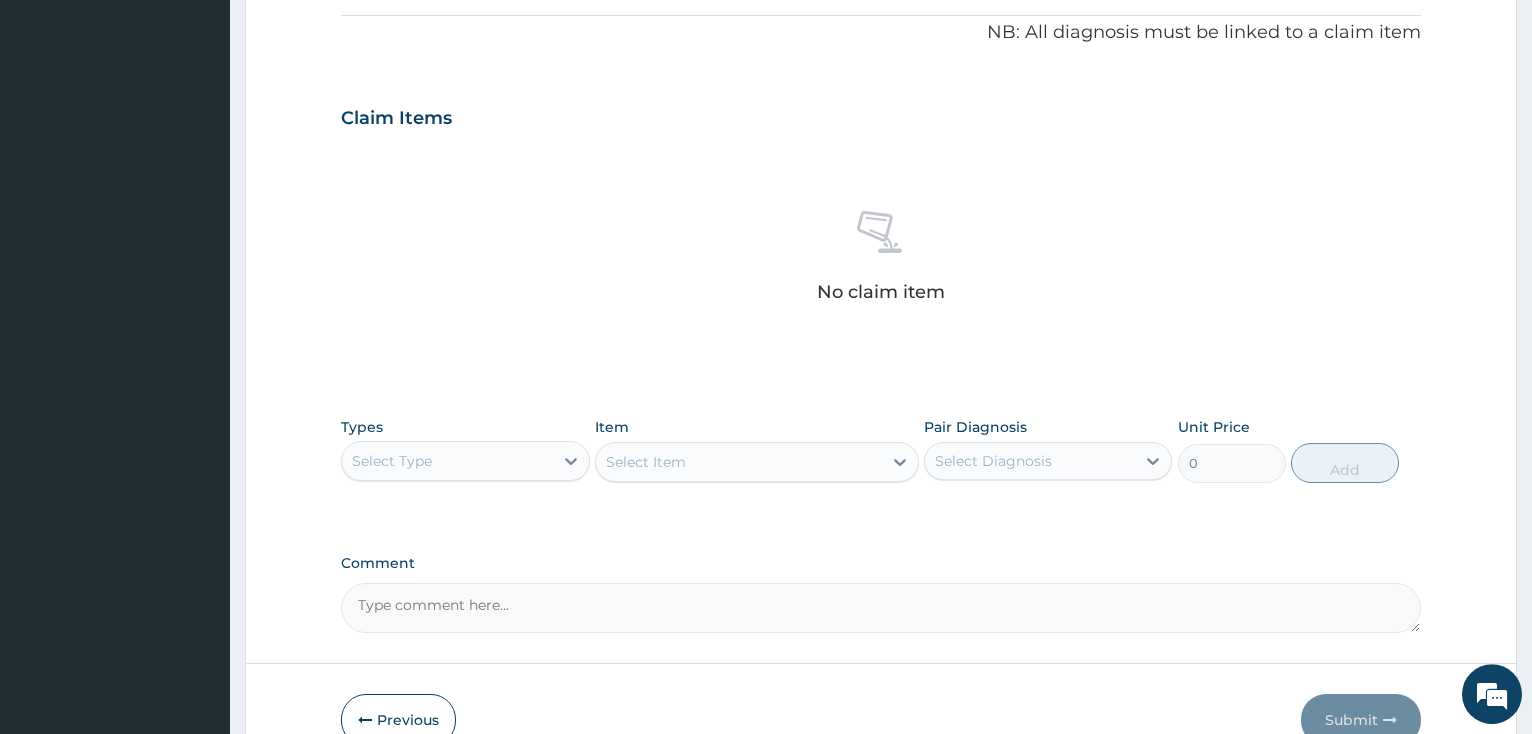 scroll, scrollTop: 674, scrollLeft: 0, axis: vertical 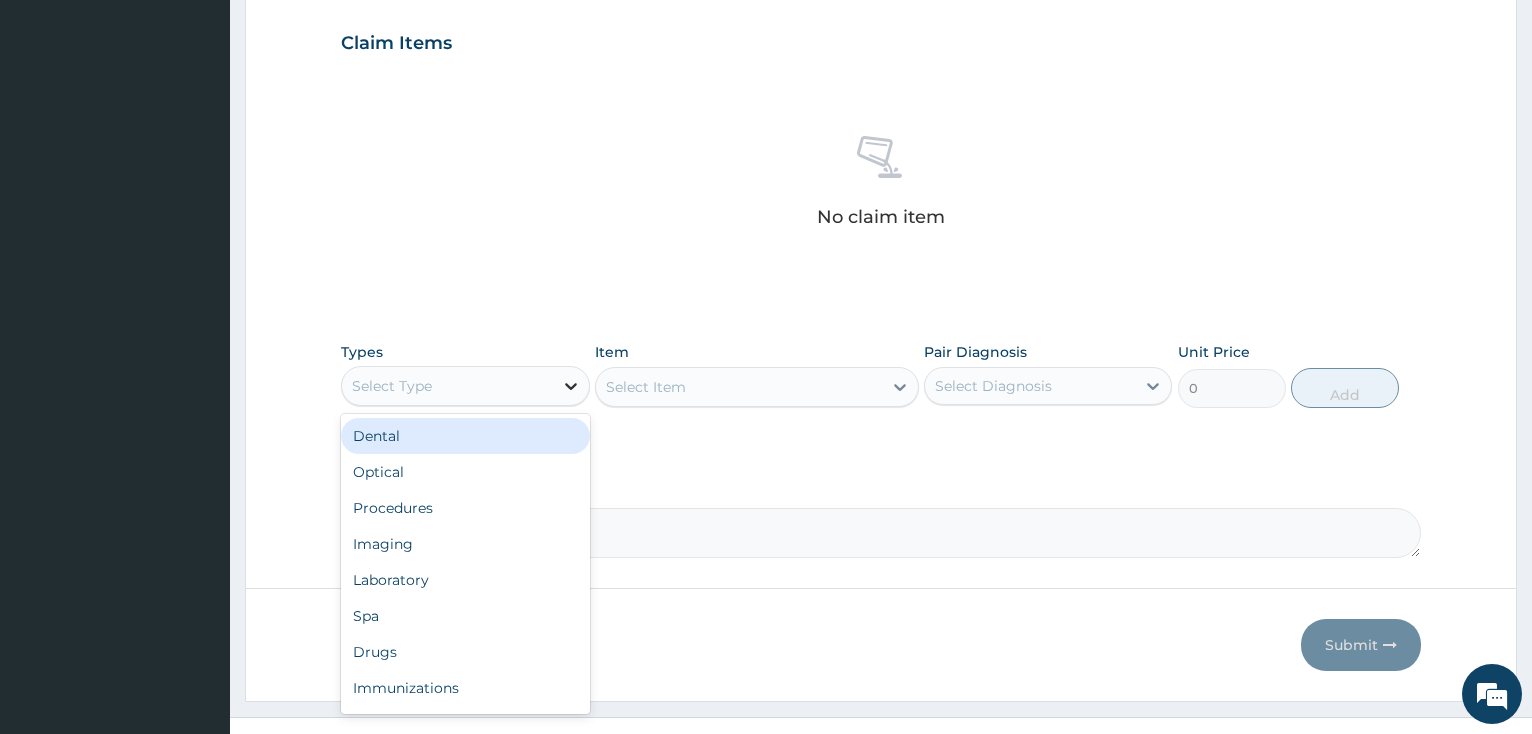 click 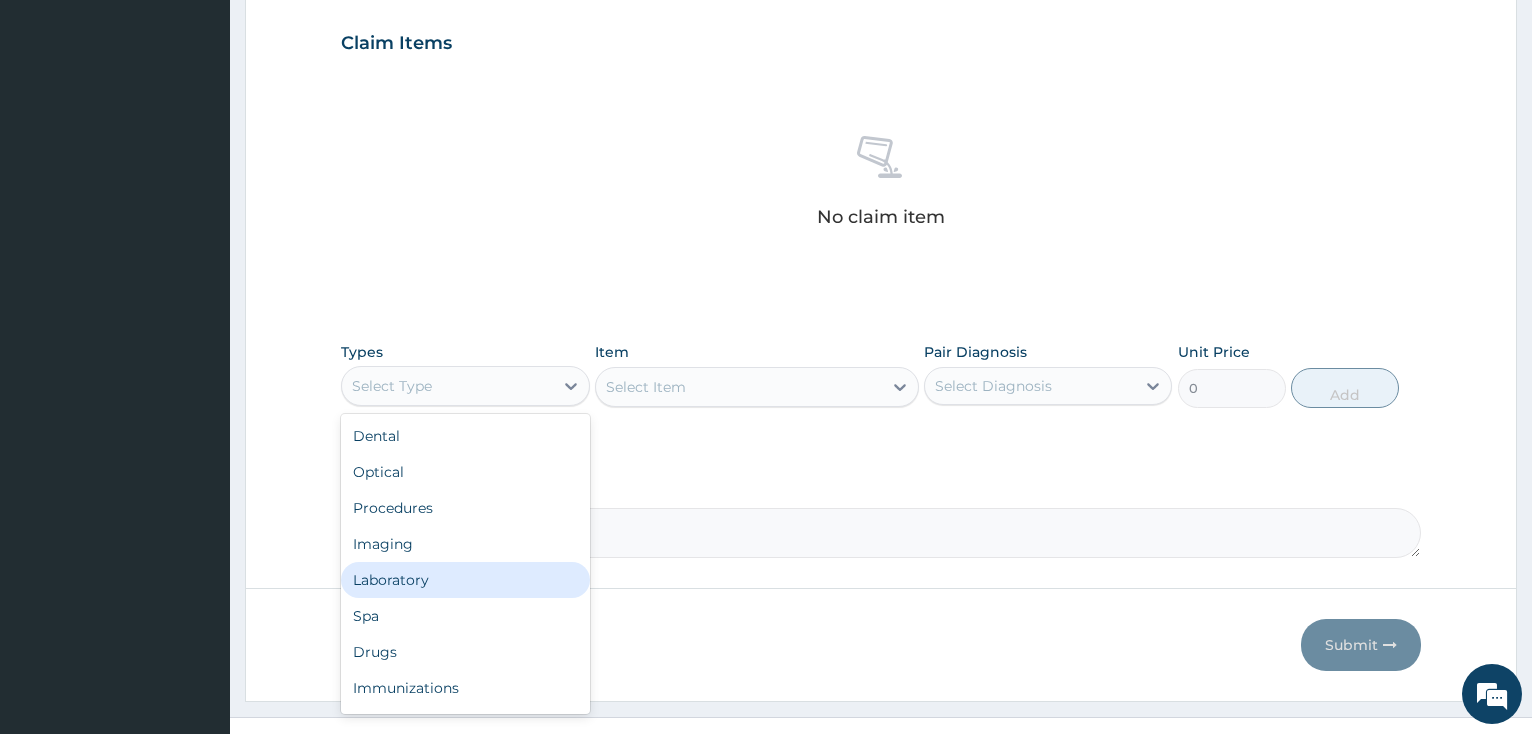 click on "Laboratory" at bounding box center (465, 580) 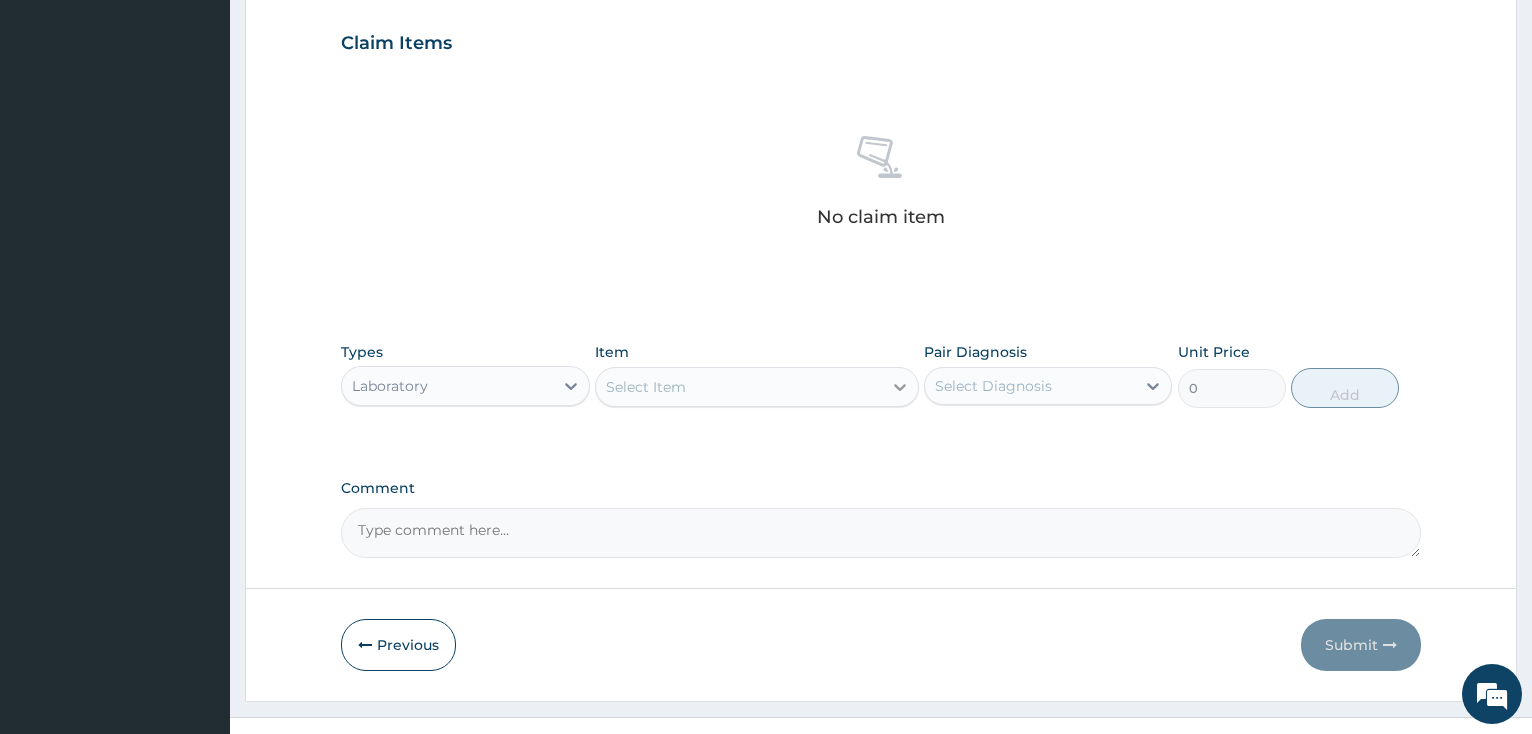 click 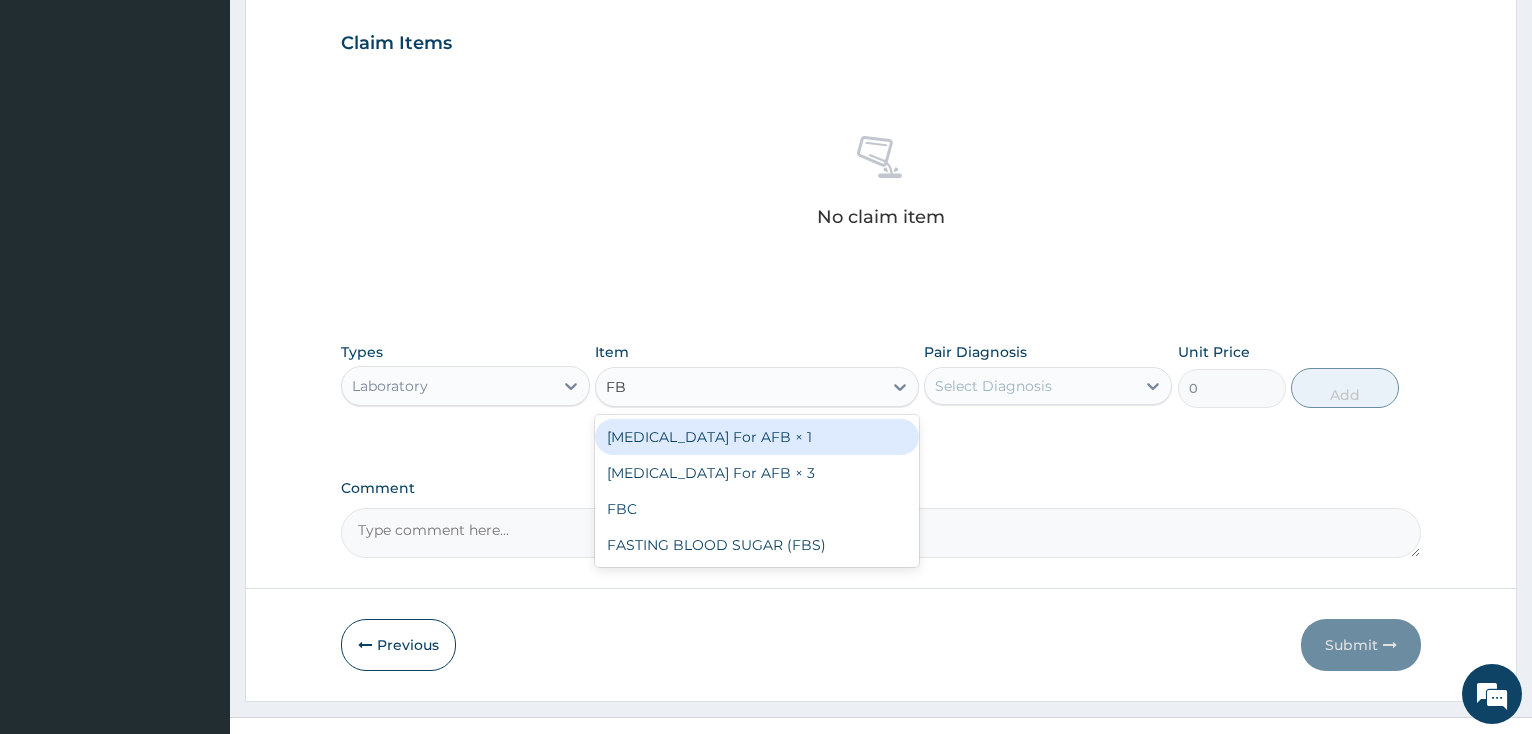 type on "FBC" 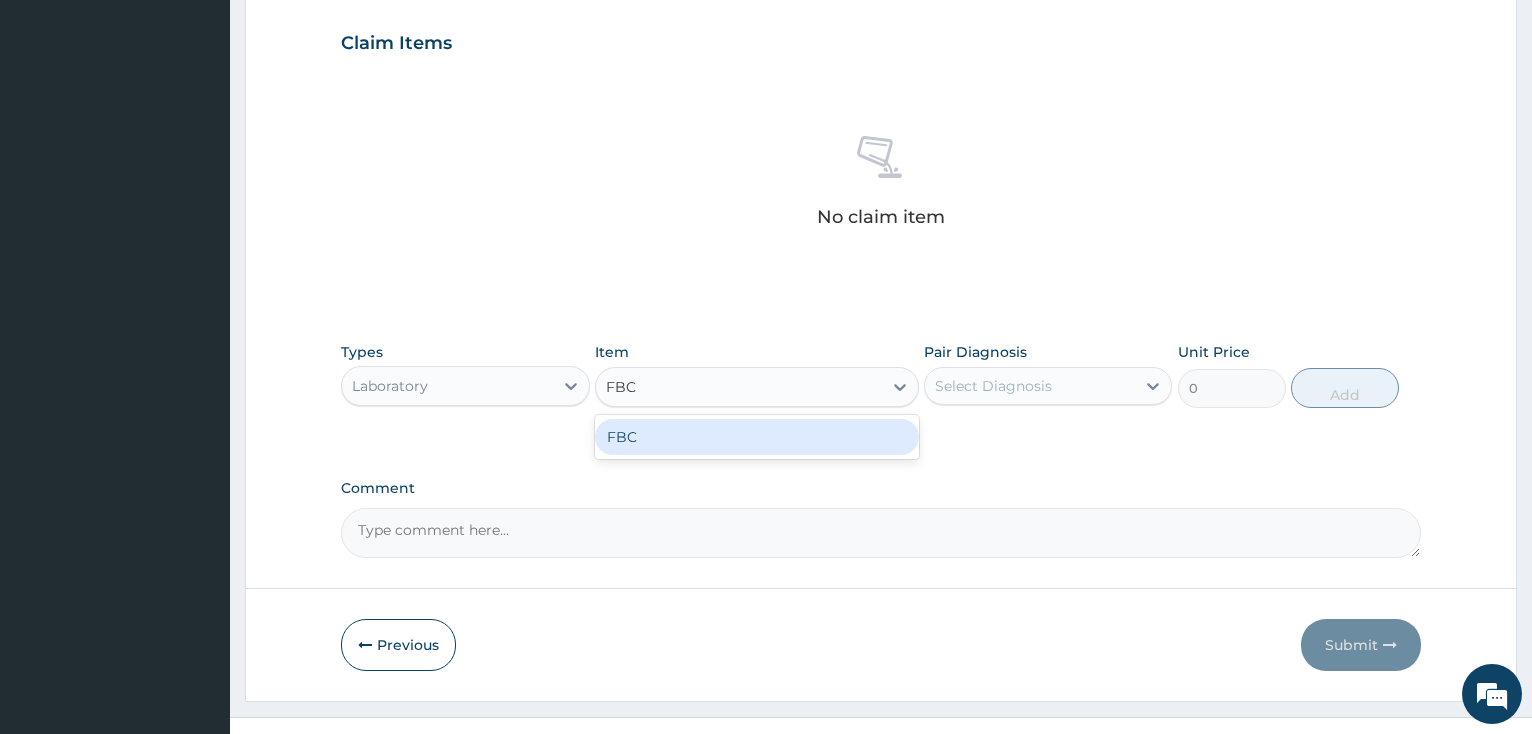 click on "FBC" at bounding box center (757, 437) 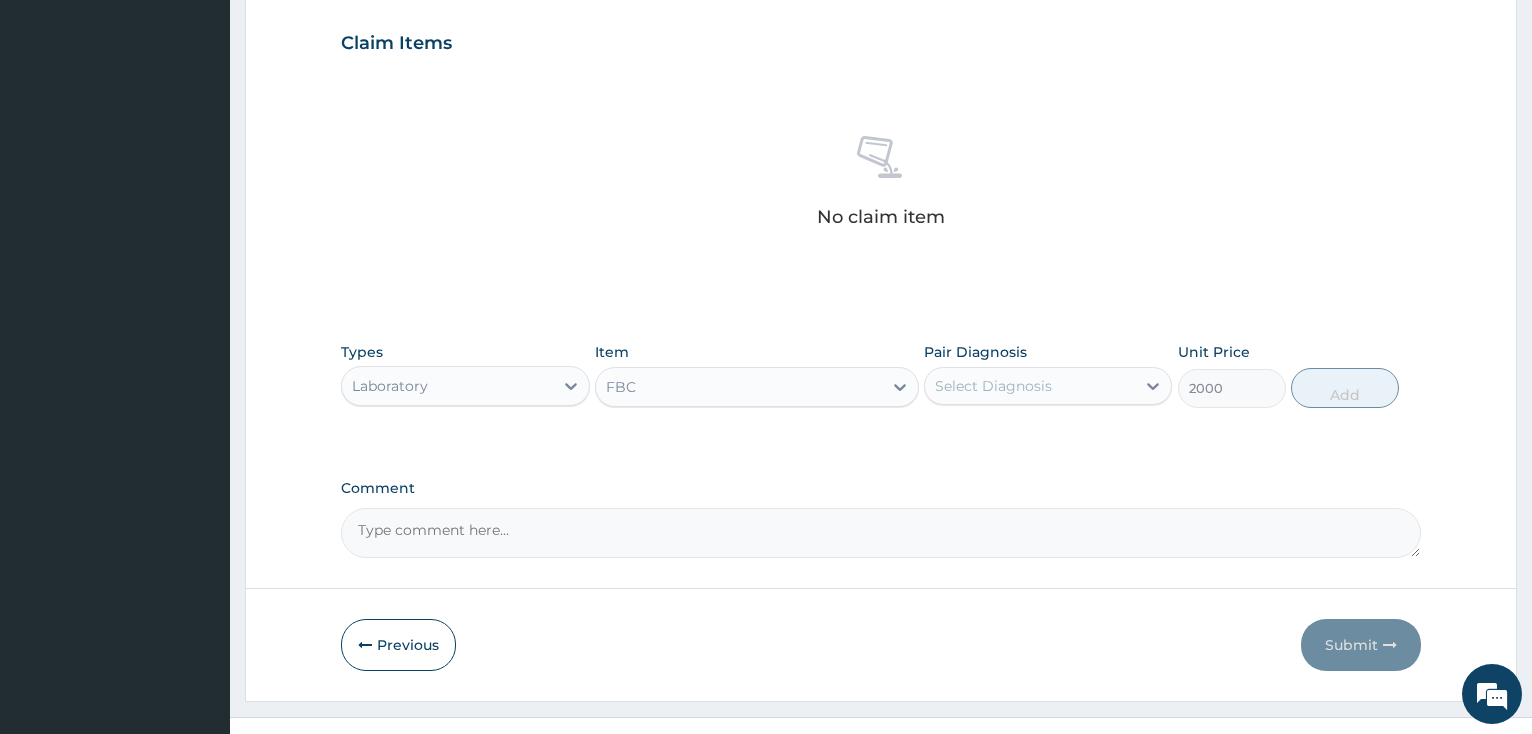 type 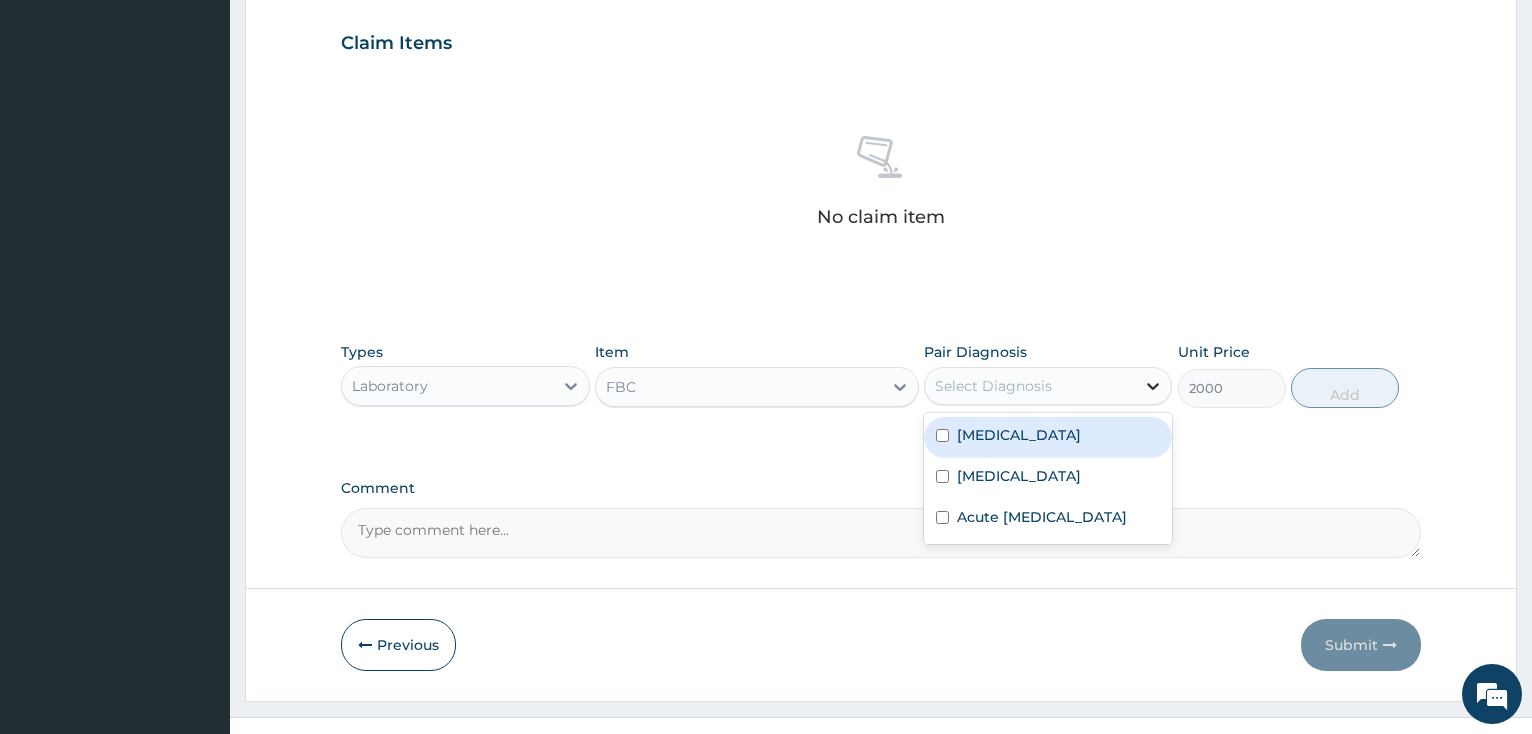 click 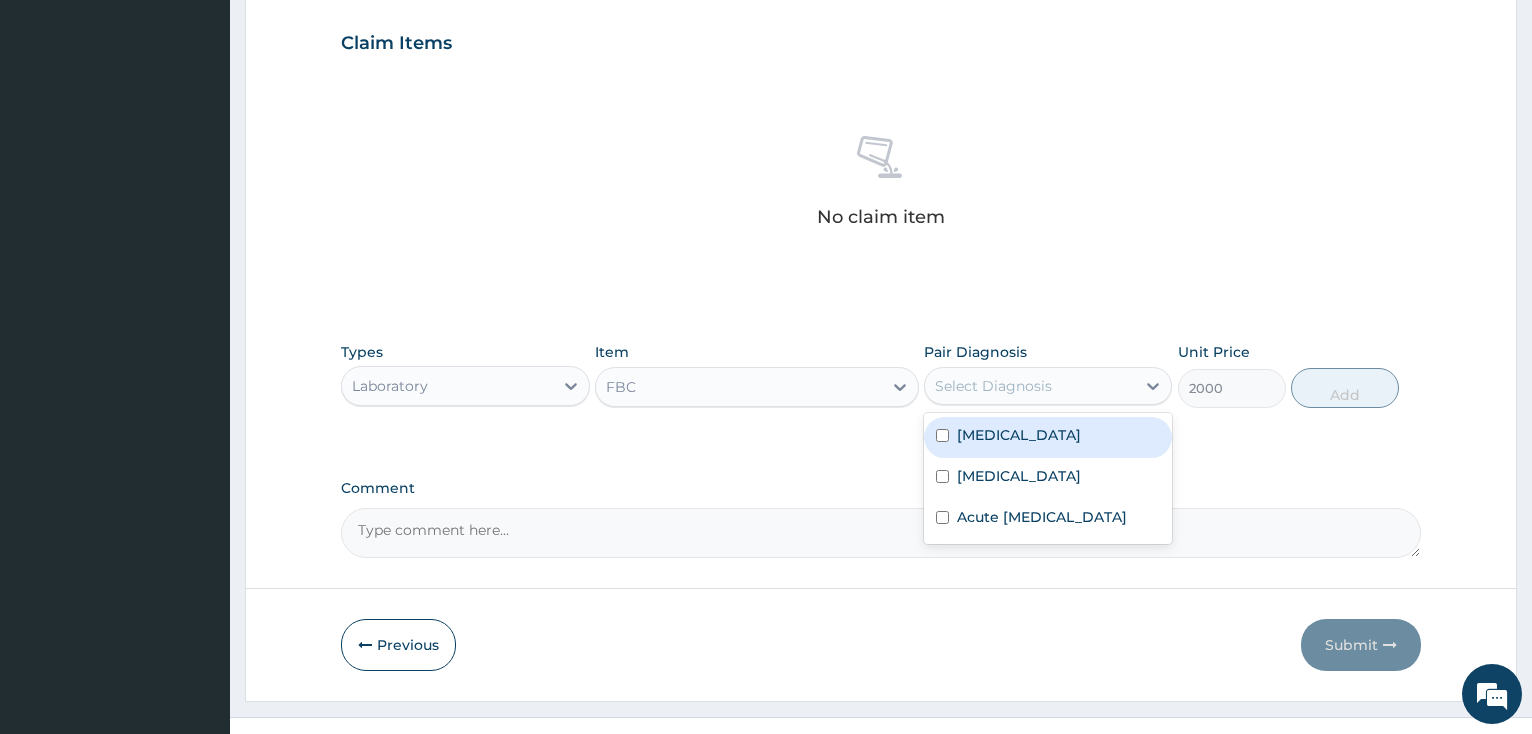 click at bounding box center (942, 435) 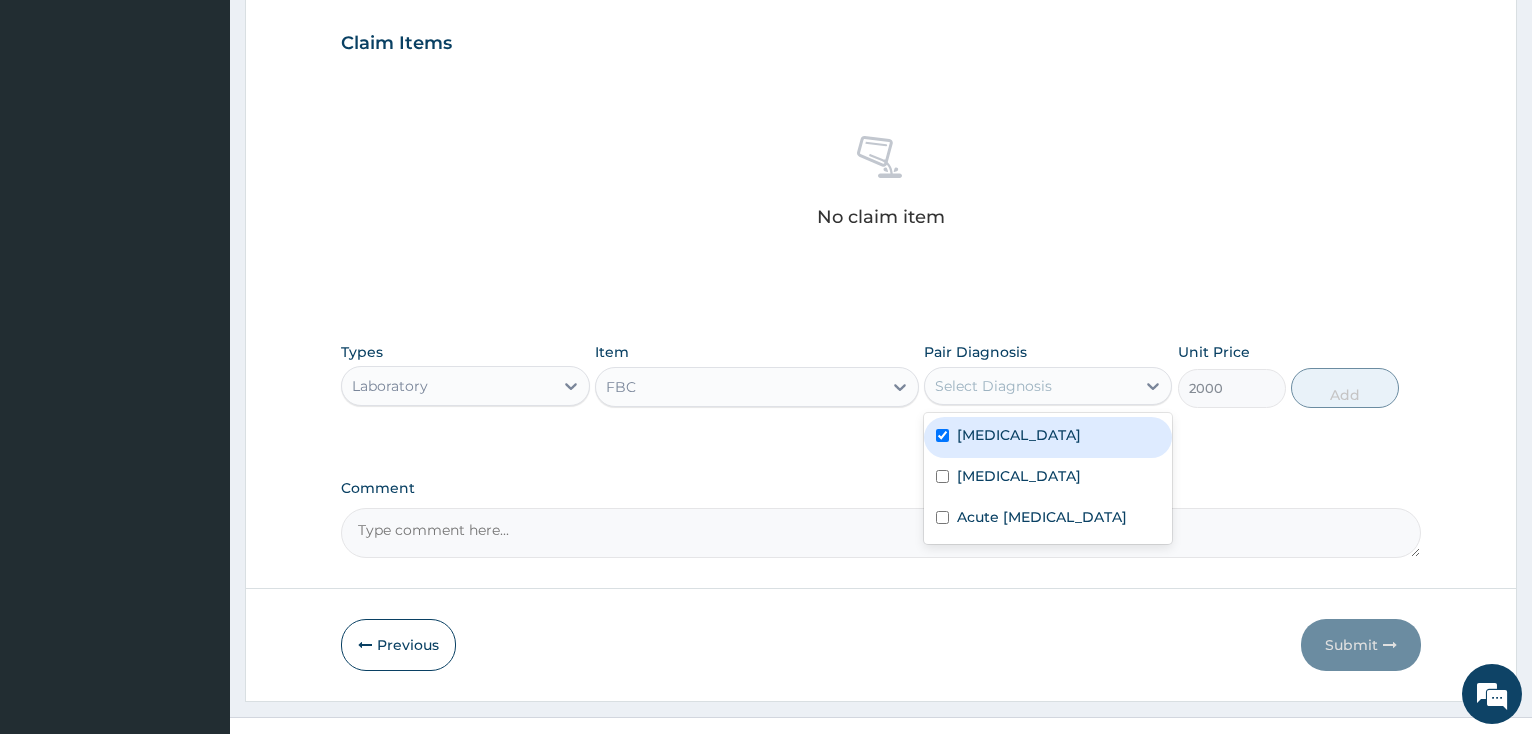 checkbox on "true" 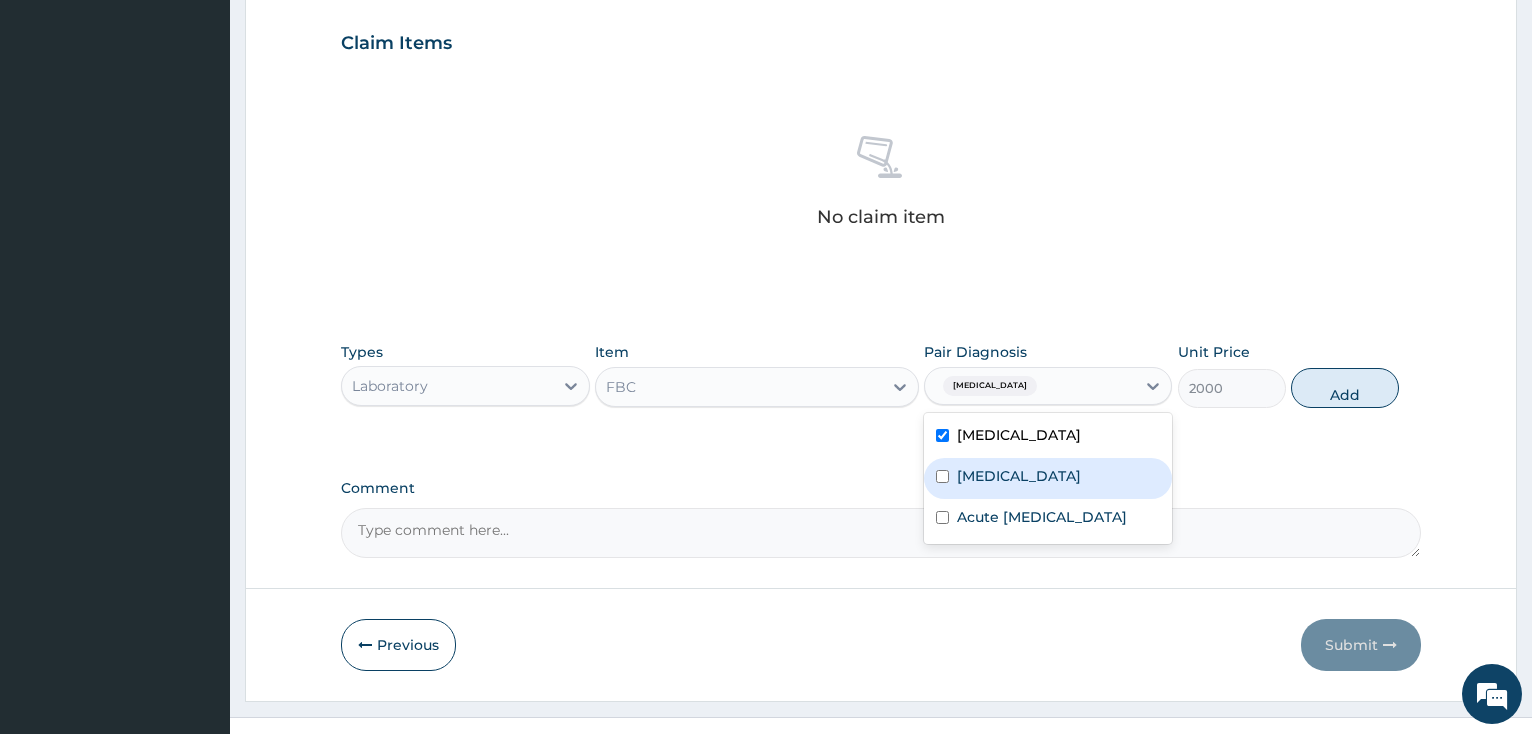 click at bounding box center (942, 476) 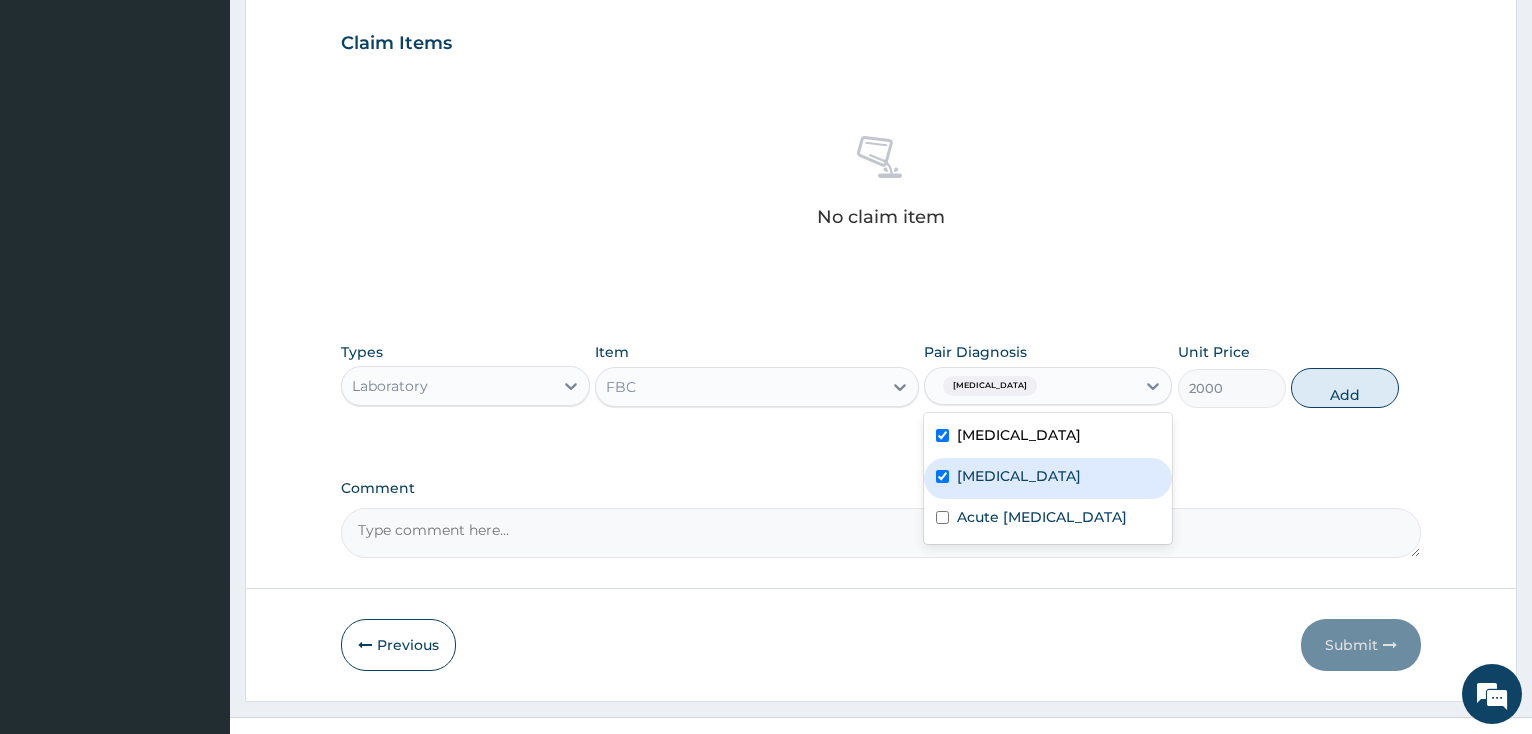 checkbox on "true" 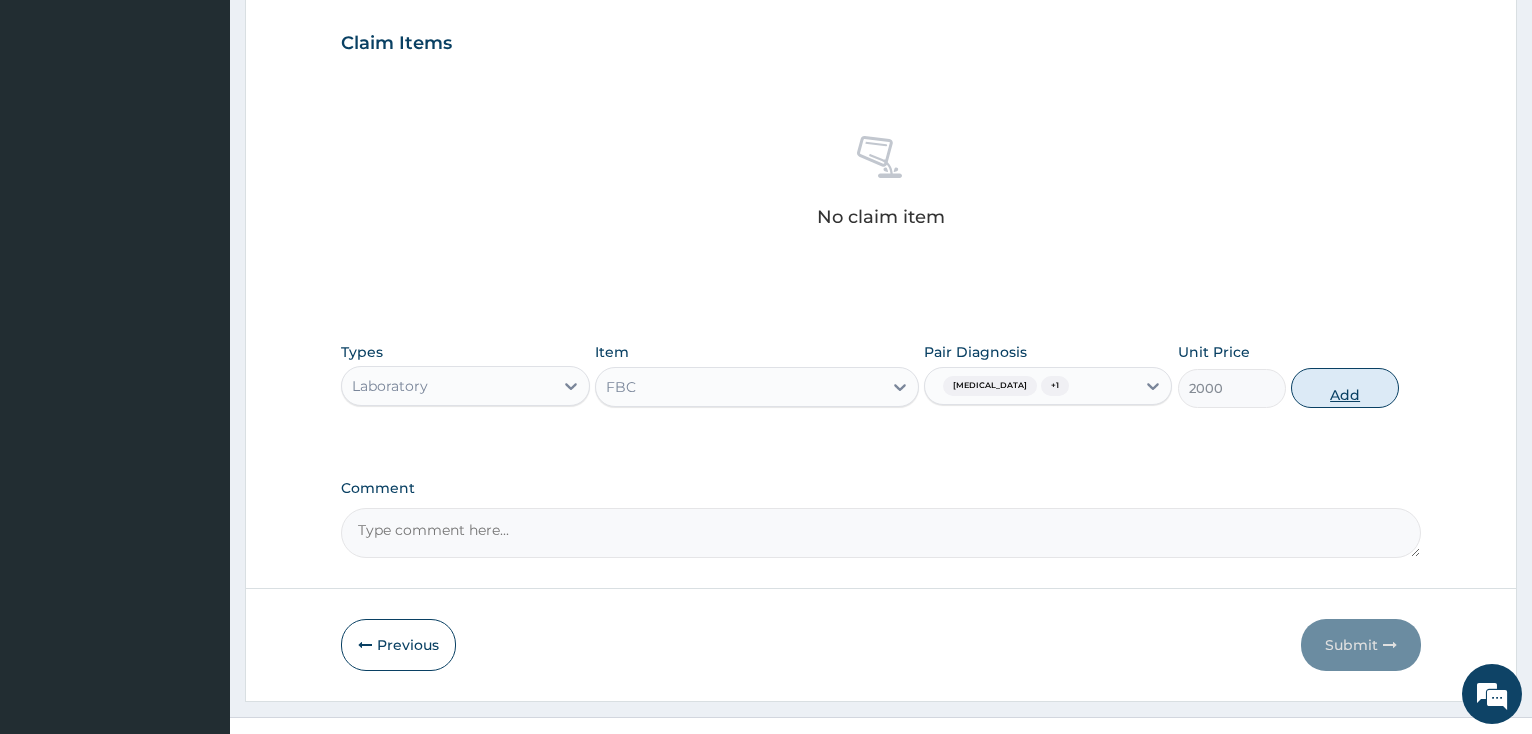 click on "Add" at bounding box center [1345, 388] 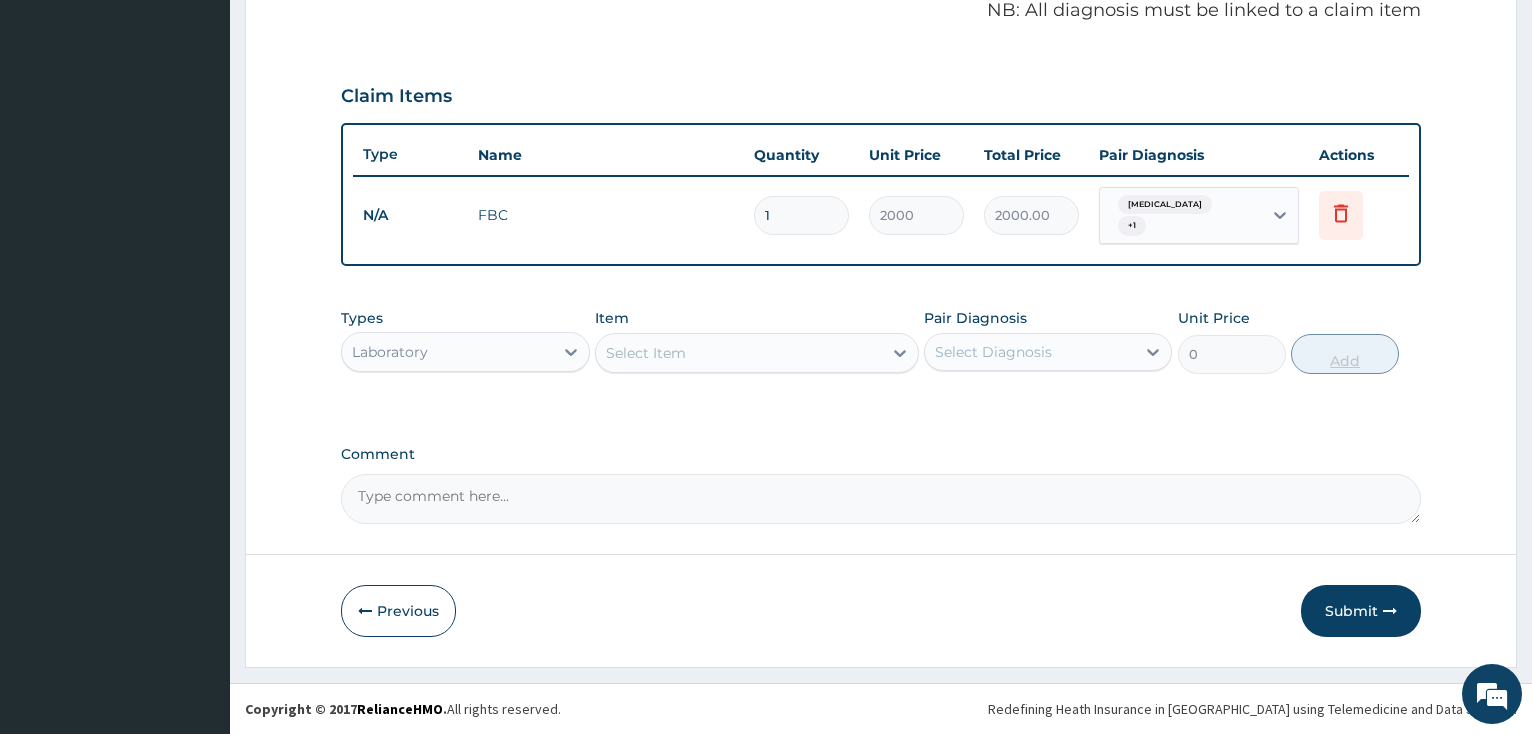 scroll, scrollTop: 613, scrollLeft: 0, axis: vertical 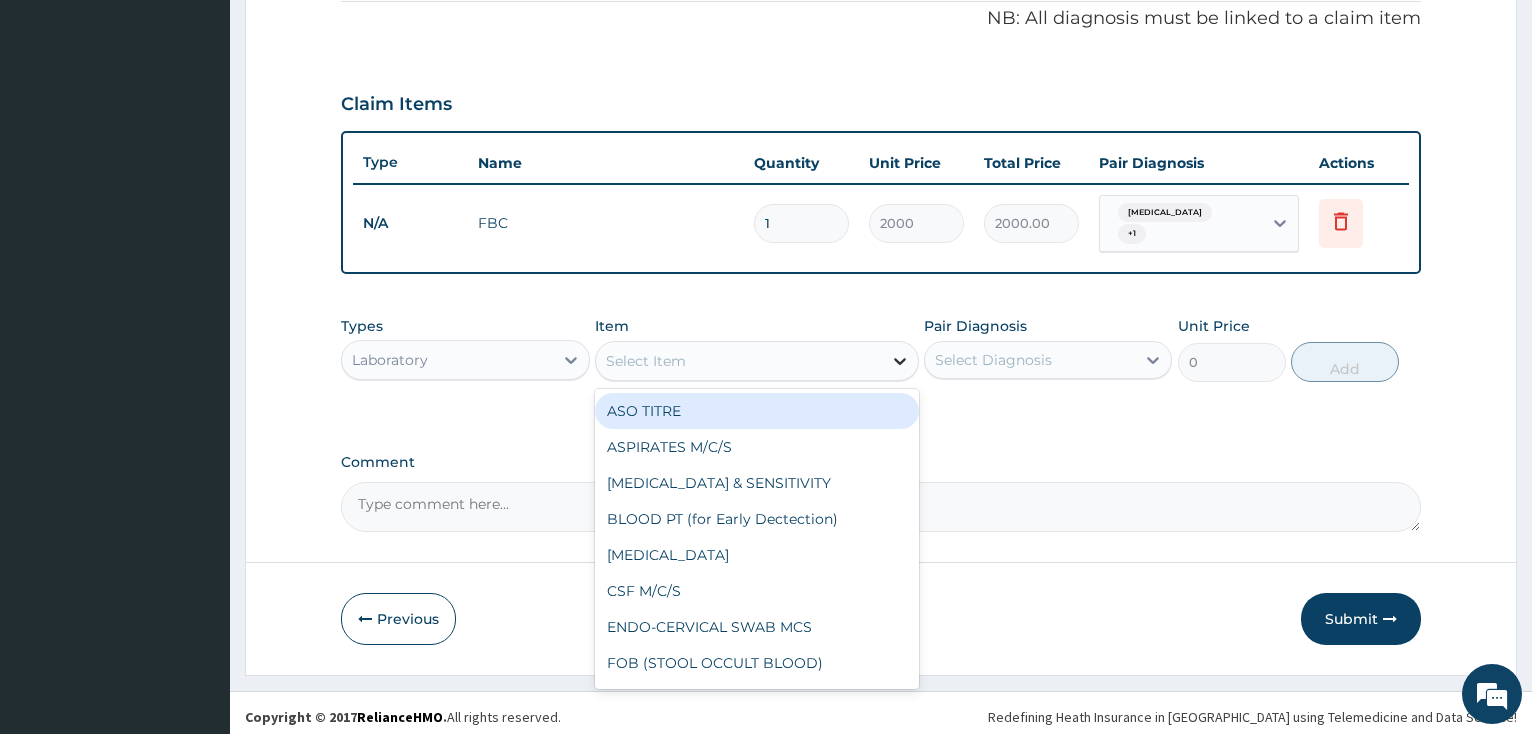 click 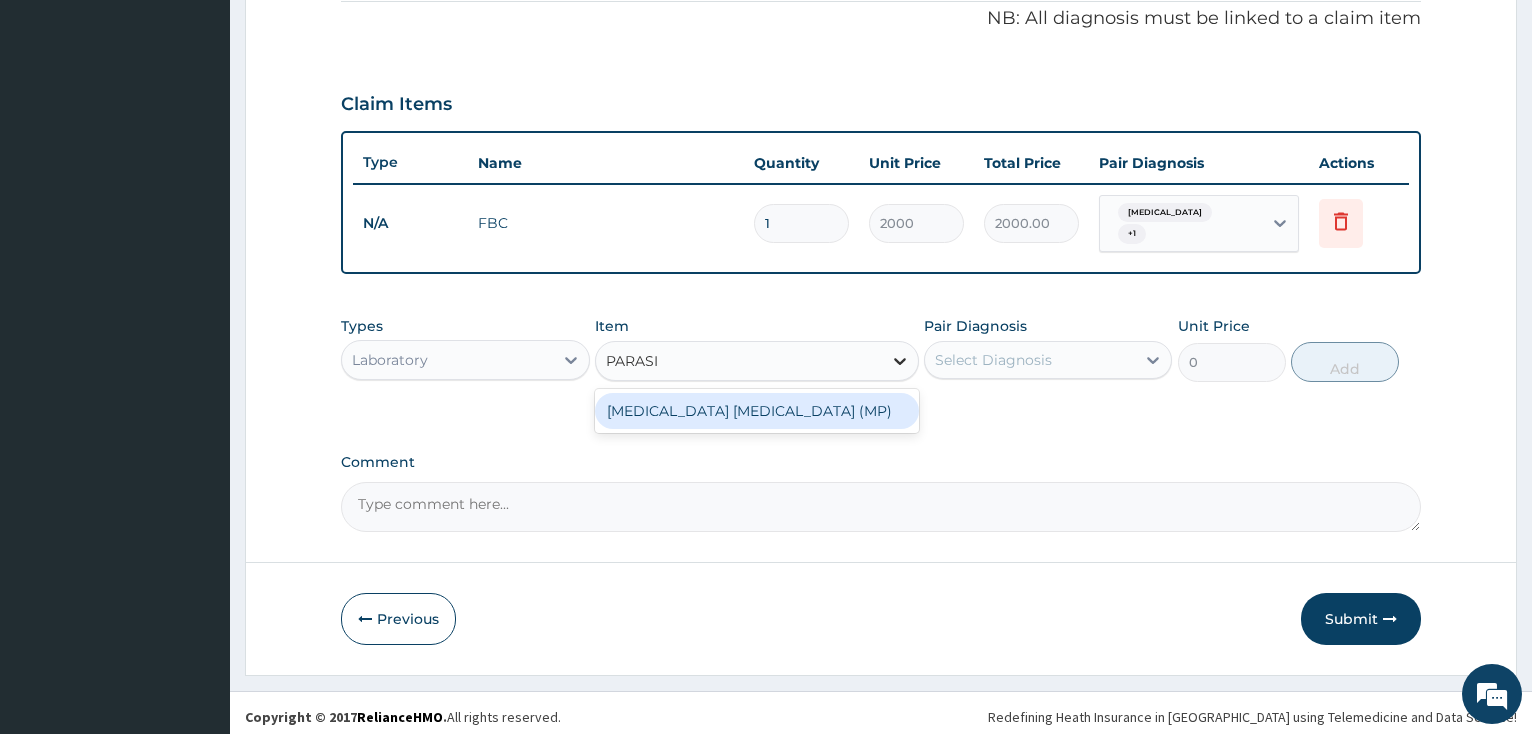 type on "PARASIT" 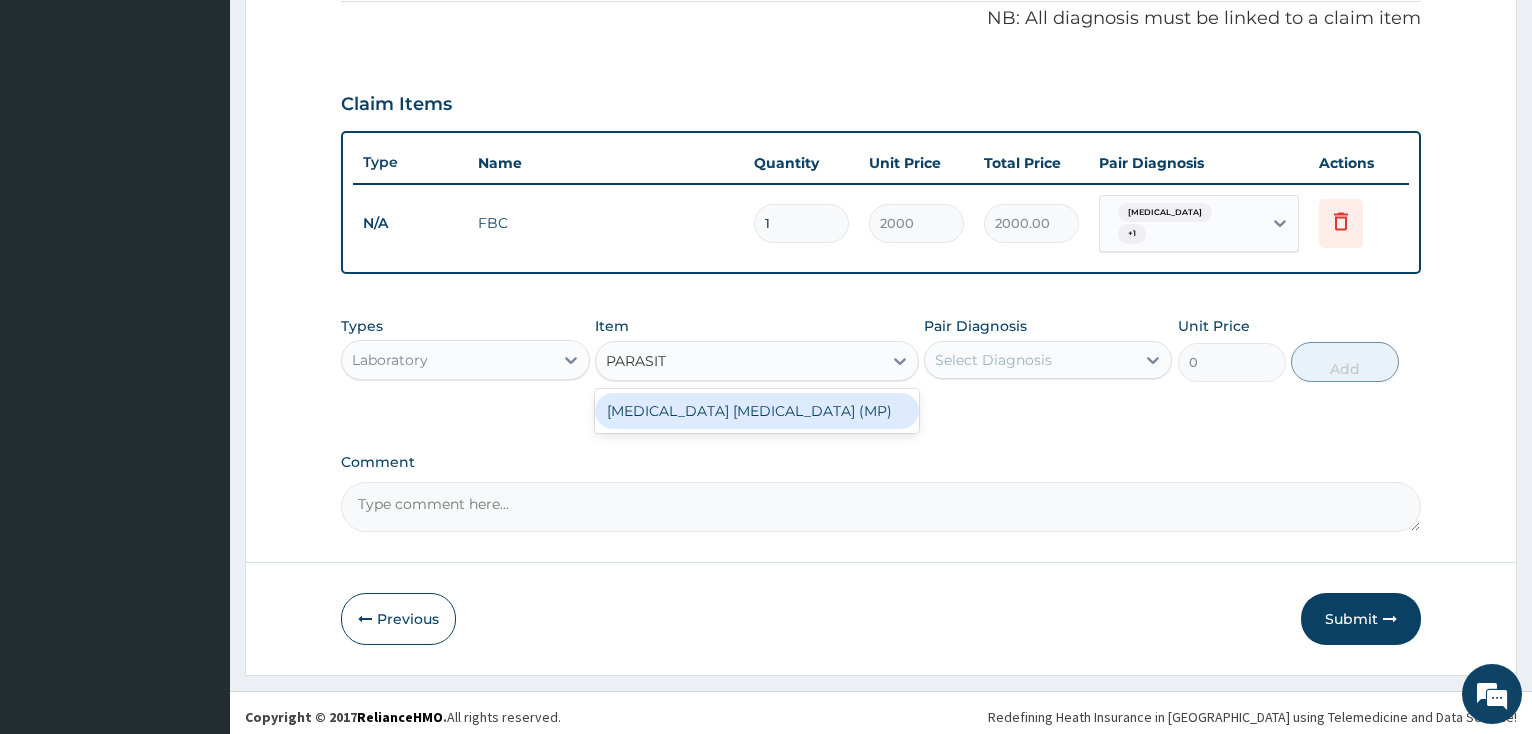 click on "MALARIA PARASITE (MP)" at bounding box center (757, 411) 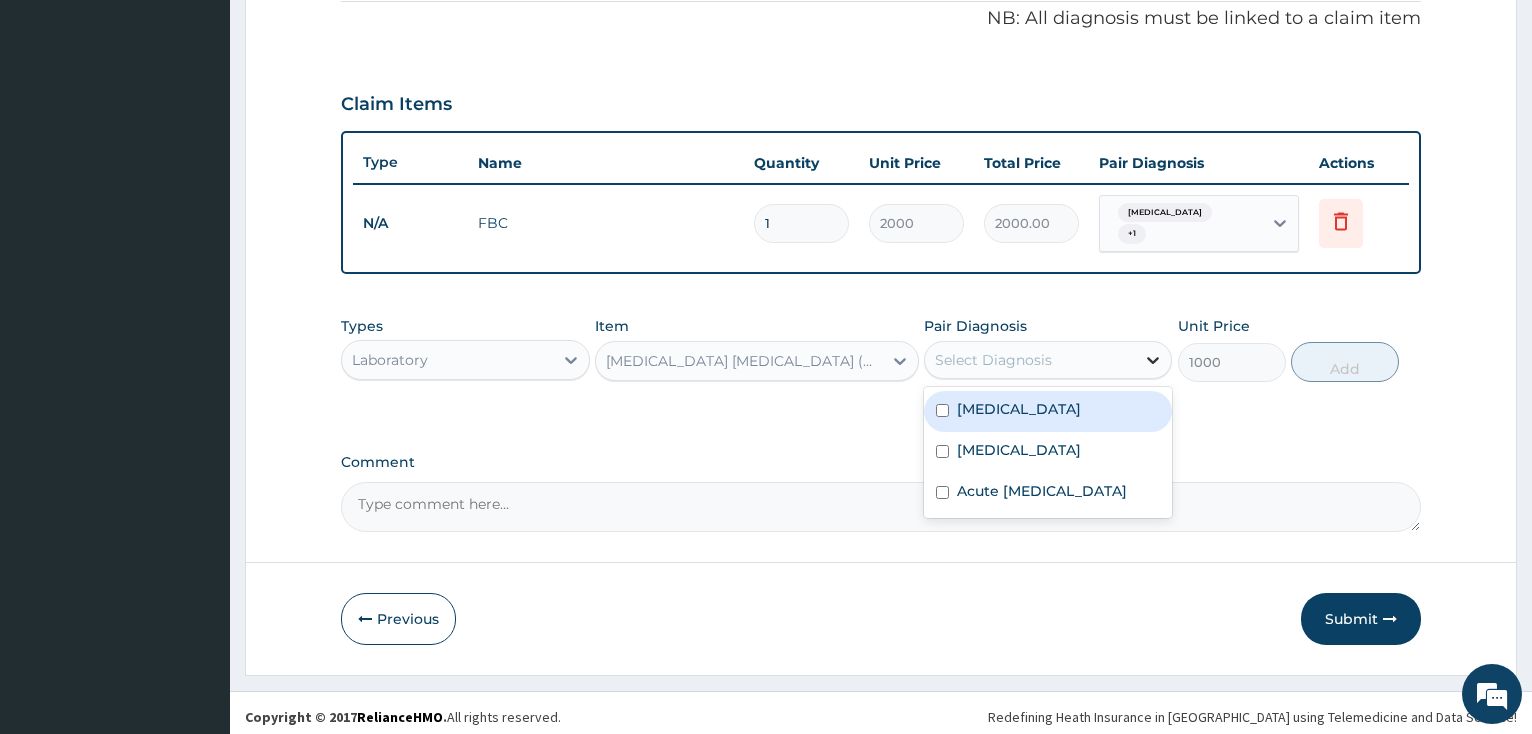 click 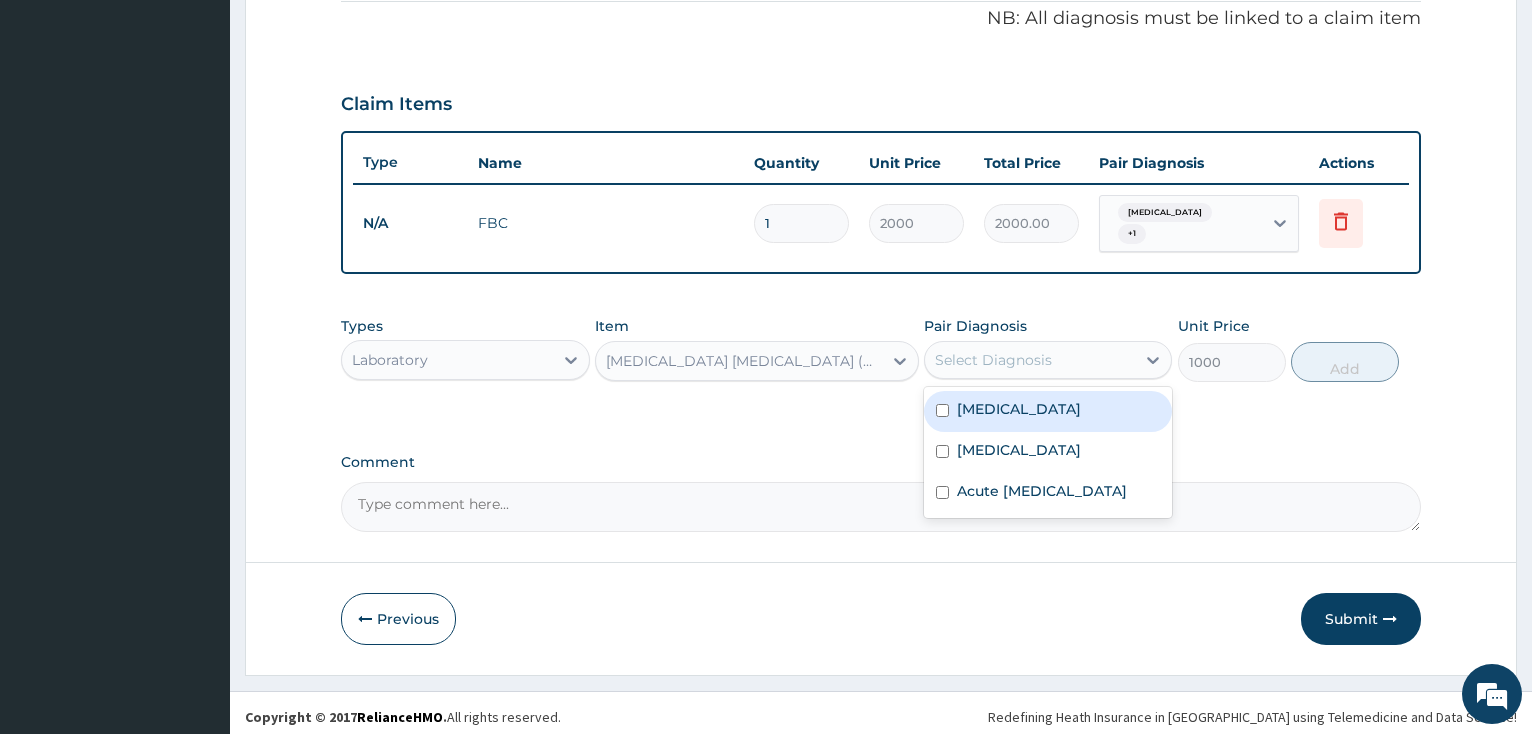 click at bounding box center (942, 410) 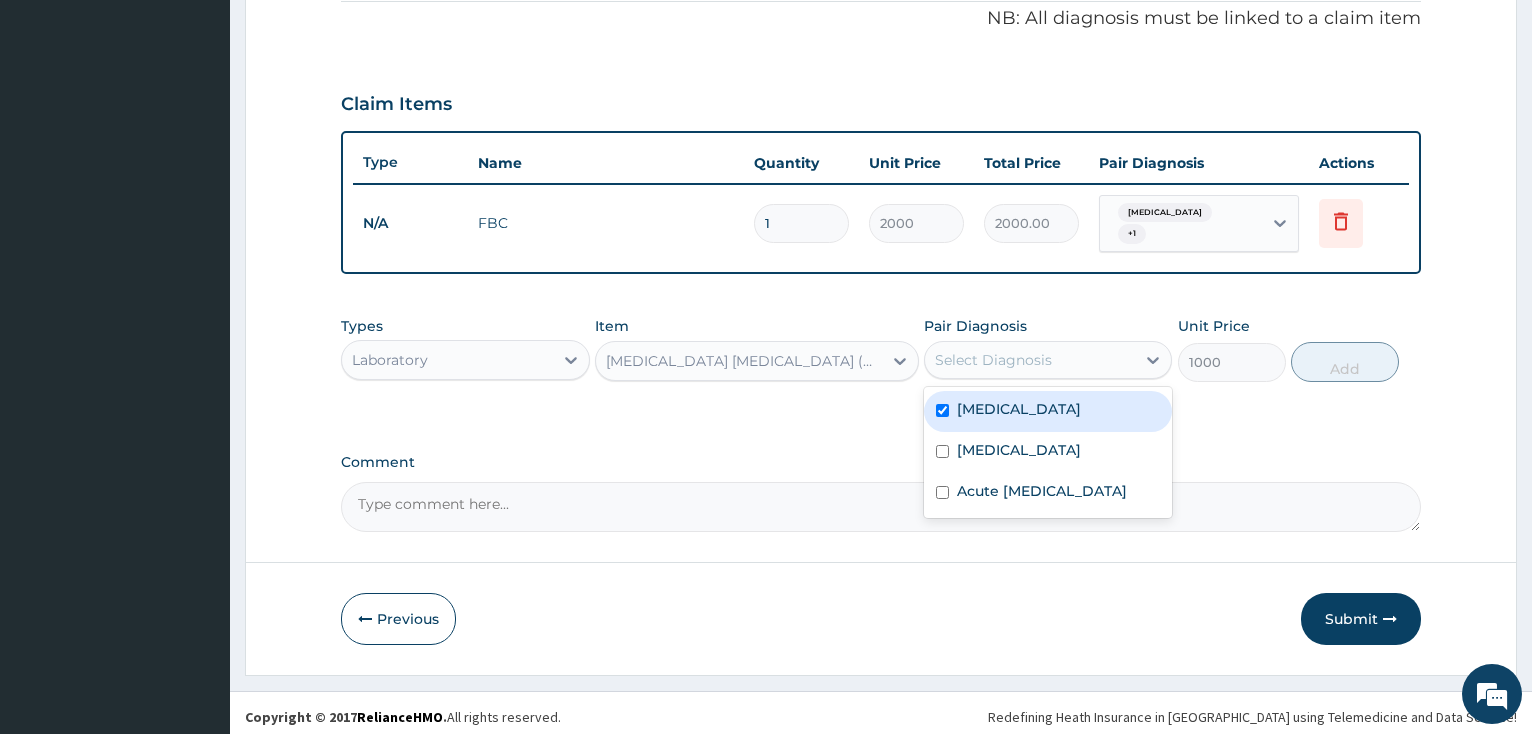 checkbox on "true" 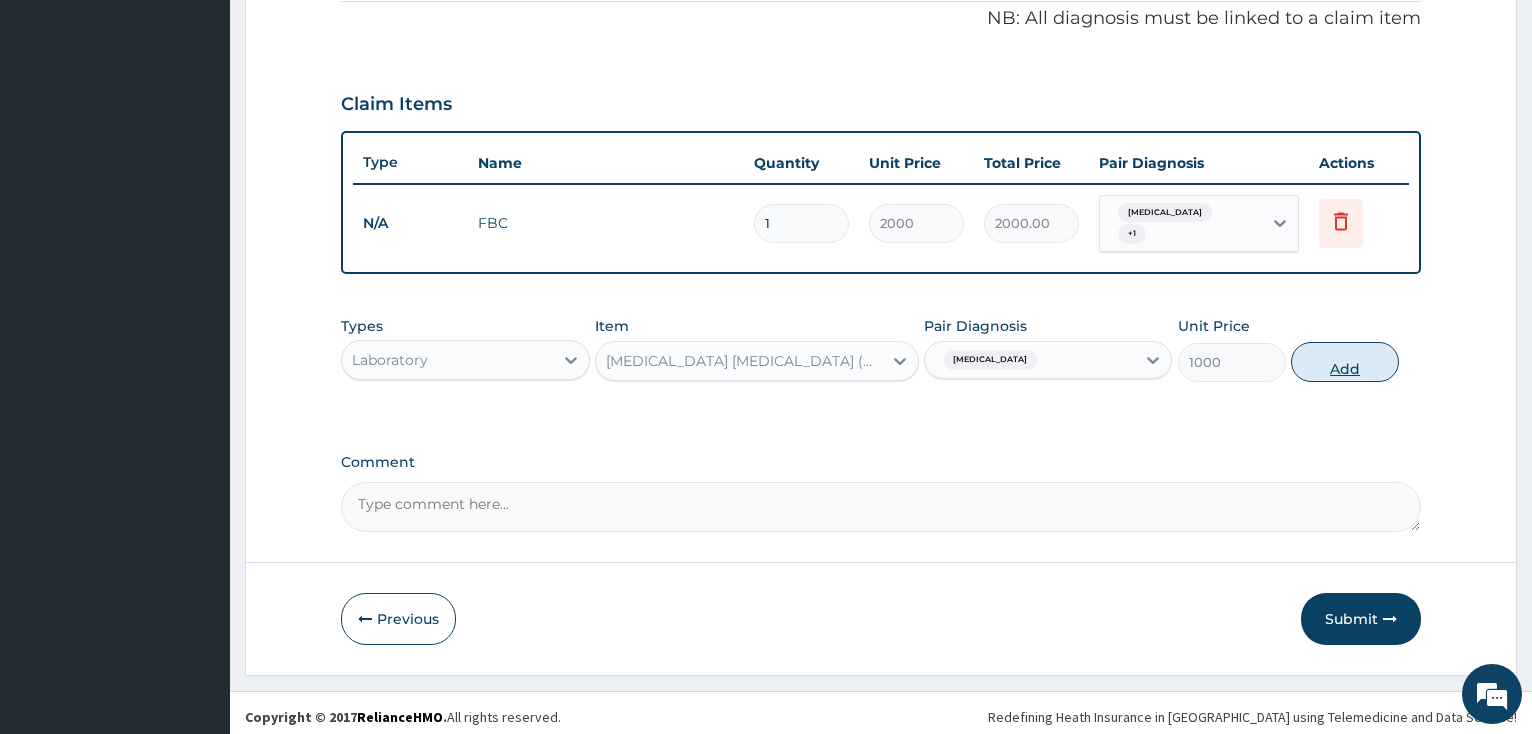 click on "Add" at bounding box center (1345, 362) 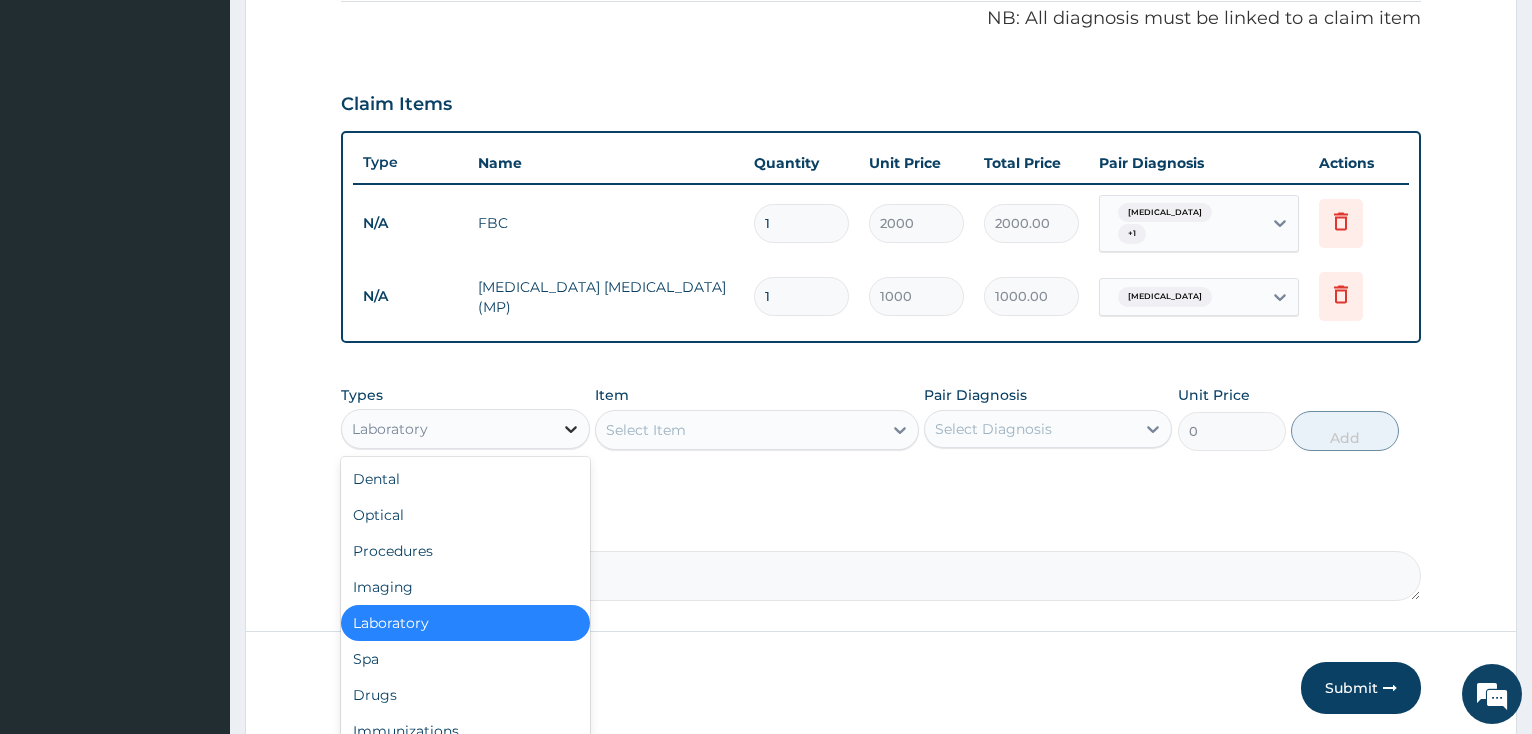 click 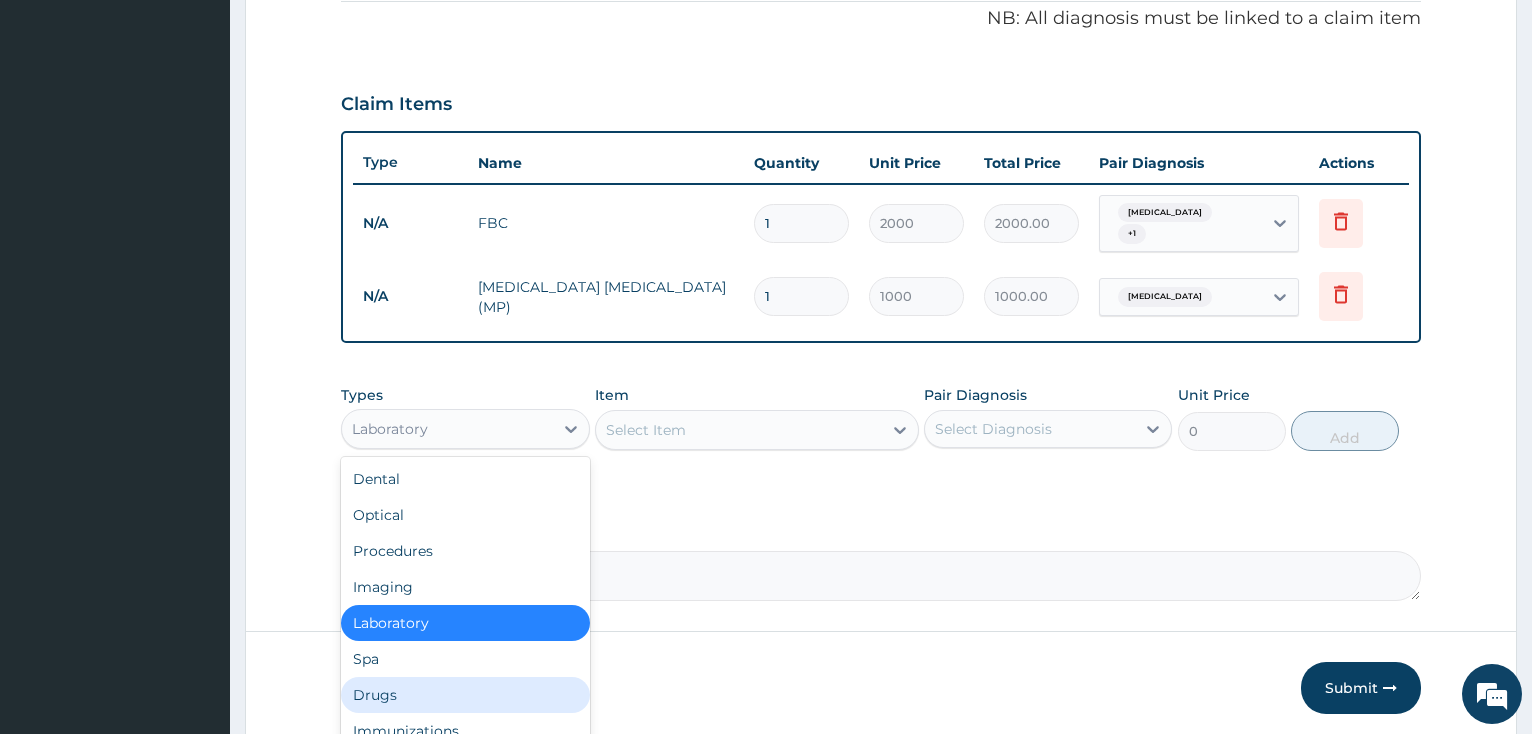 click on "Drugs" at bounding box center [465, 695] 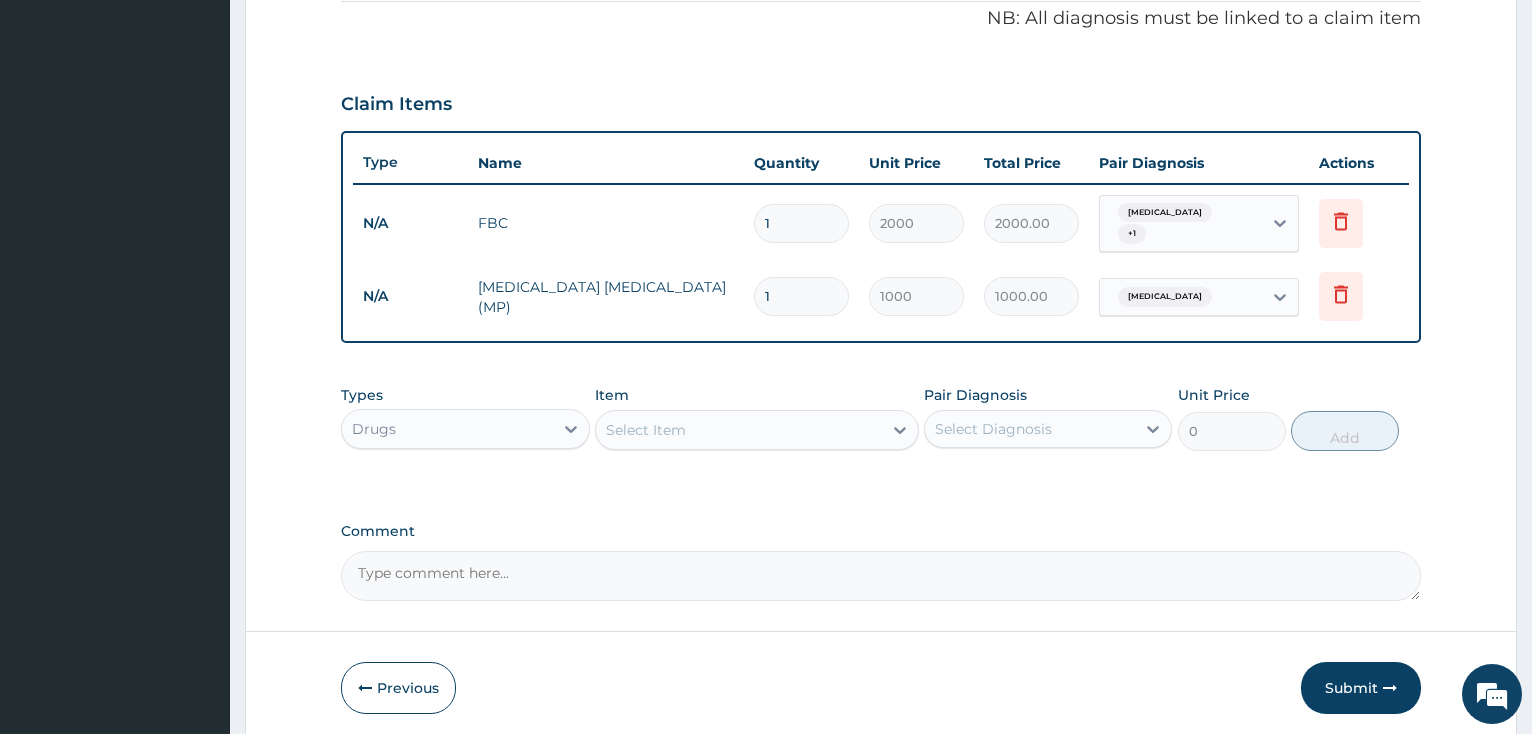 click 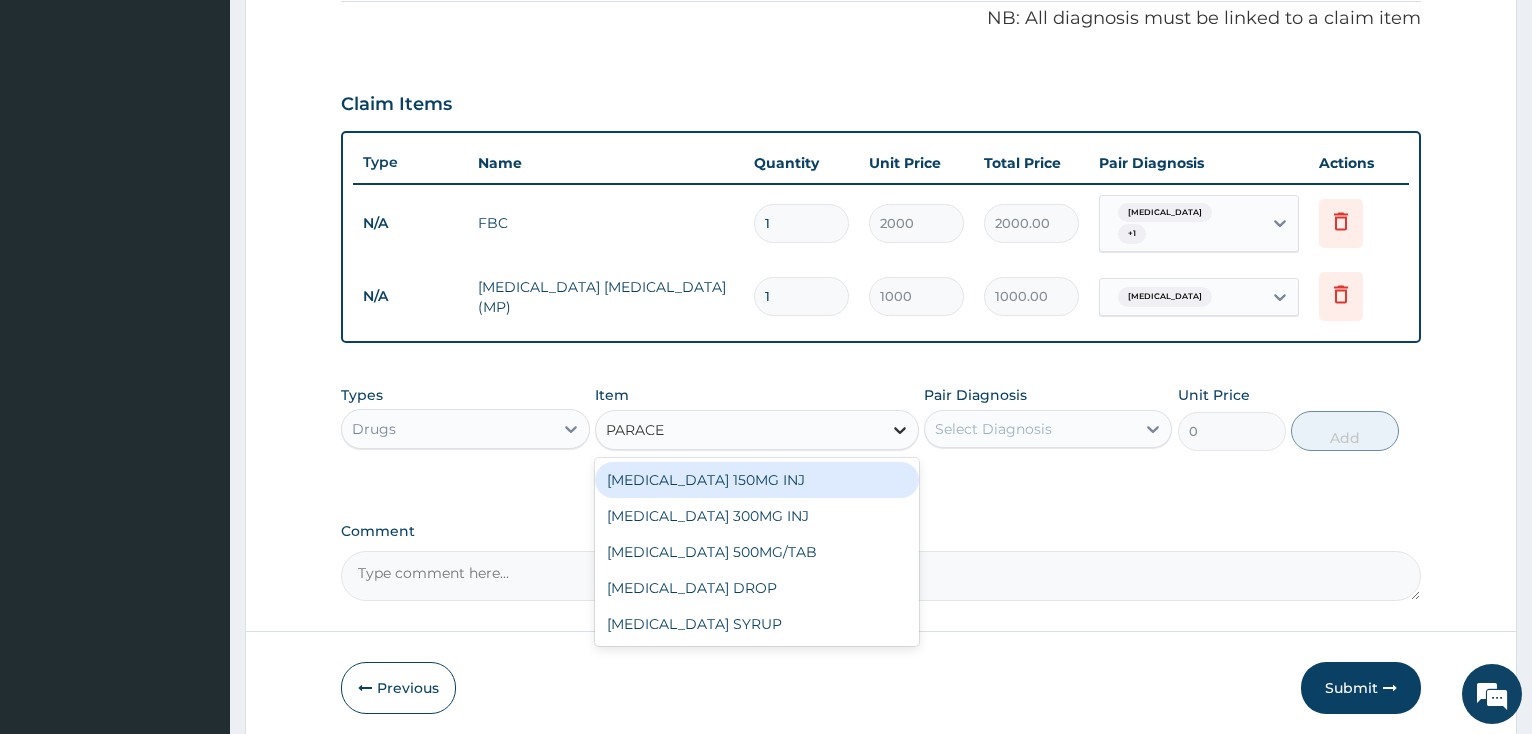 type on "PARACET" 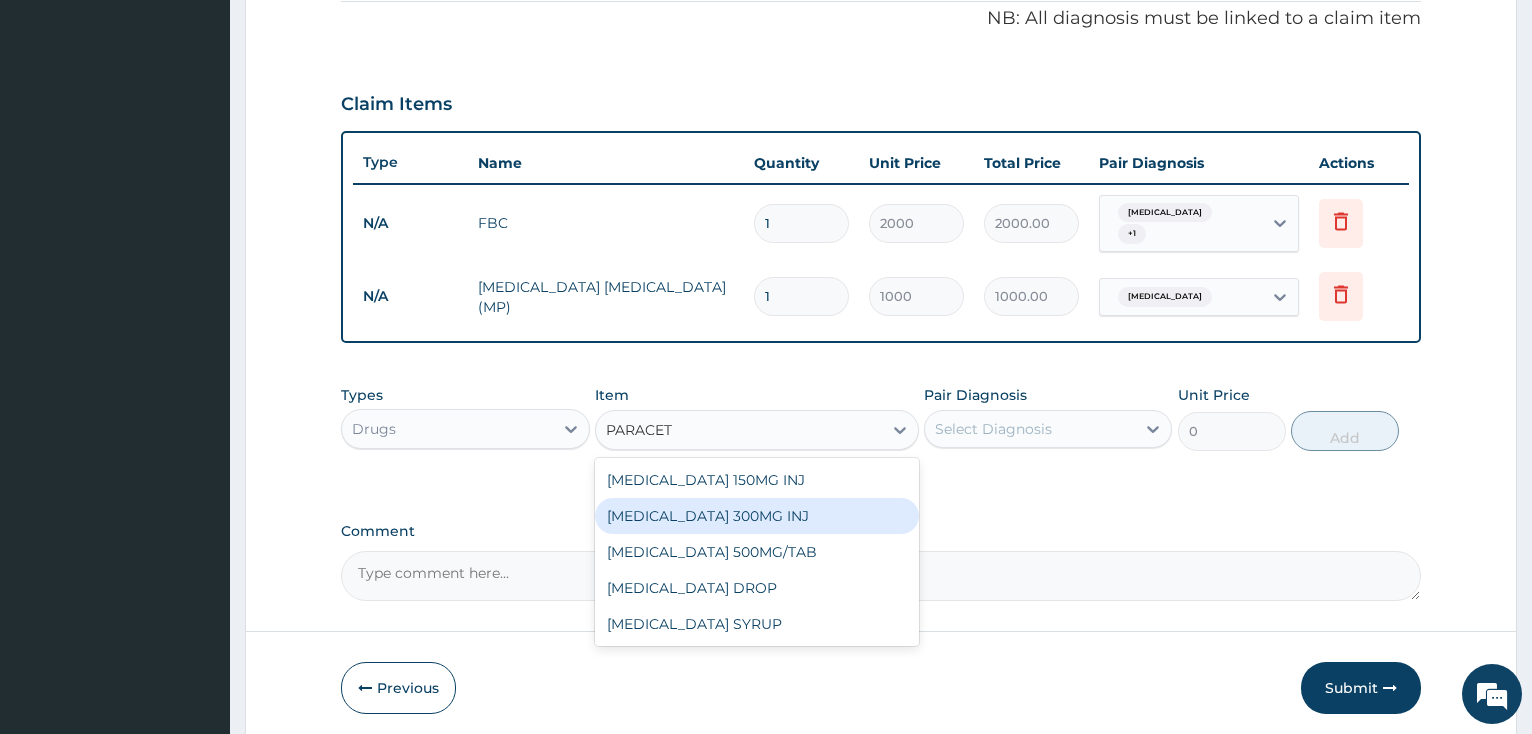 click on "PARACETAMOL 300MG INJ" at bounding box center (757, 516) 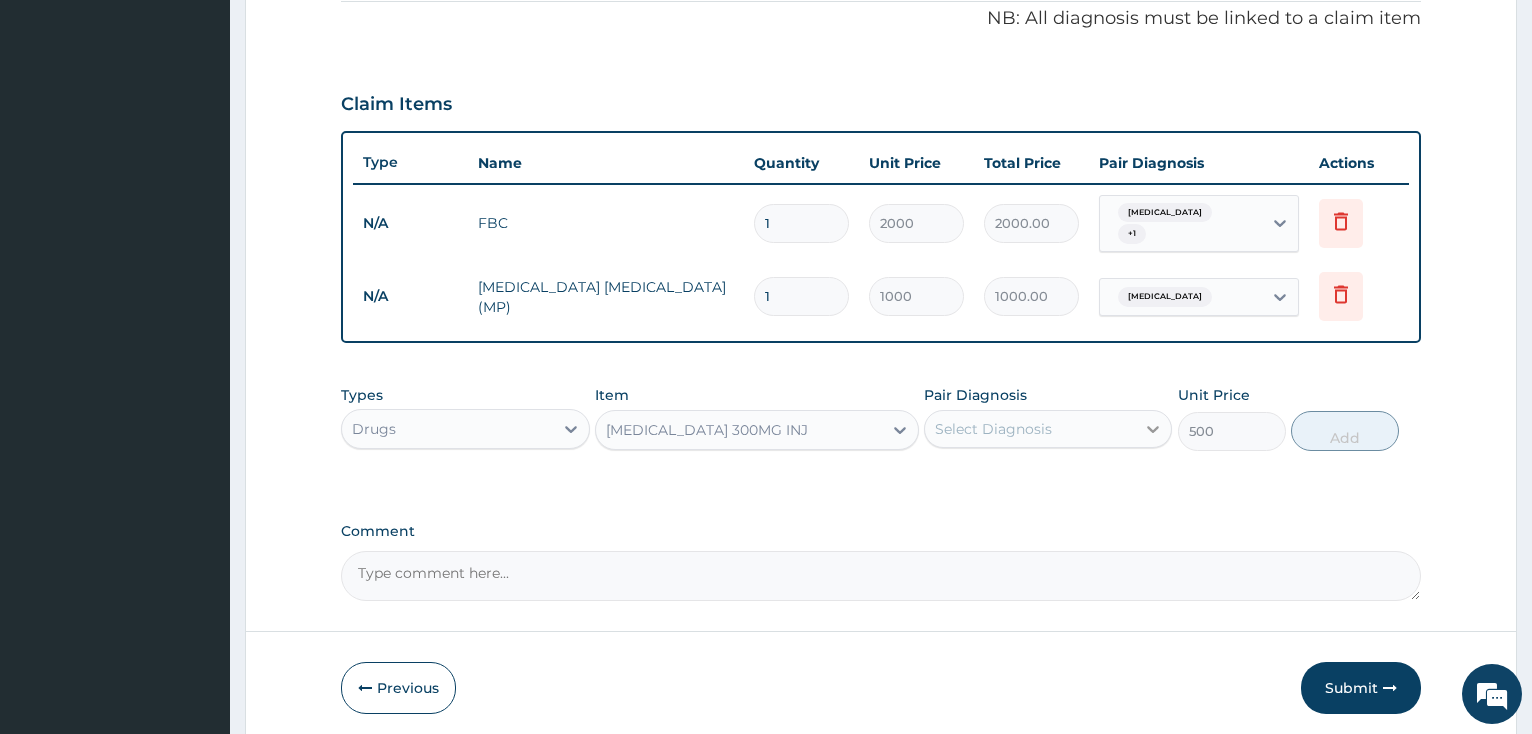 click 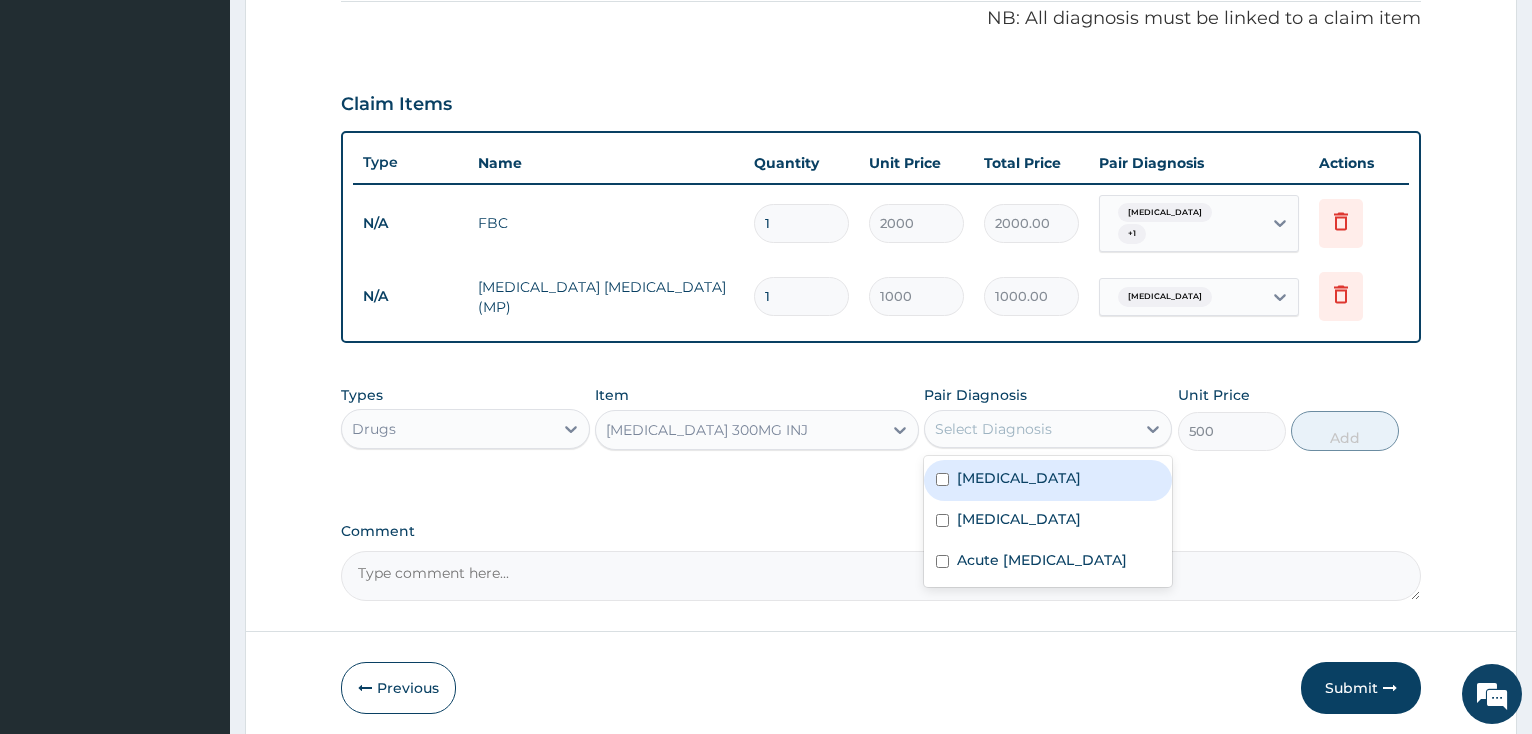 click at bounding box center [942, 479] 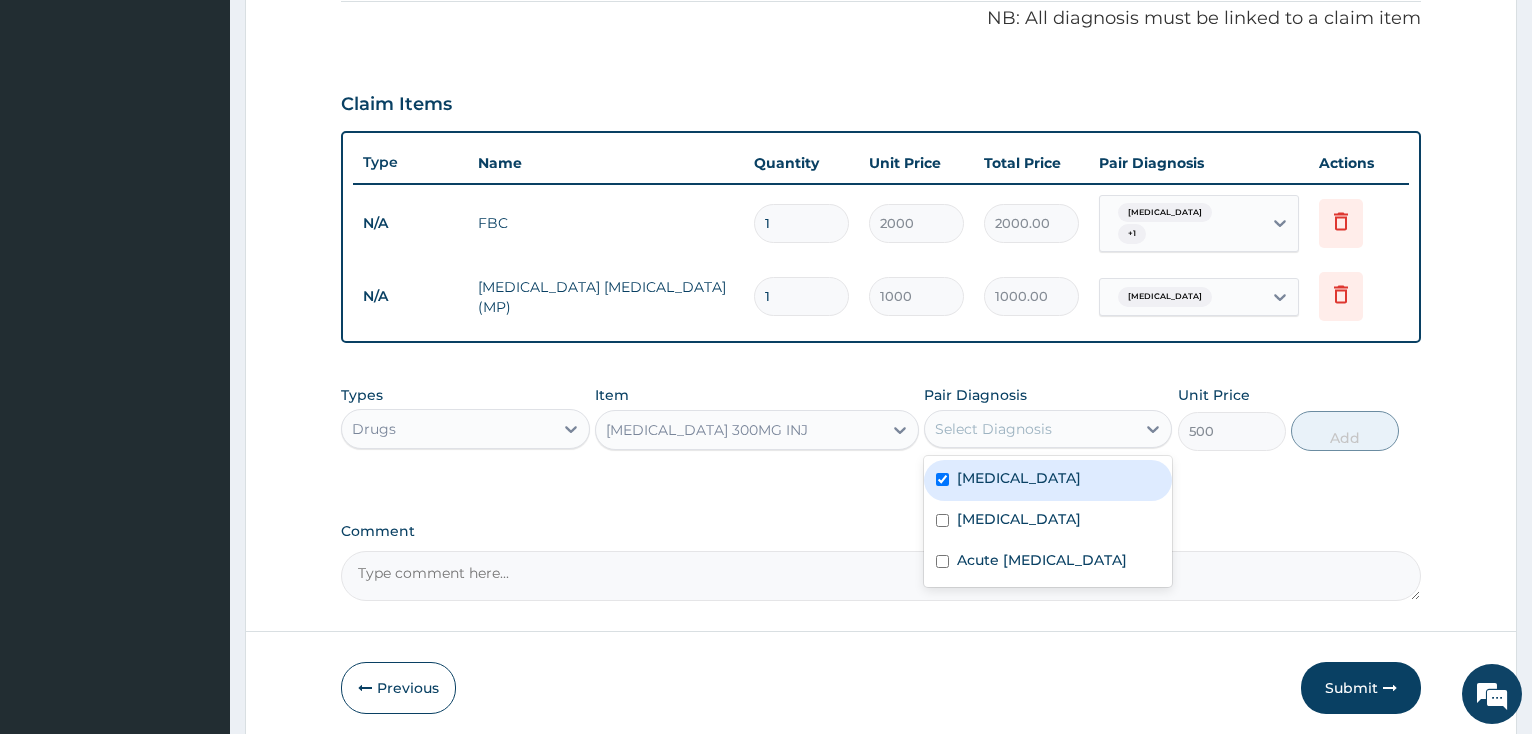 checkbox on "true" 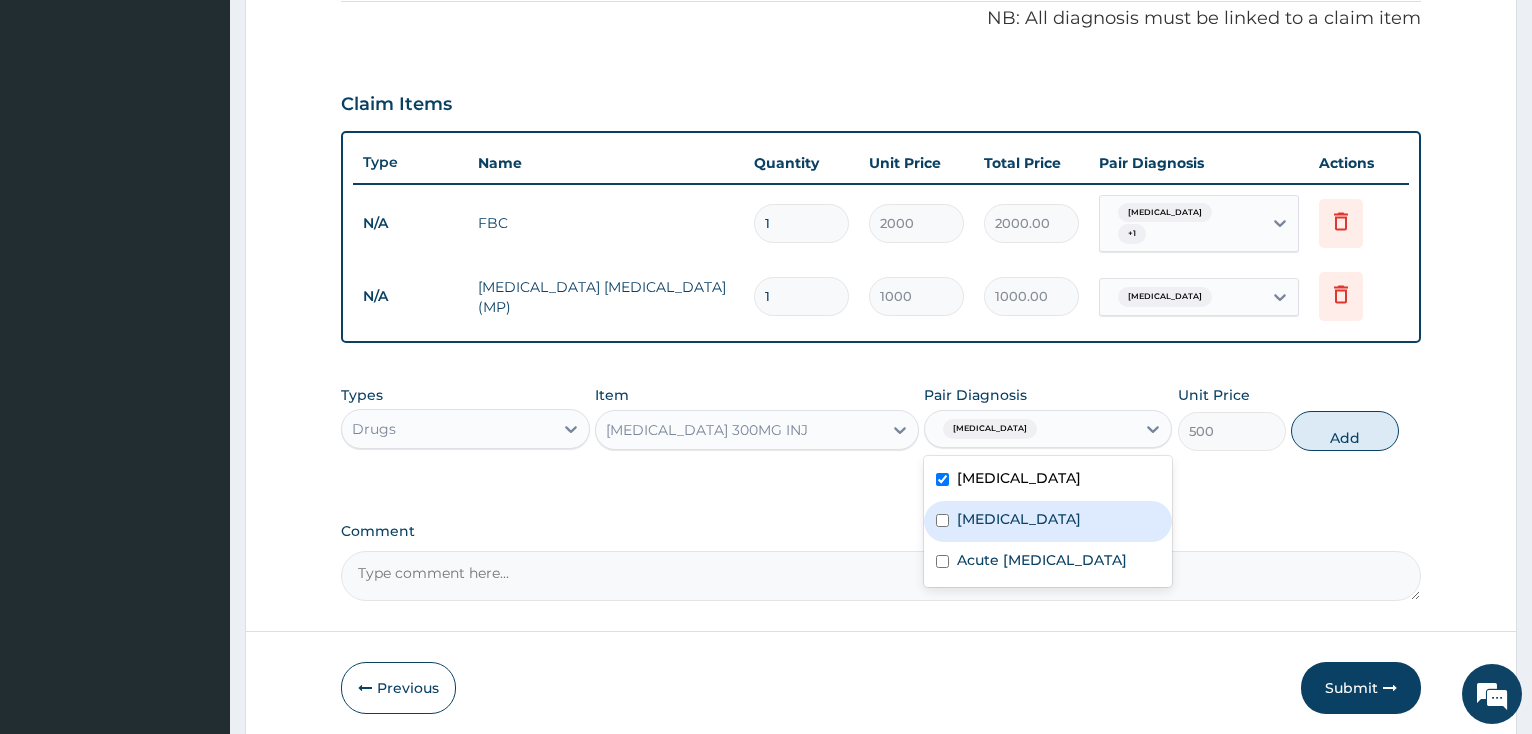 click at bounding box center (942, 520) 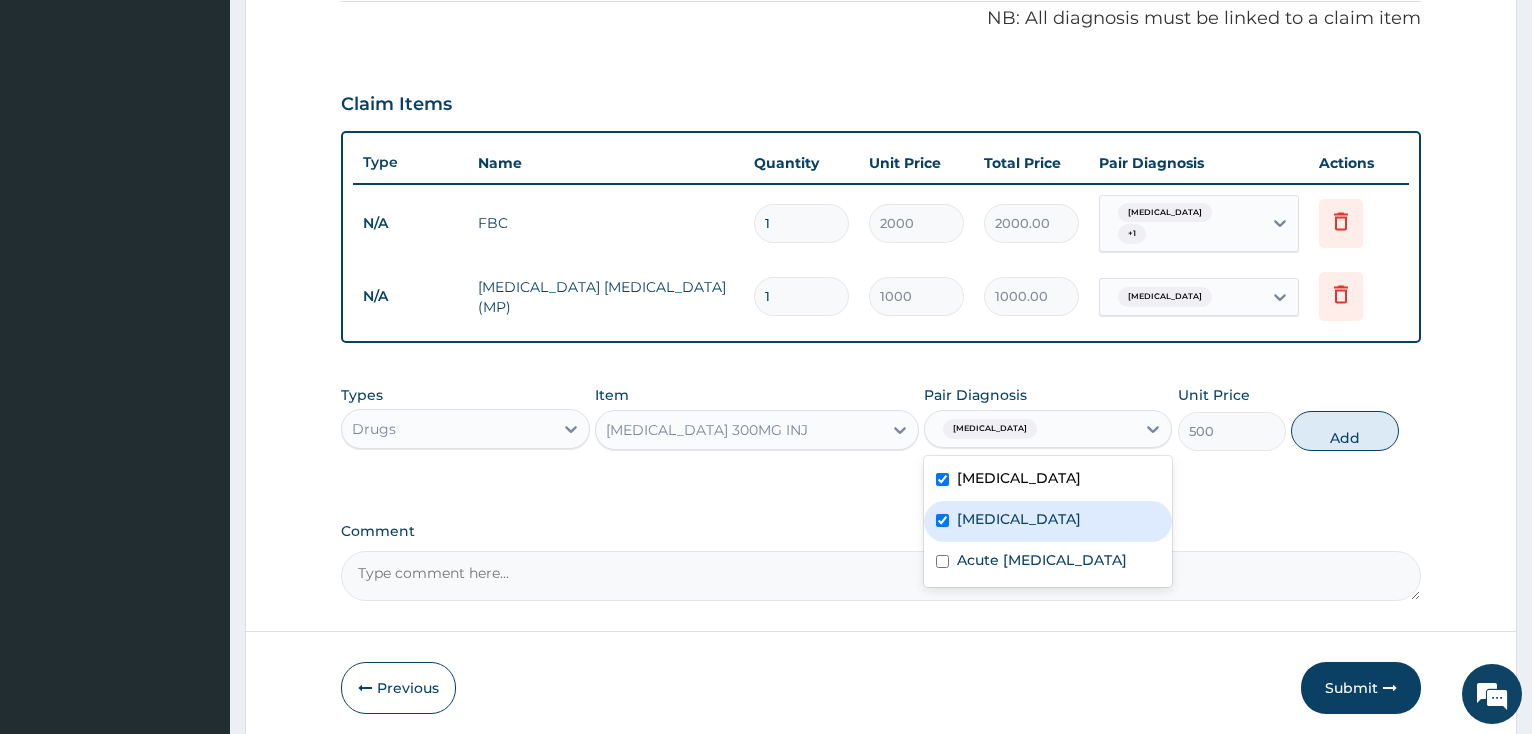 checkbox on "true" 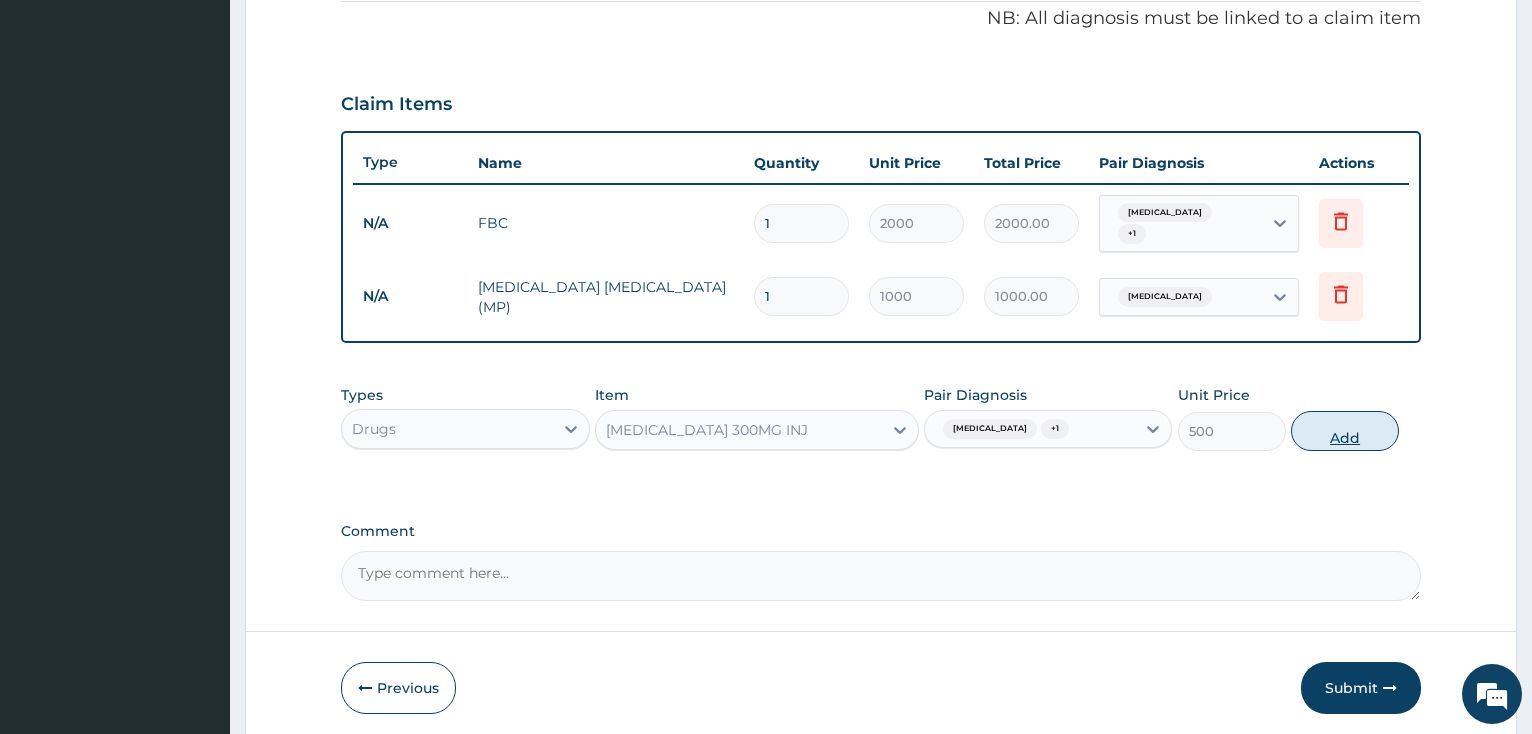 click on "Add" at bounding box center [1345, 431] 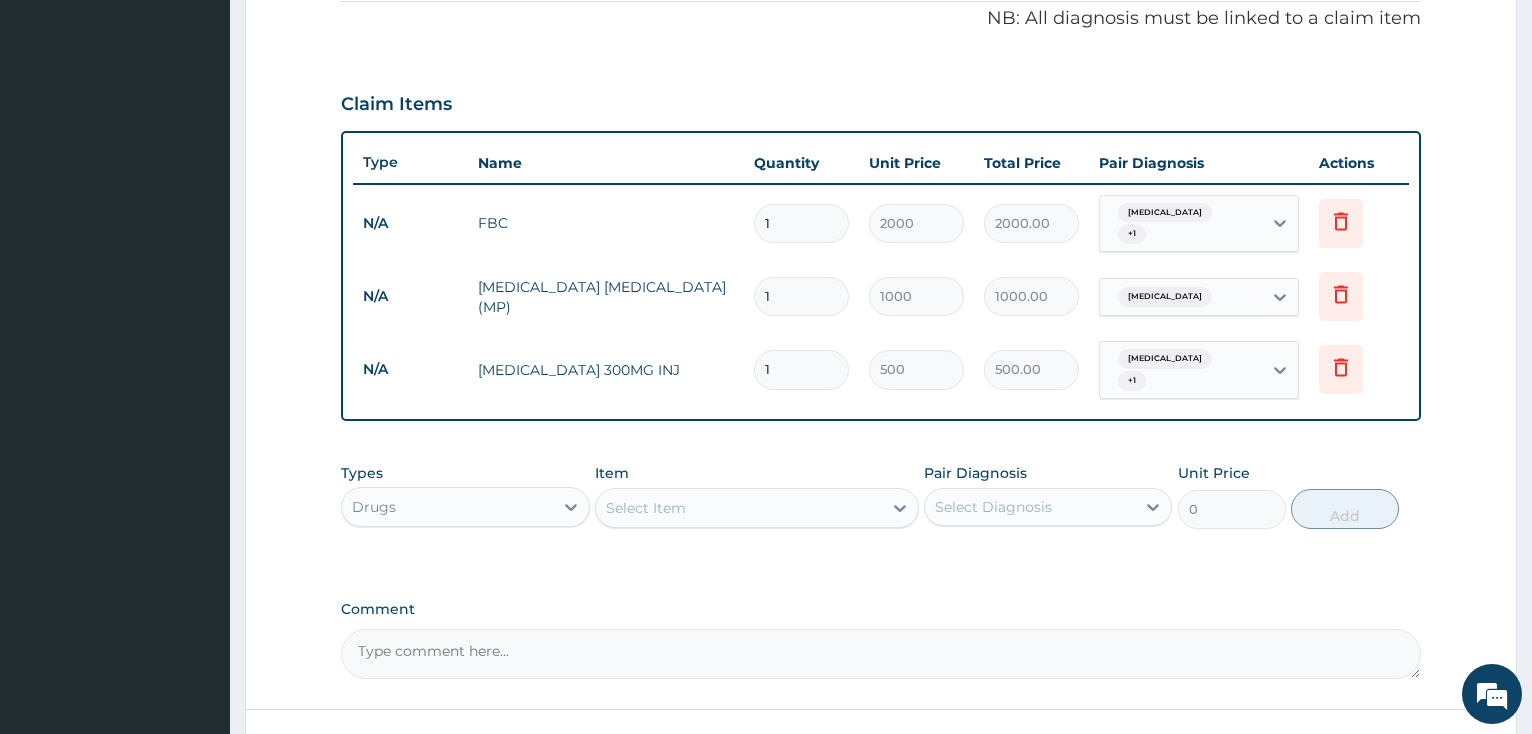 type 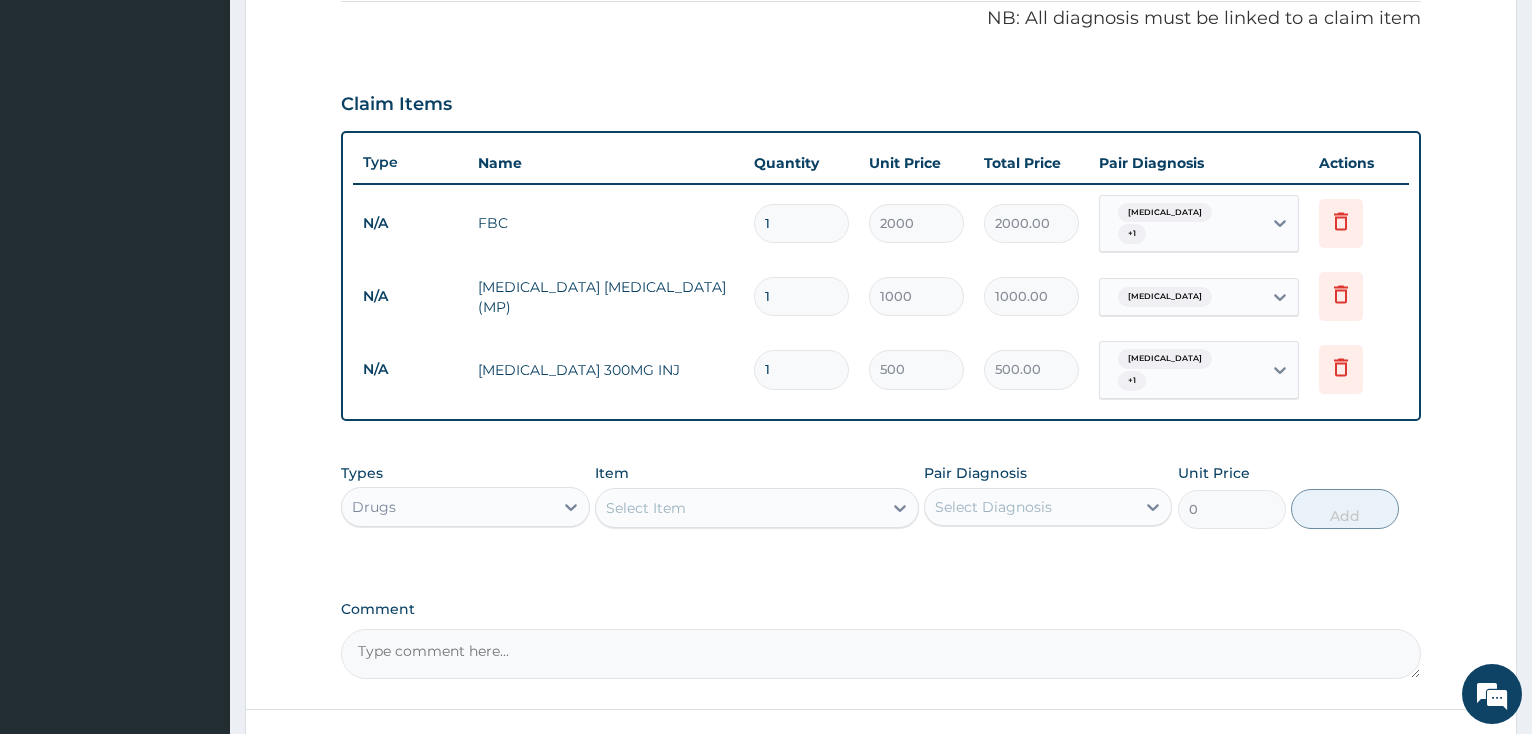 type on "0.00" 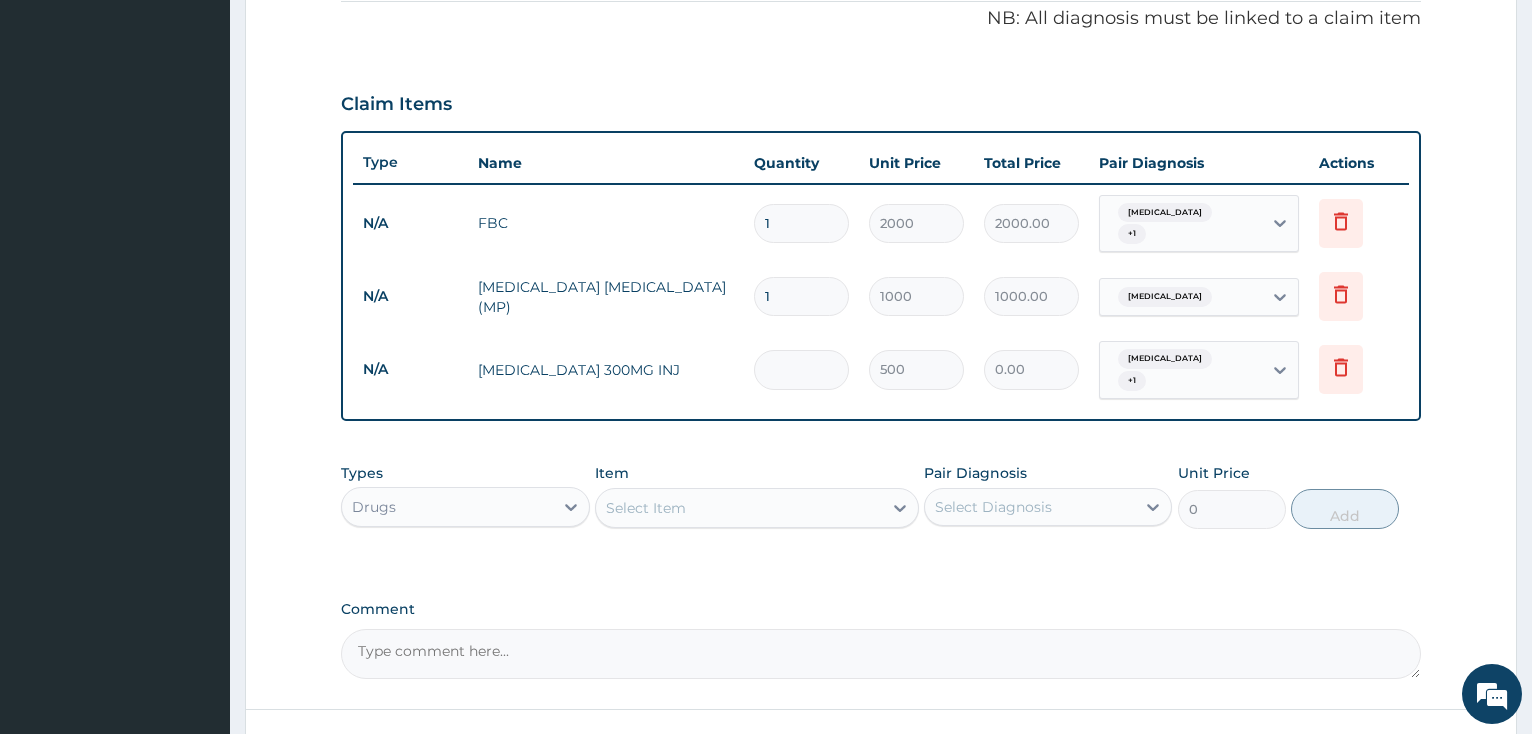 type on "3" 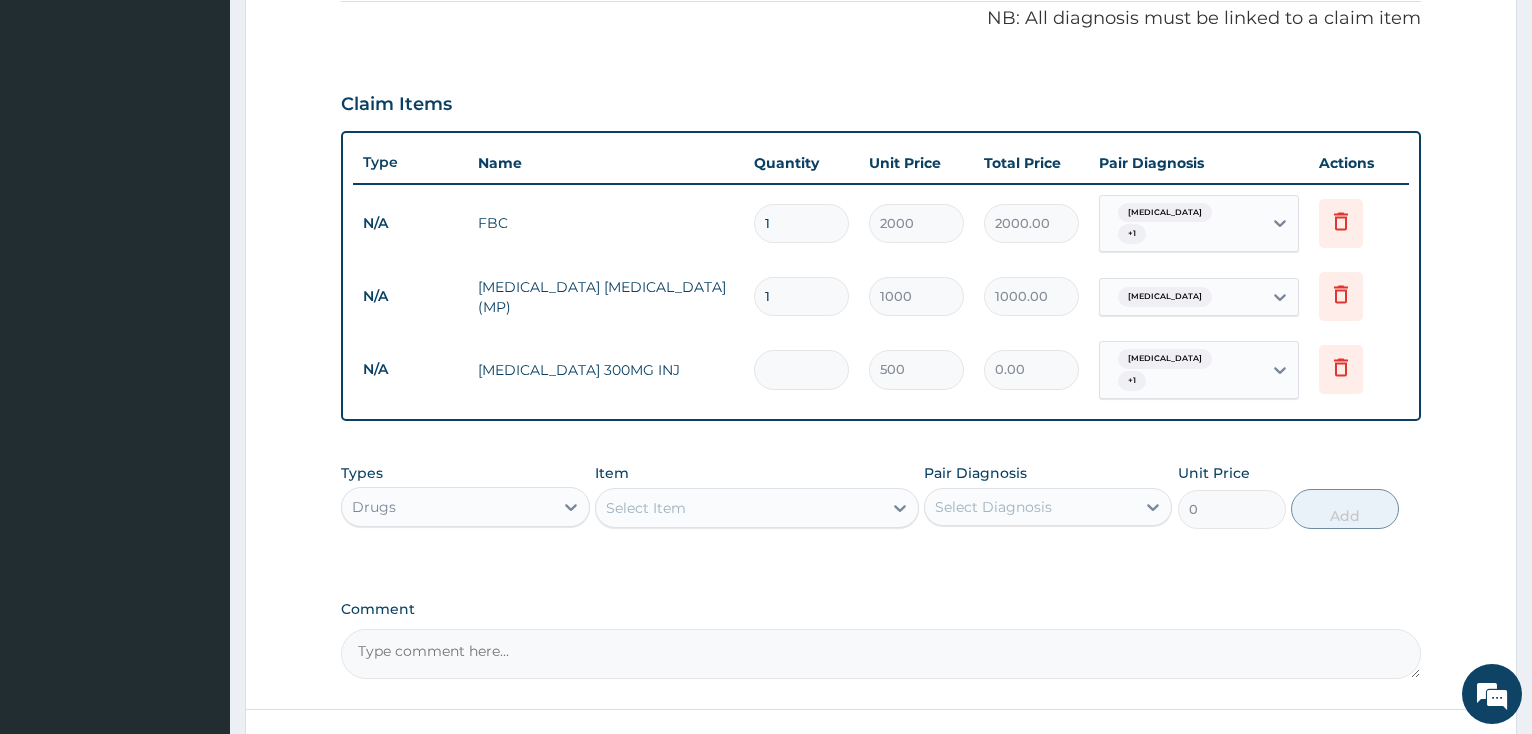 type on "1500.00" 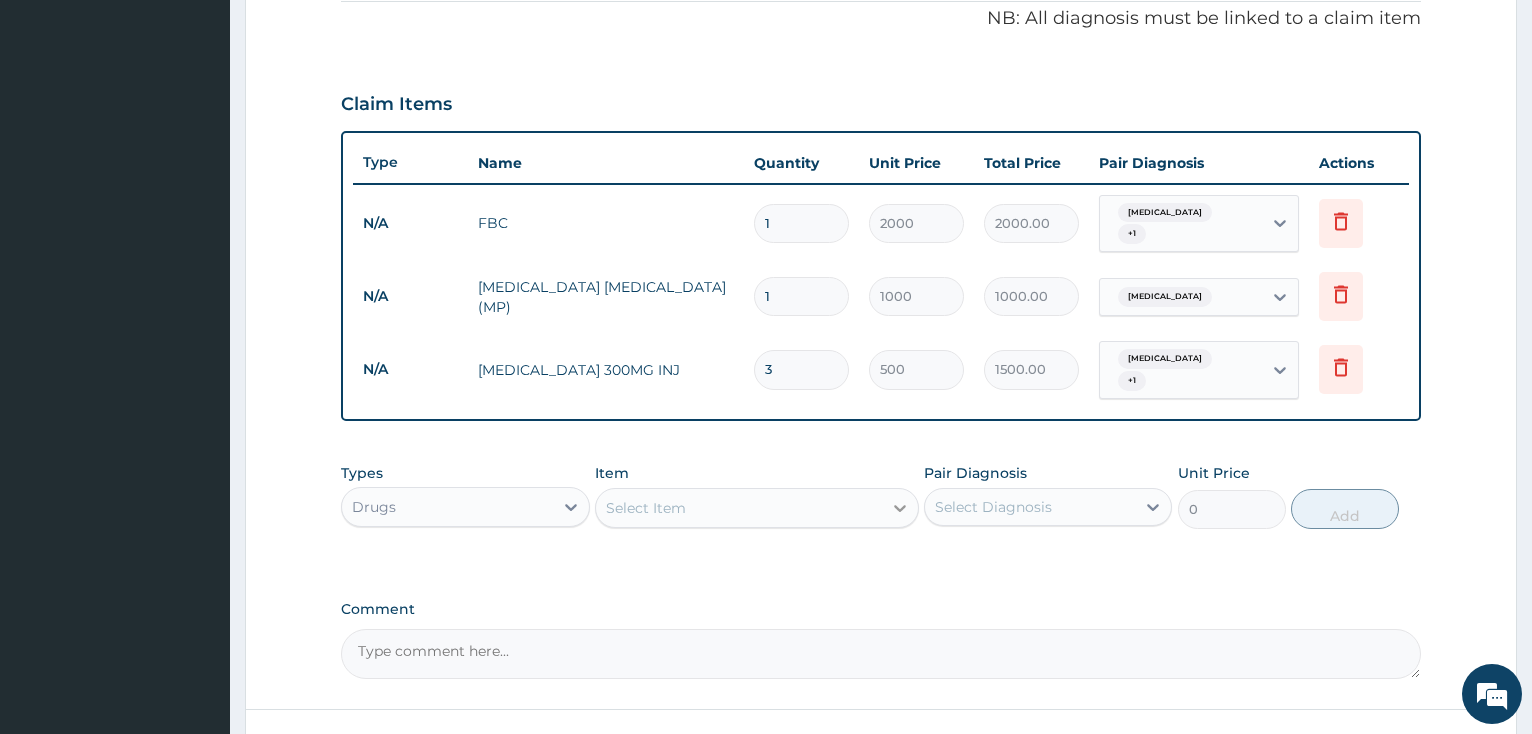 type on "3" 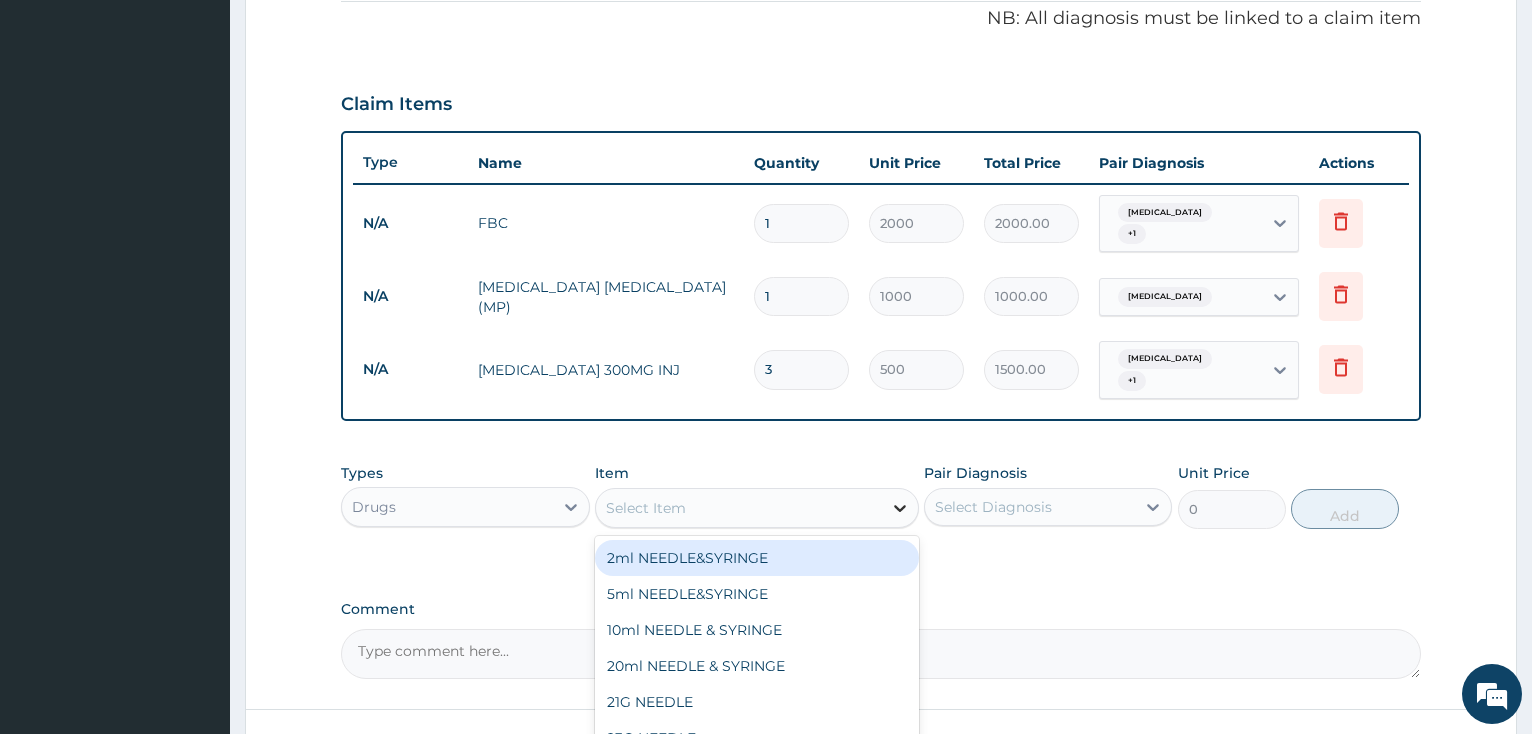 click 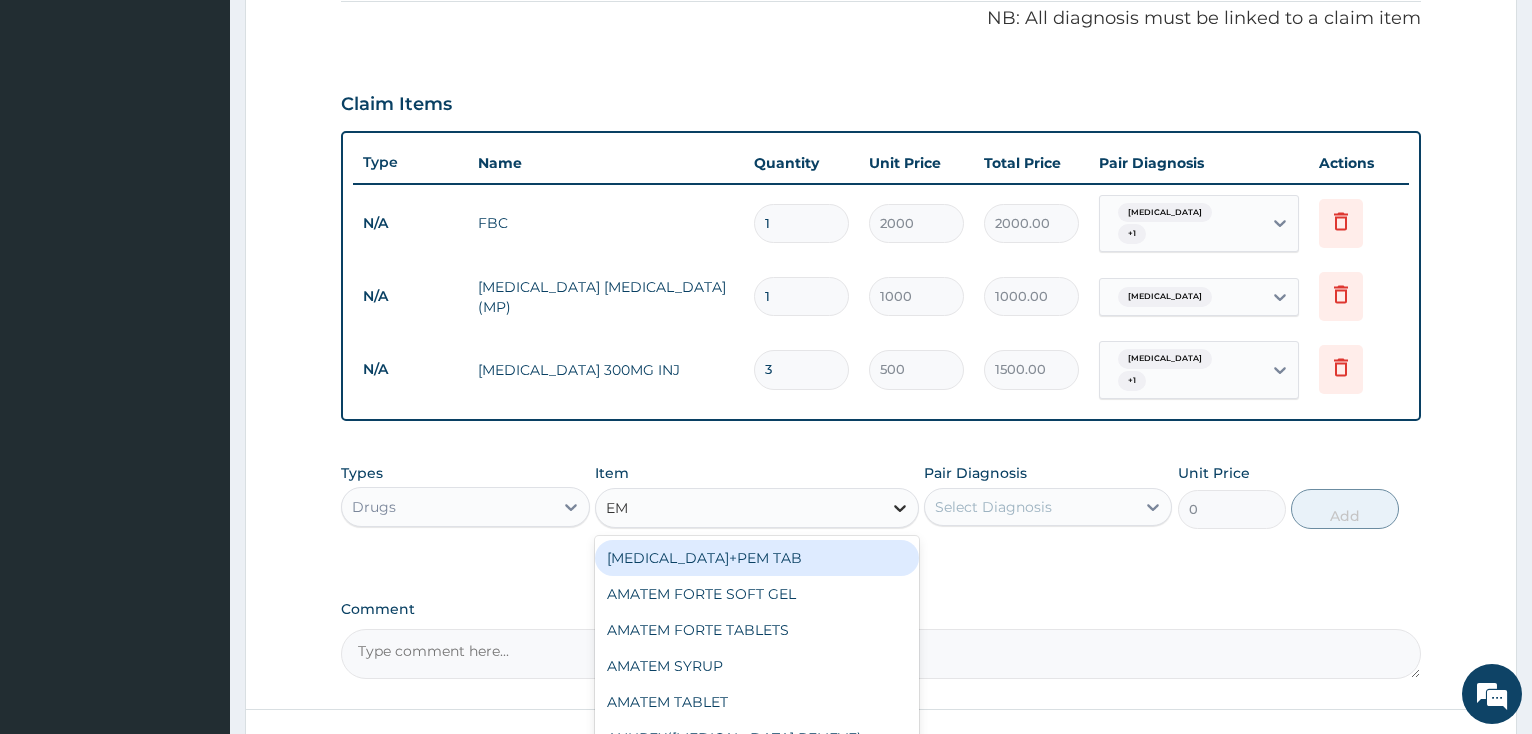 type on "EMA" 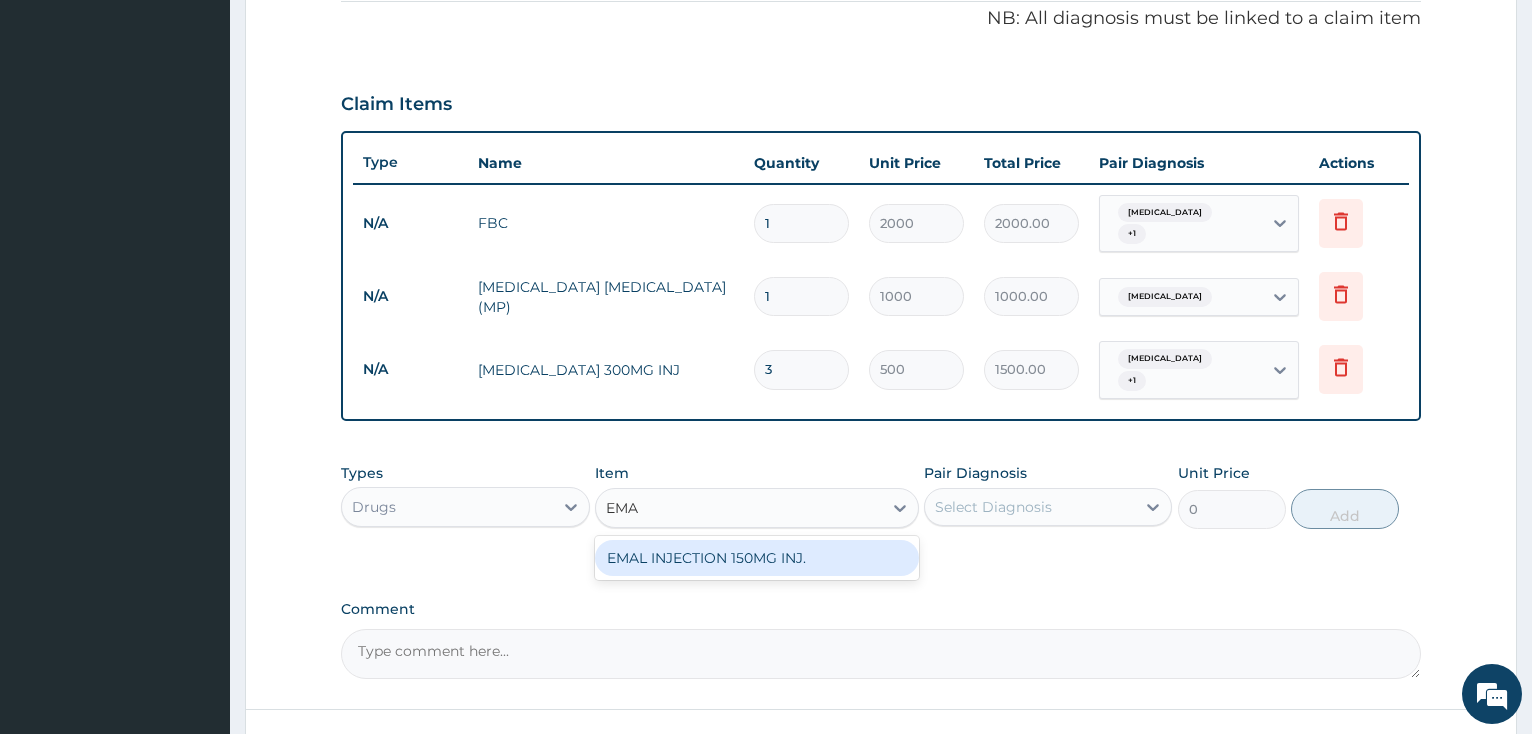 click on "EMAL INJECTION 150MG INJ." at bounding box center [757, 558] 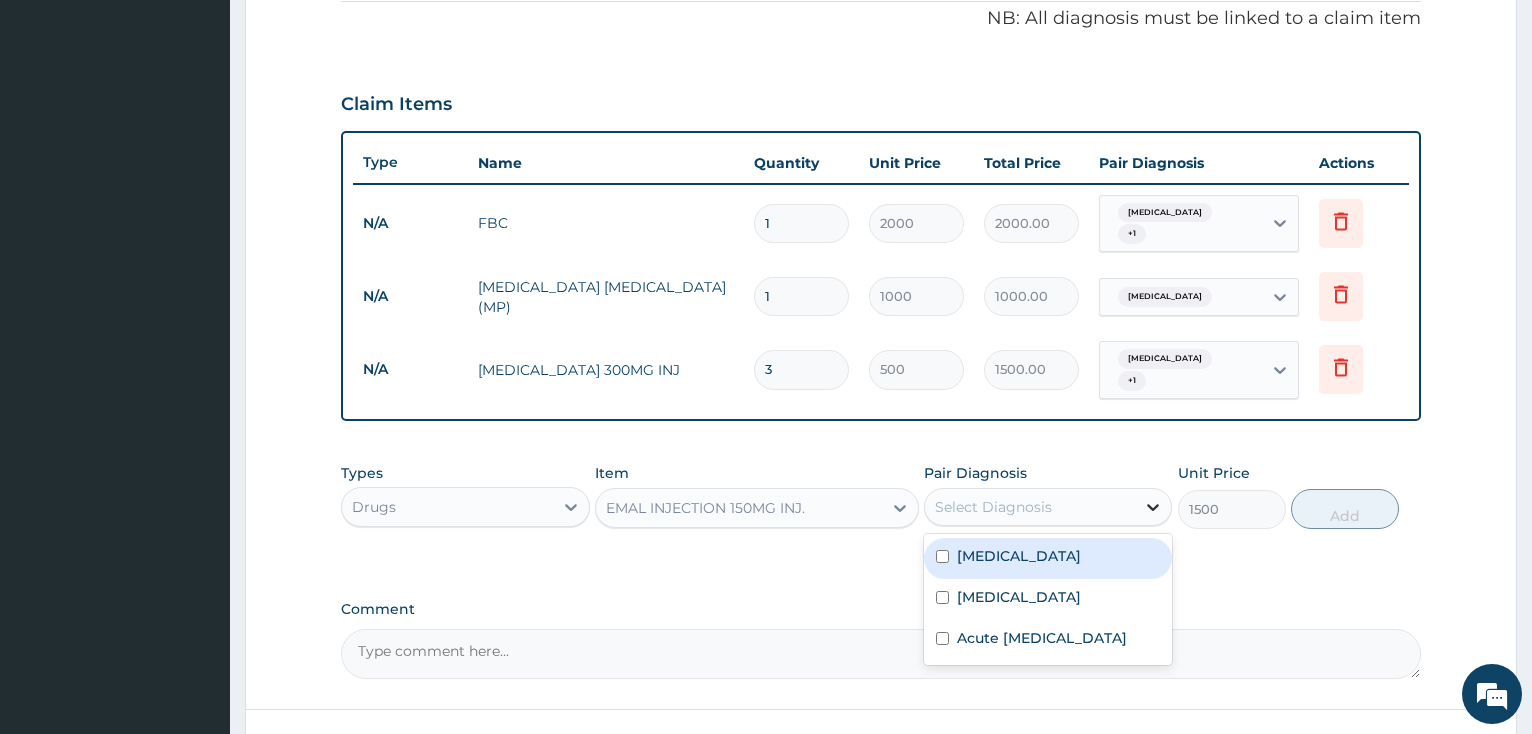 click 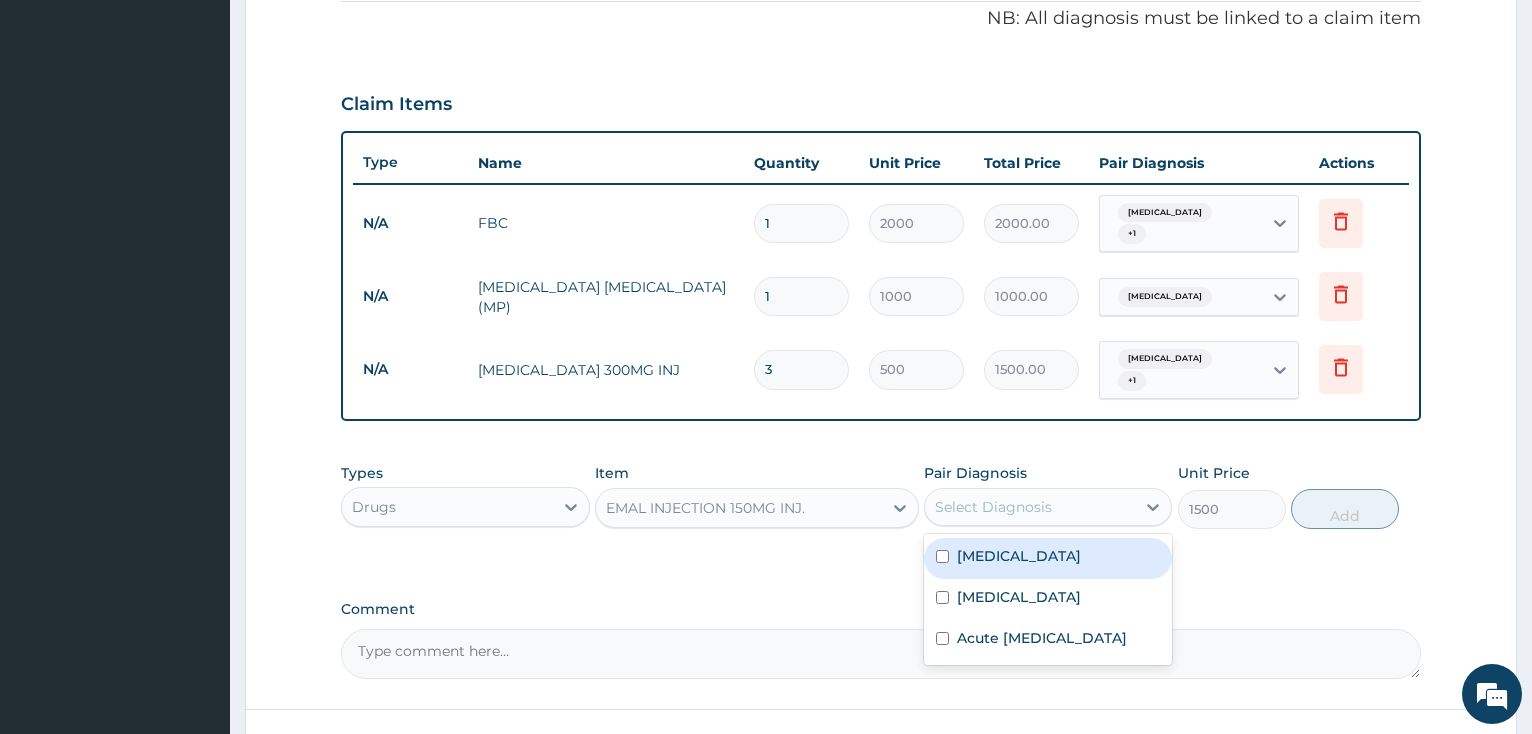 click at bounding box center [942, 556] 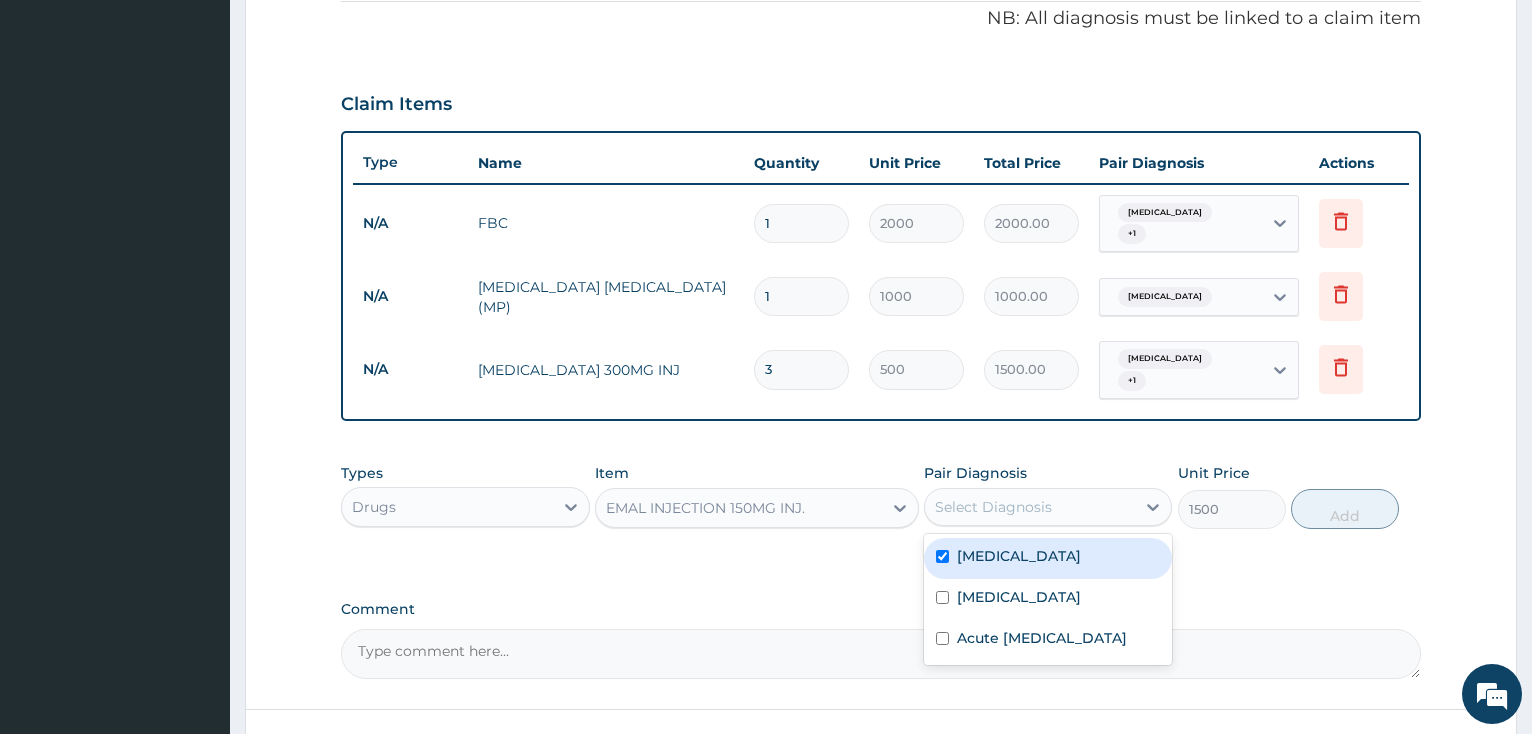 checkbox on "true" 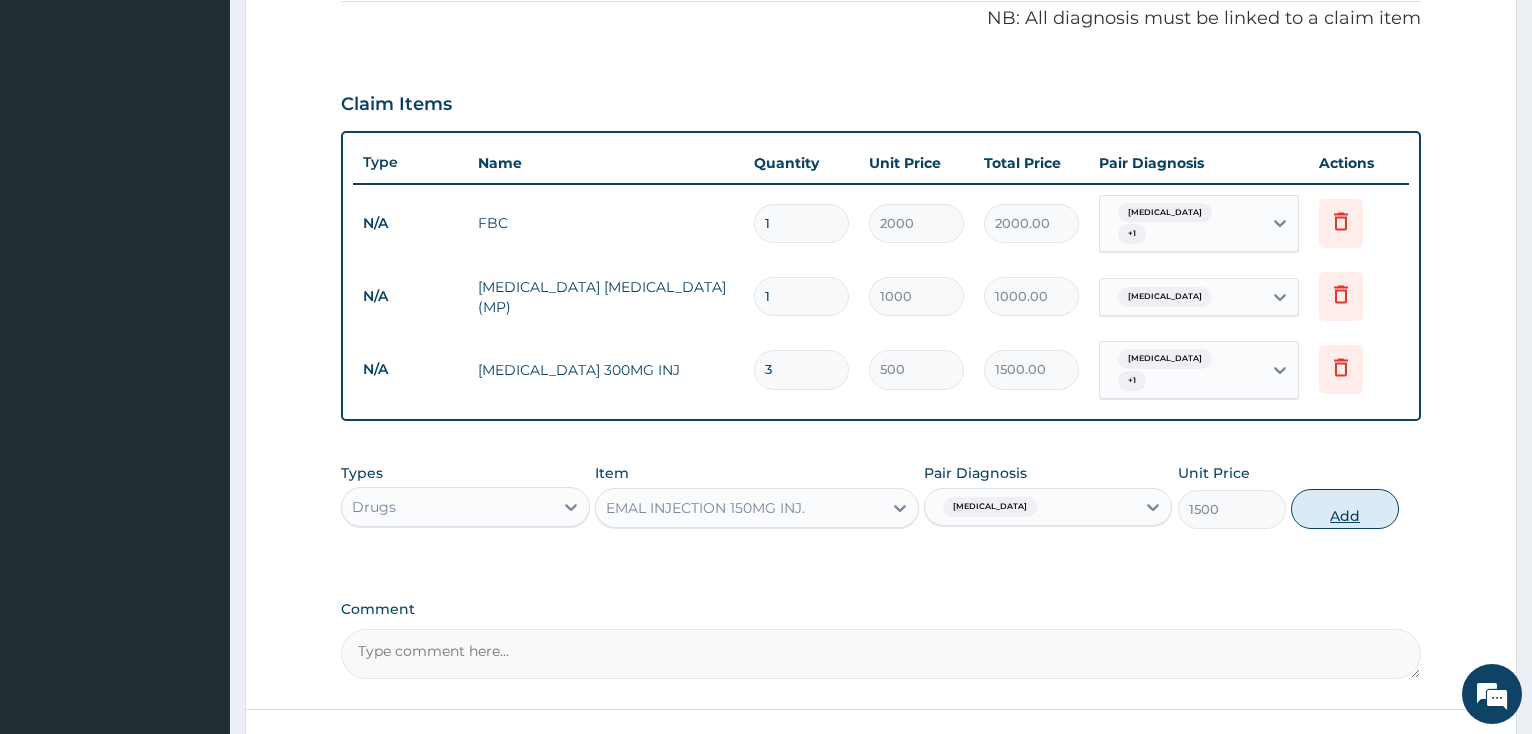 click on "Add" at bounding box center [1345, 509] 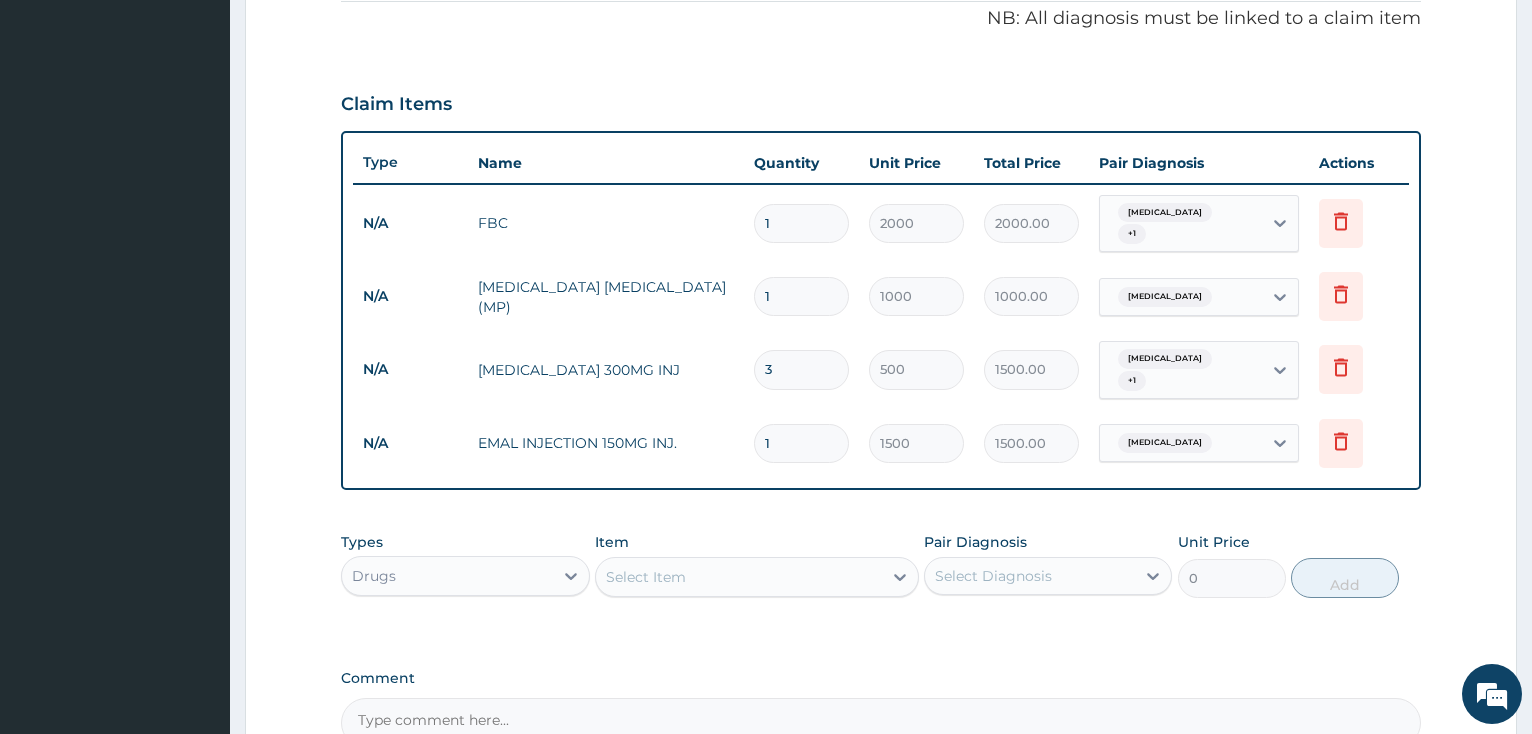 type 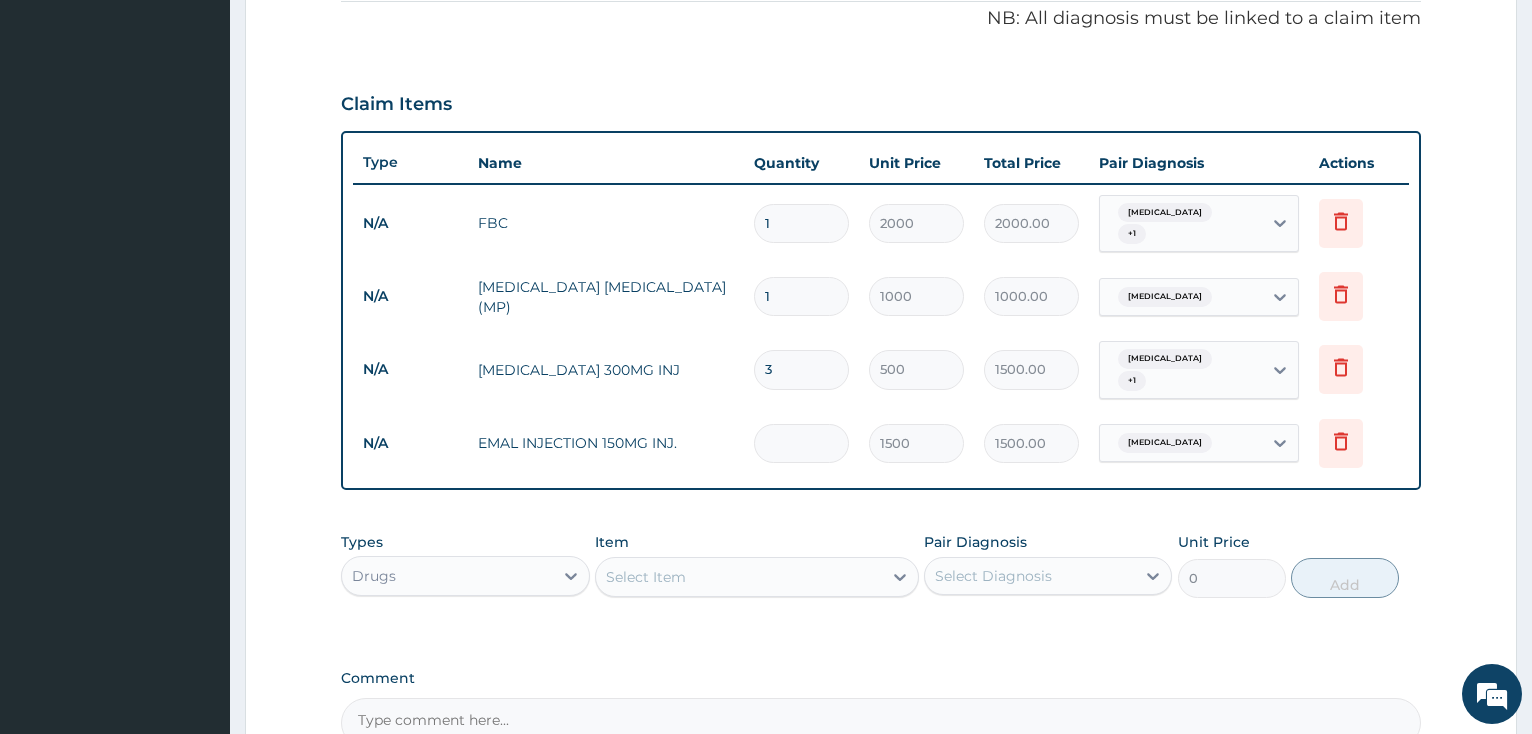 type on "0.00" 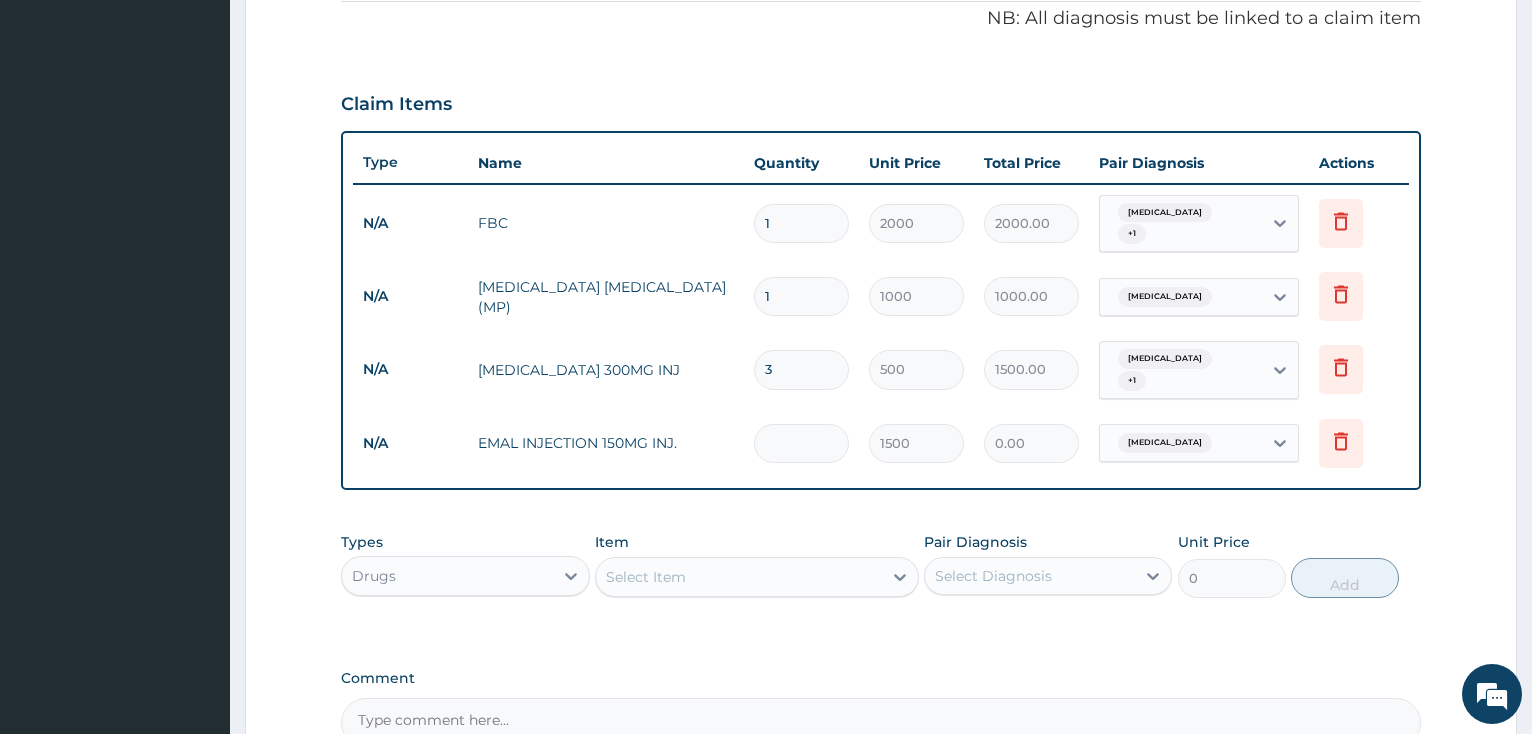 type on "3" 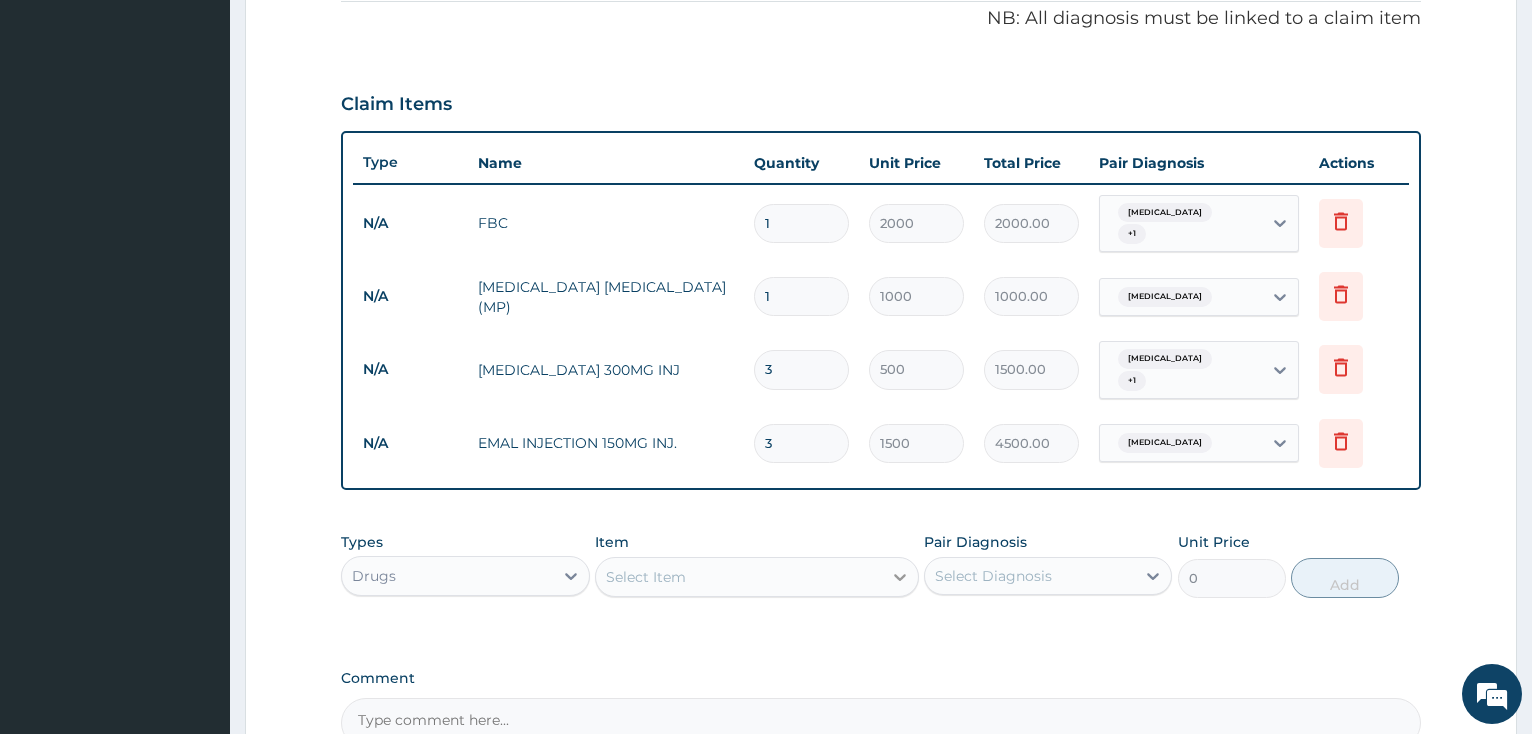 type on "3" 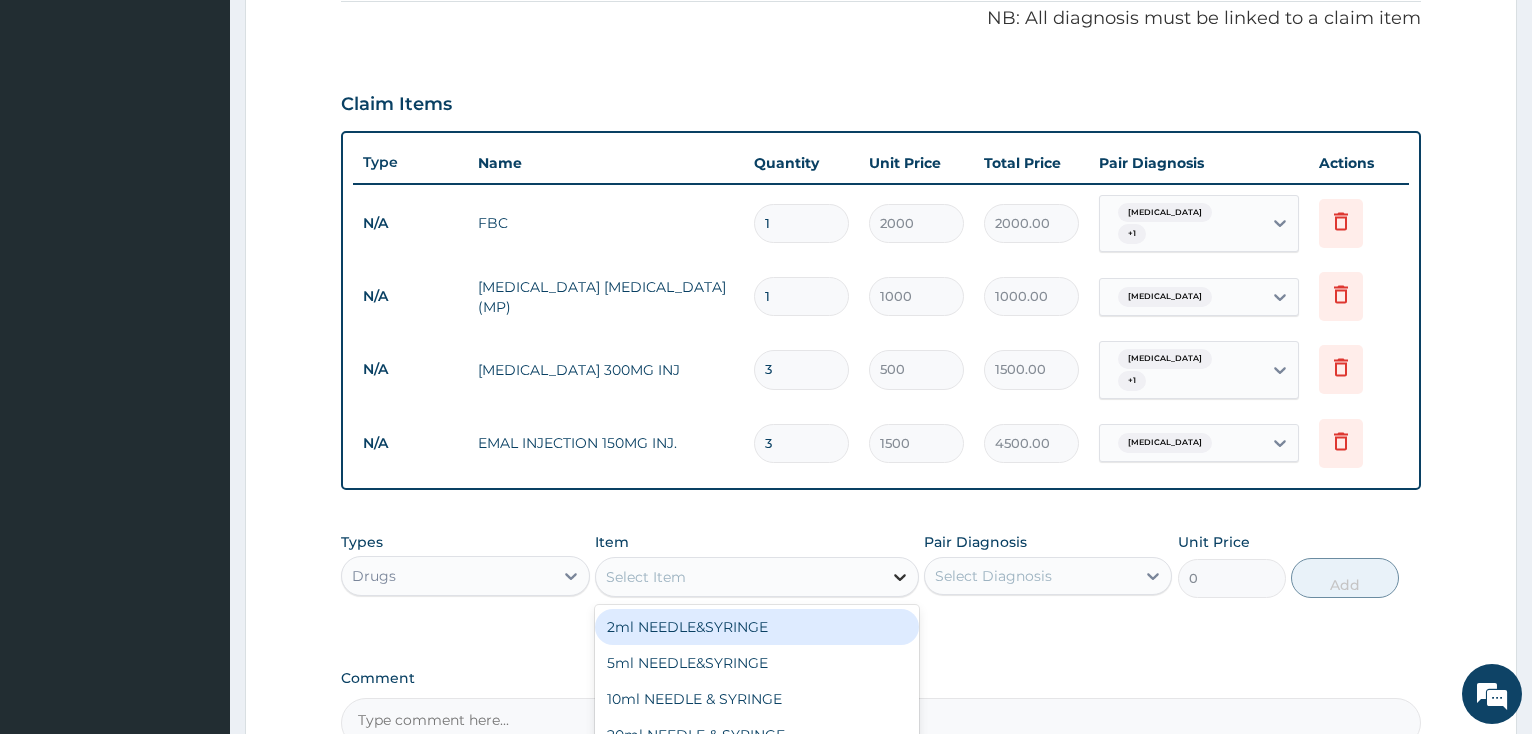 click 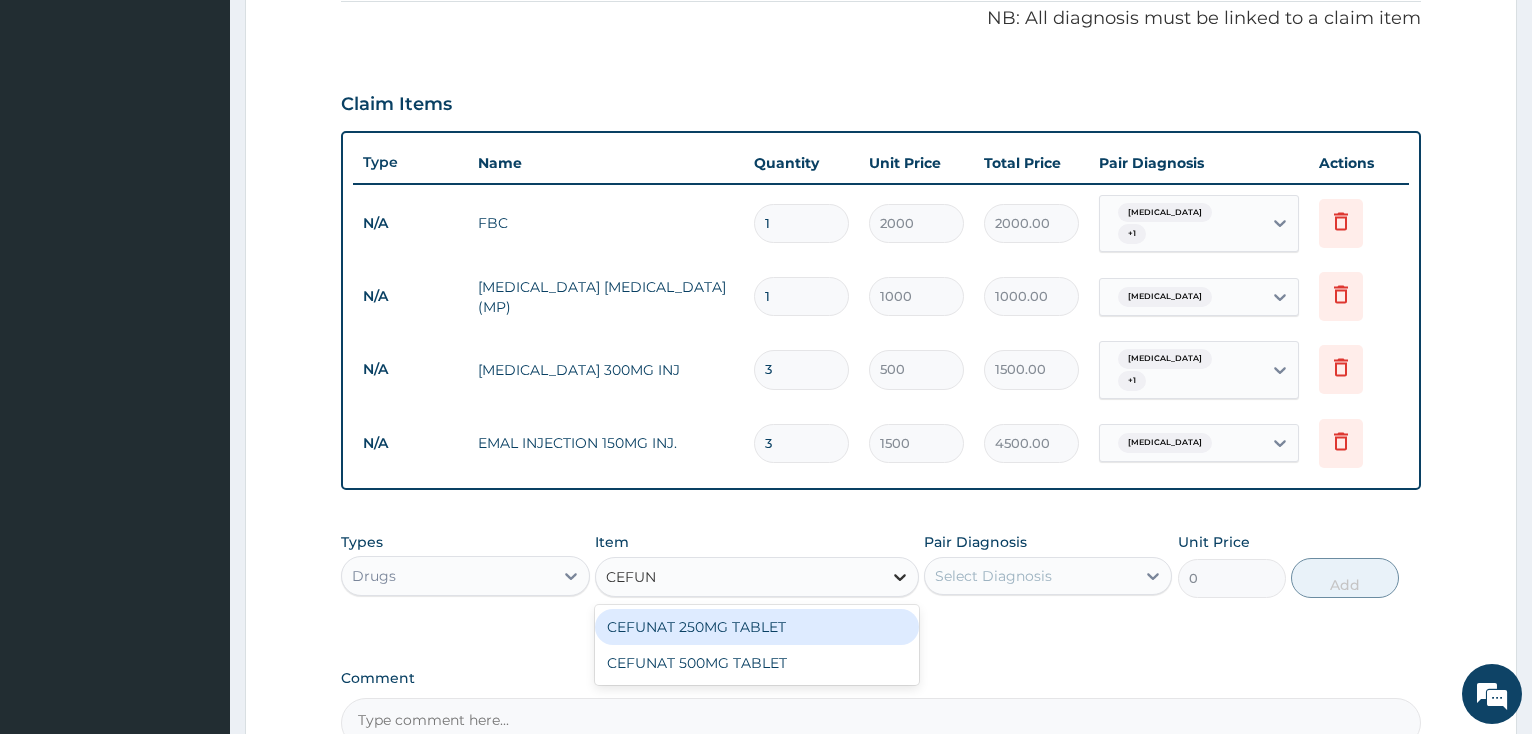 type on "CEFUNA" 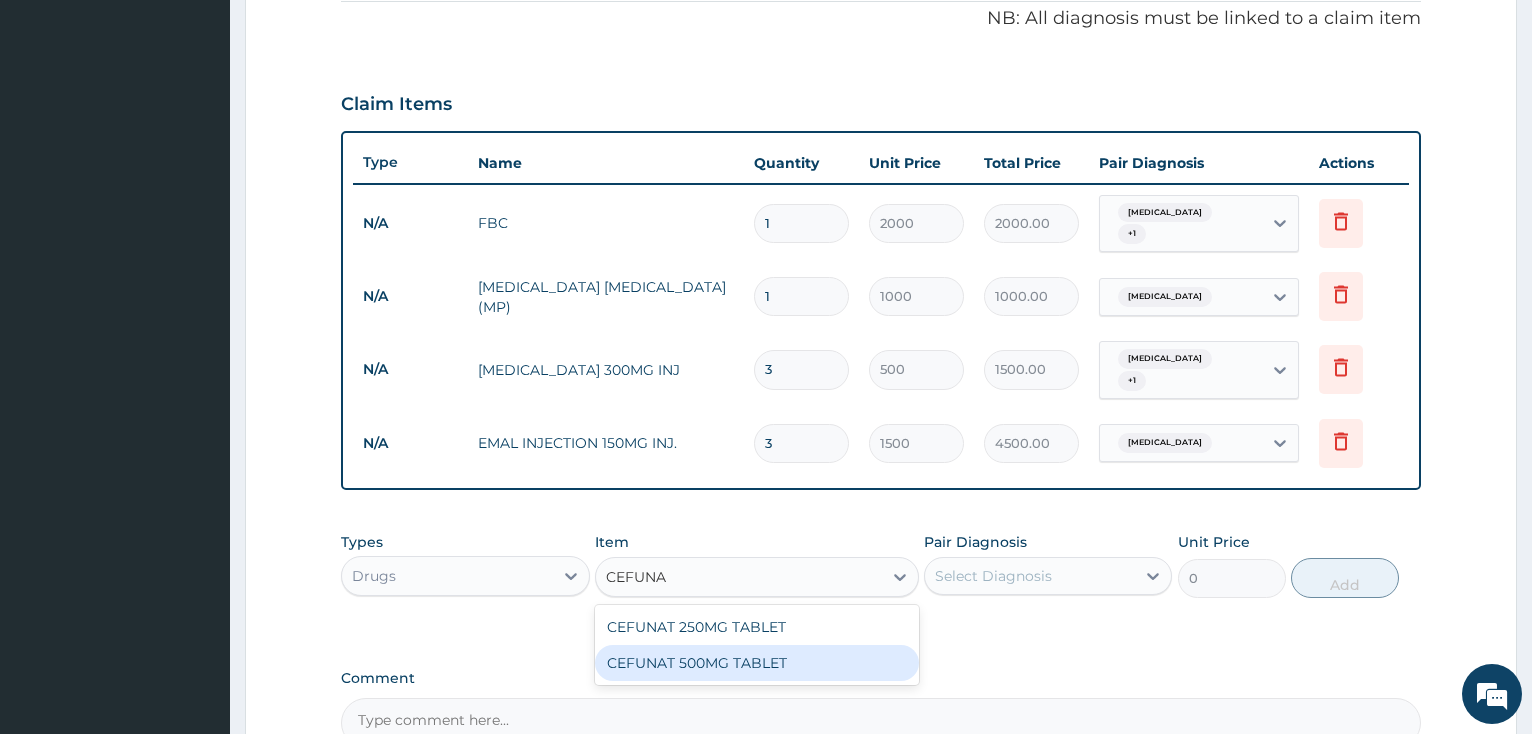 click on "CEFUNAT 500MG TABLET" at bounding box center [757, 663] 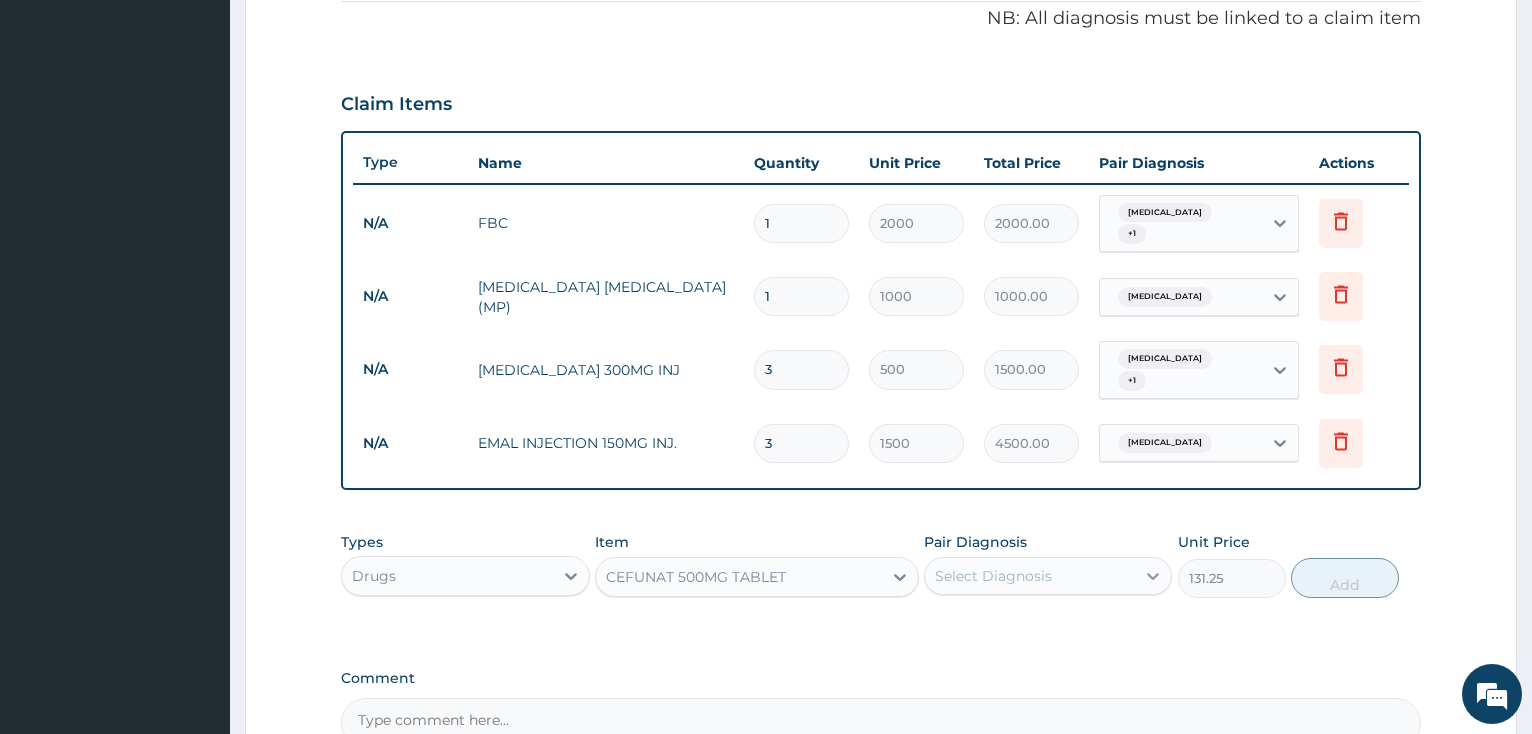 click 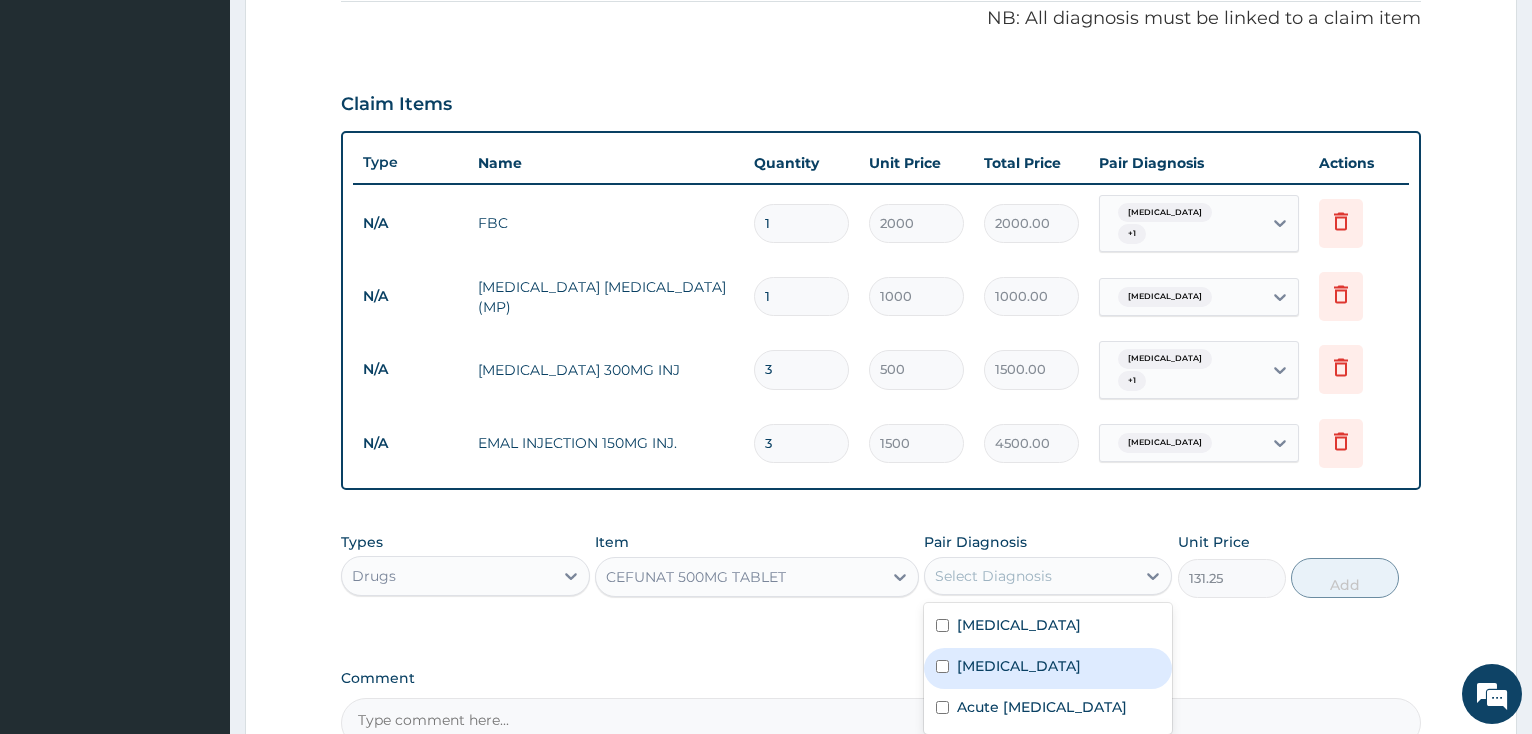 click at bounding box center [942, 666] 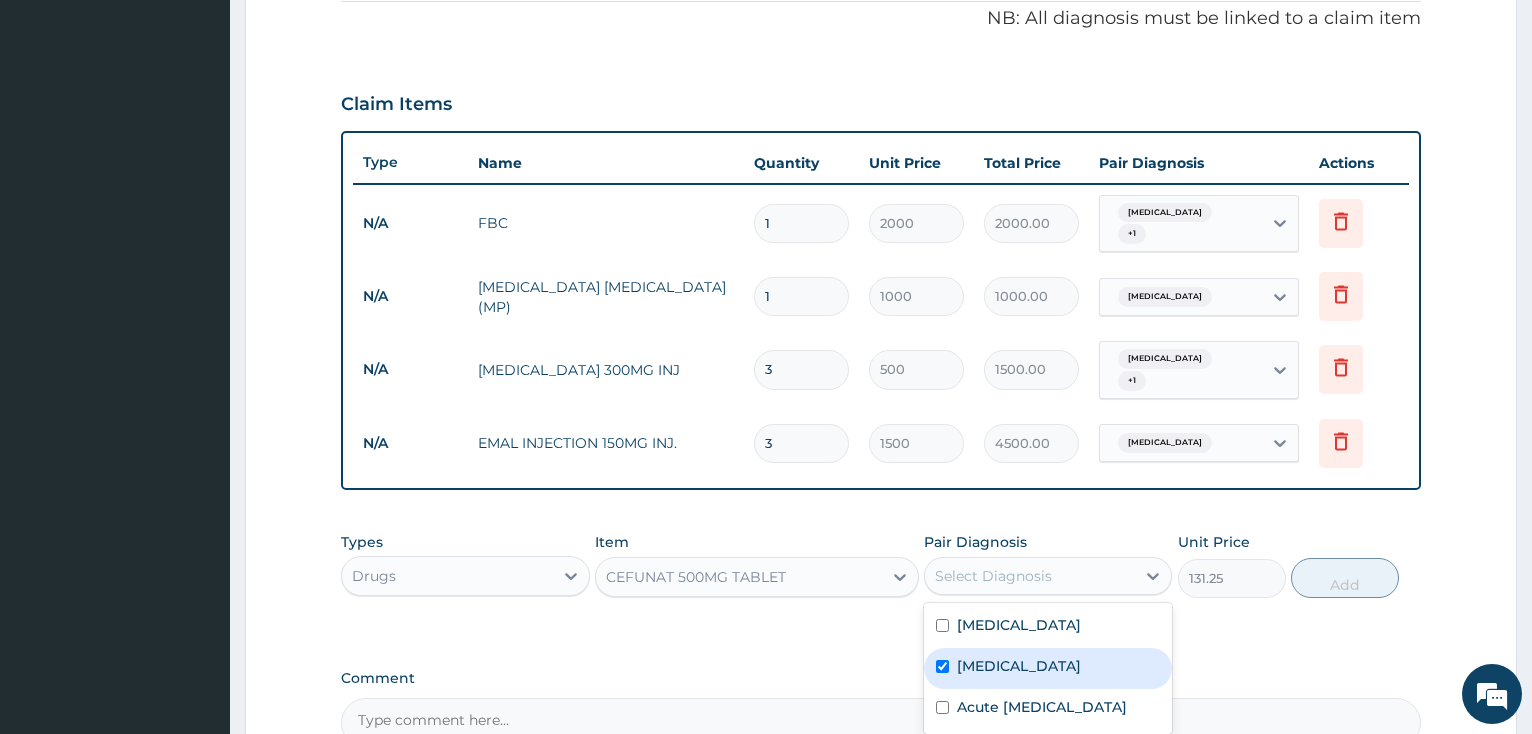 checkbox on "true" 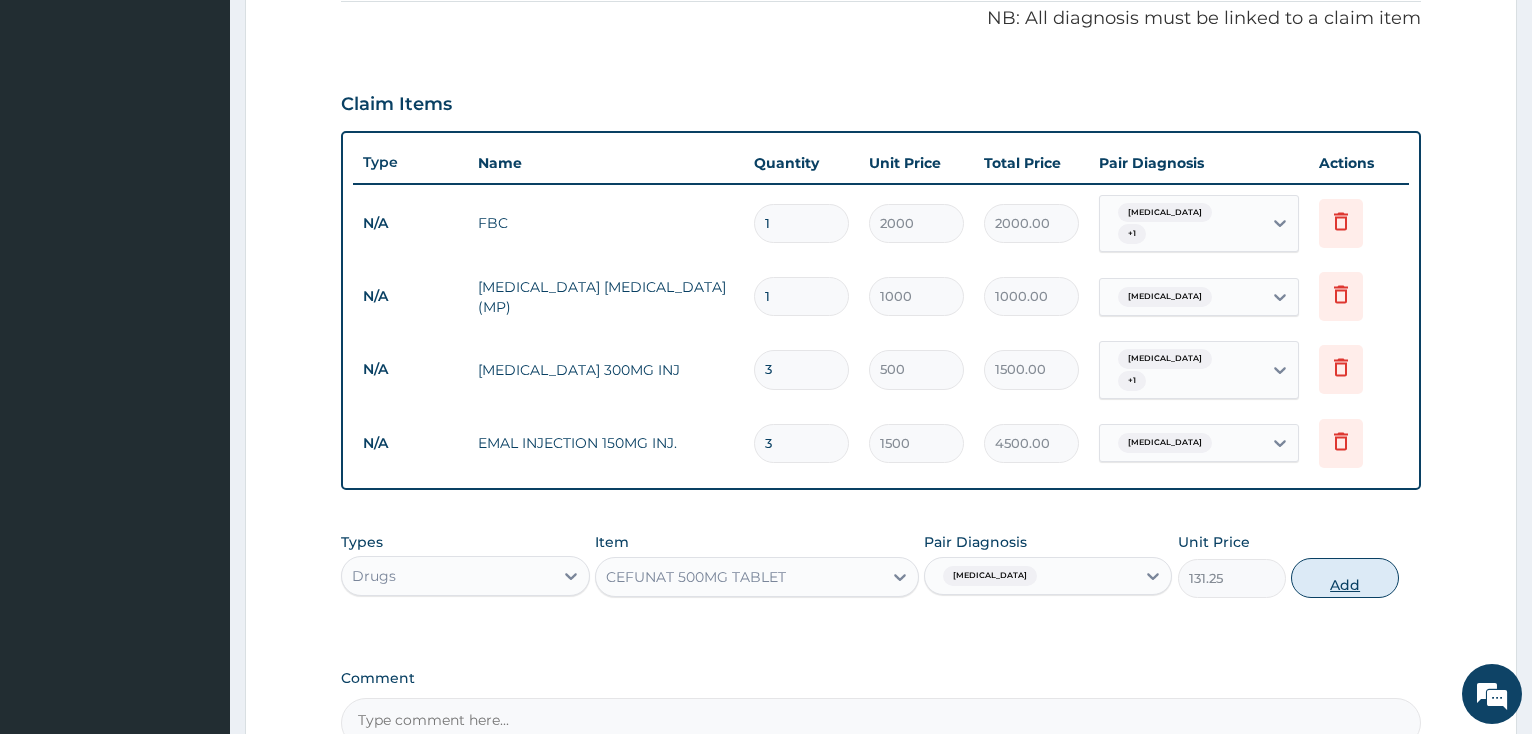 click on "Add" at bounding box center [1345, 578] 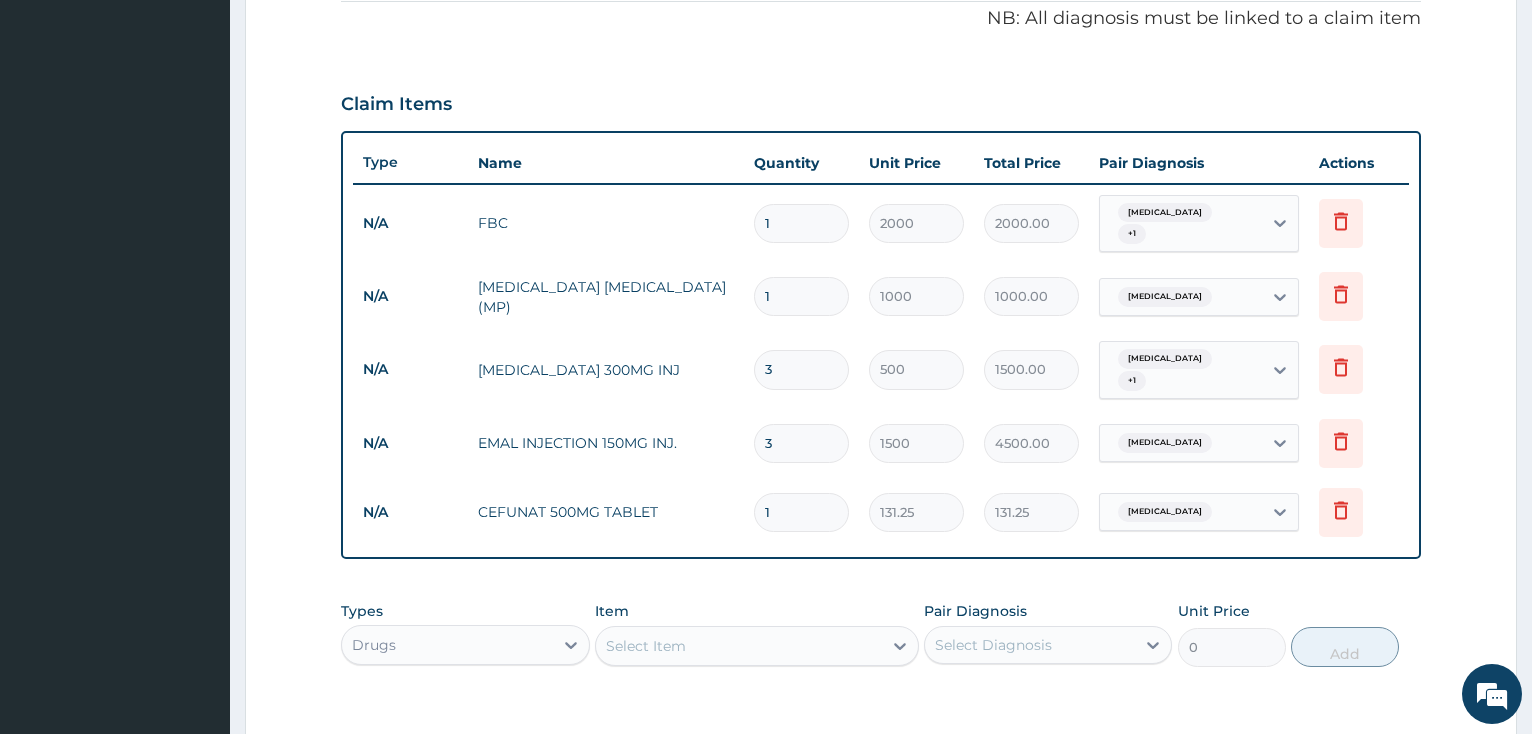 type on "10" 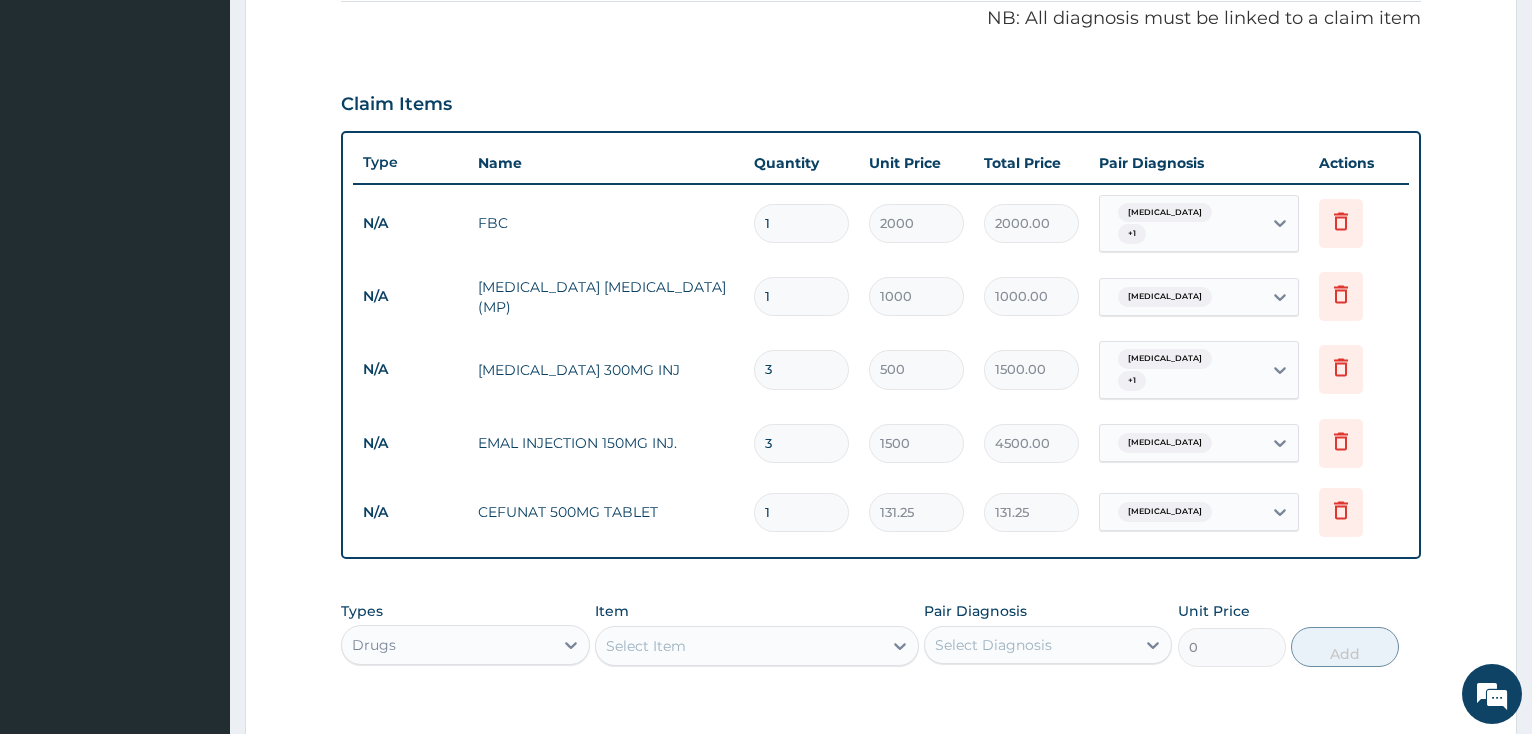 type on "1312.50" 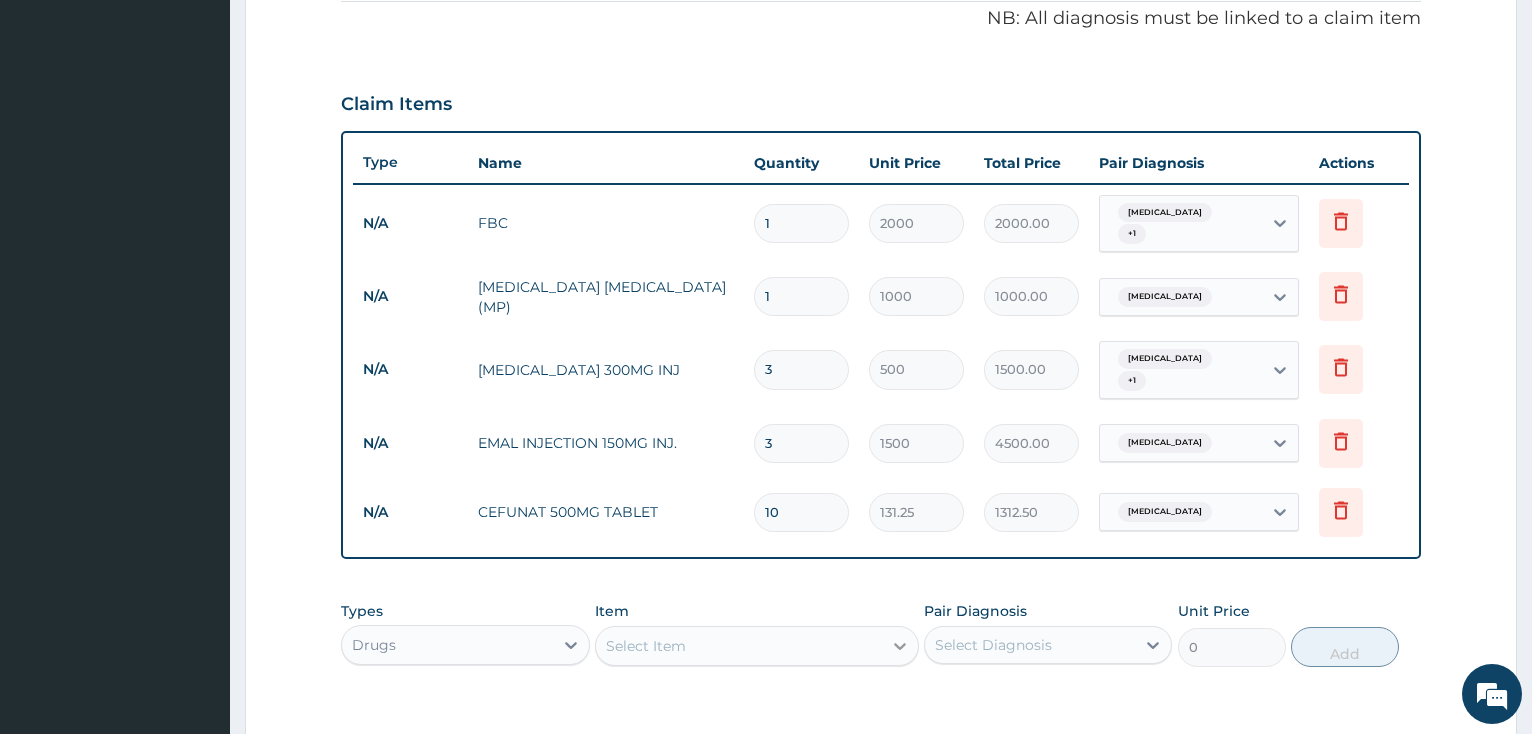 type on "10" 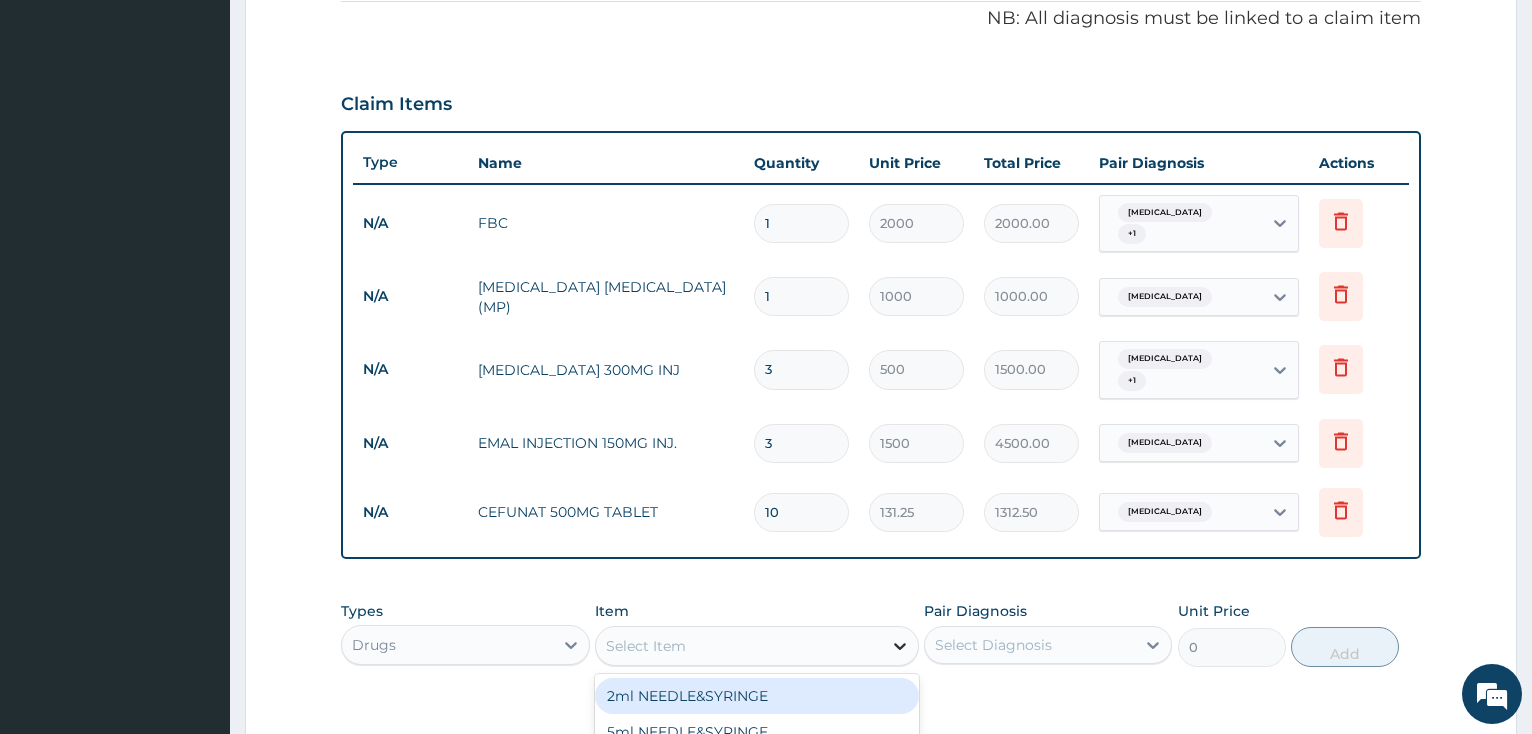 click 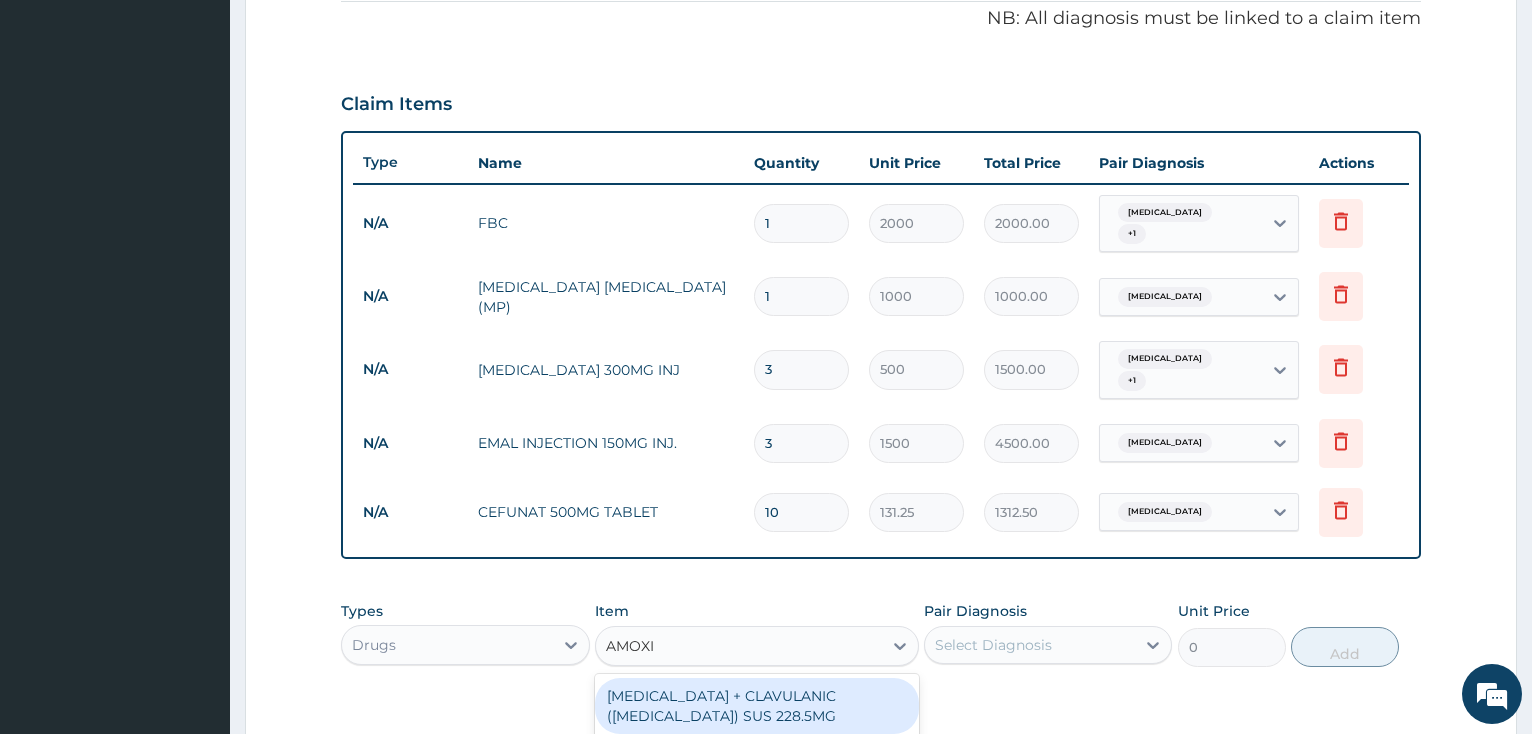 type on "AMOXIC" 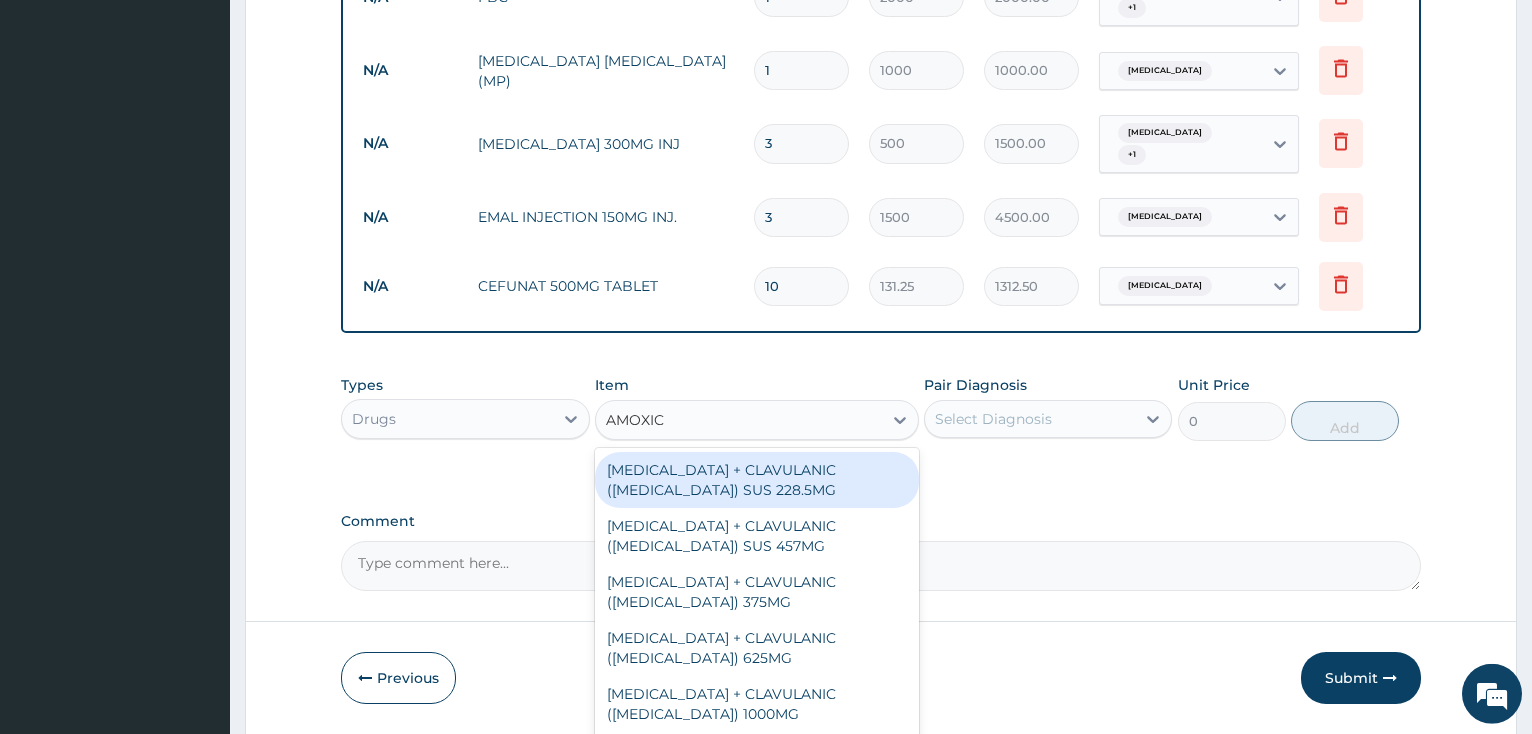 scroll, scrollTop: 889, scrollLeft: 0, axis: vertical 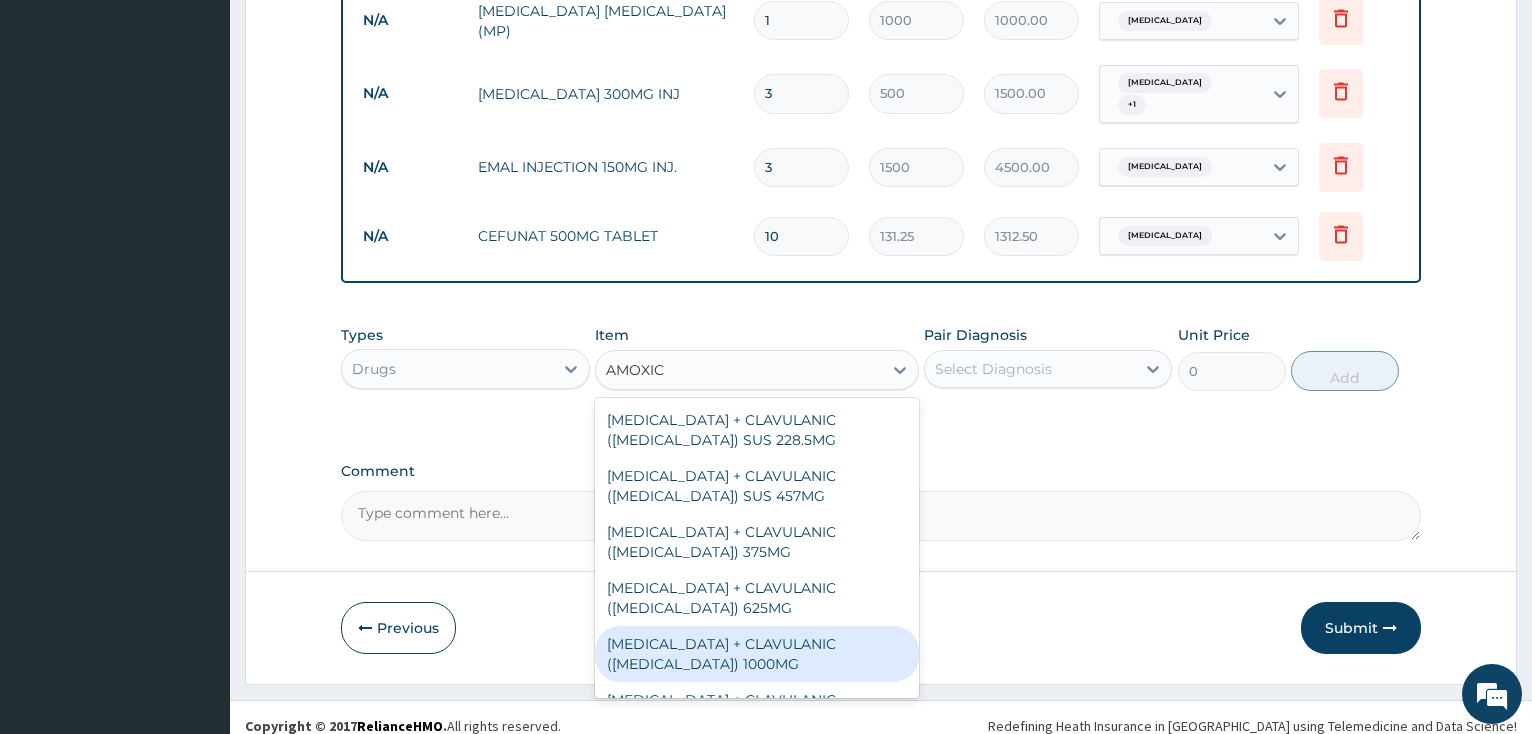 click on "AMOXICILLIN + CLAVULANIC (AUGMENTIN) 1000MG" at bounding box center (757, 654) 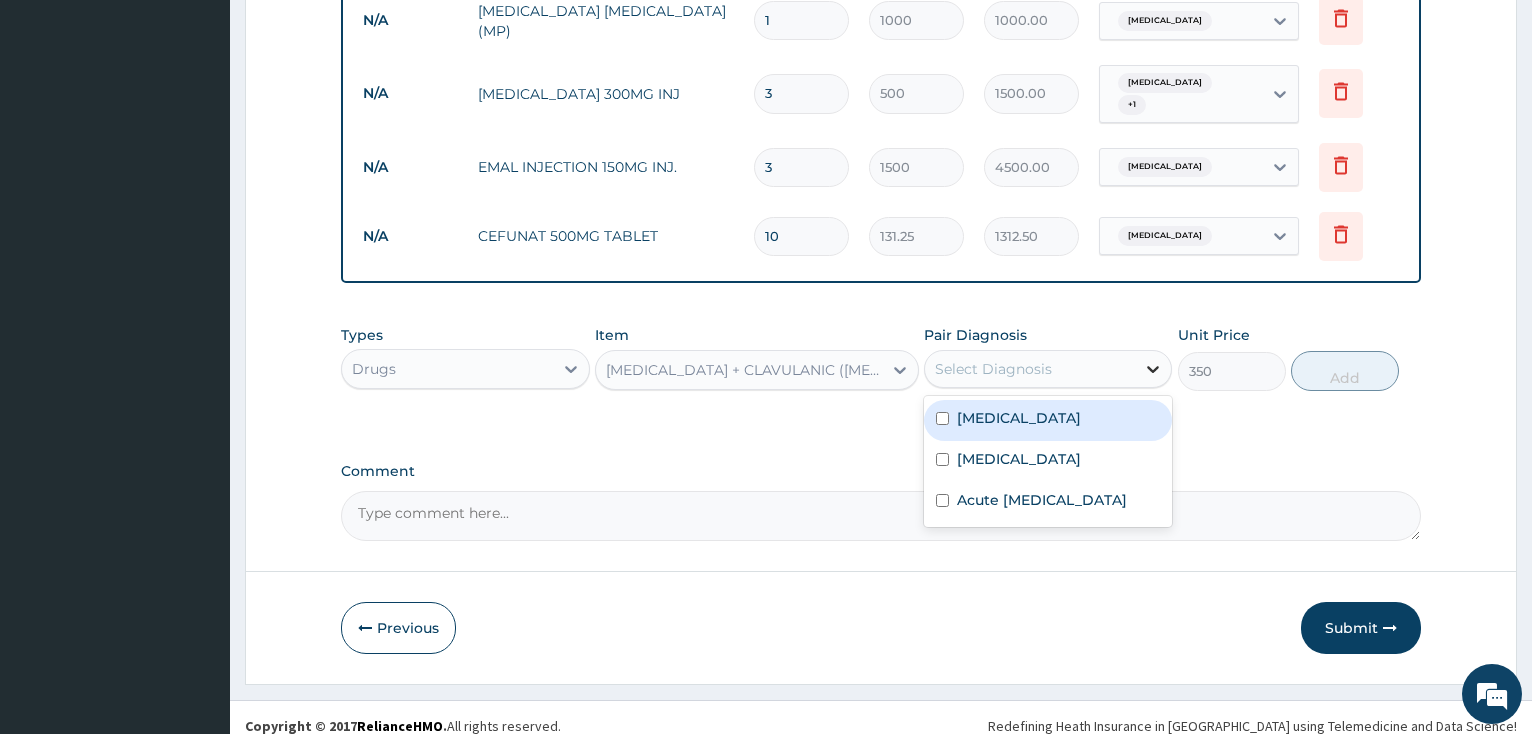 click 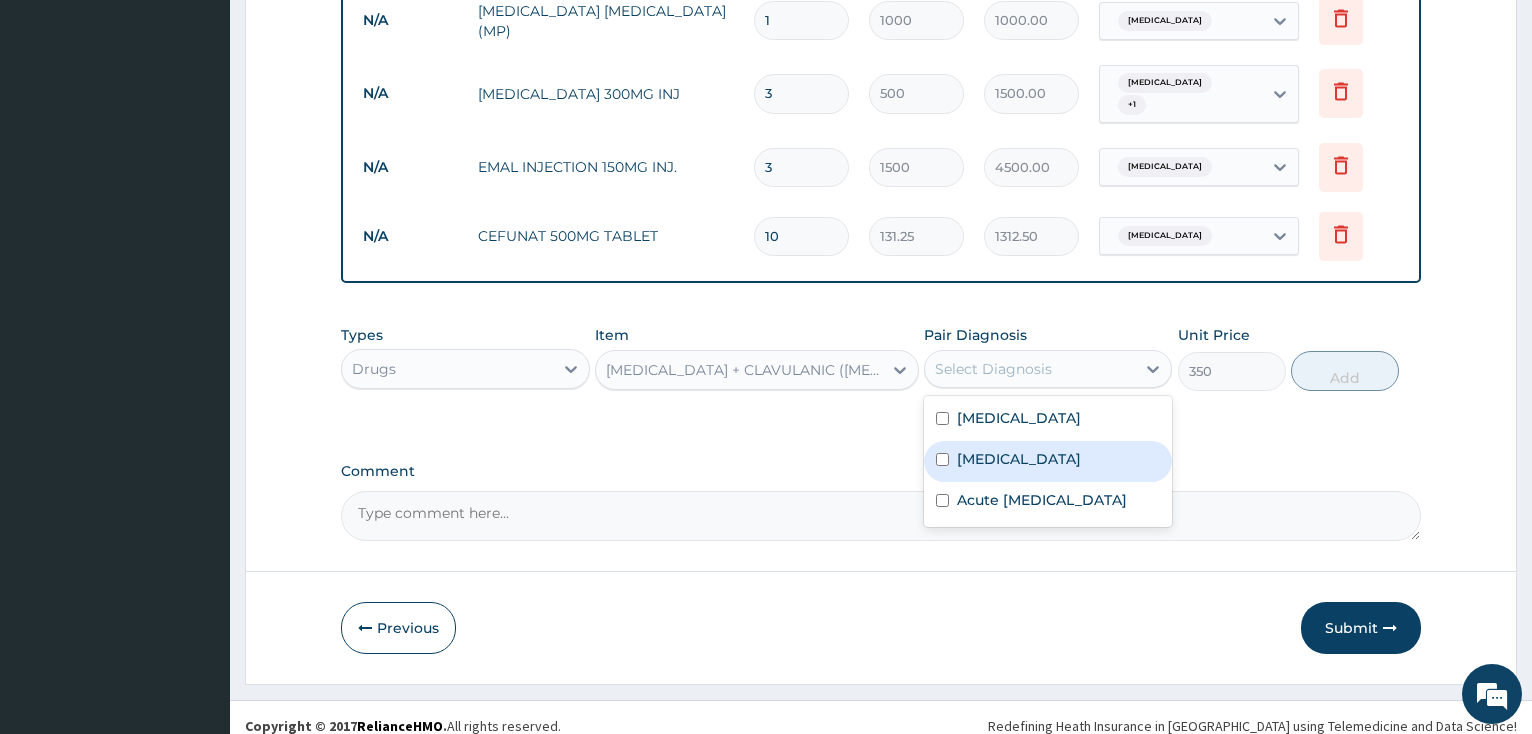 click on "Paratyphoid fever" at bounding box center [1048, 461] 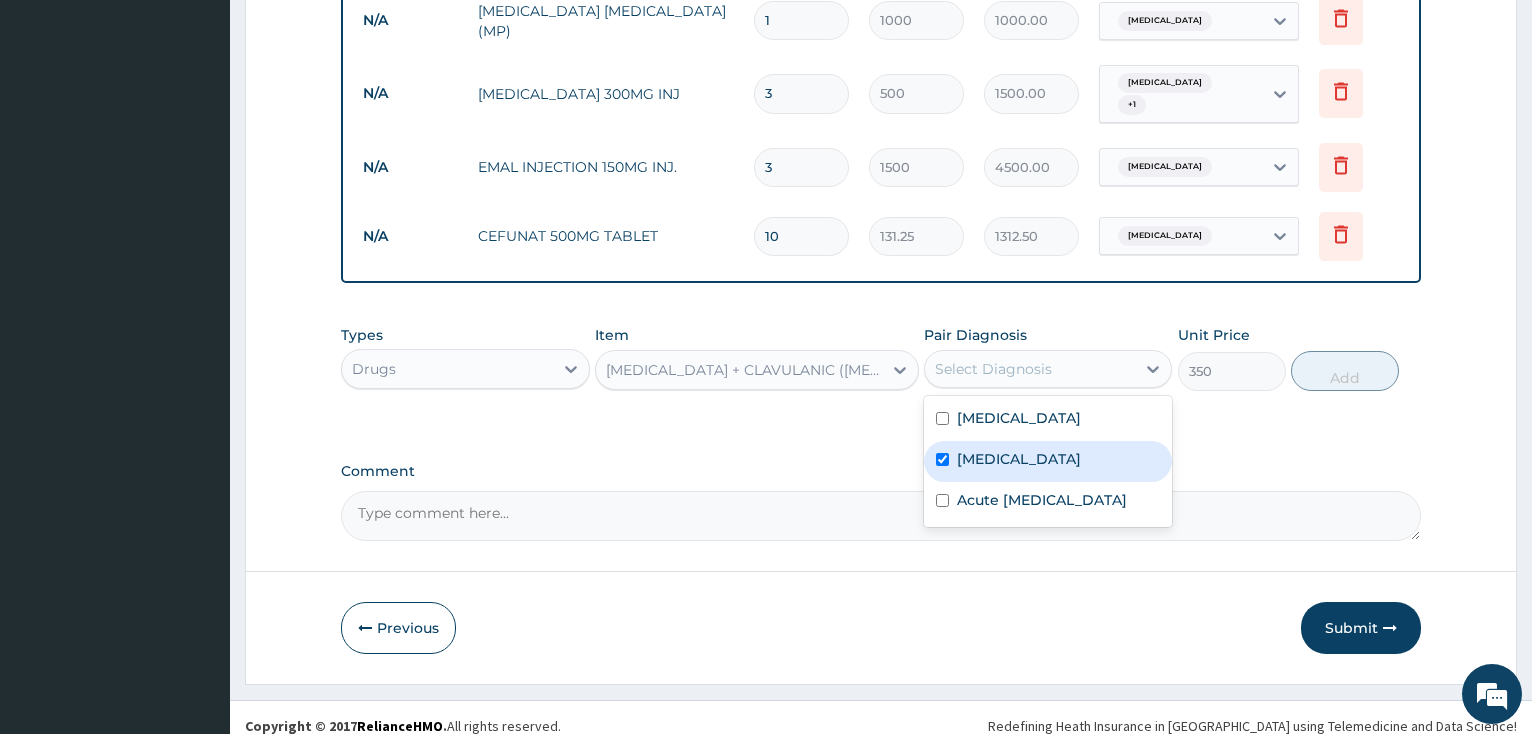 checkbox on "true" 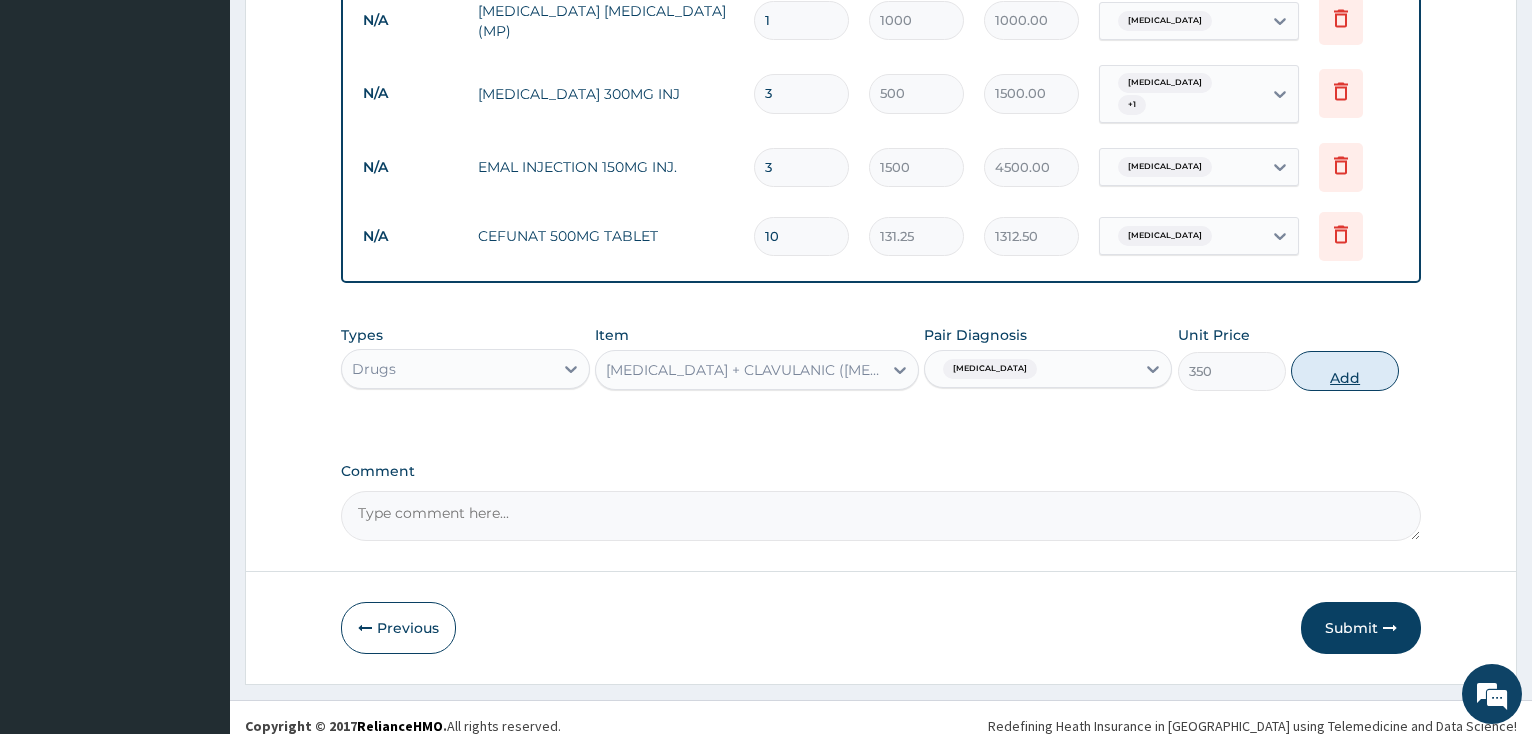 click on "Add" at bounding box center (1345, 371) 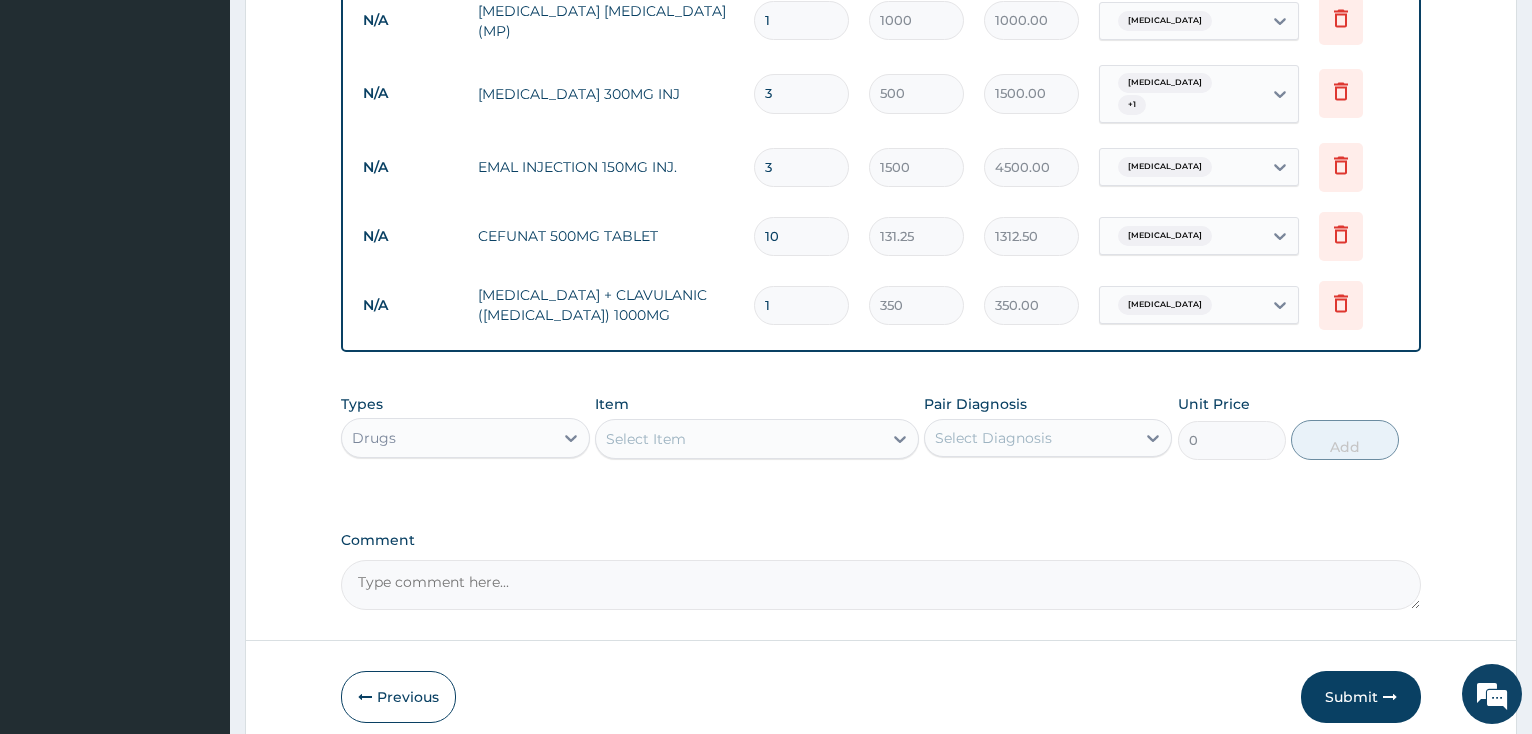type on "14" 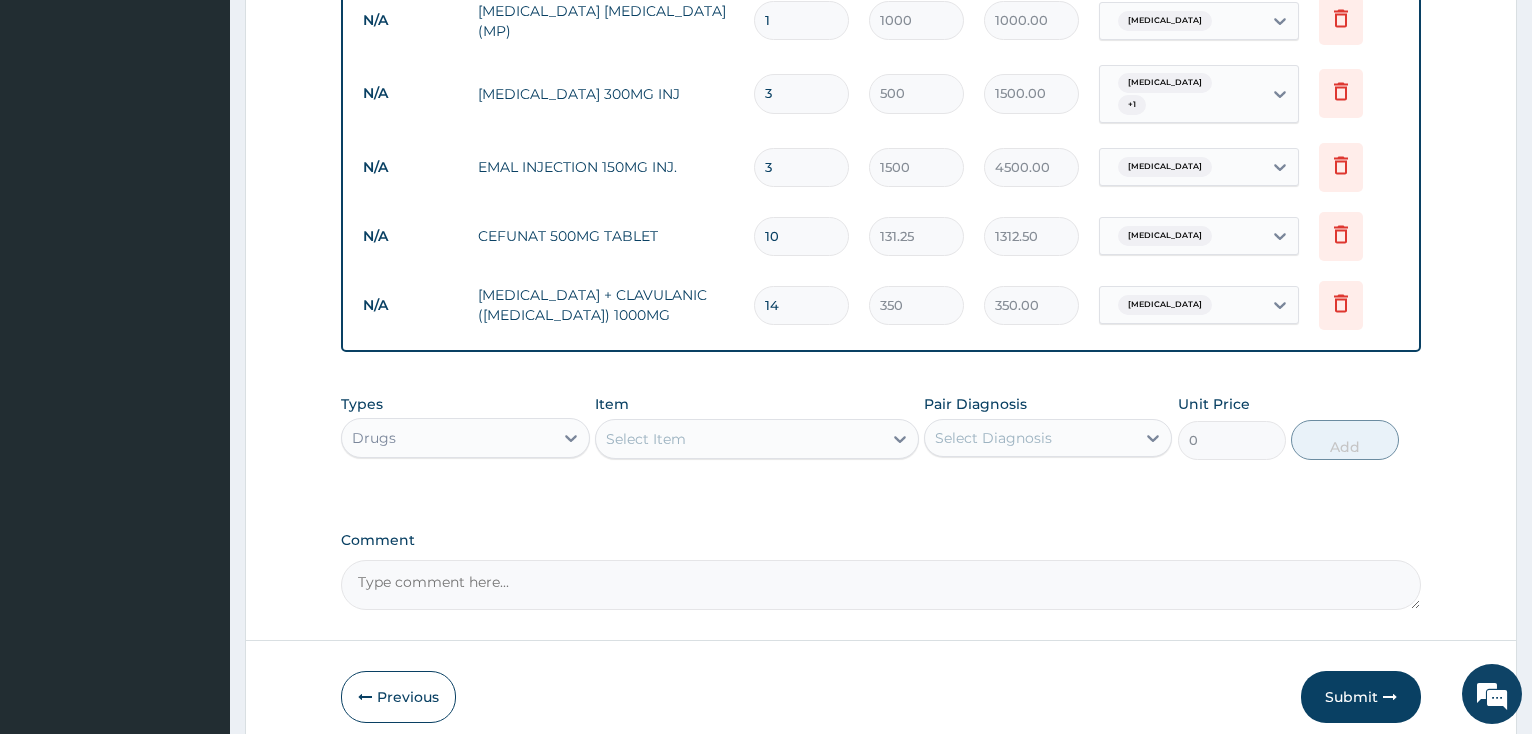 type on "4900.00" 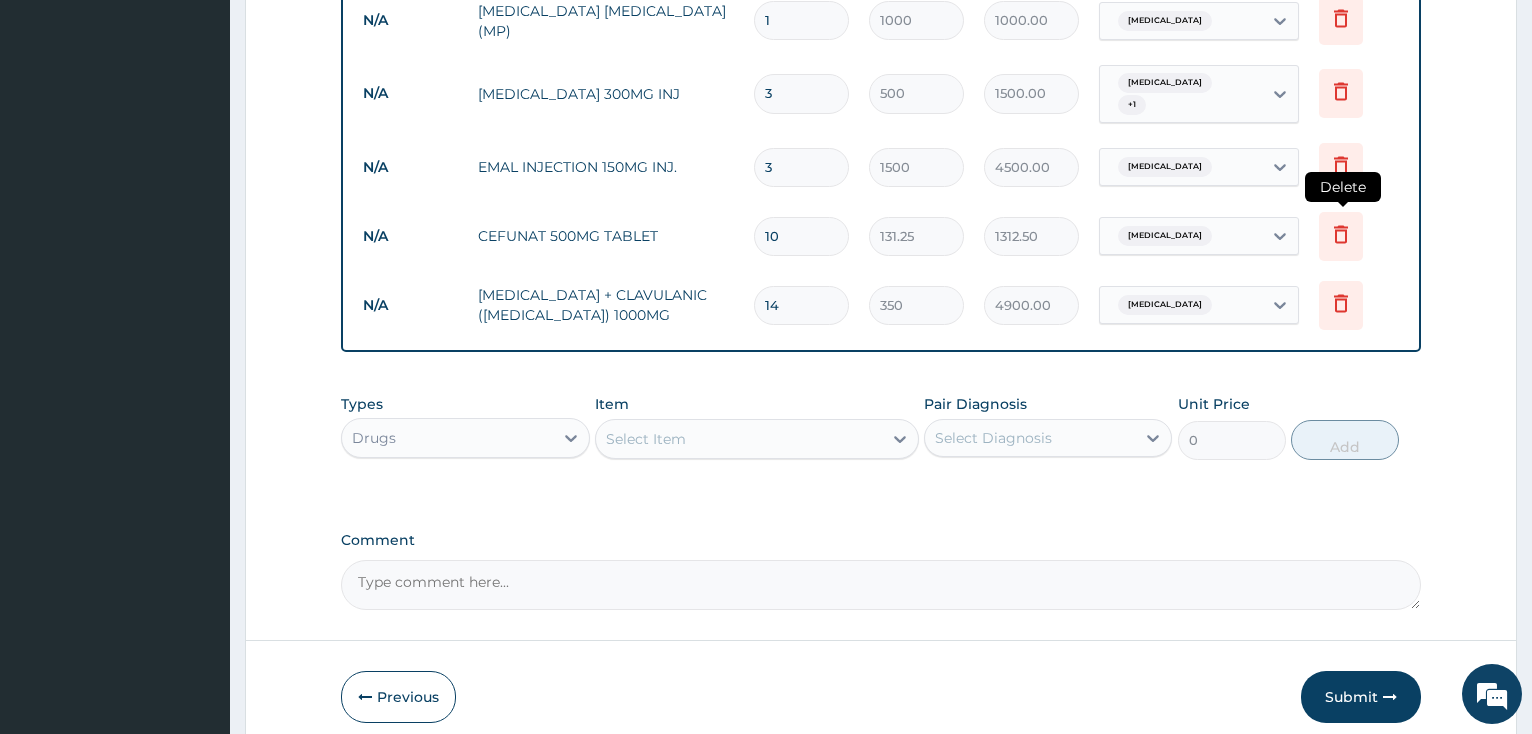 type on "14" 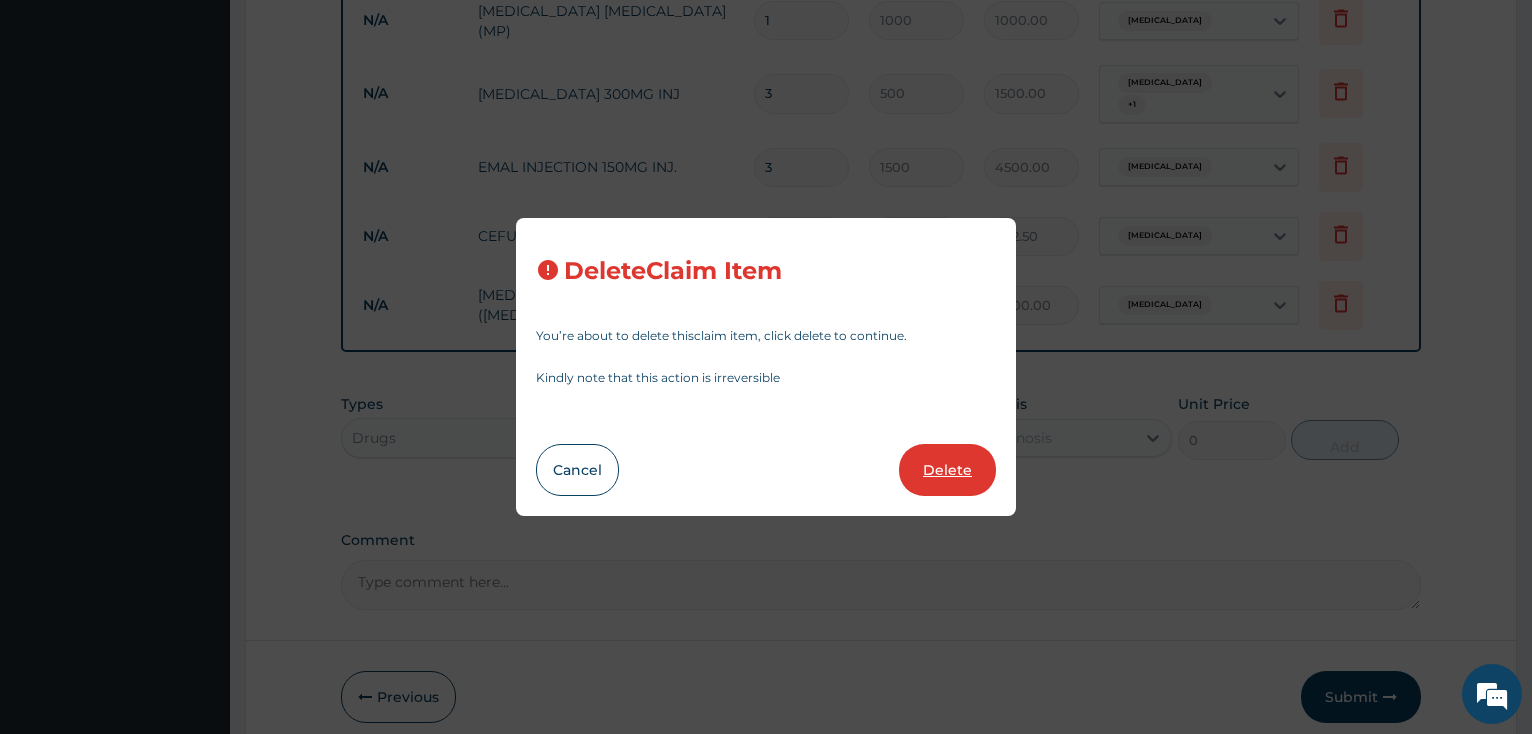 click on "Delete" at bounding box center (947, 470) 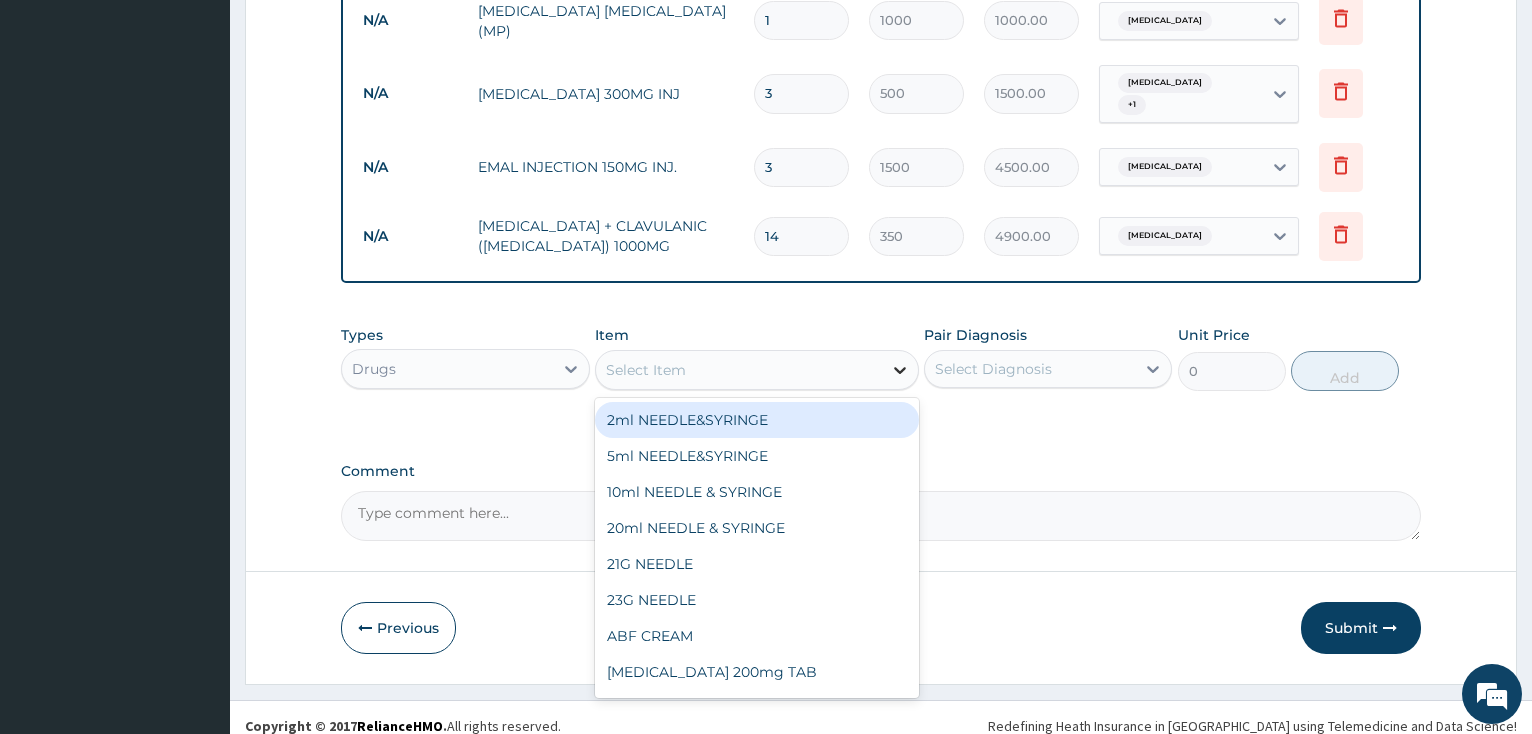 click 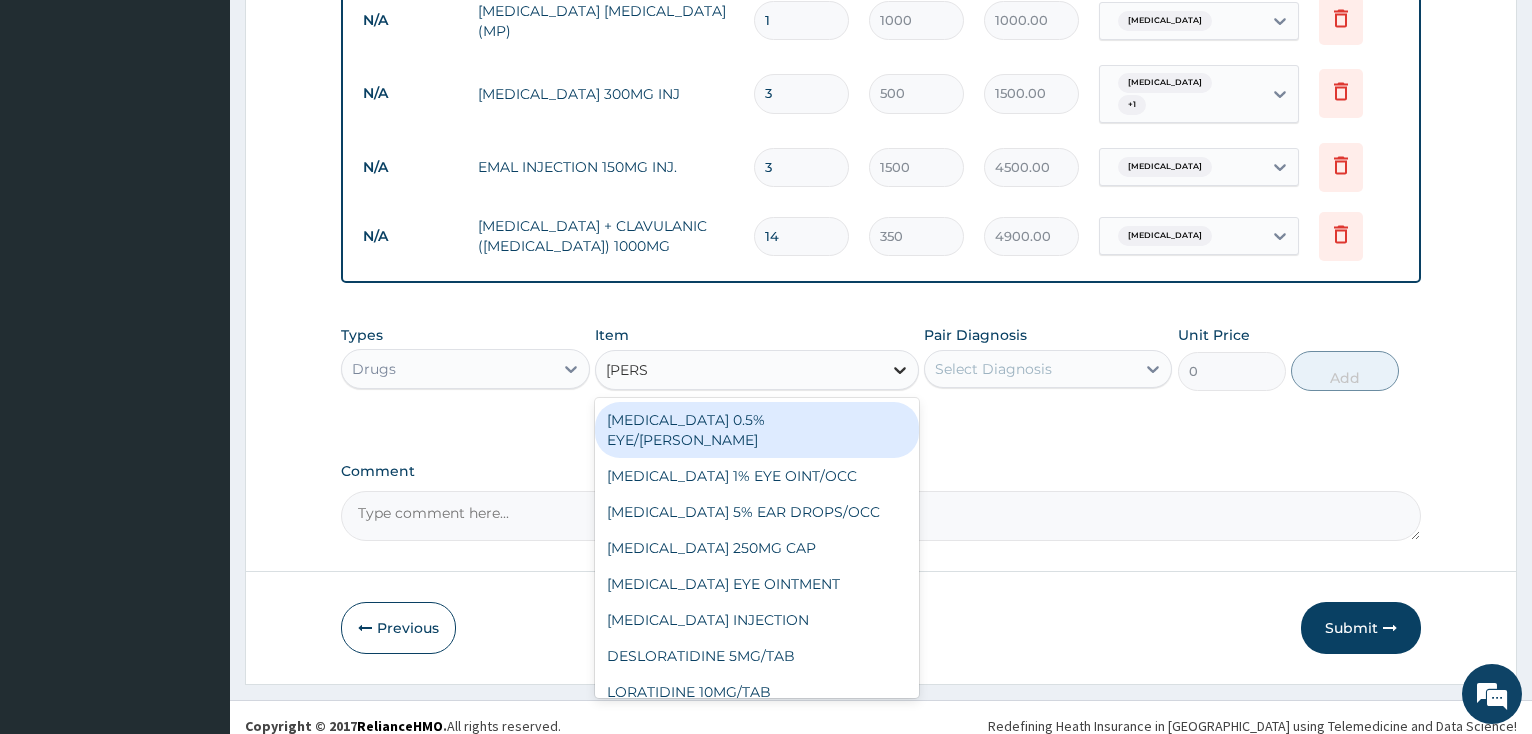 type on "LORAT" 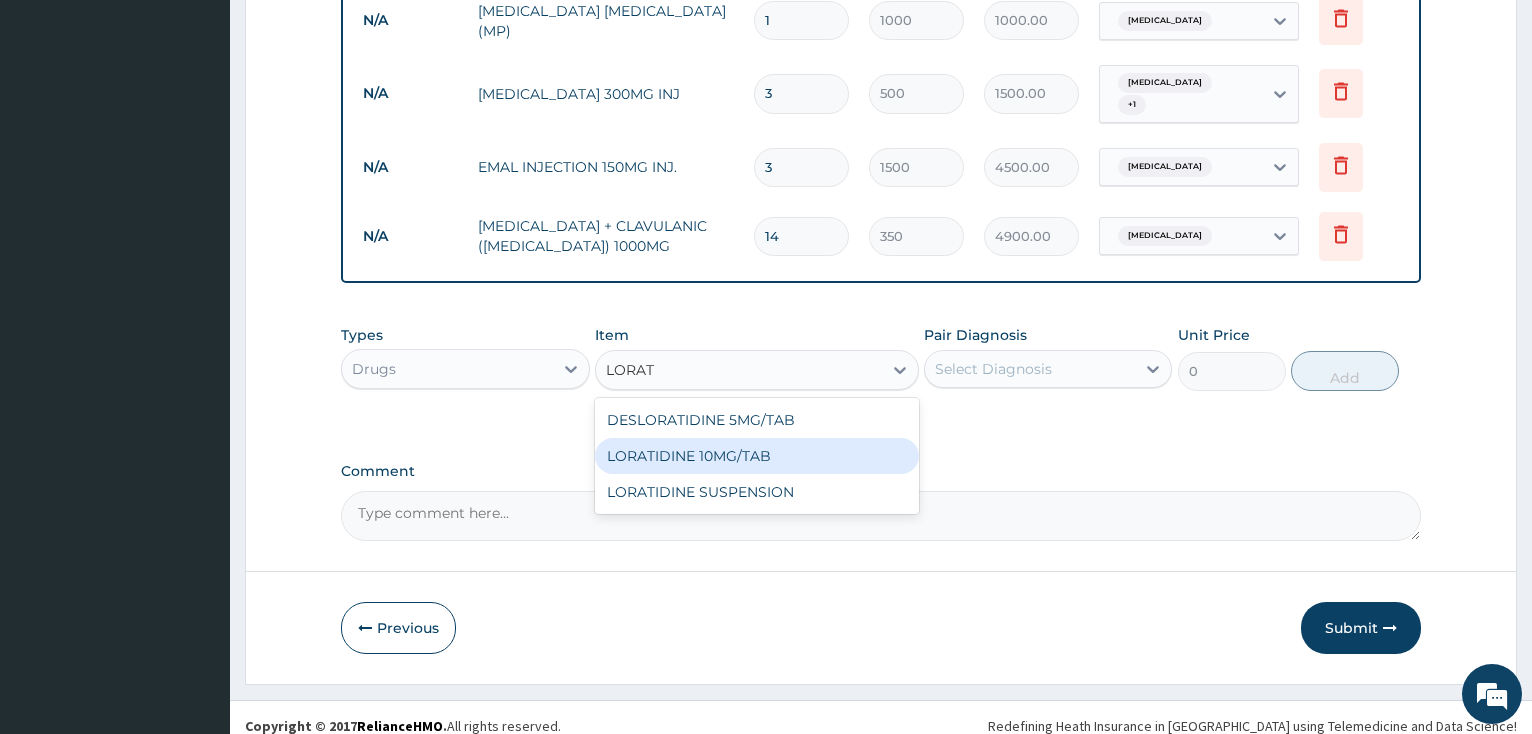 click on "LORATIDINE 10MG/TAB" at bounding box center [757, 456] 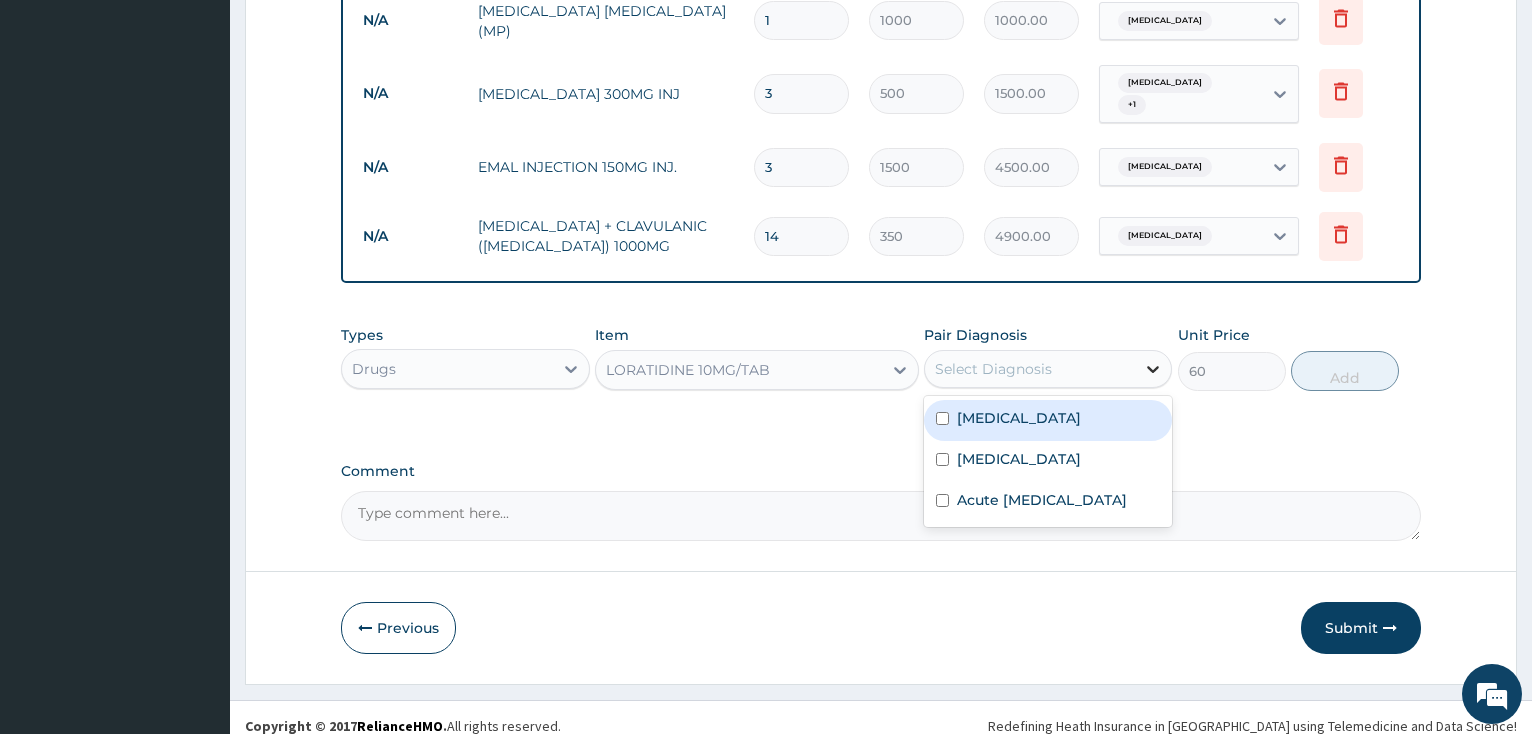 click 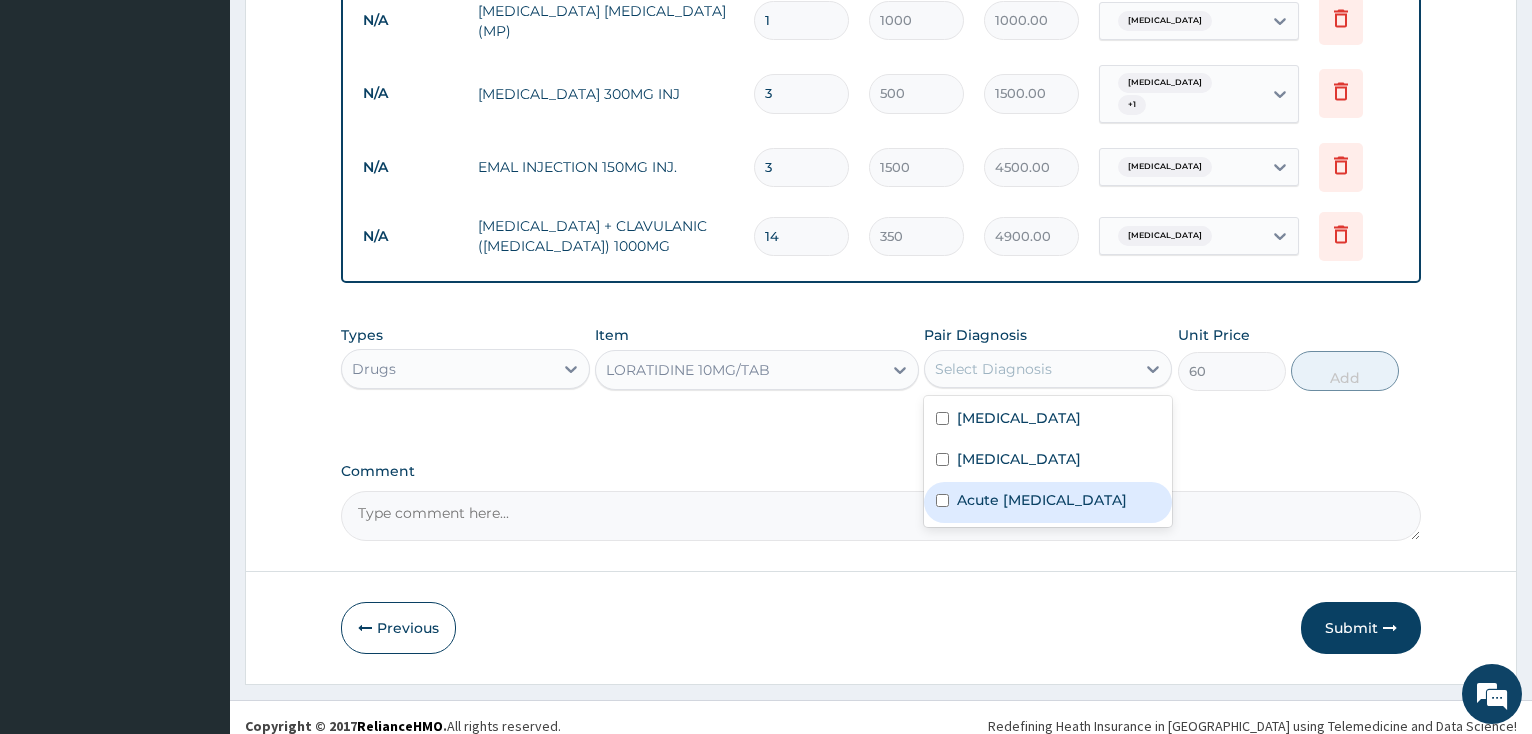 click at bounding box center (942, 500) 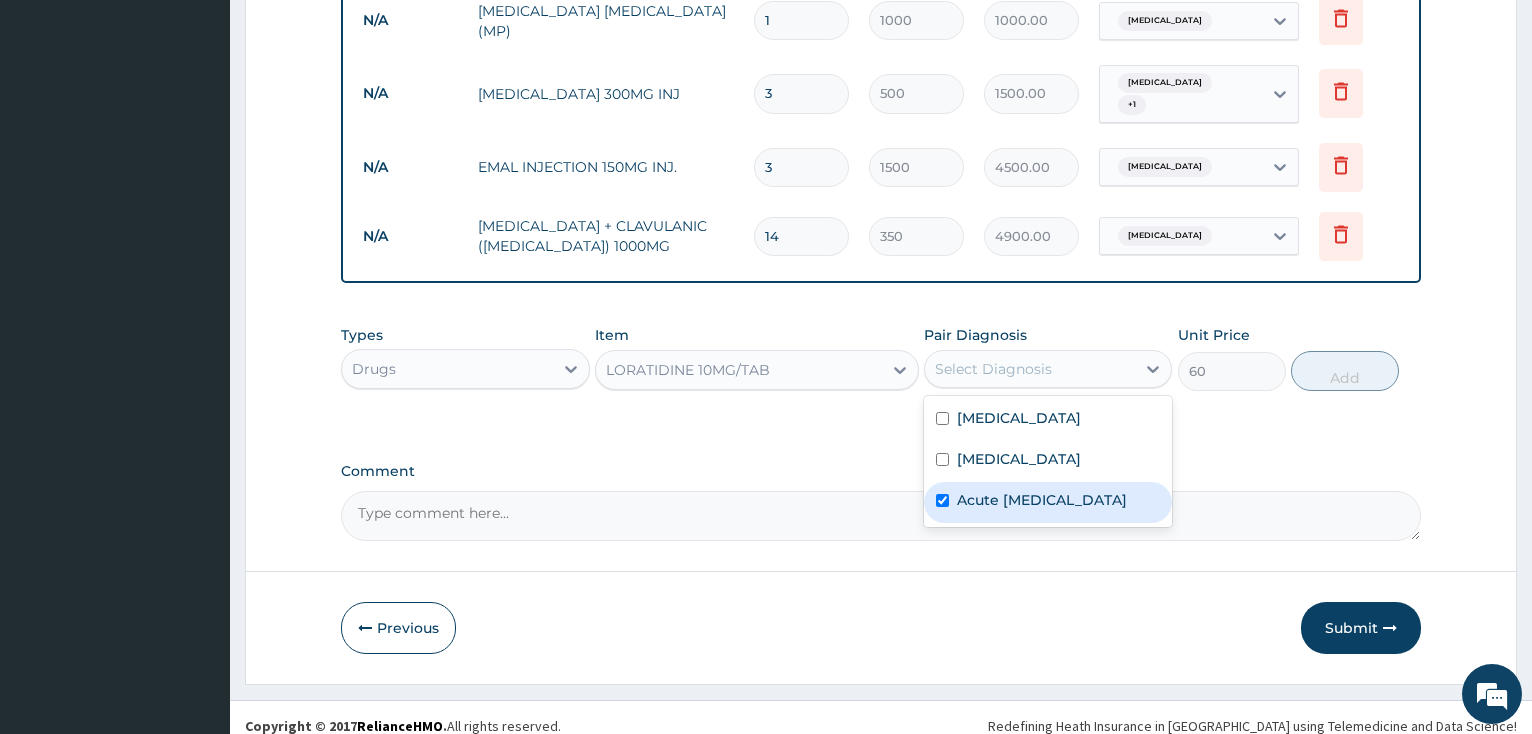 checkbox on "true" 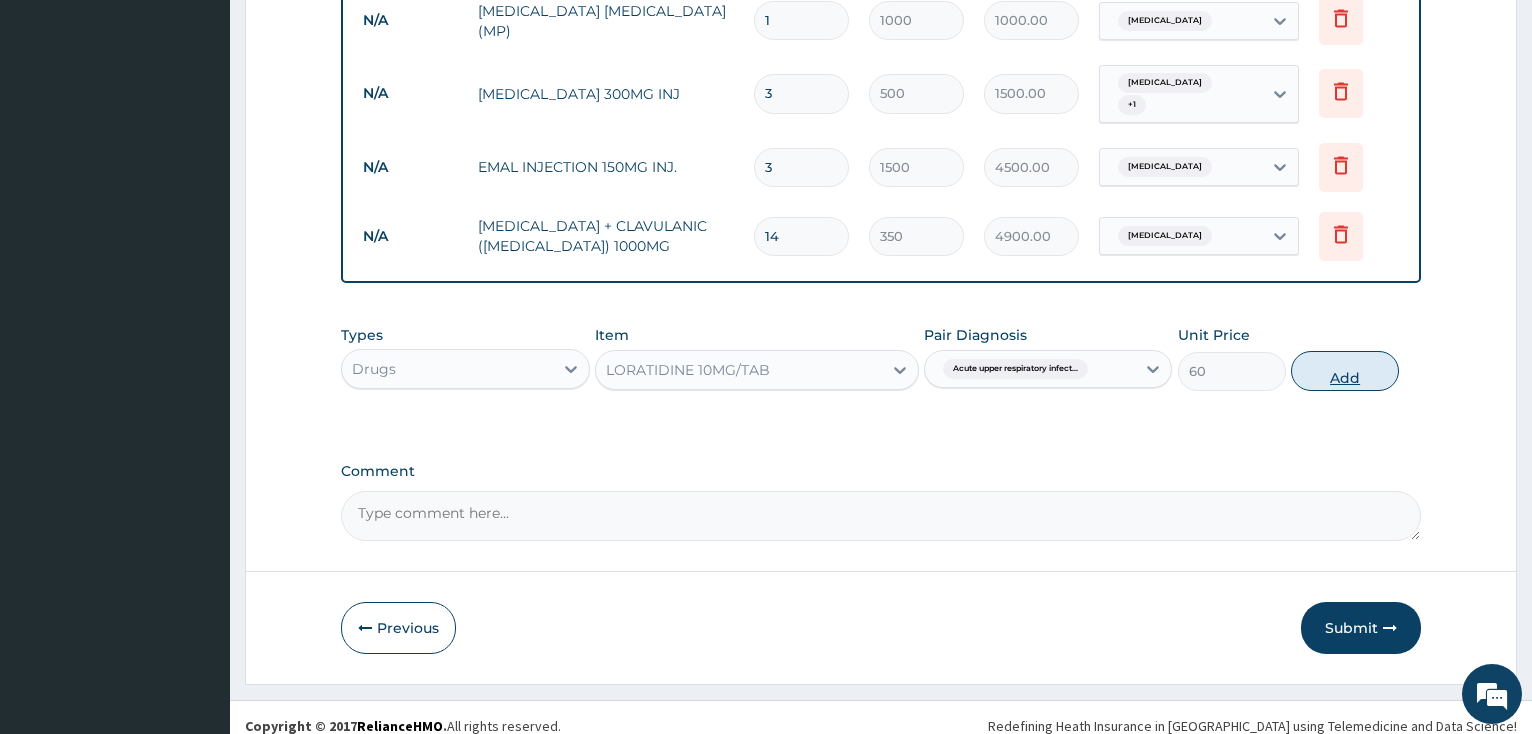 click on "Add" at bounding box center (1345, 371) 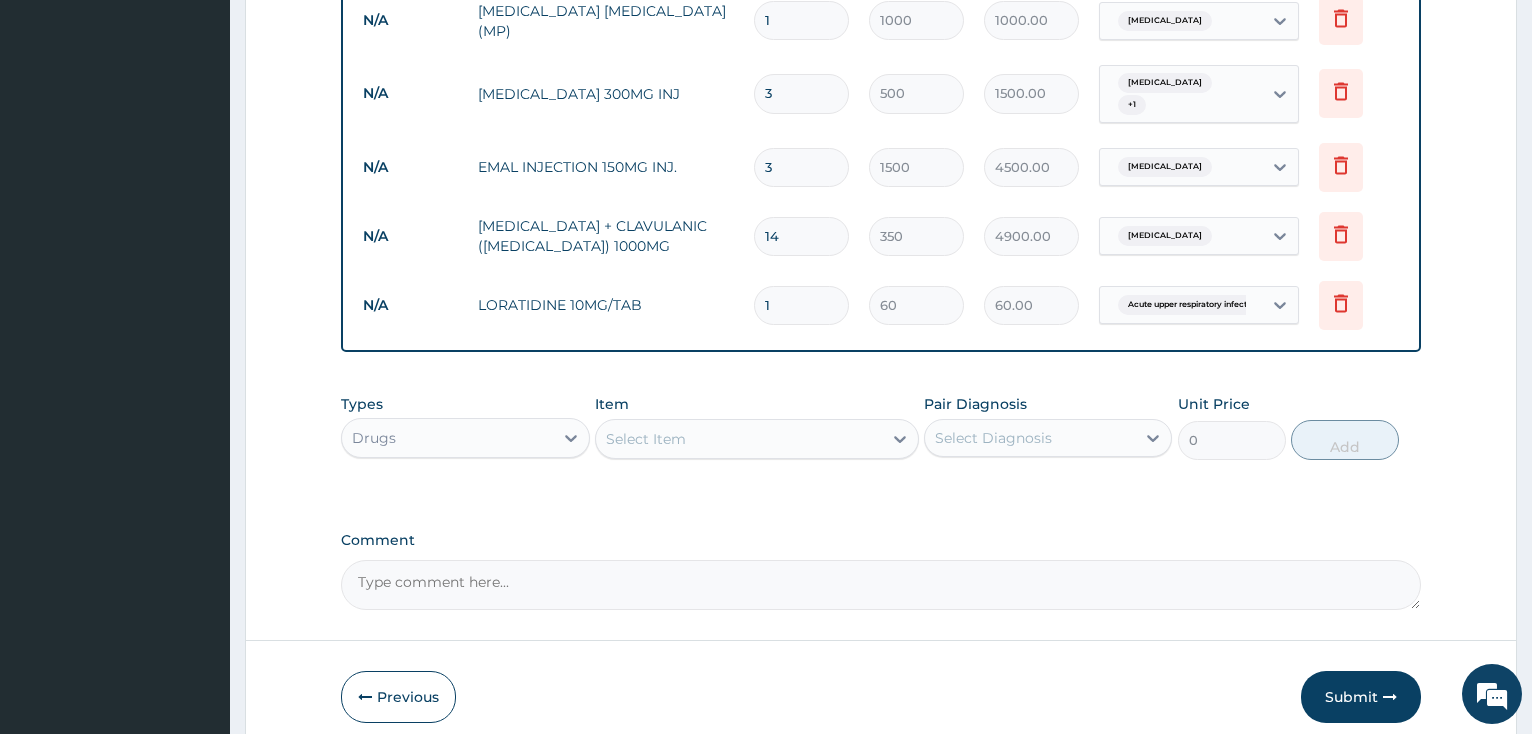 type on "10" 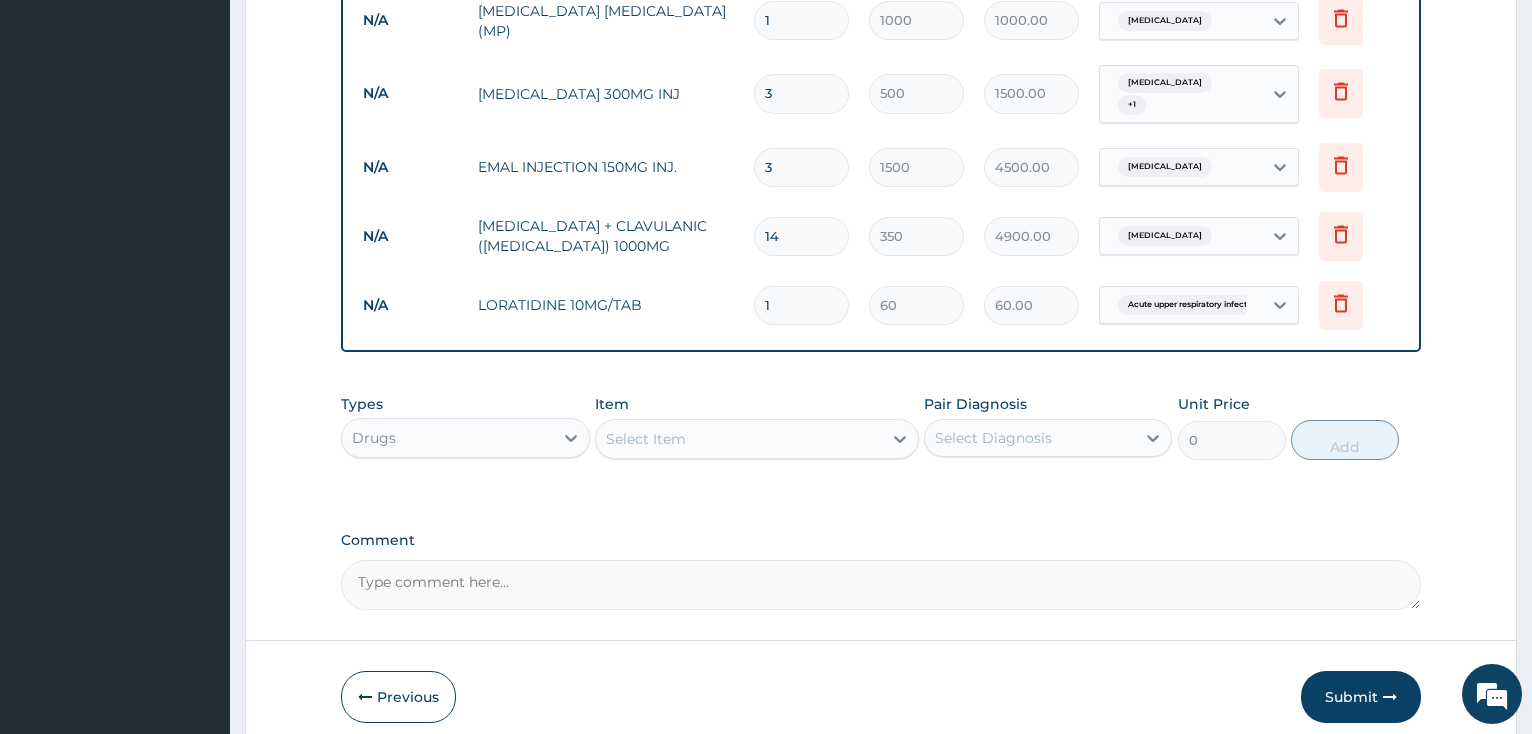 type on "600.00" 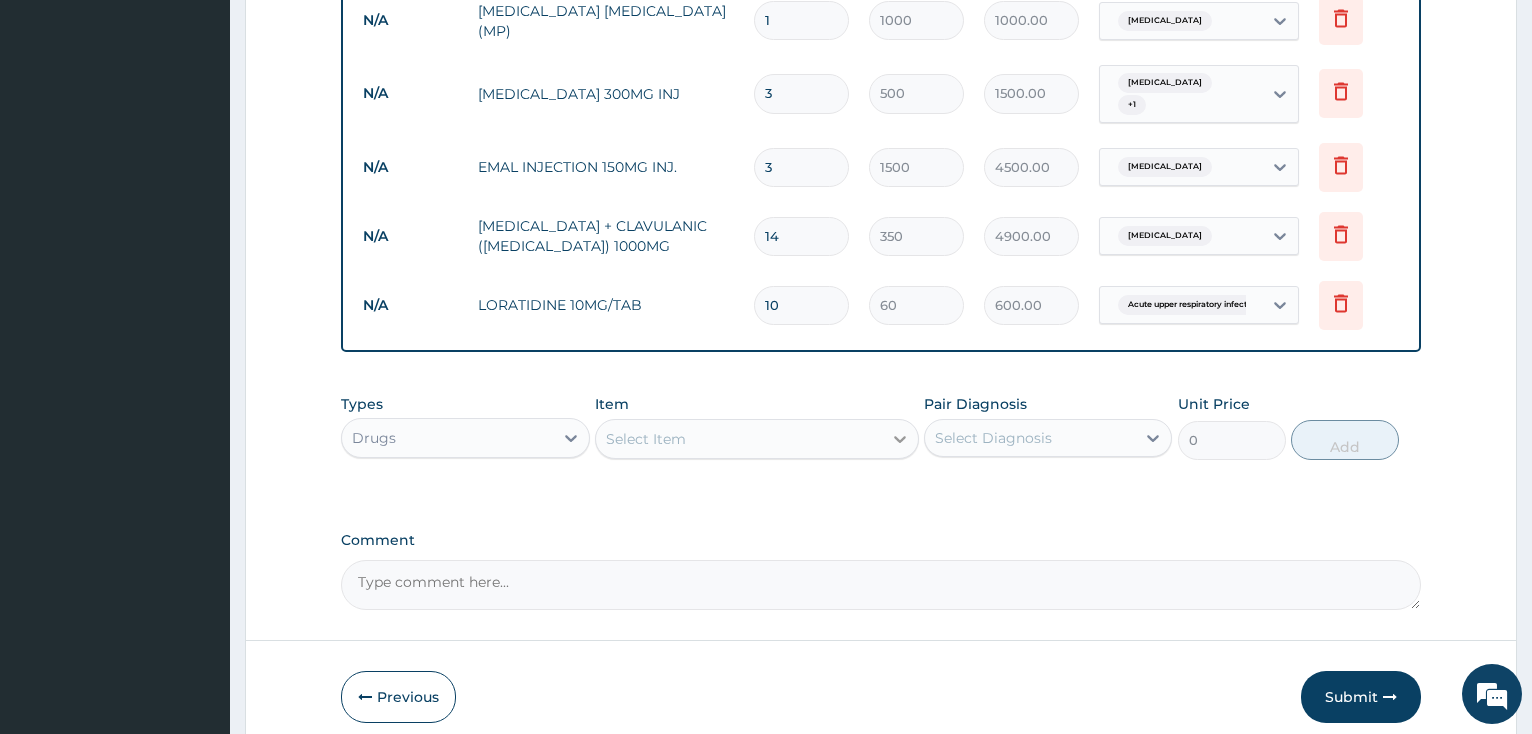 type on "10" 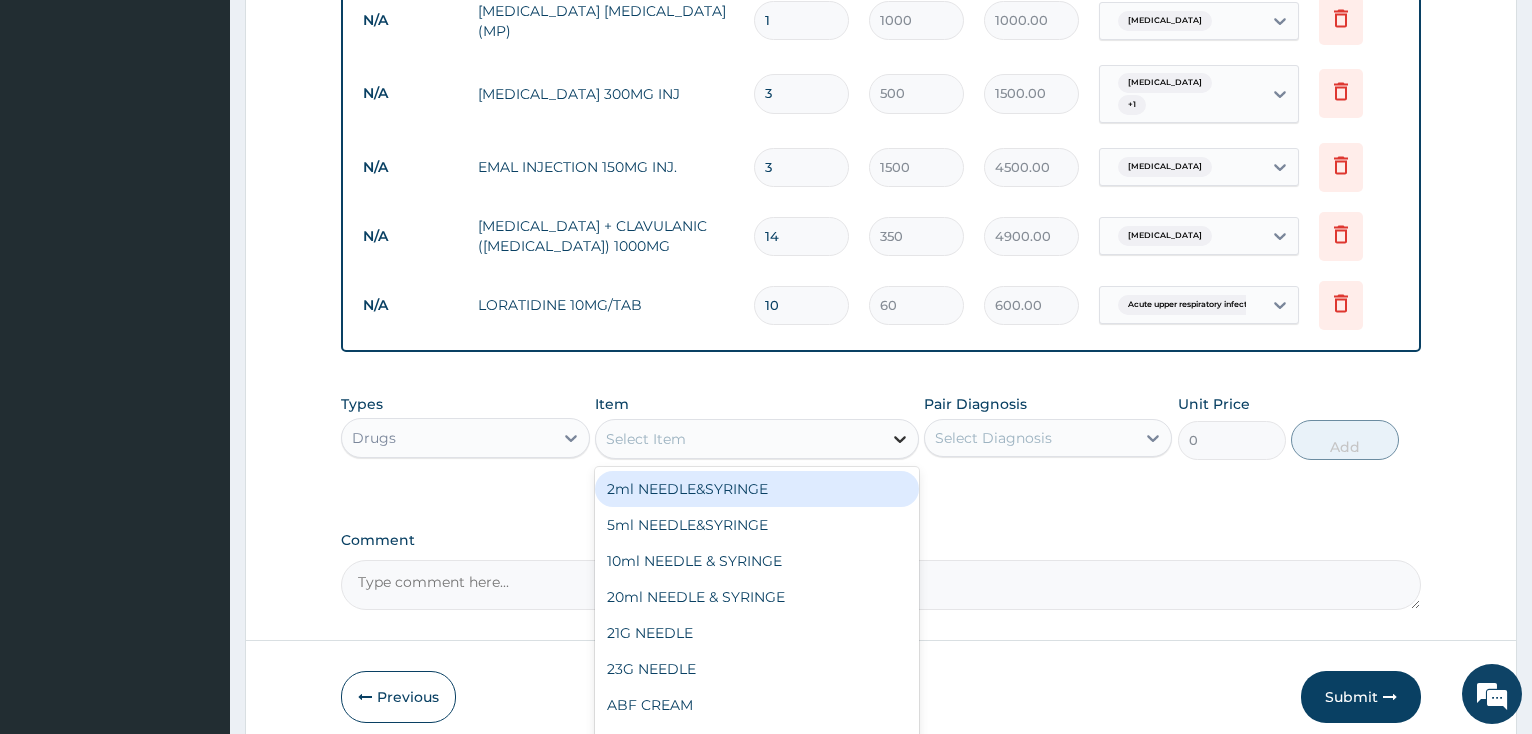 click 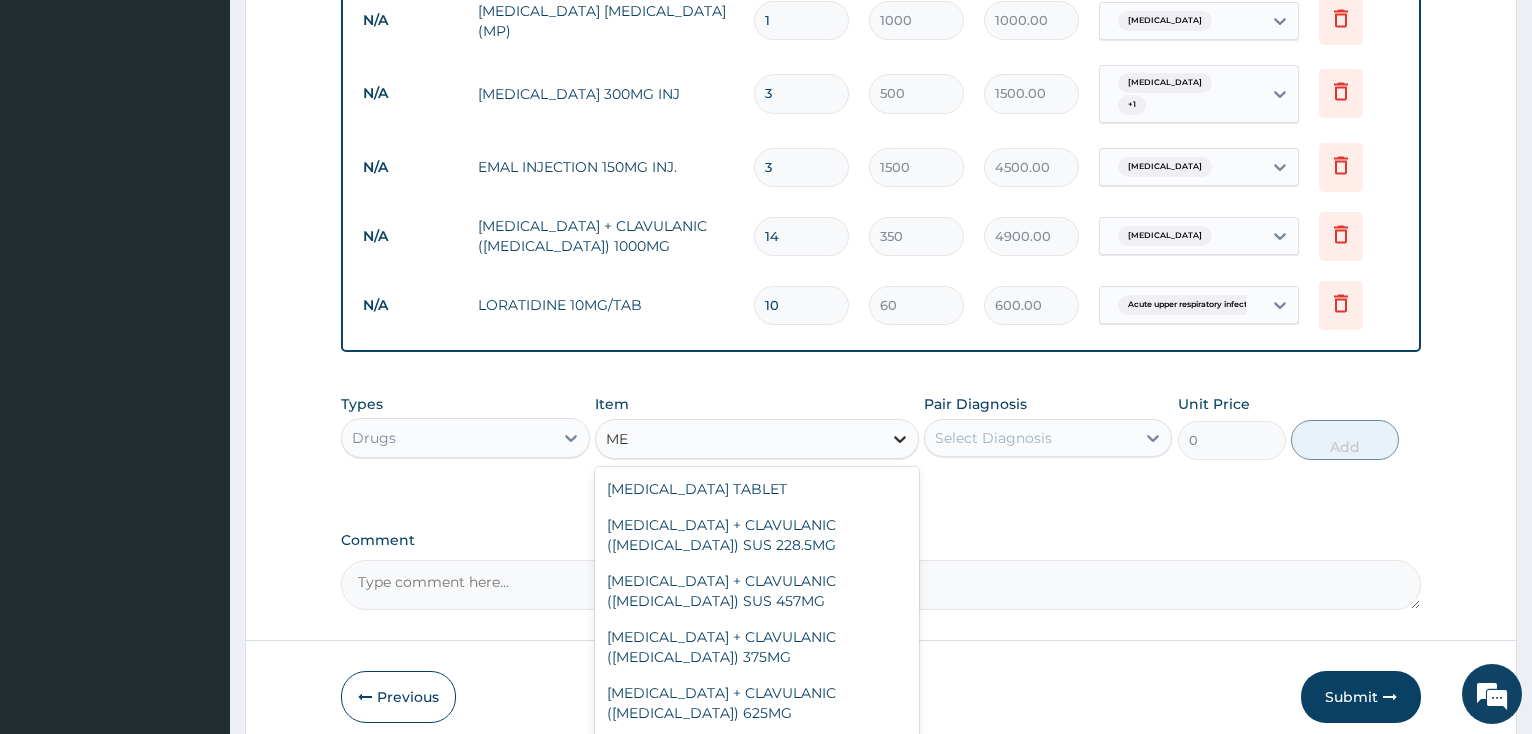 type on "M" 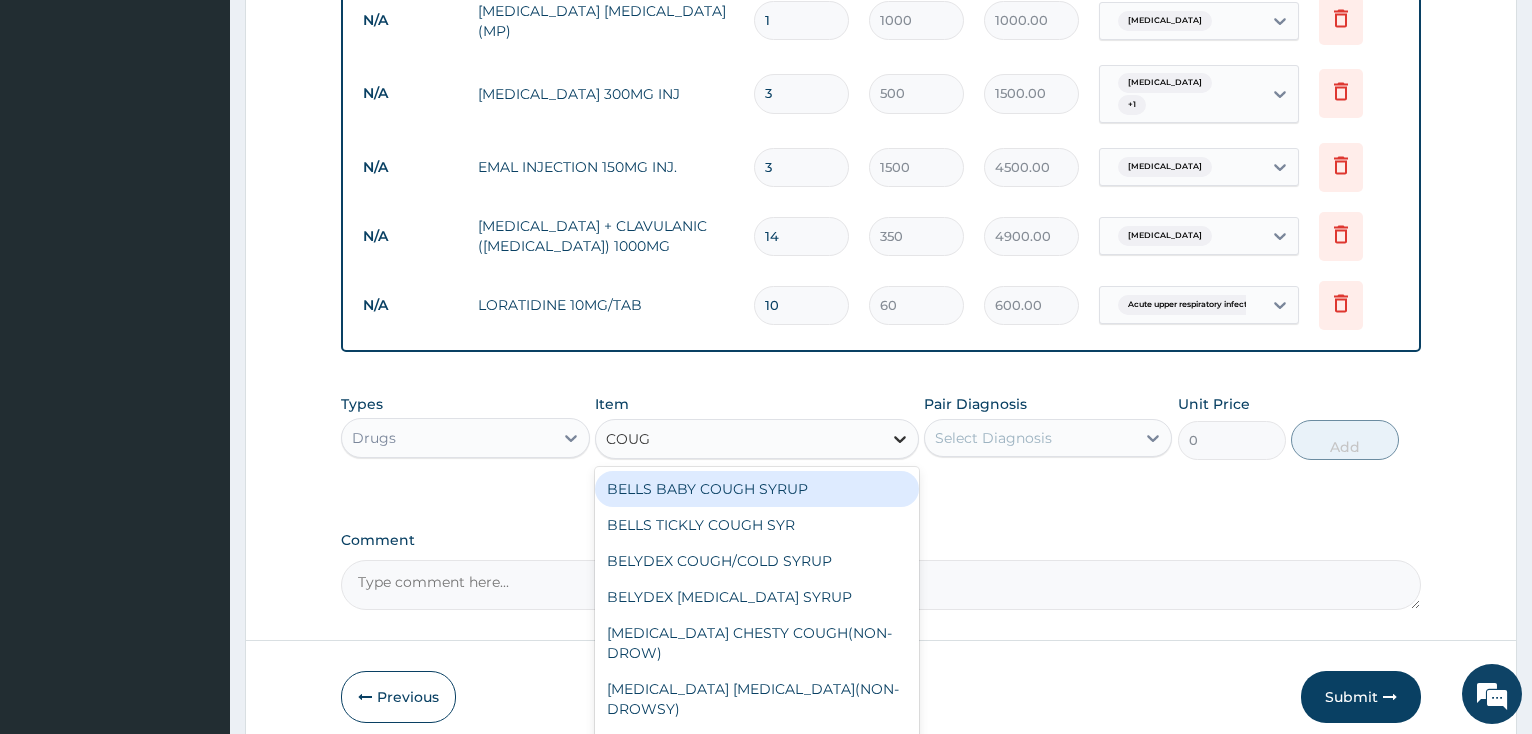 type on "COUGH" 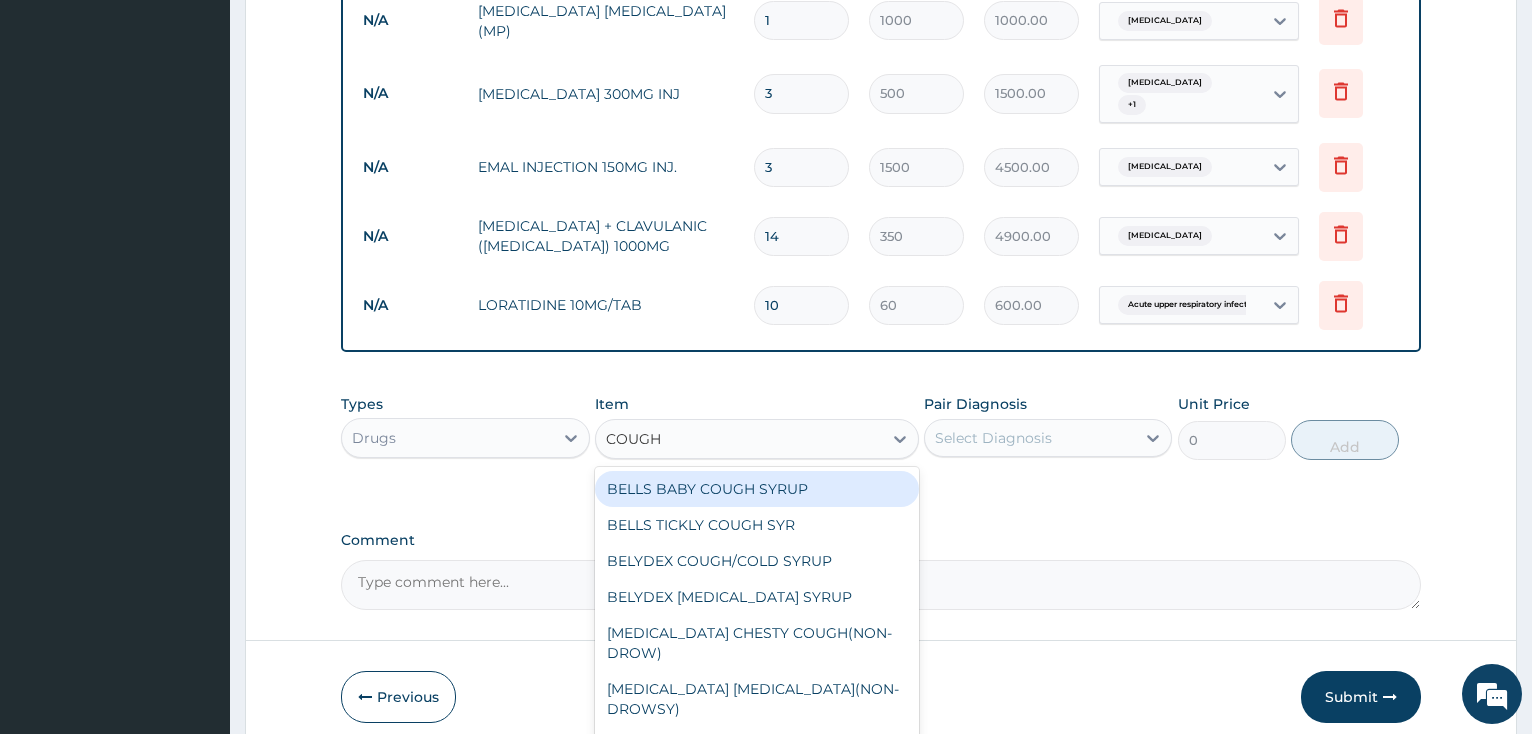scroll, scrollTop: 68, scrollLeft: 0, axis: vertical 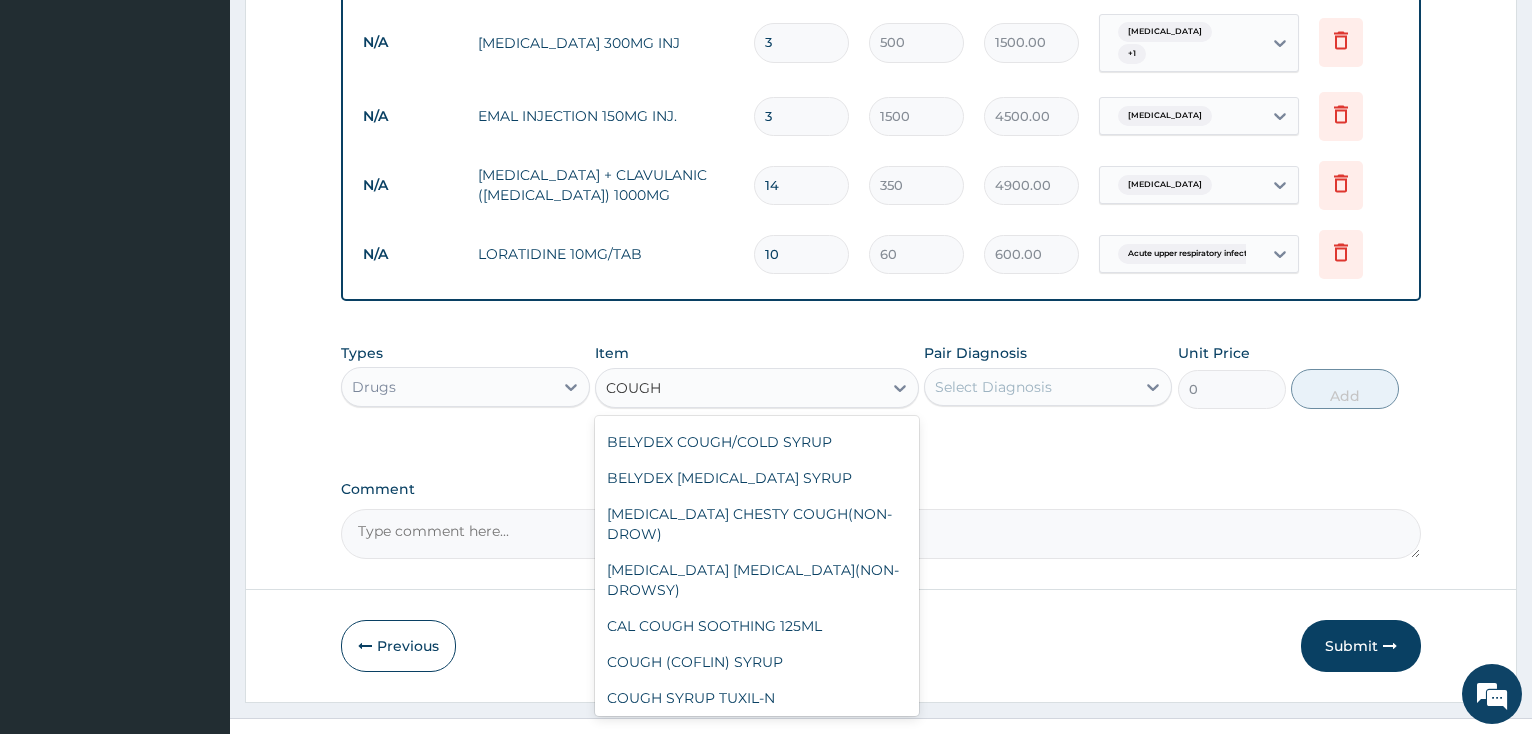 click on "D-KOFF COUGH SYR" at bounding box center [757, 734] 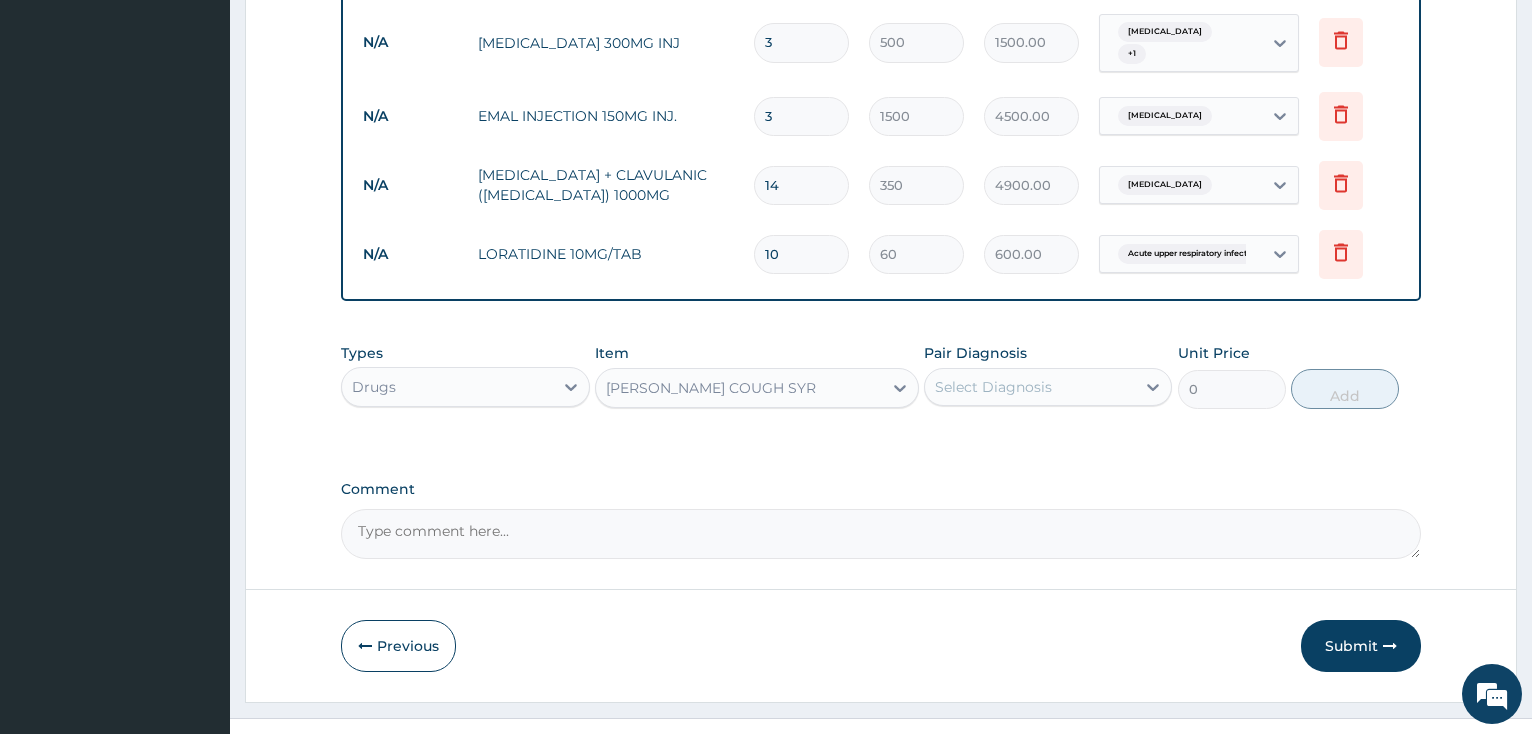 type 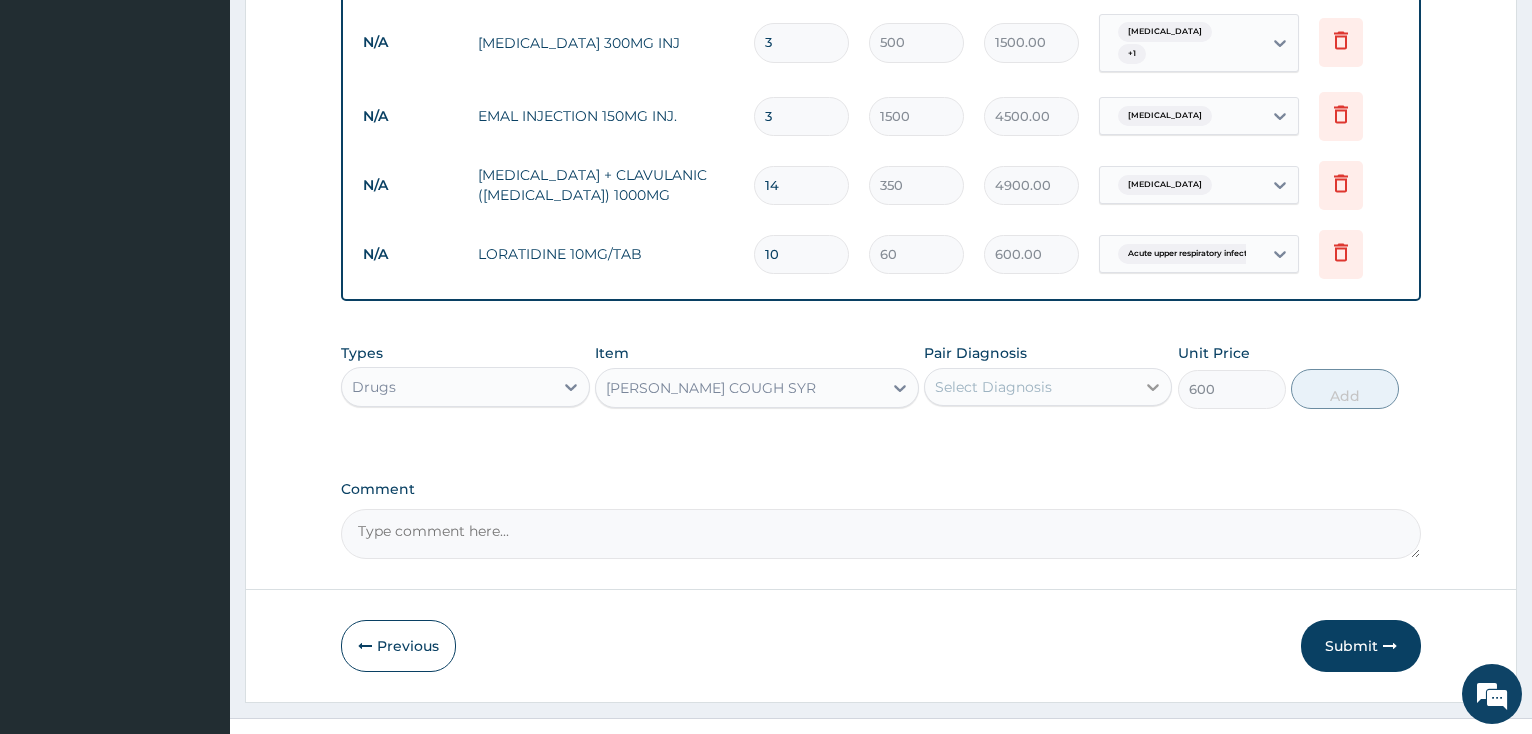 click 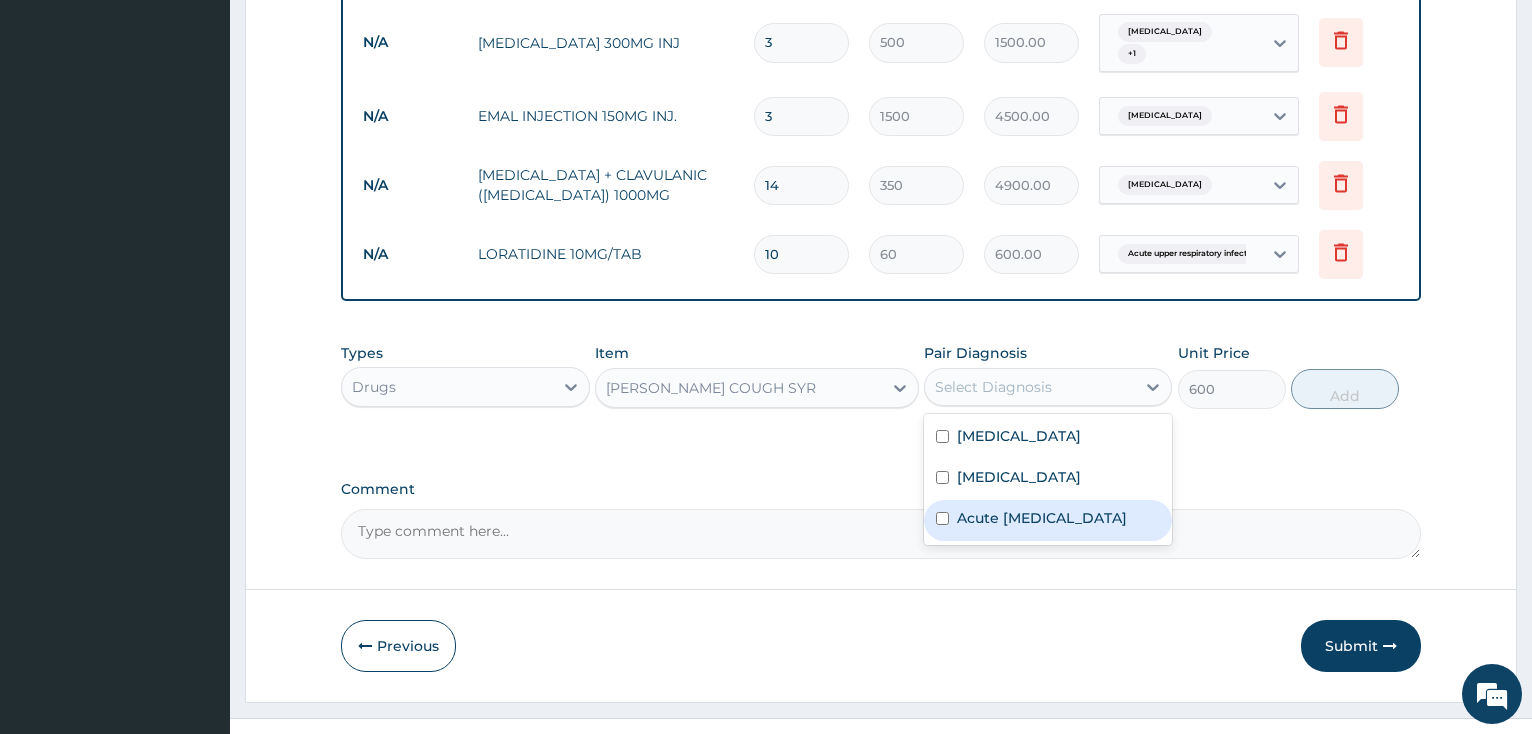 click at bounding box center (942, 518) 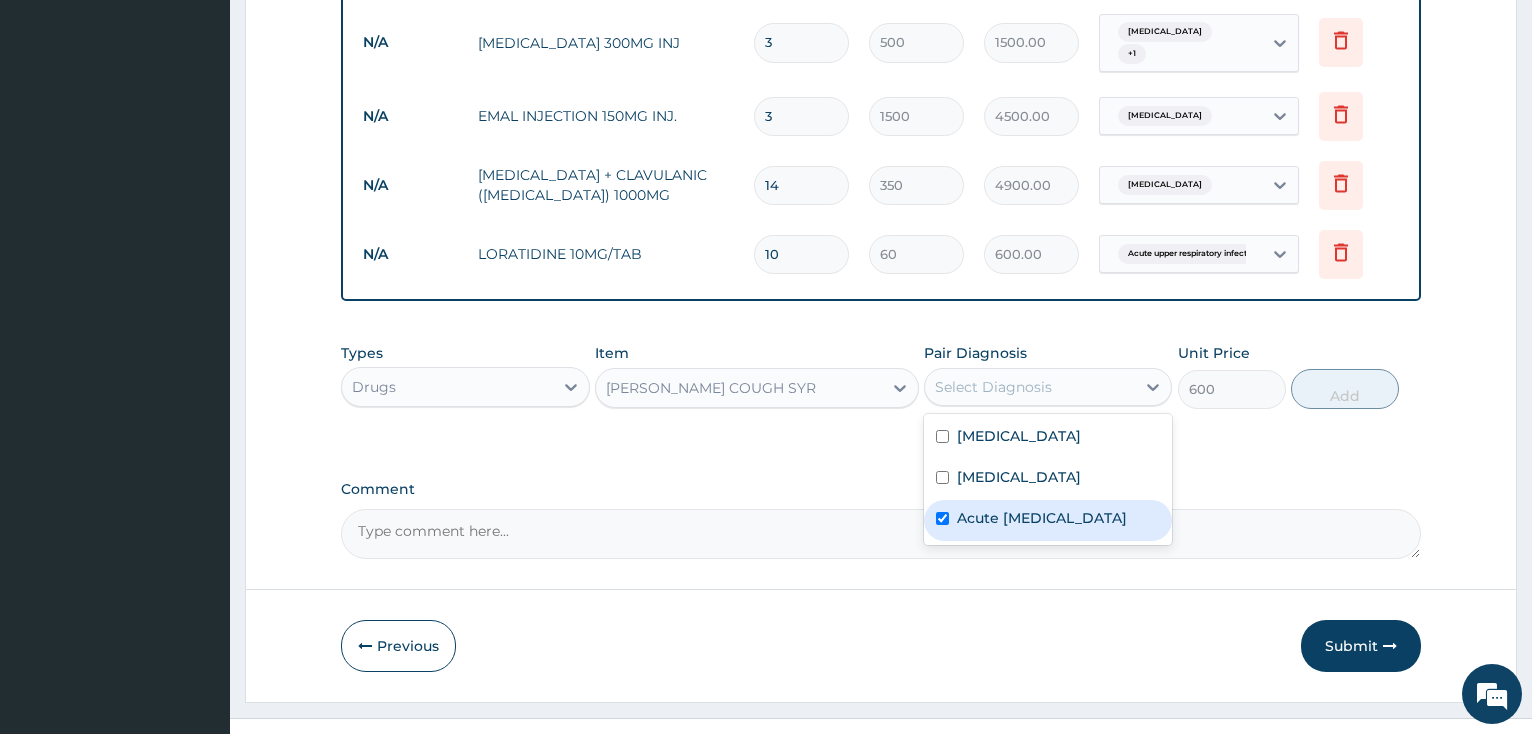 checkbox on "true" 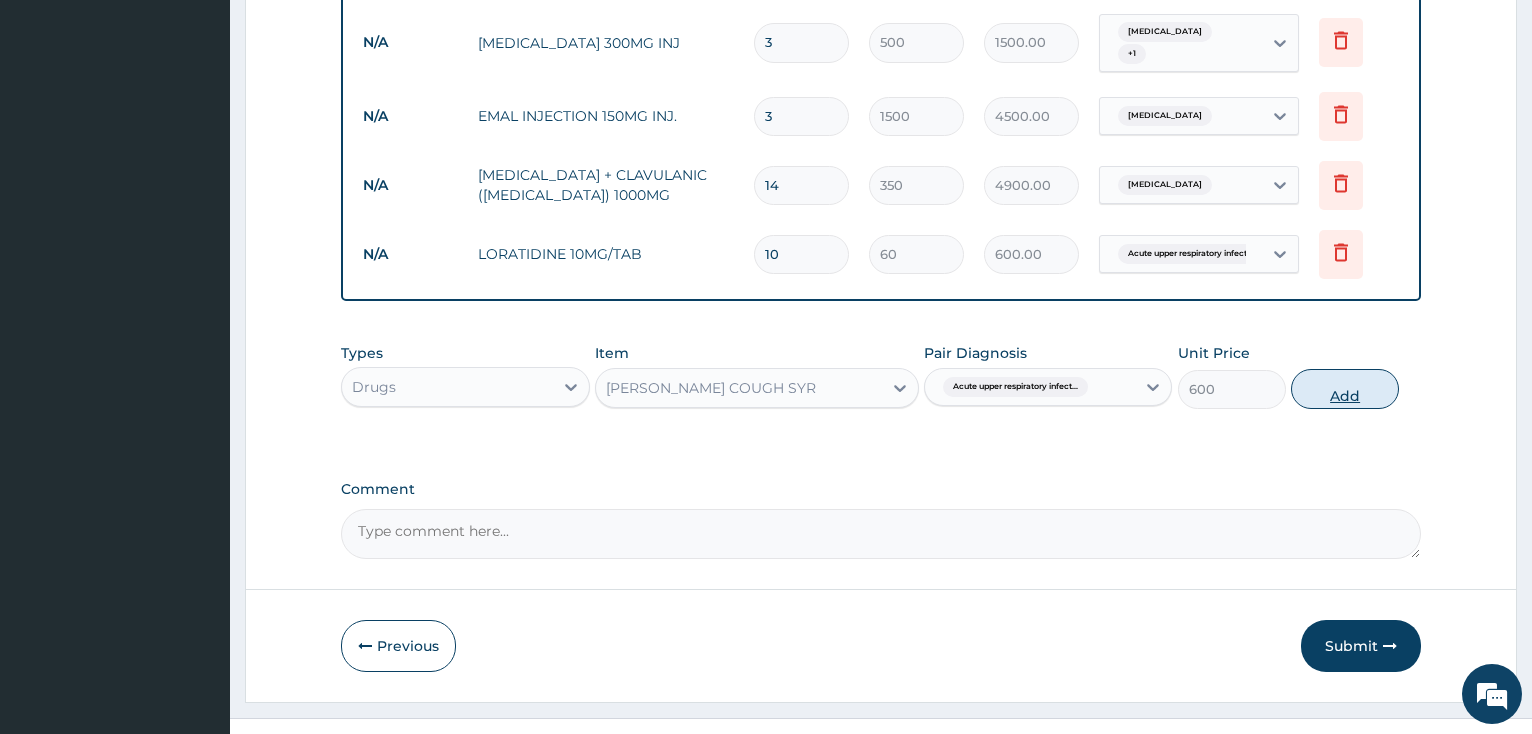 click on "Add" at bounding box center (1345, 389) 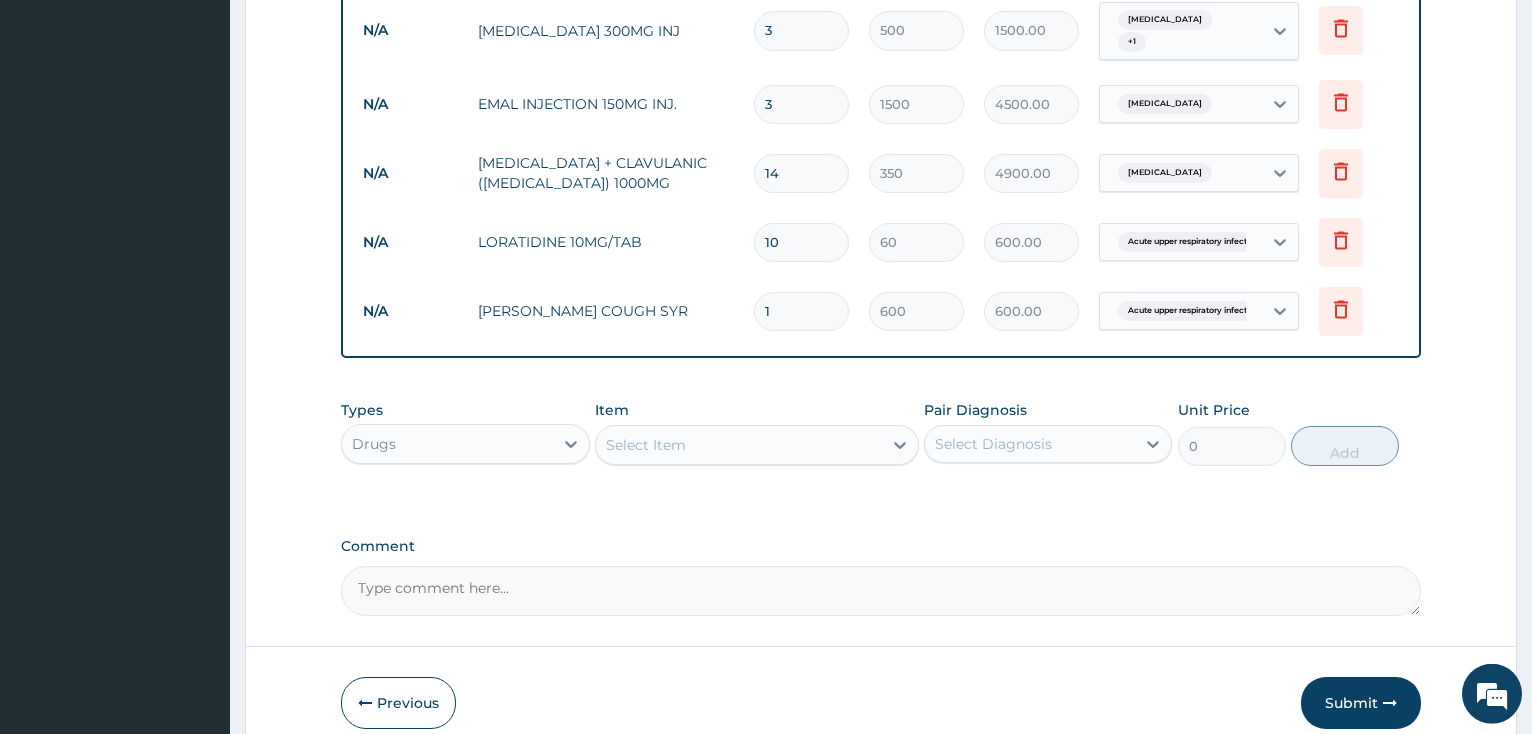 scroll, scrollTop: 1027, scrollLeft: 0, axis: vertical 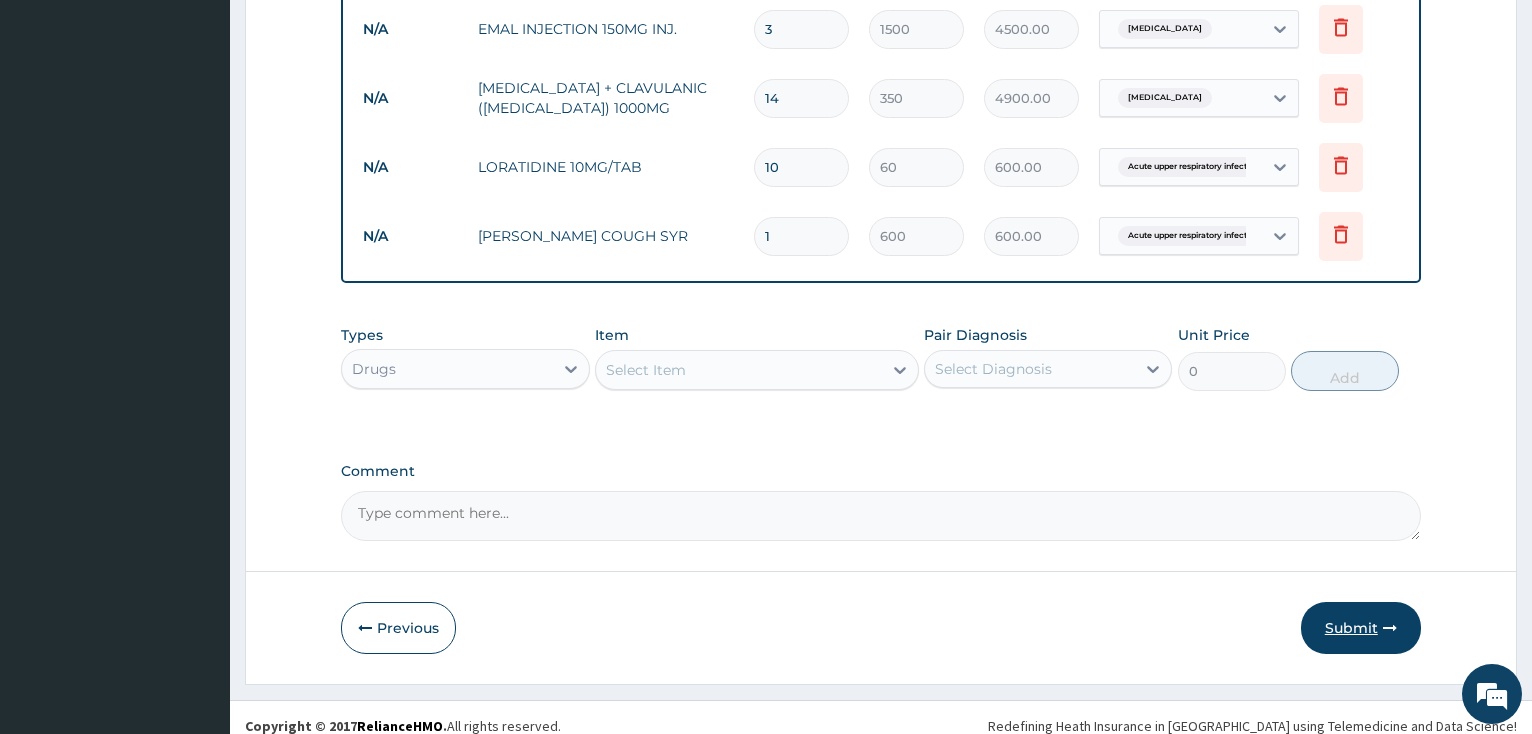 click on "Submit" at bounding box center (1361, 628) 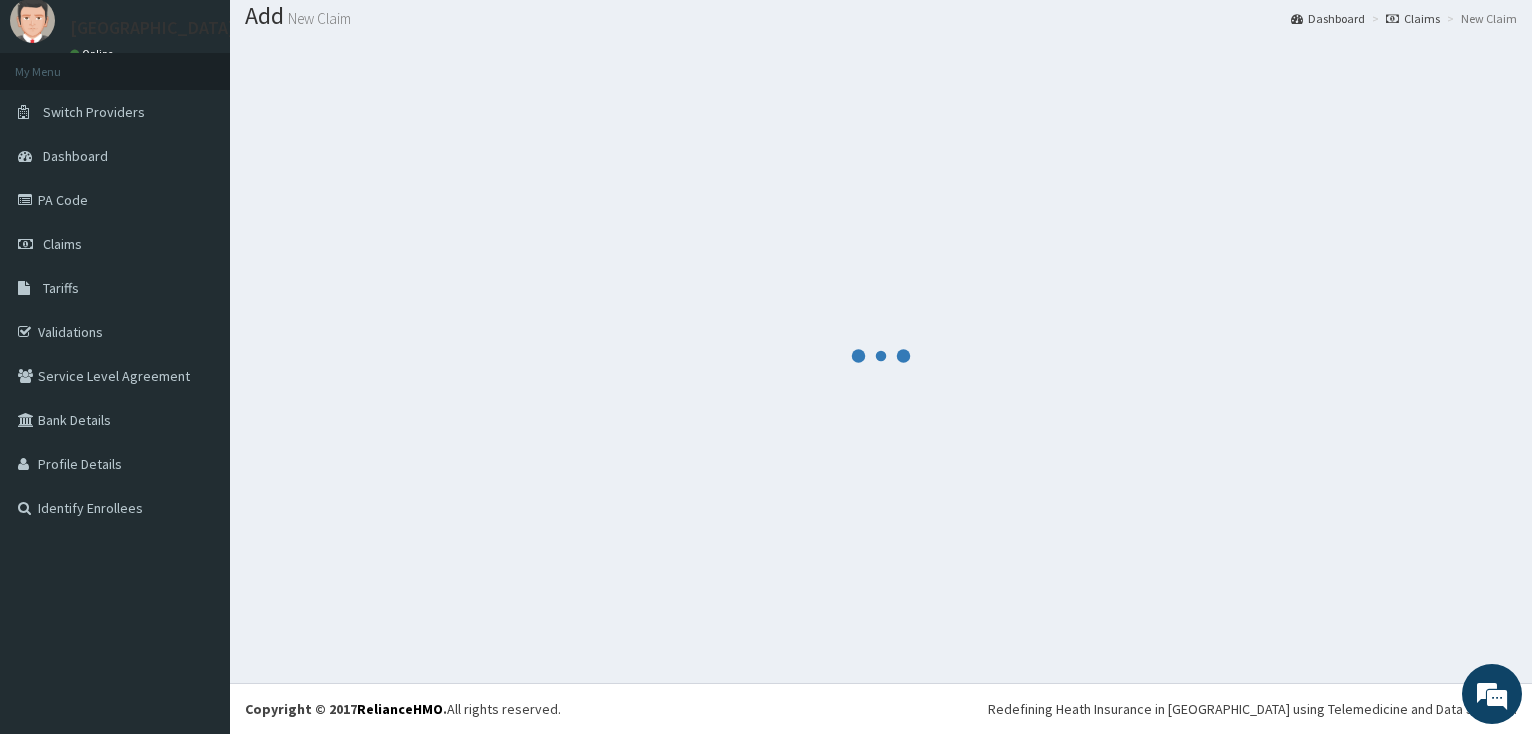 scroll, scrollTop: 62, scrollLeft: 0, axis: vertical 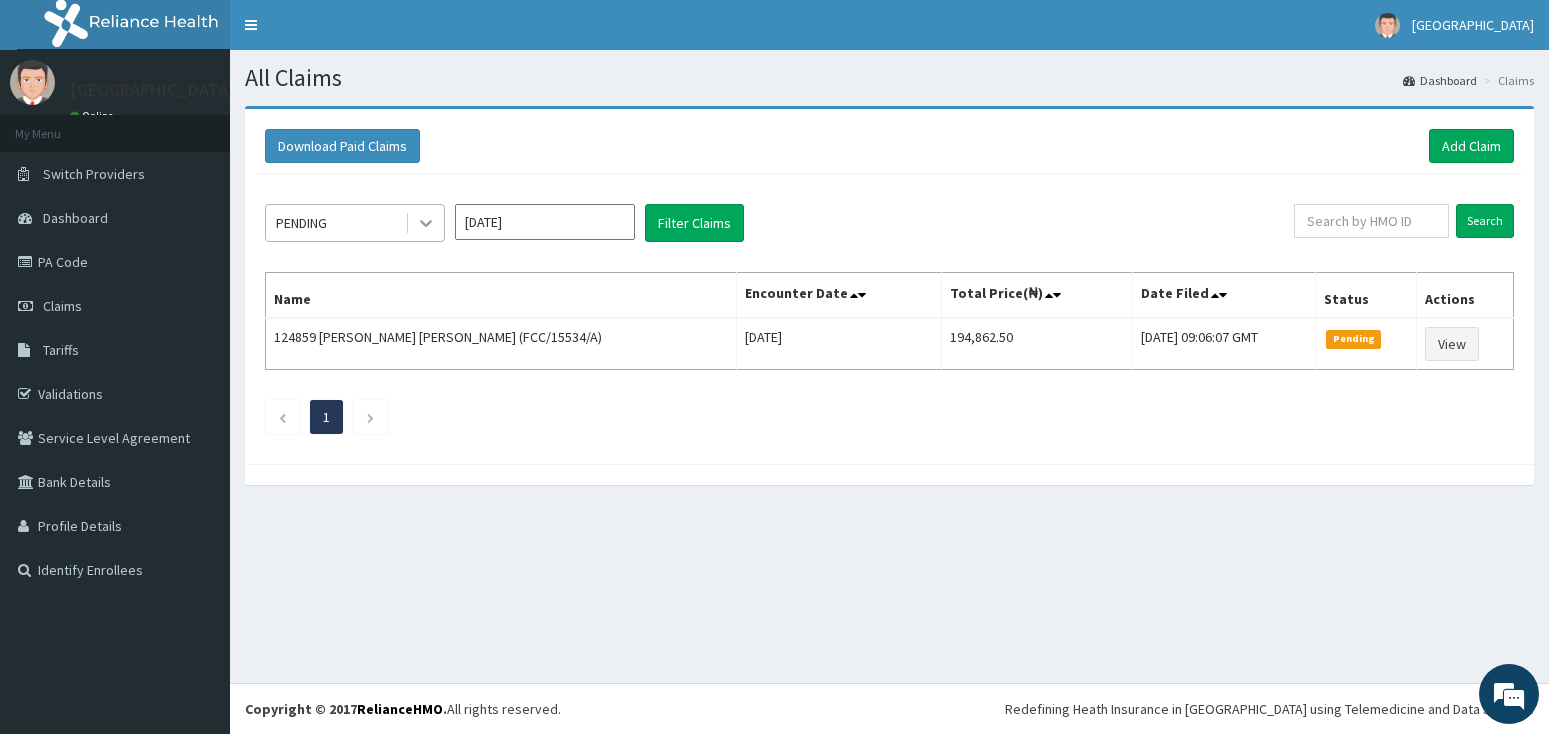 click 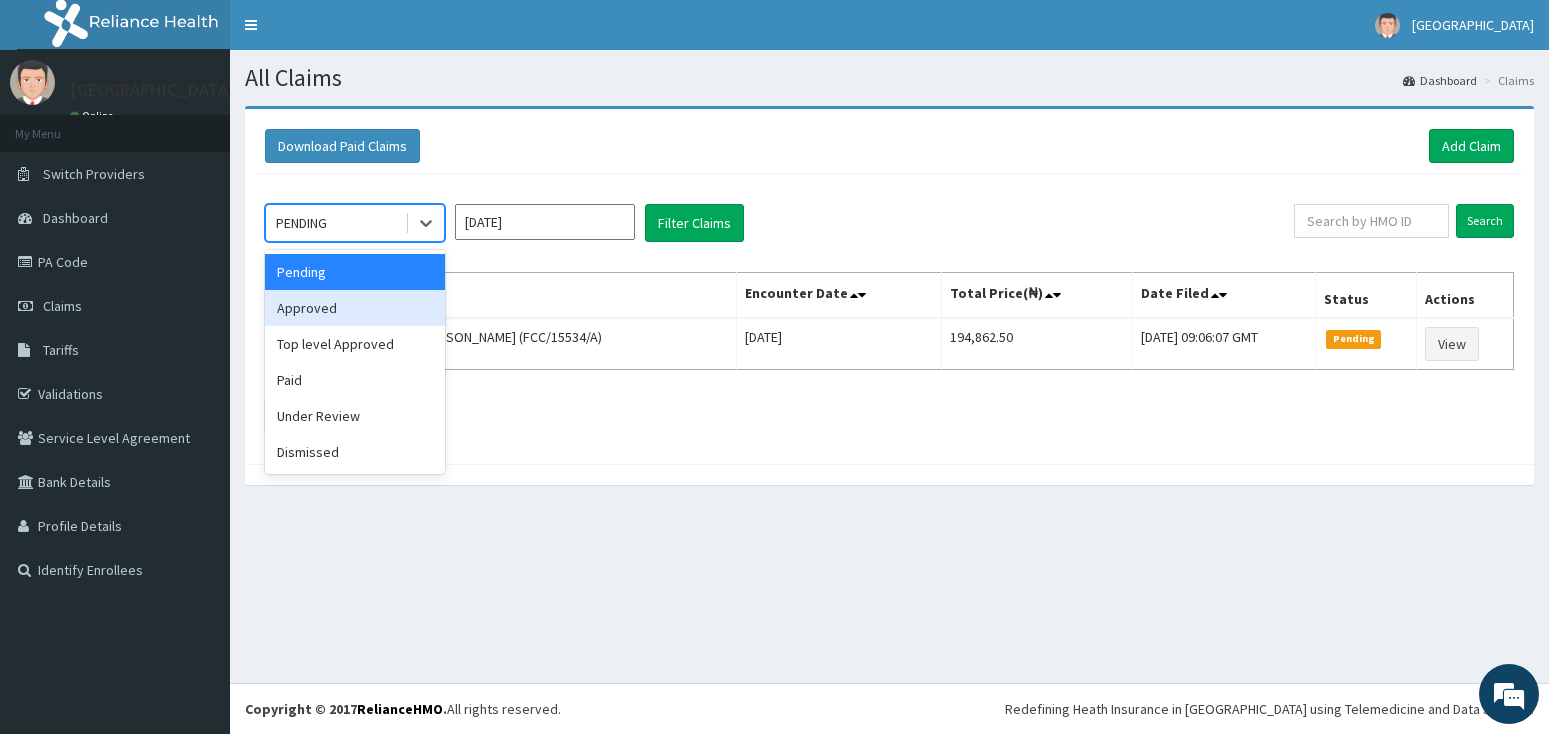 click on "Approved" at bounding box center [355, 308] 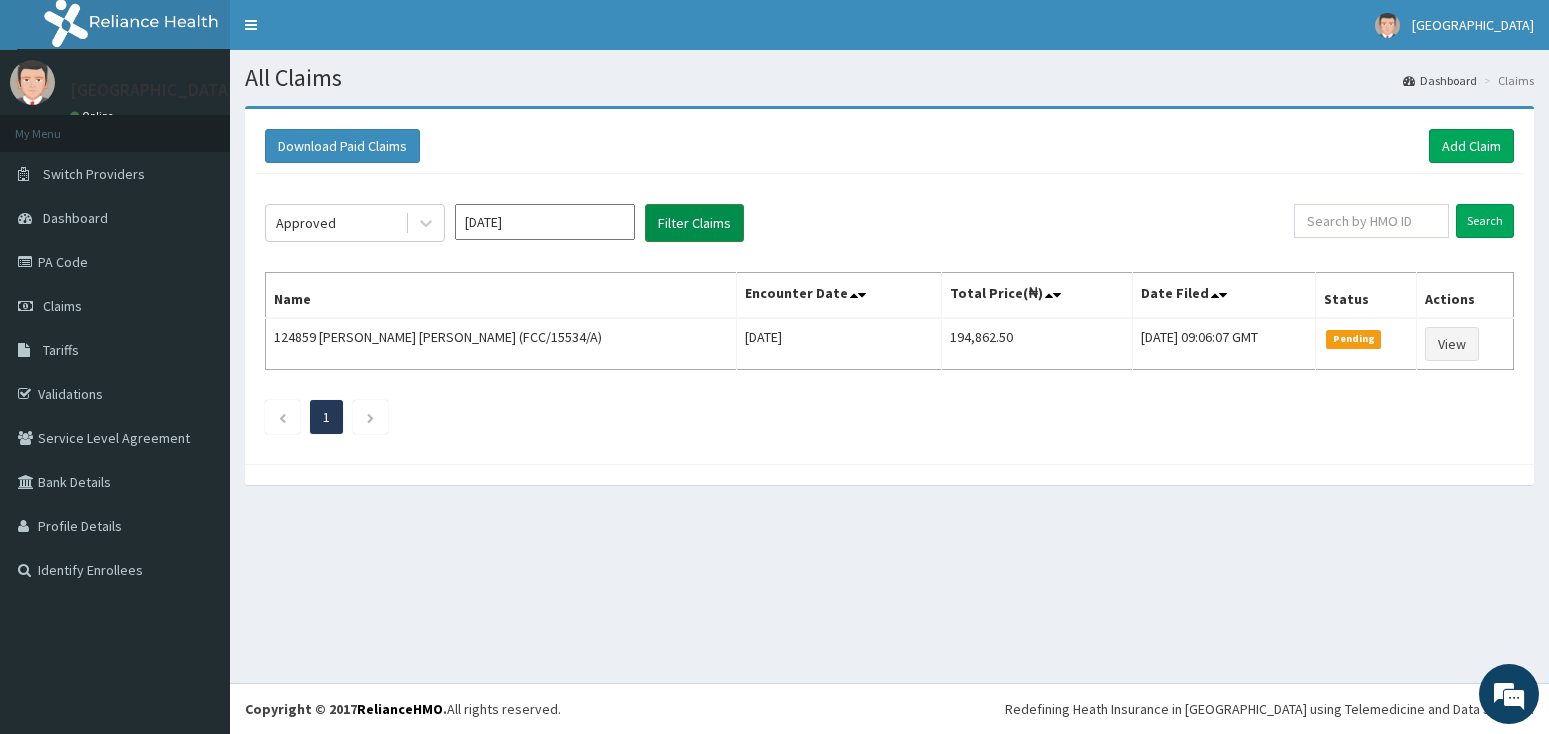 click on "Filter Claims" at bounding box center (694, 223) 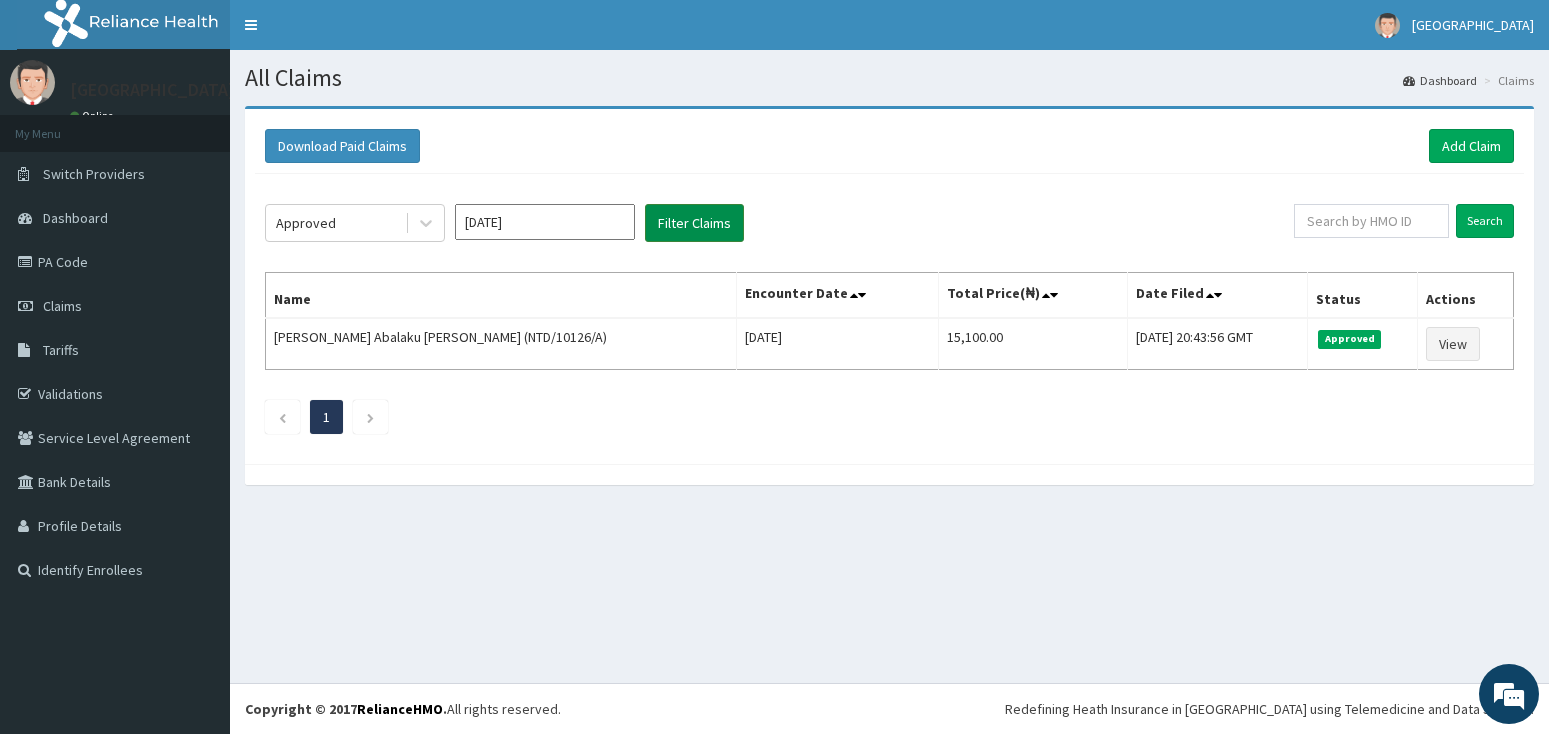 scroll, scrollTop: 0, scrollLeft: 0, axis: both 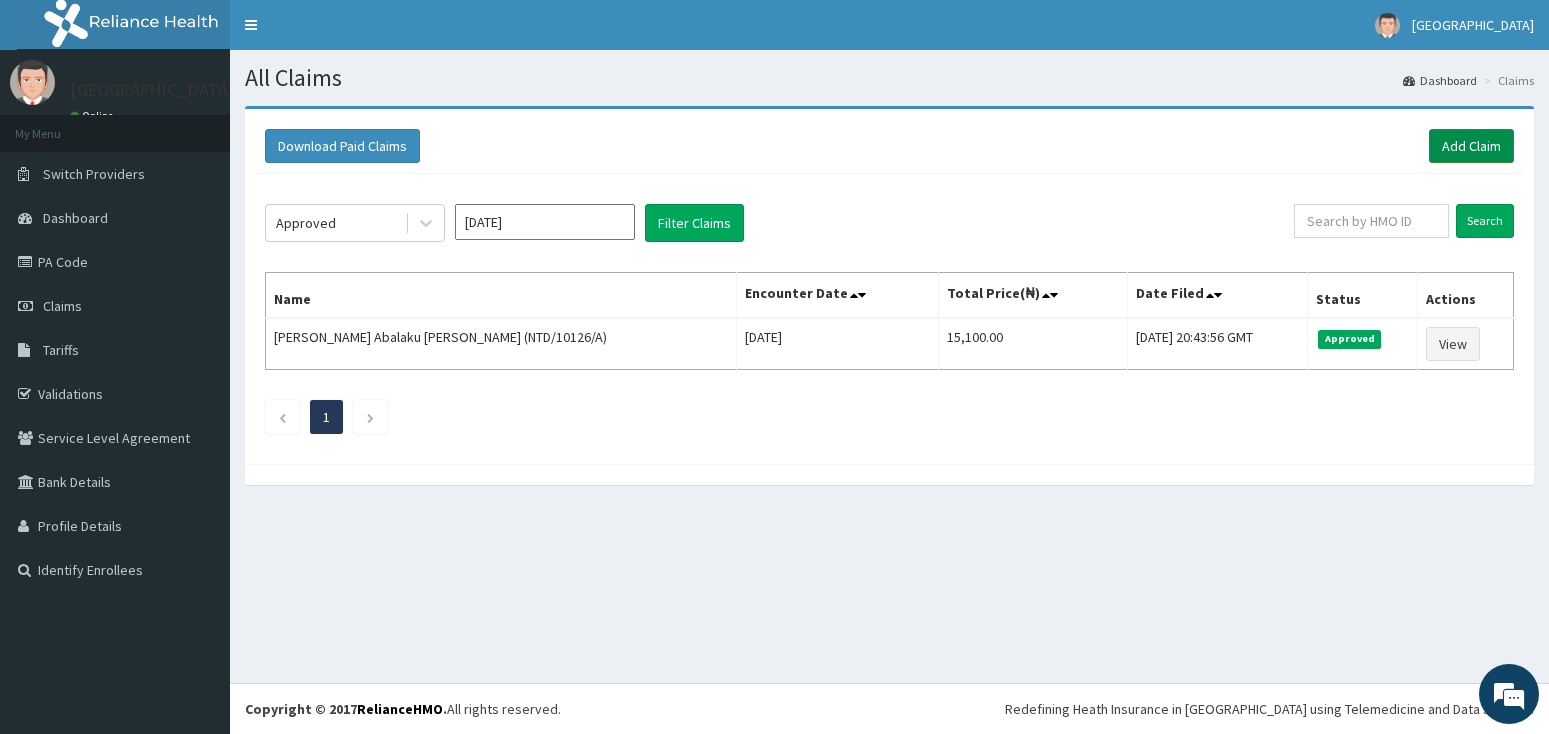click on "Add Claim" at bounding box center [1471, 146] 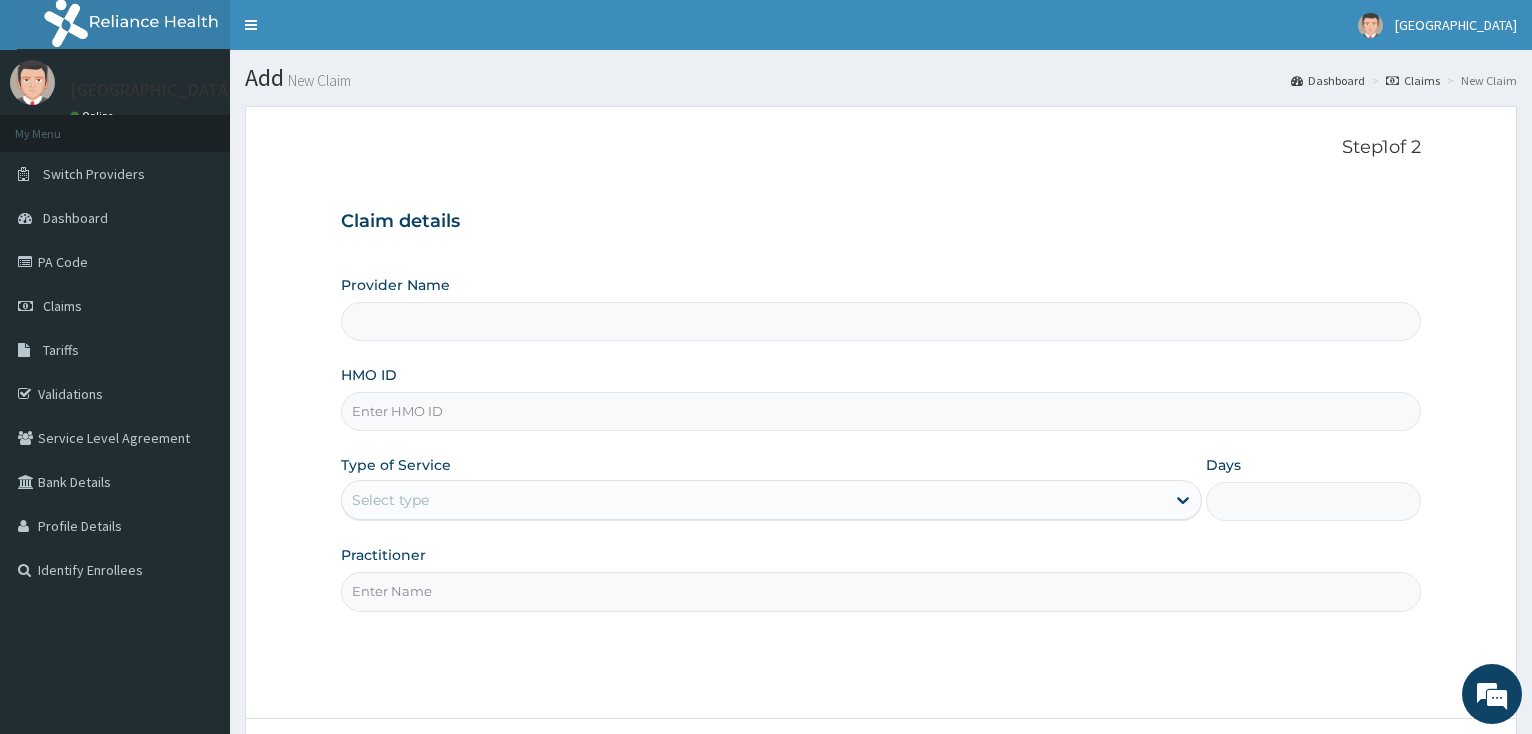 scroll, scrollTop: 0, scrollLeft: 0, axis: both 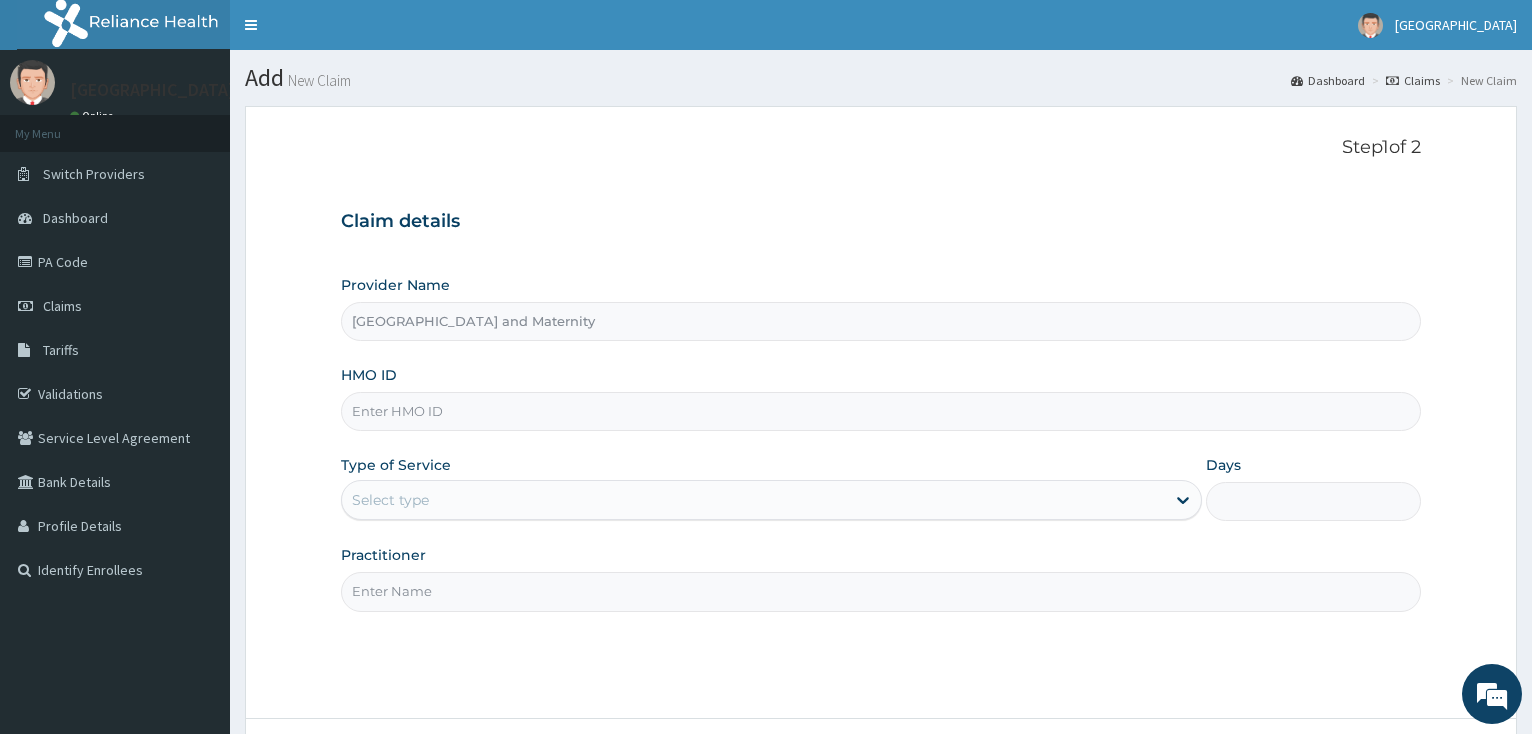 click on "HMO ID" at bounding box center [881, 411] 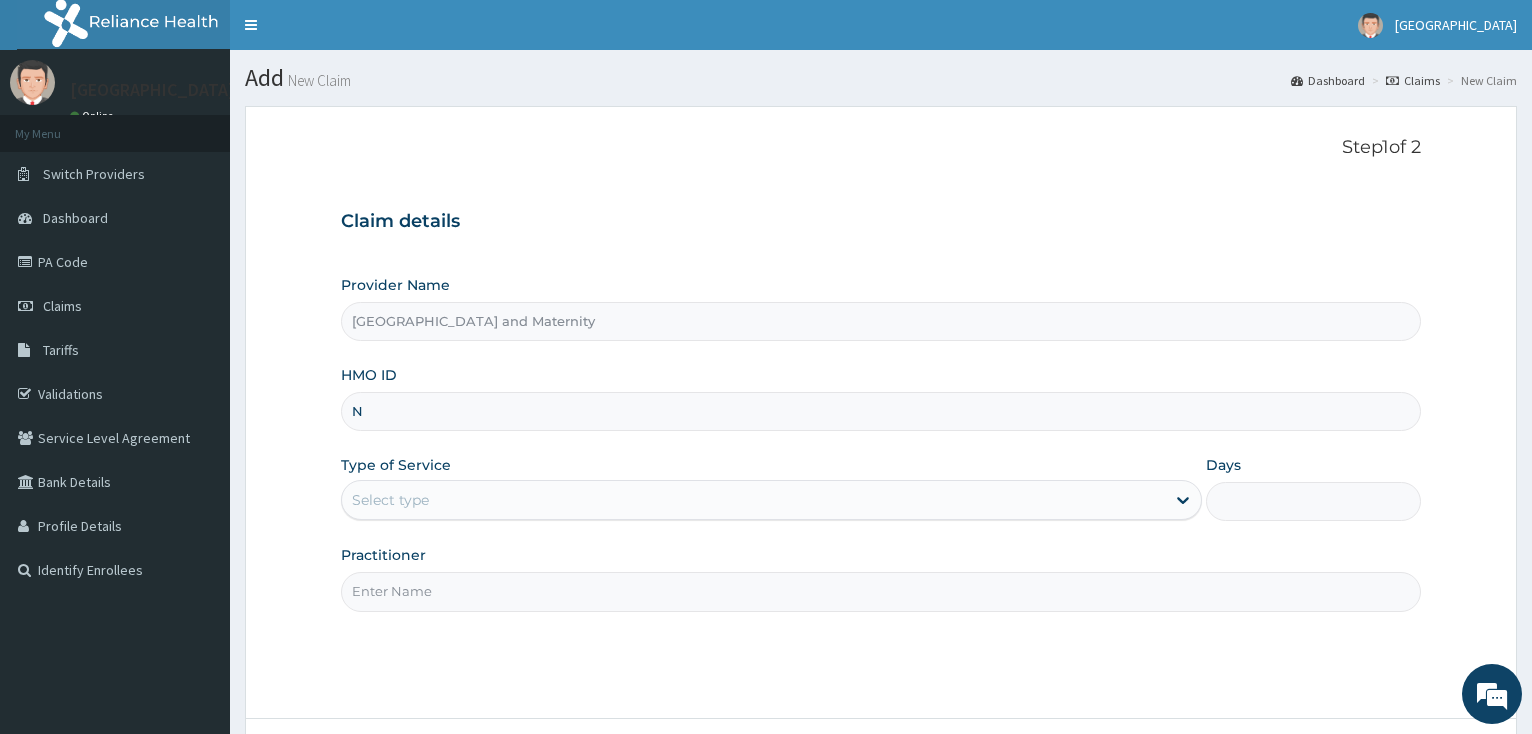scroll, scrollTop: 0, scrollLeft: 0, axis: both 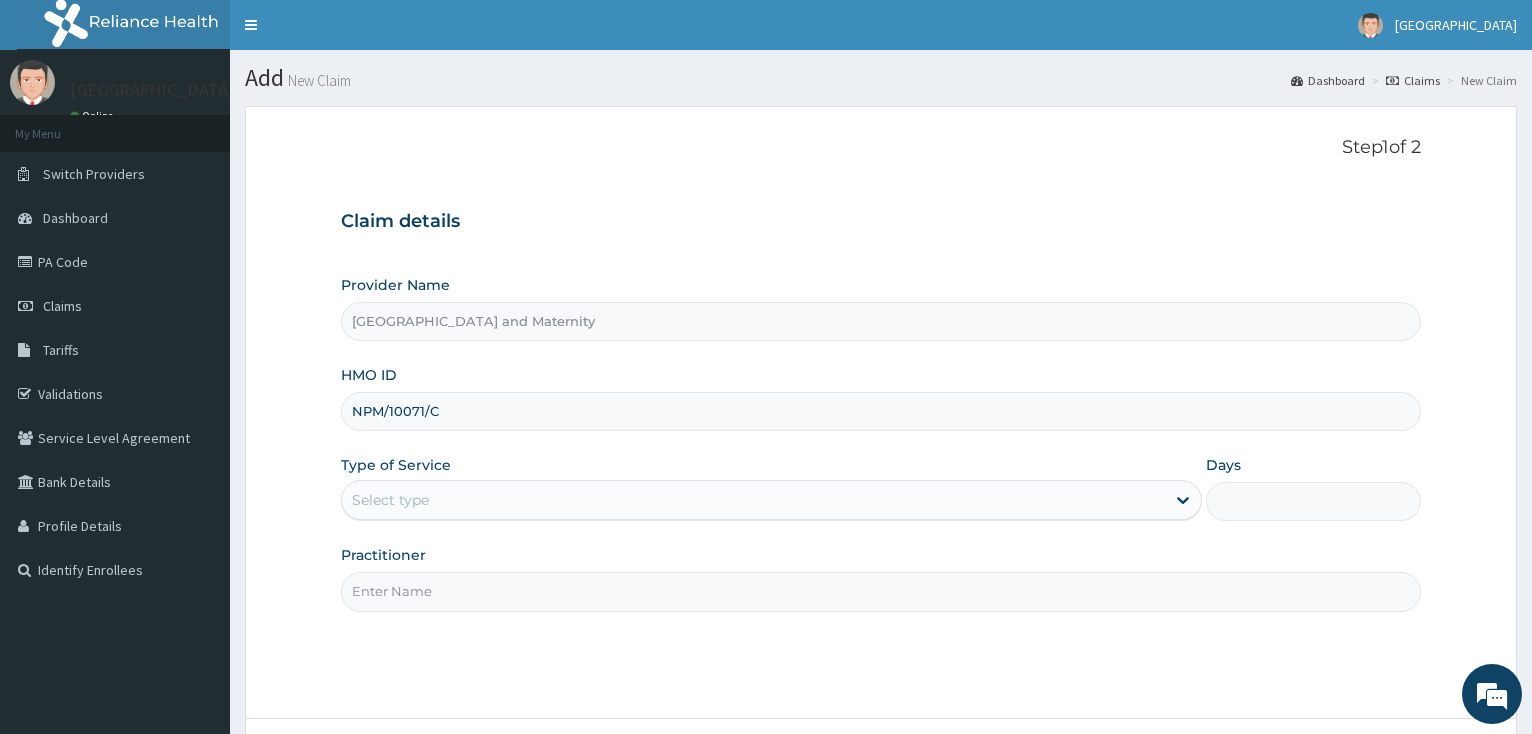 type on "NPM/10071/C" 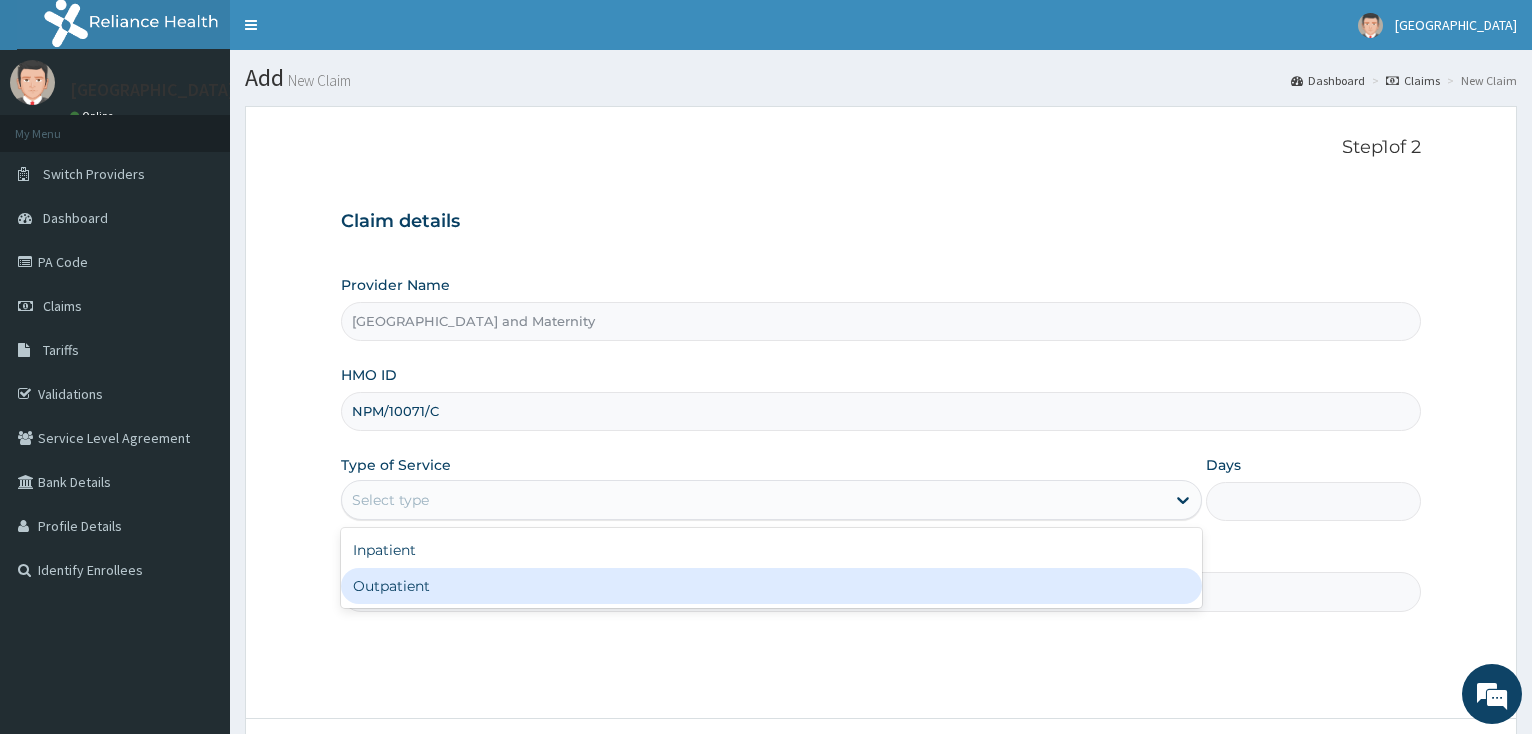 click on "Outpatient" at bounding box center (771, 586) 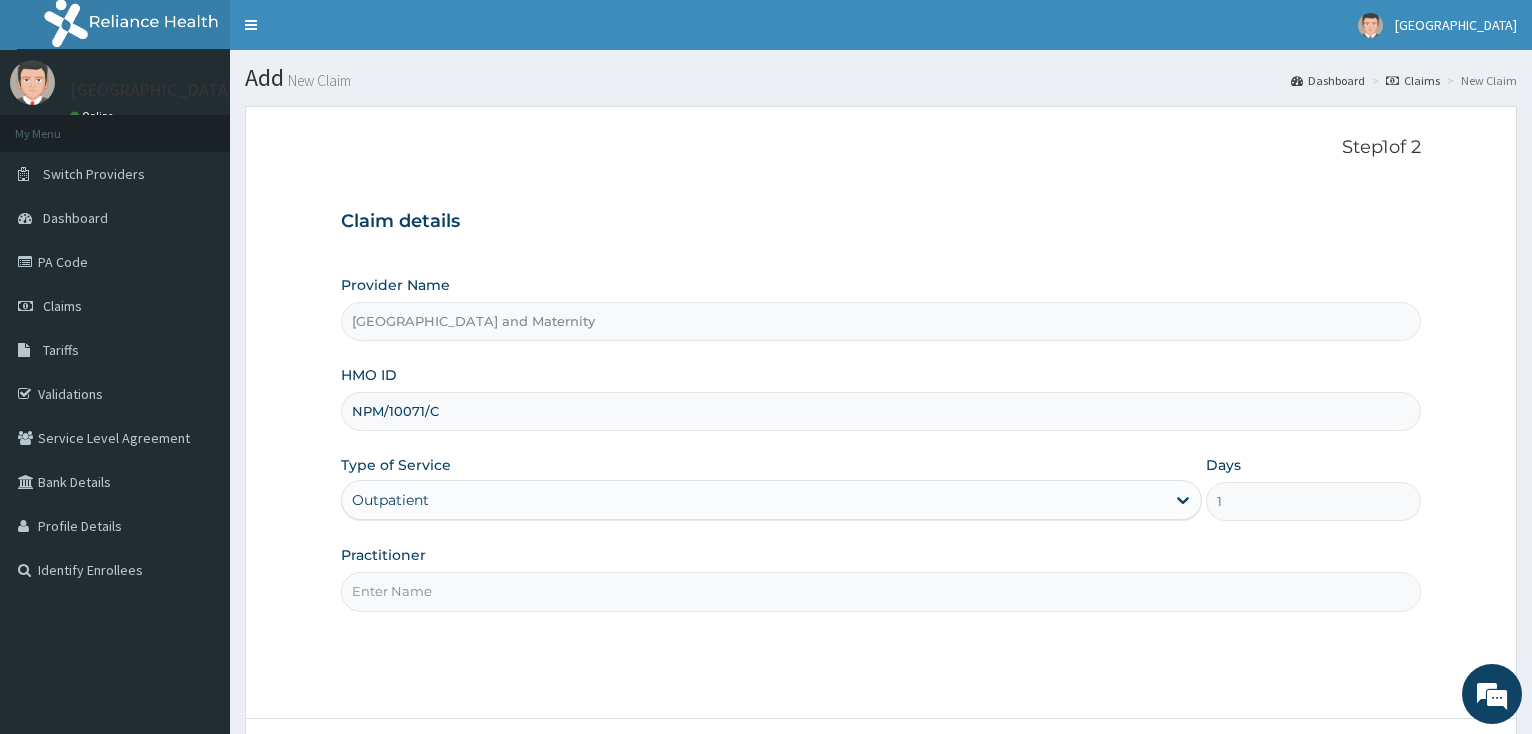 click on "Practitioner" at bounding box center [881, 591] 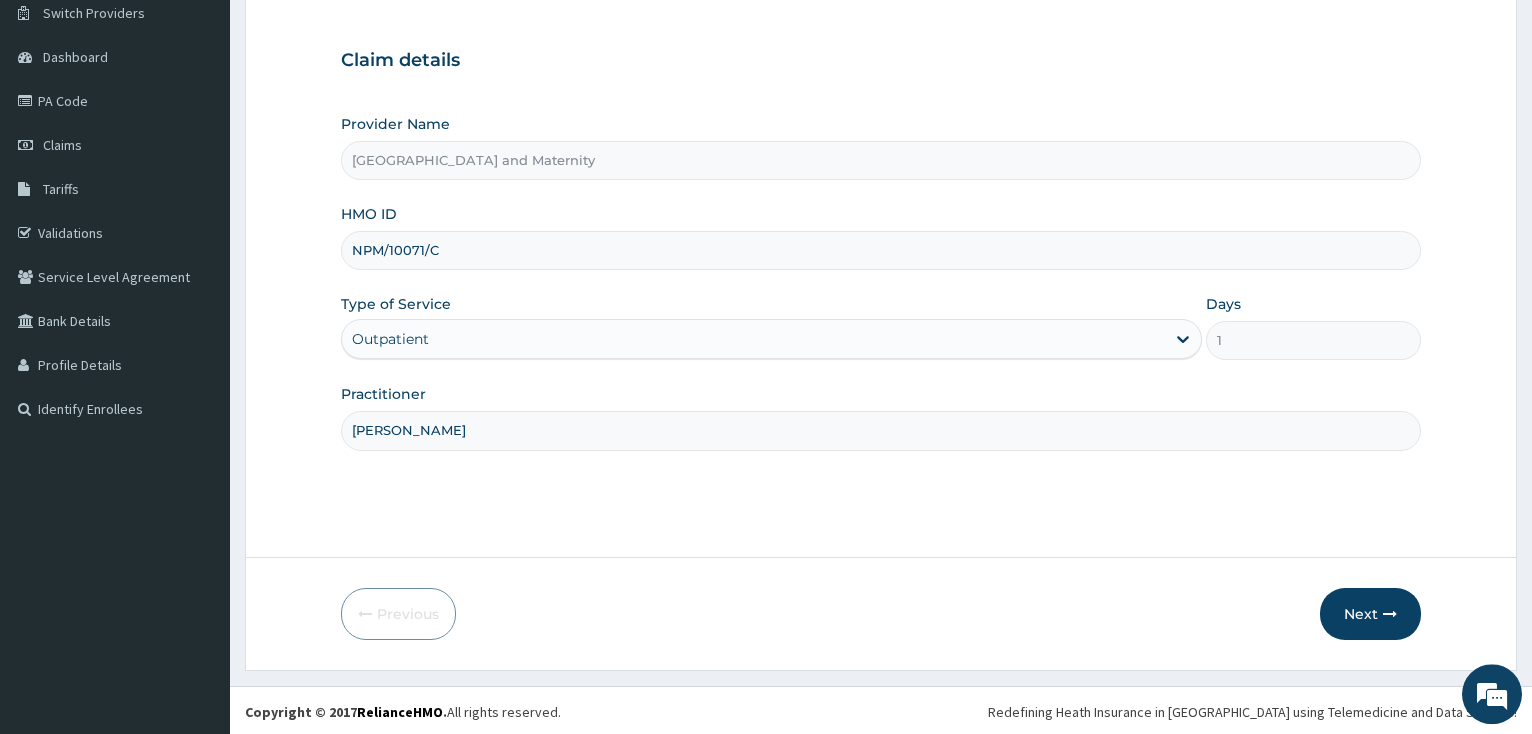 scroll, scrollTop: 164, scrollLeft: 0, axis: vertical 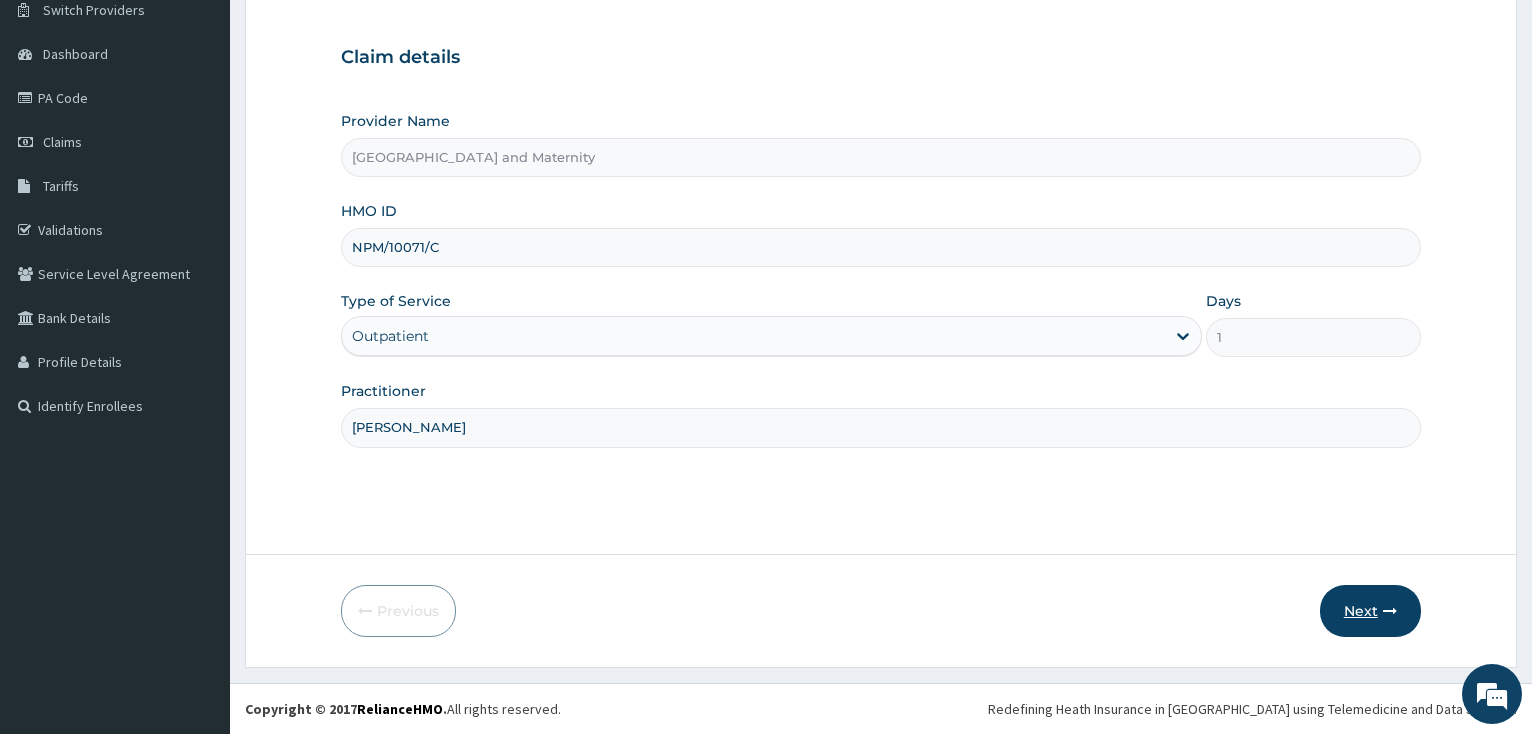 type on "DR LEO C." 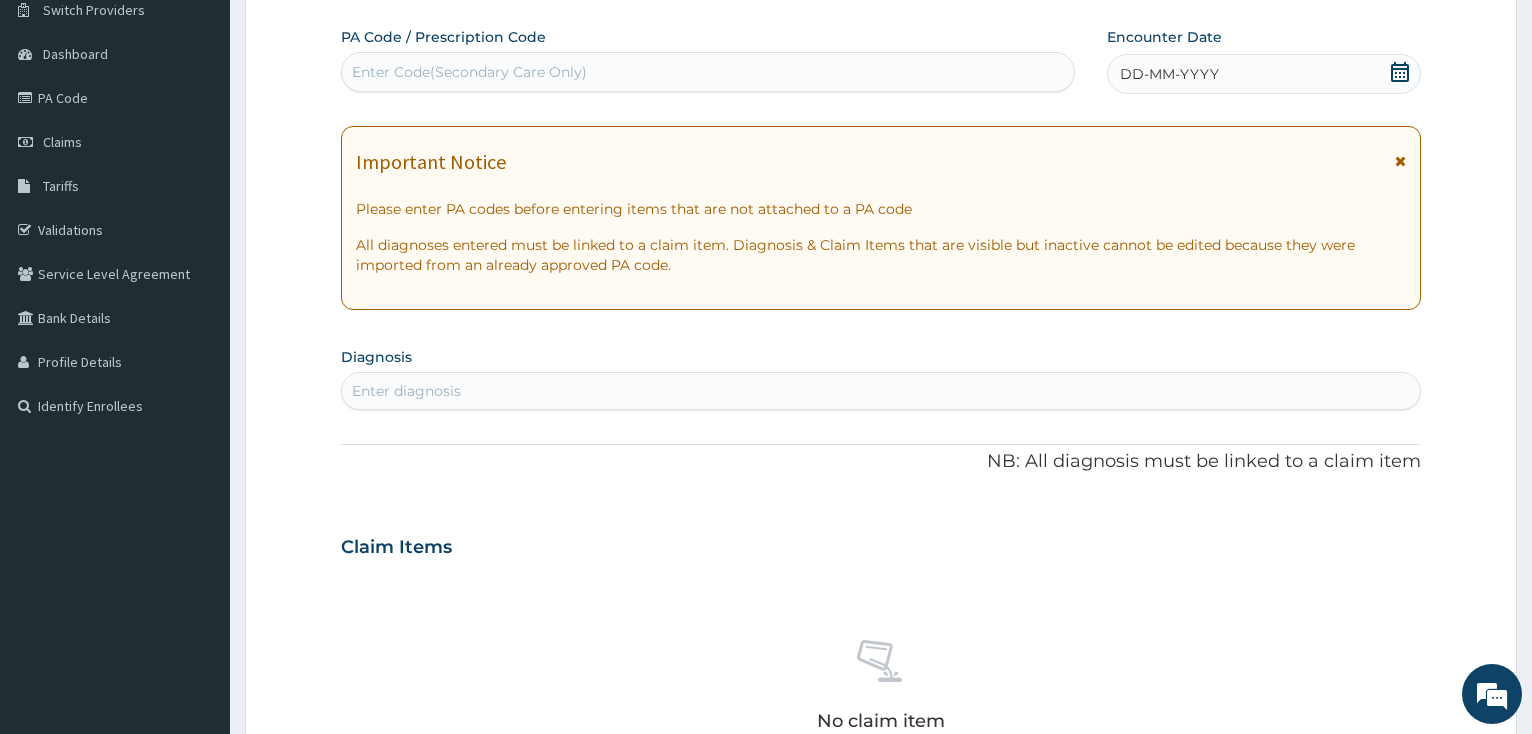 click 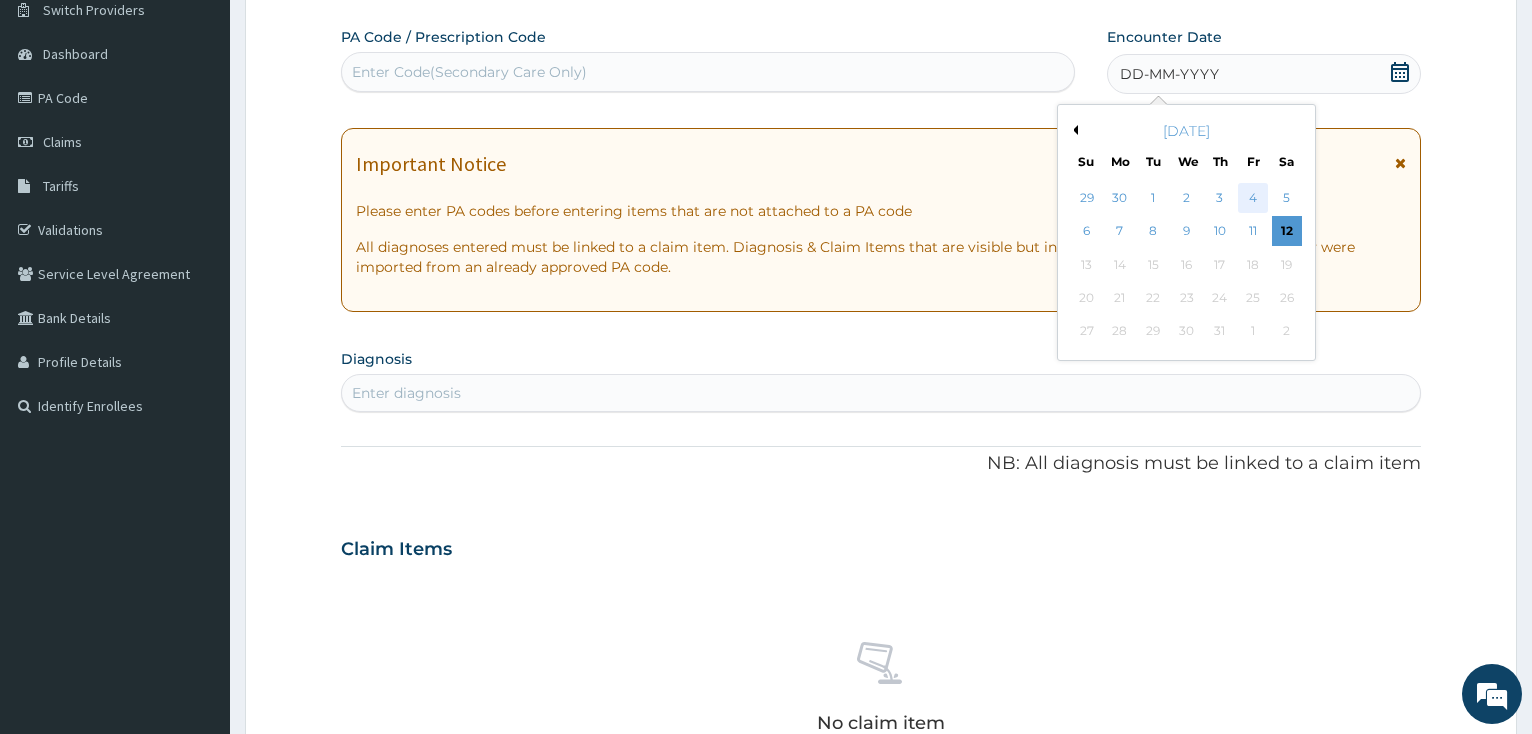 click on "4" at bounding box center (1253, 198) 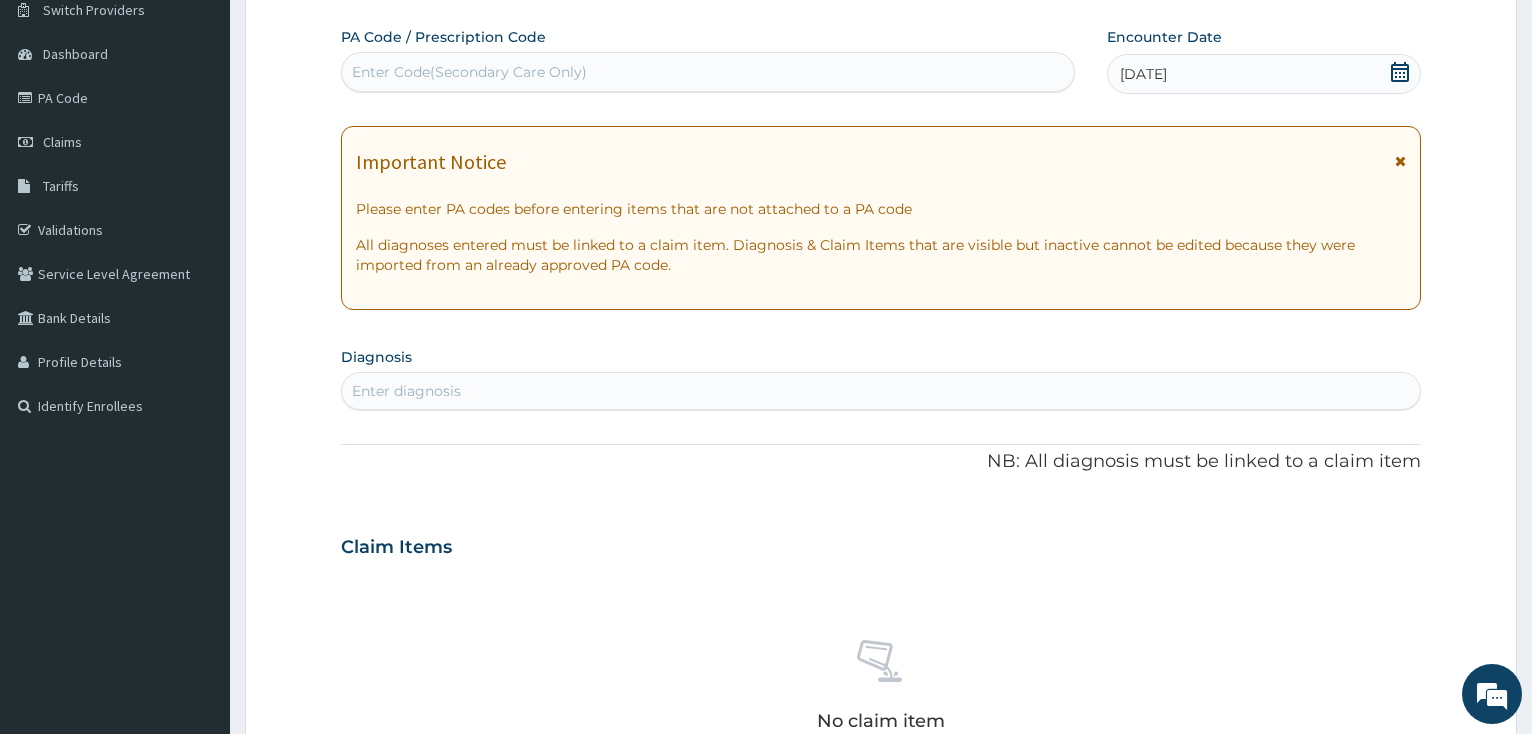 click on "Enter diagnosis" at bounding box center [881, 391] 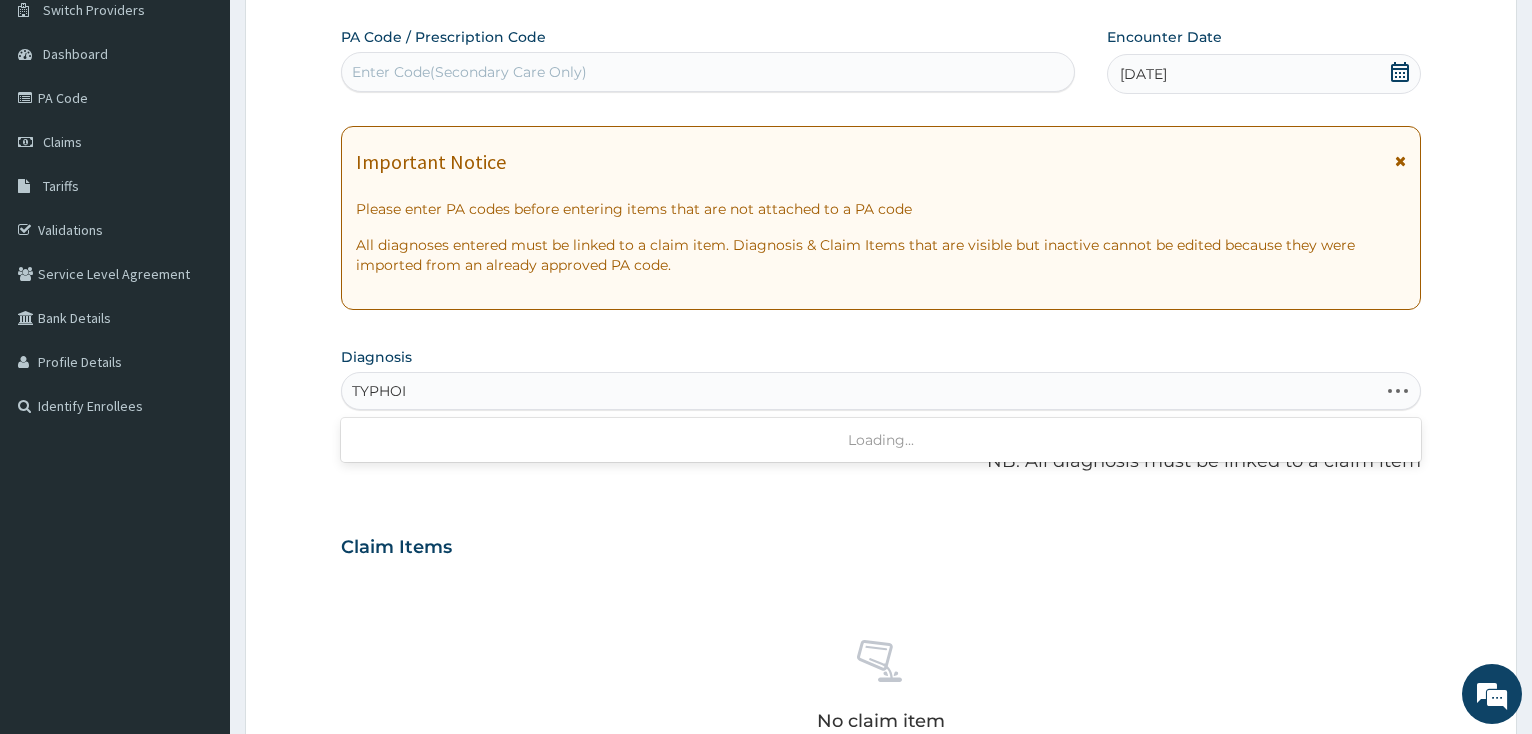 type on "TYPHOID" 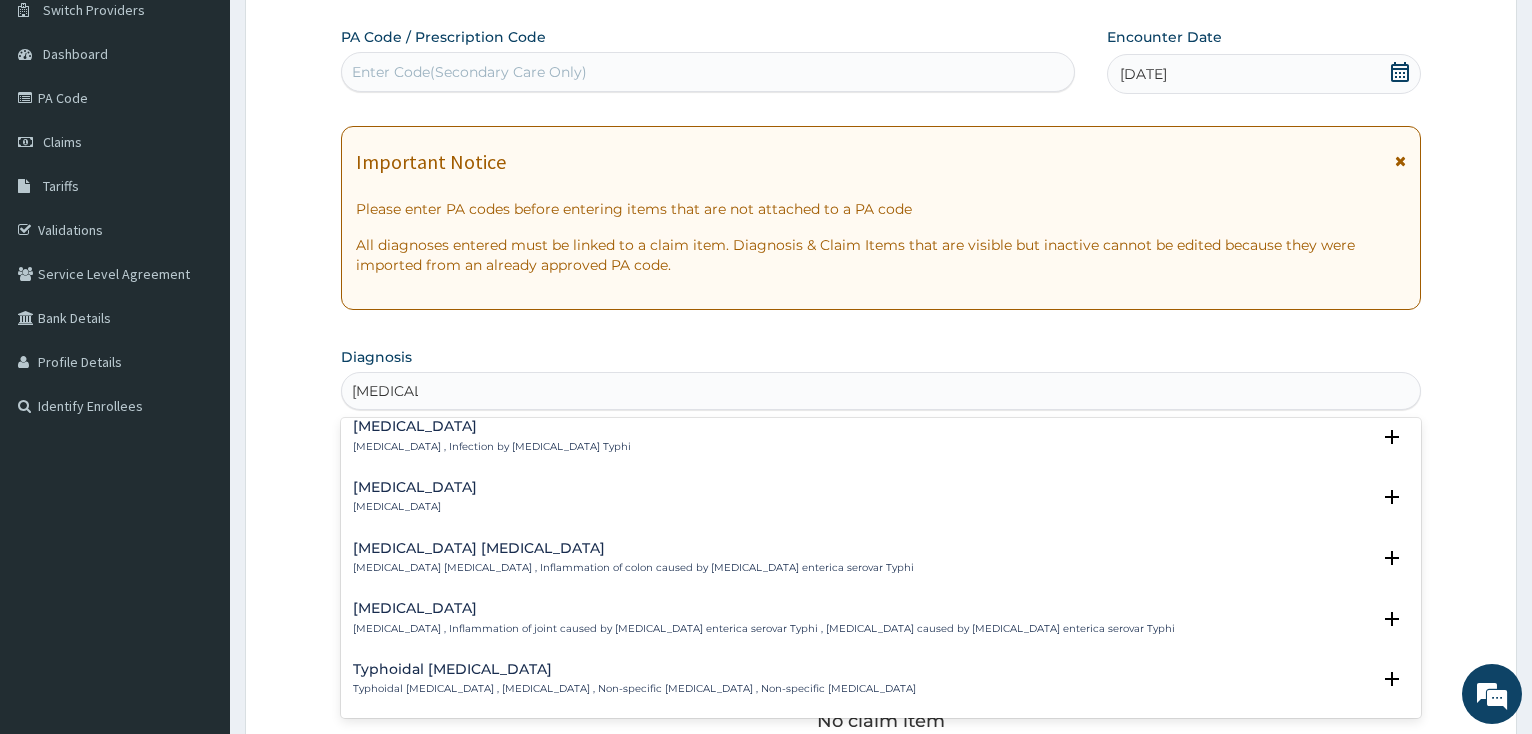 scroll, scrollTop: 0, scrollLeft: 0, axis: both 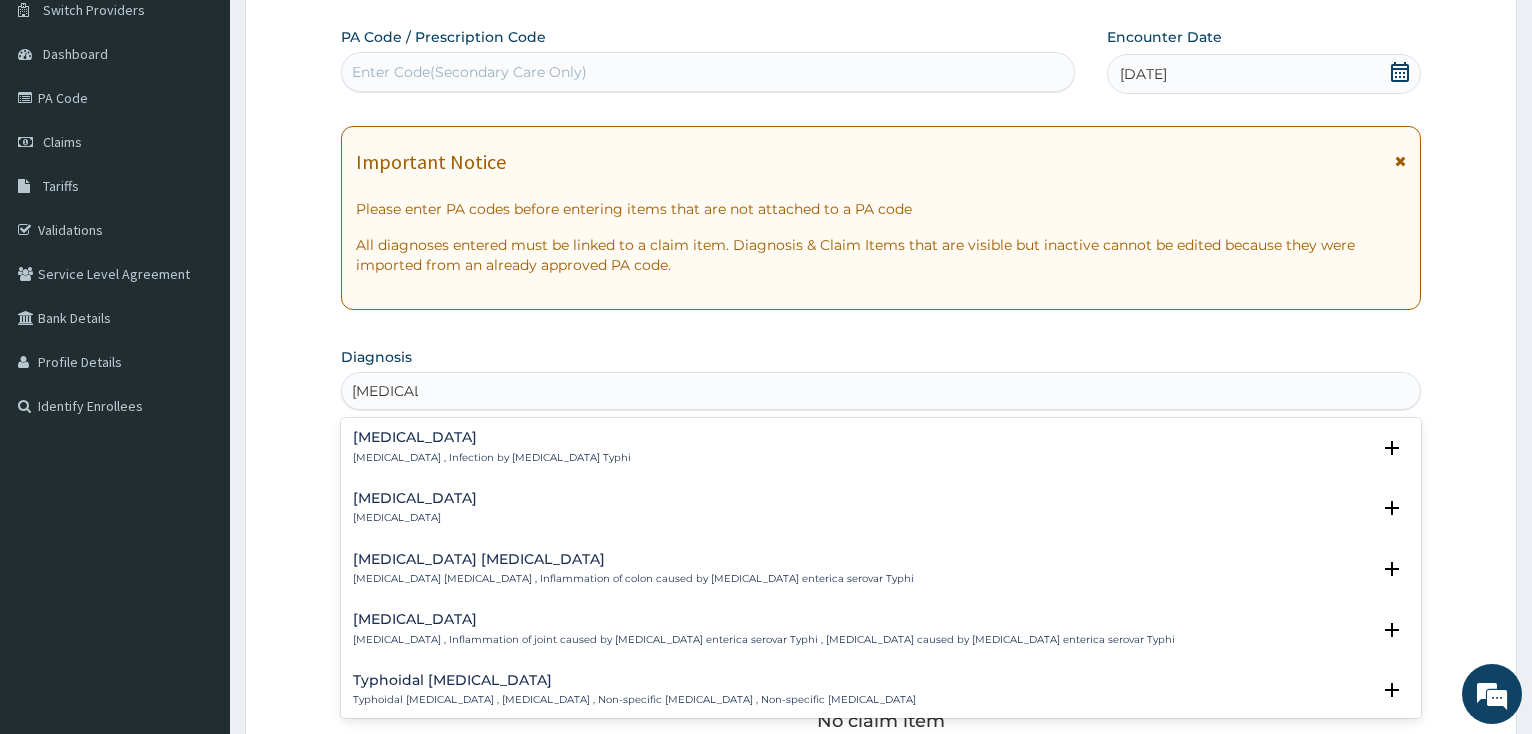 click on "Typhoid fever" at bounding box center [492, 437] 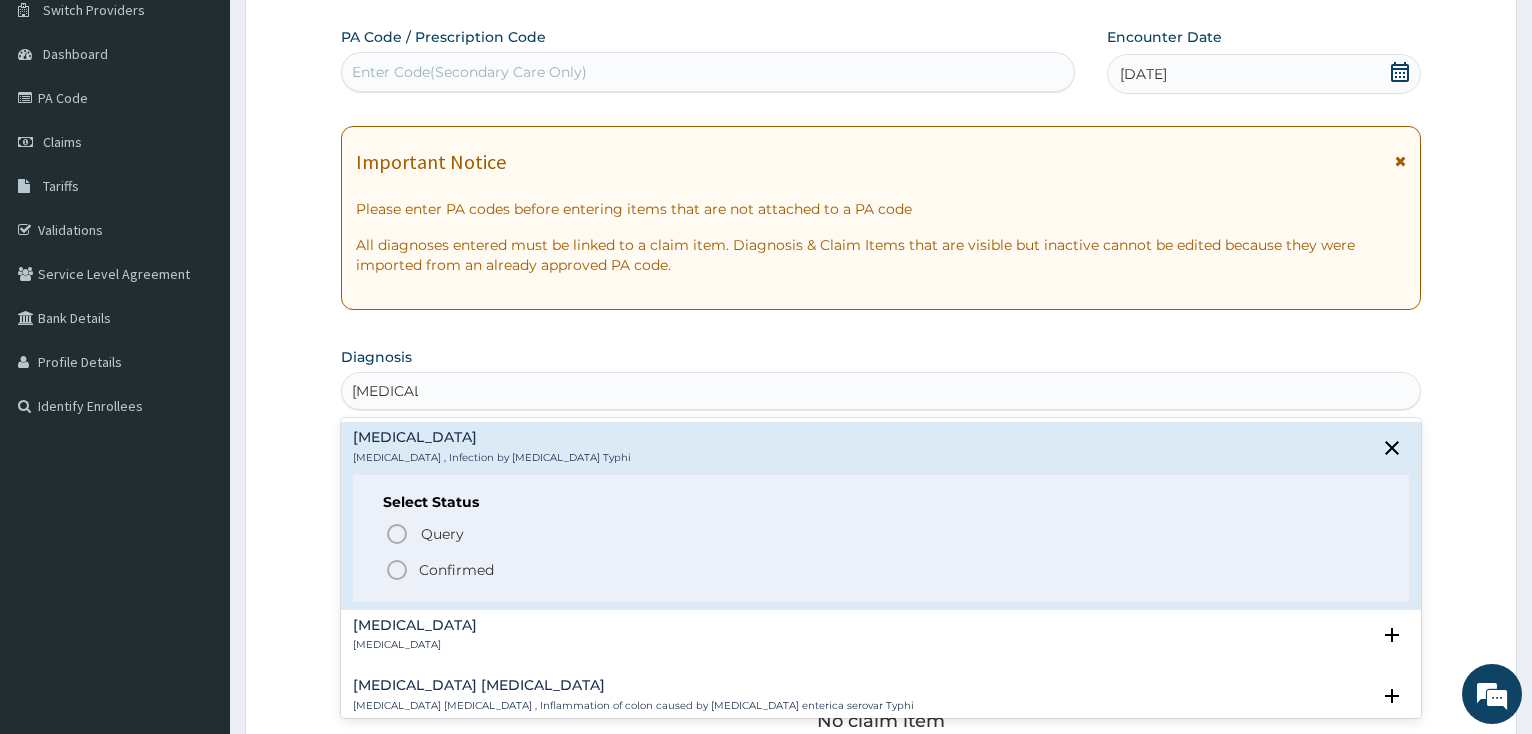 click 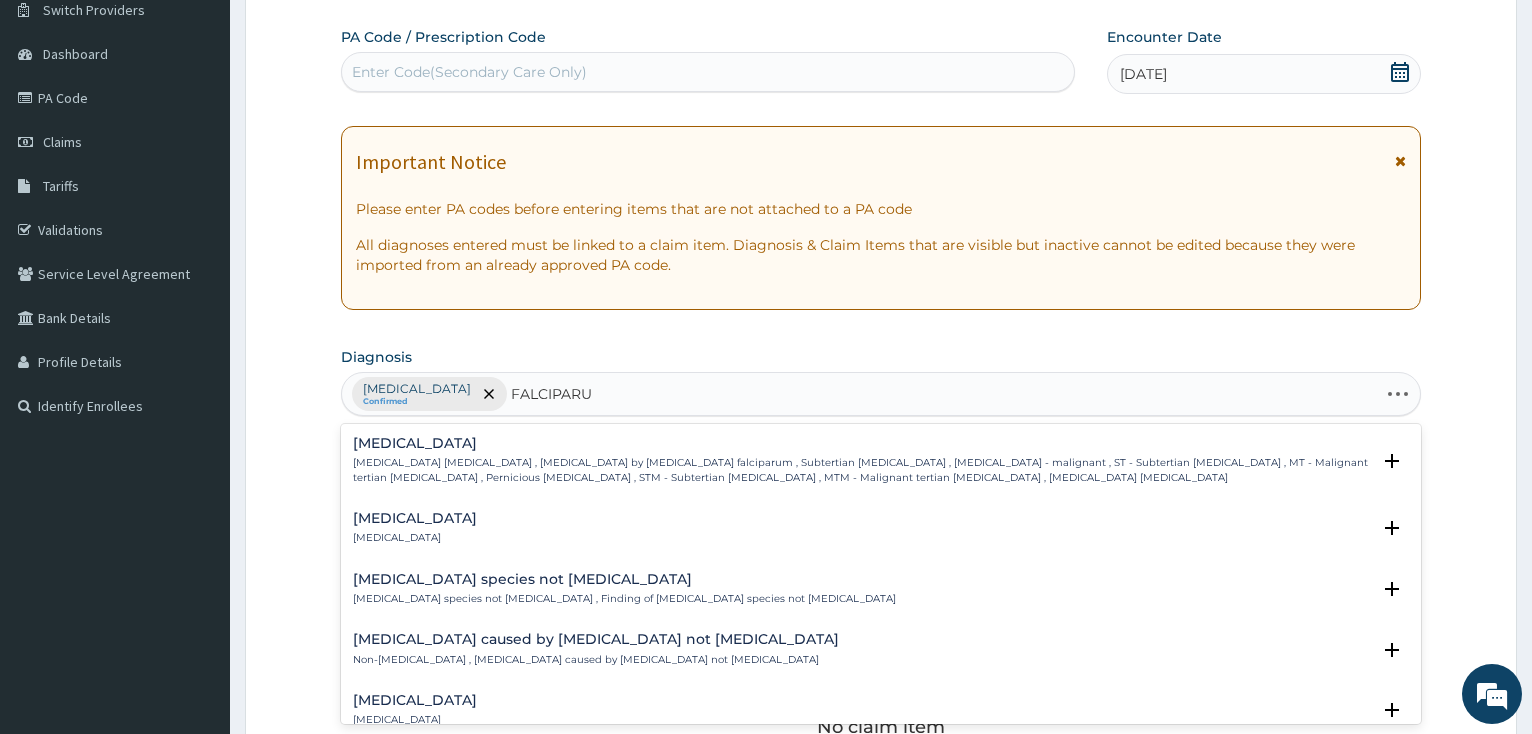 type on "FALCIPARUM" 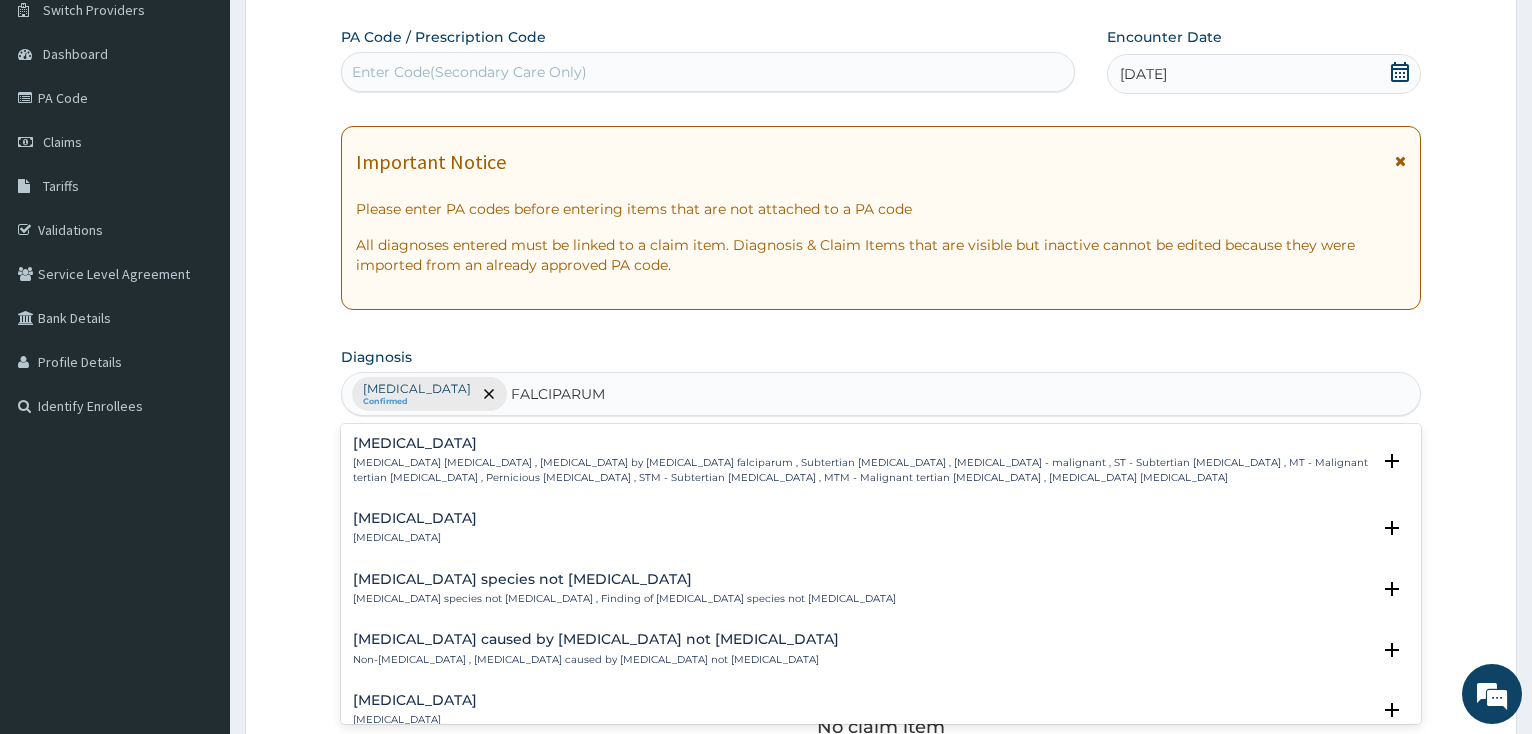 click on "Falciparum malaria" at bounding box center (861, 443) 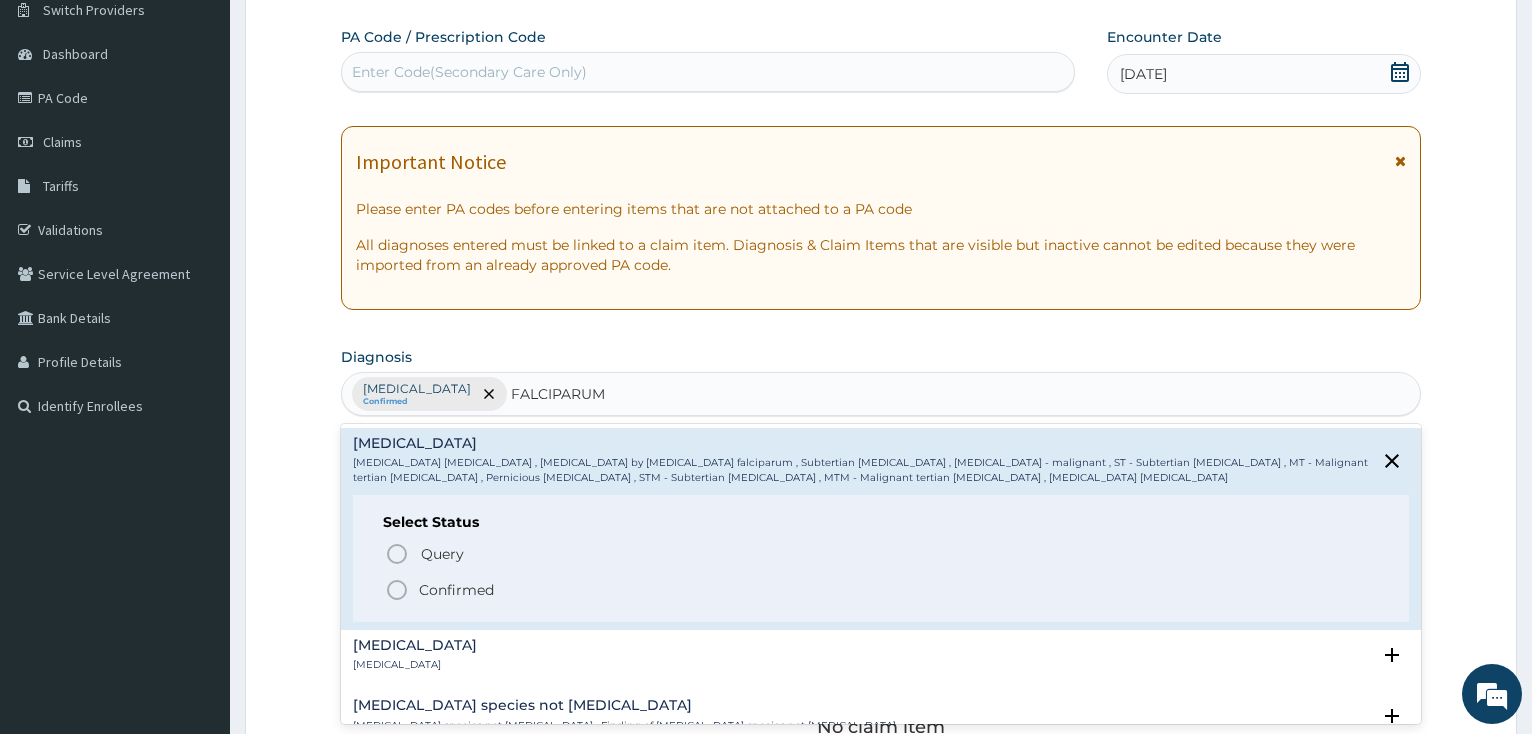 click 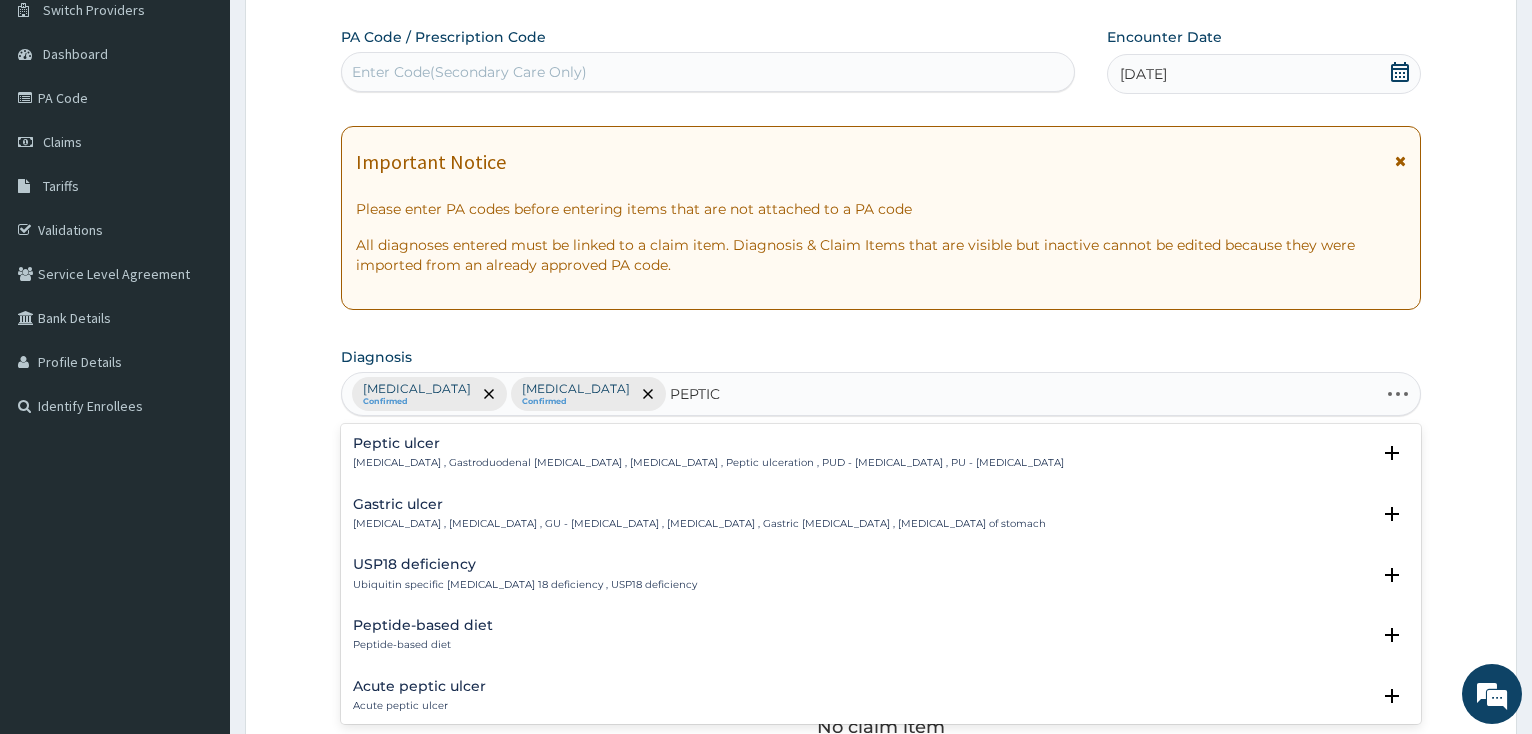 type on "PEPTIC" 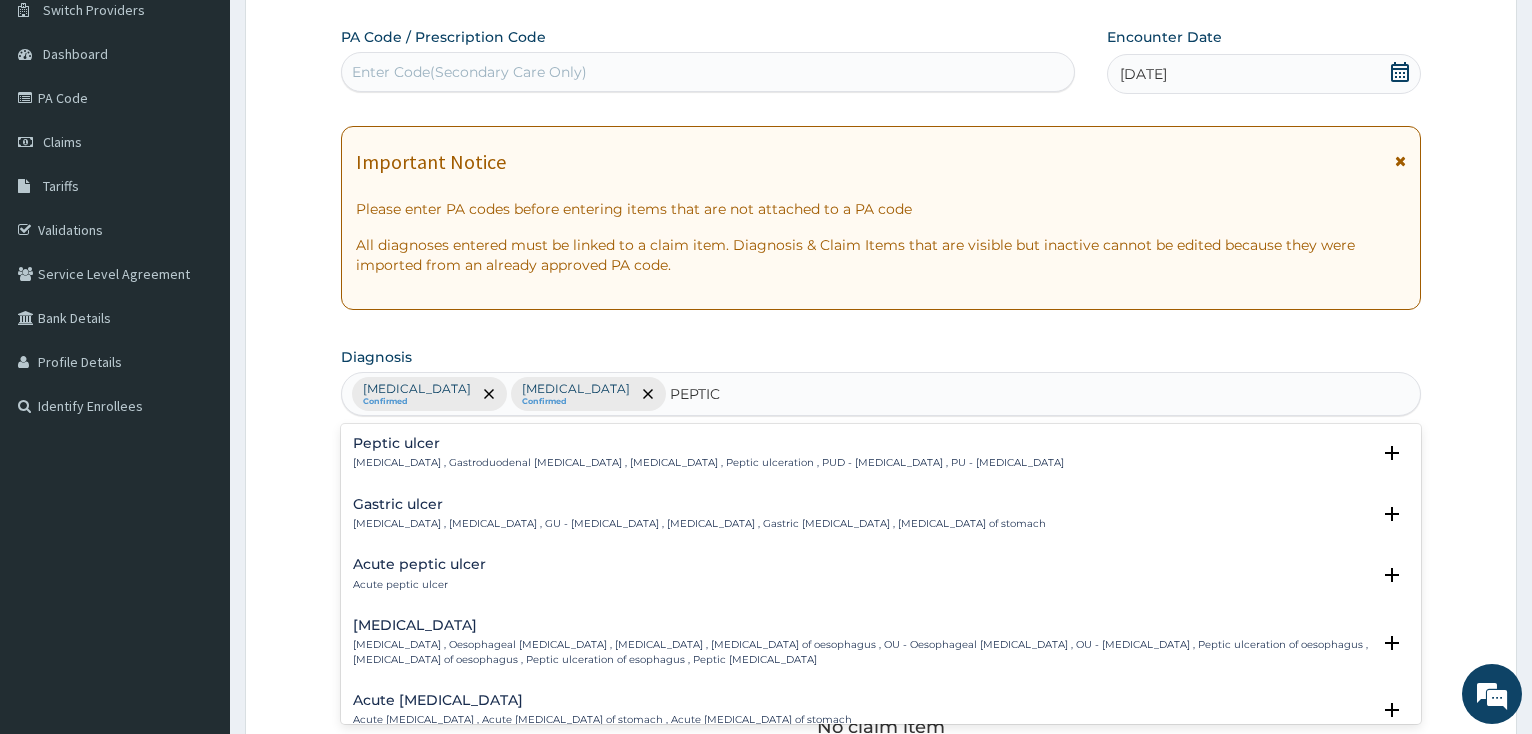 click on "Peptic ulcer" at bounding box center (708, 443) 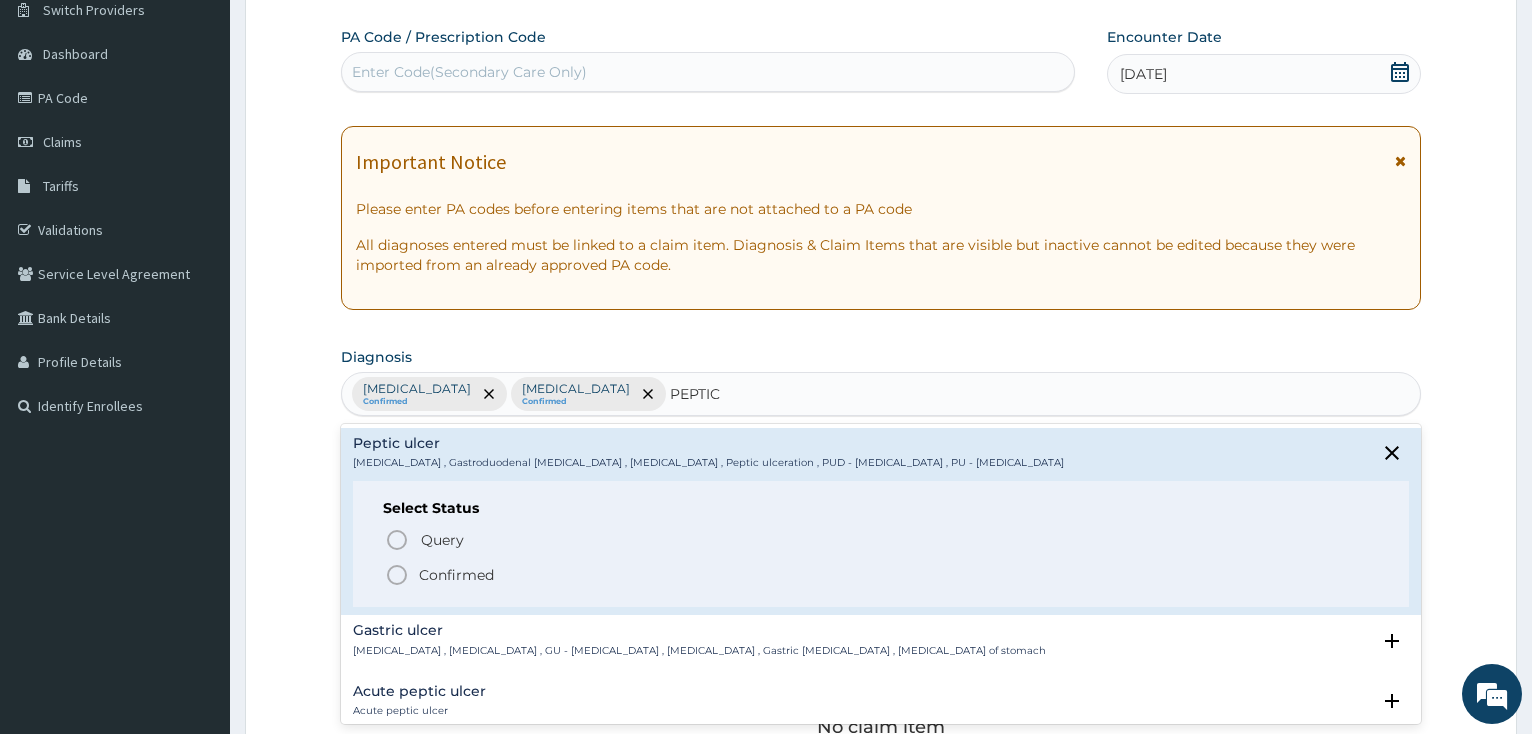 click 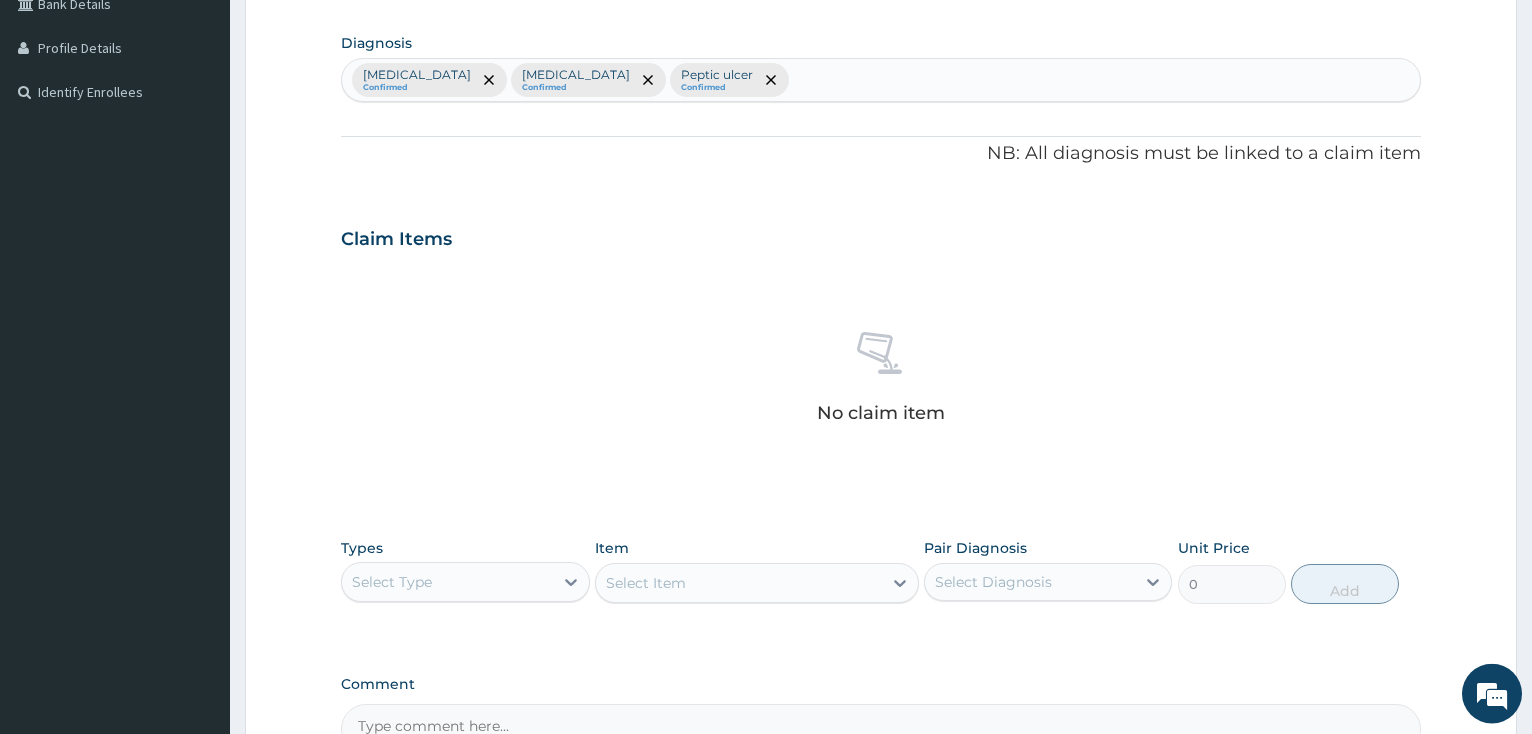 scroll, scrollTop: 674, scrollLeft: 0, axis: vertical 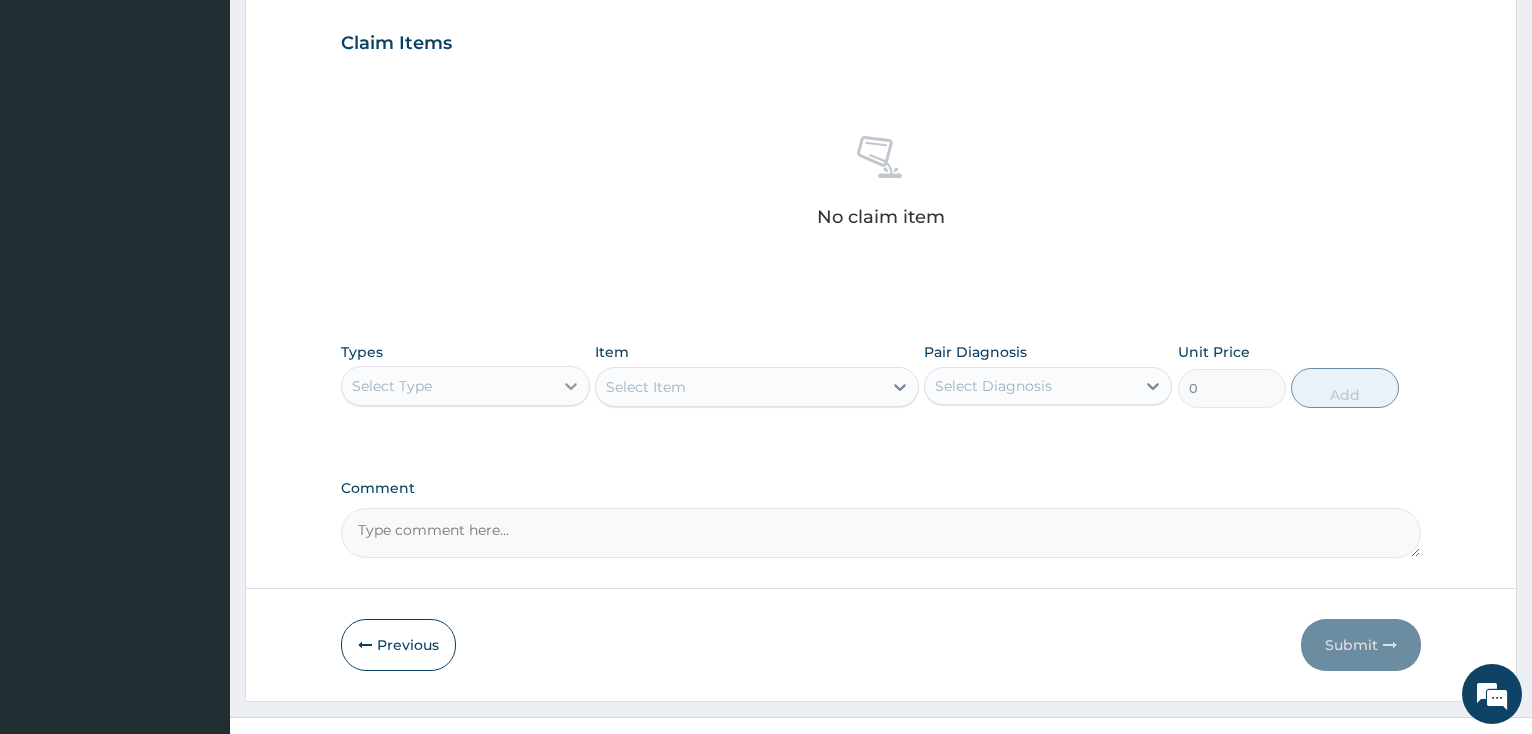 click 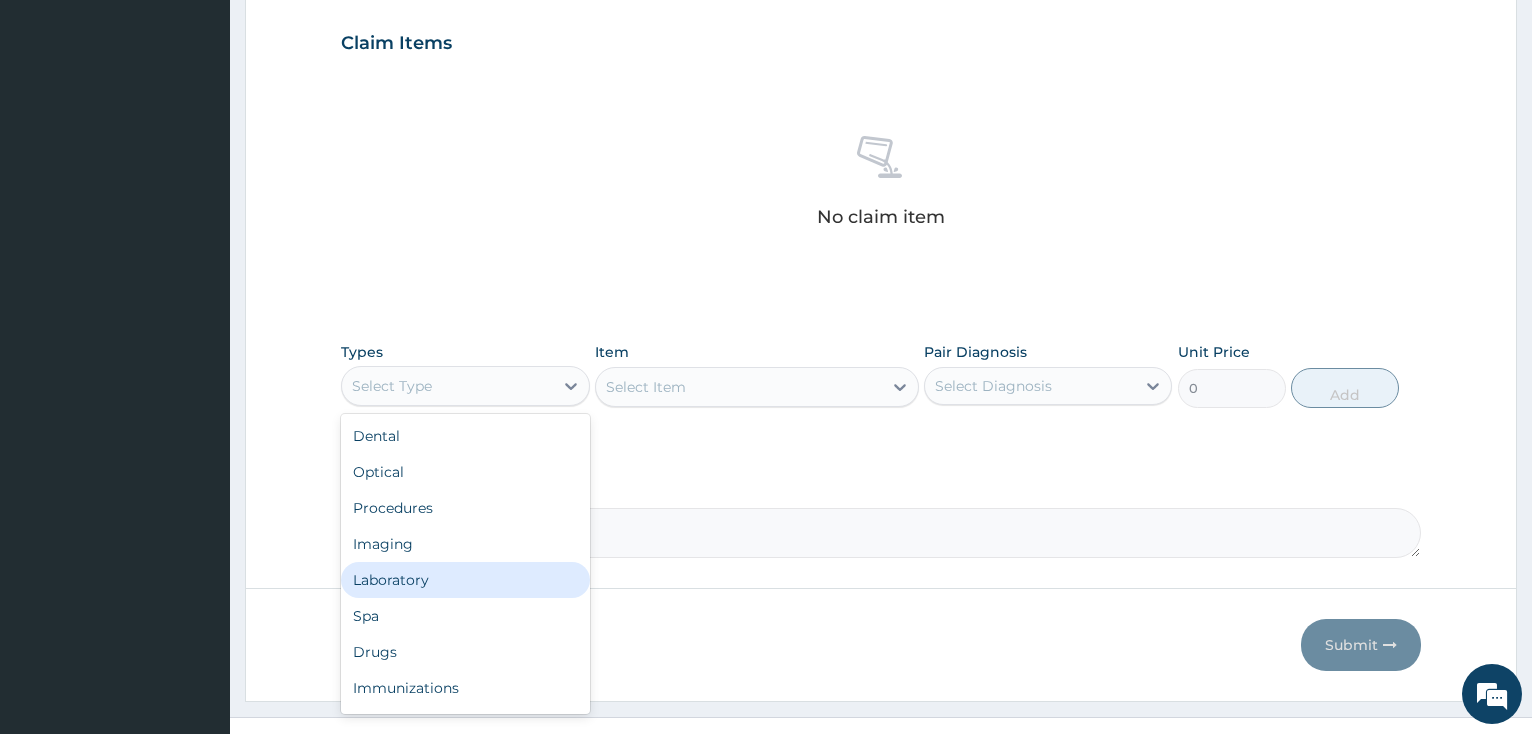 click on "Laboratory" at bounding box center (465, 580) 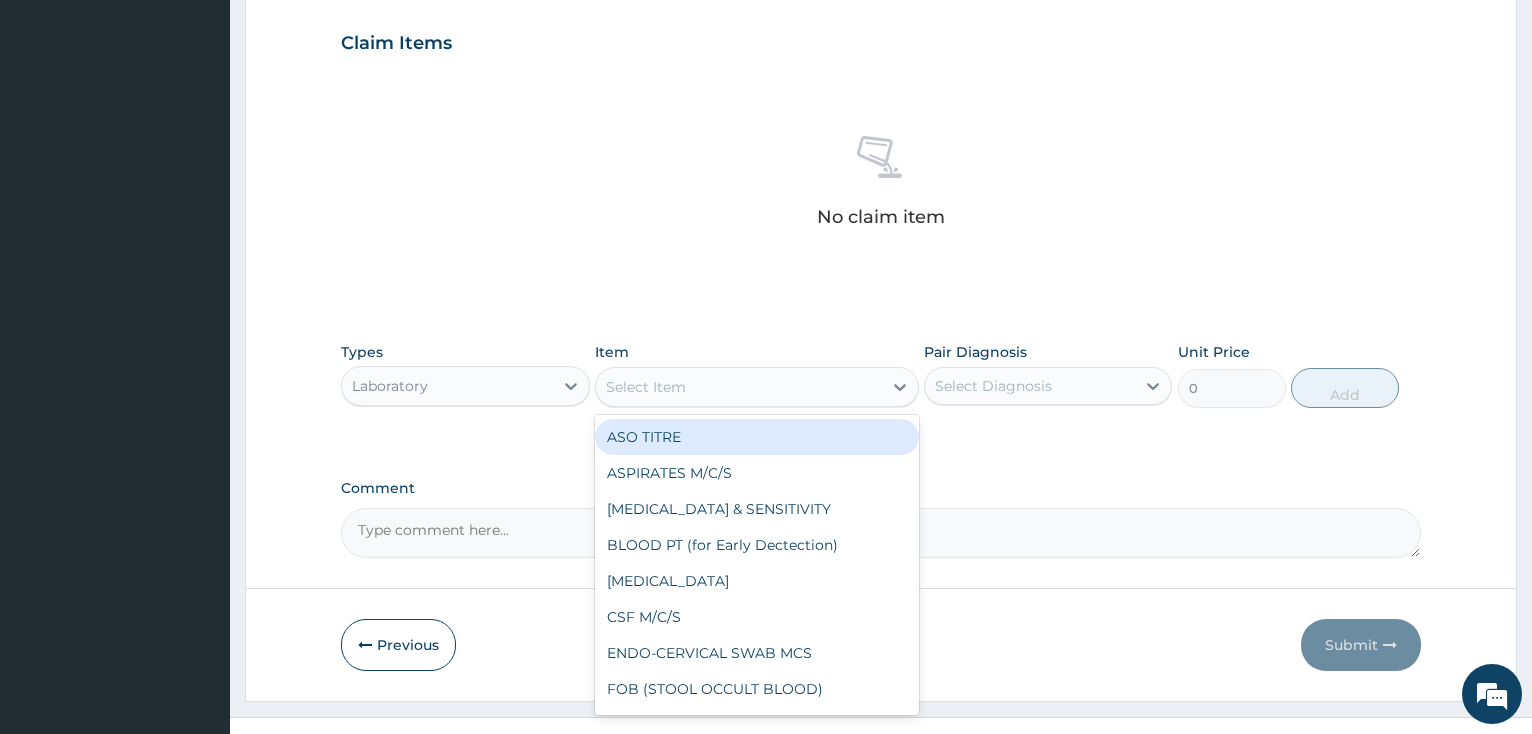 click 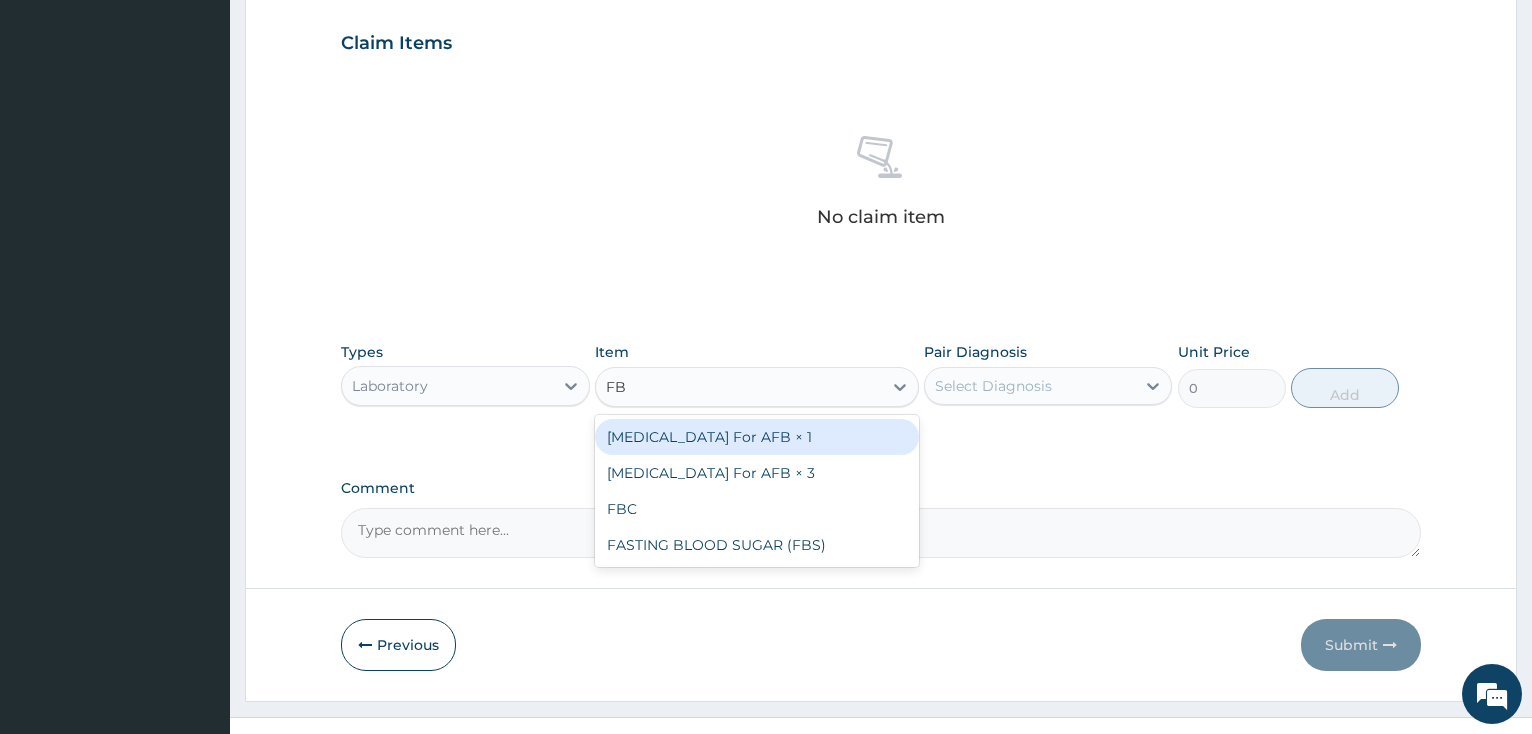 type on "FBC" 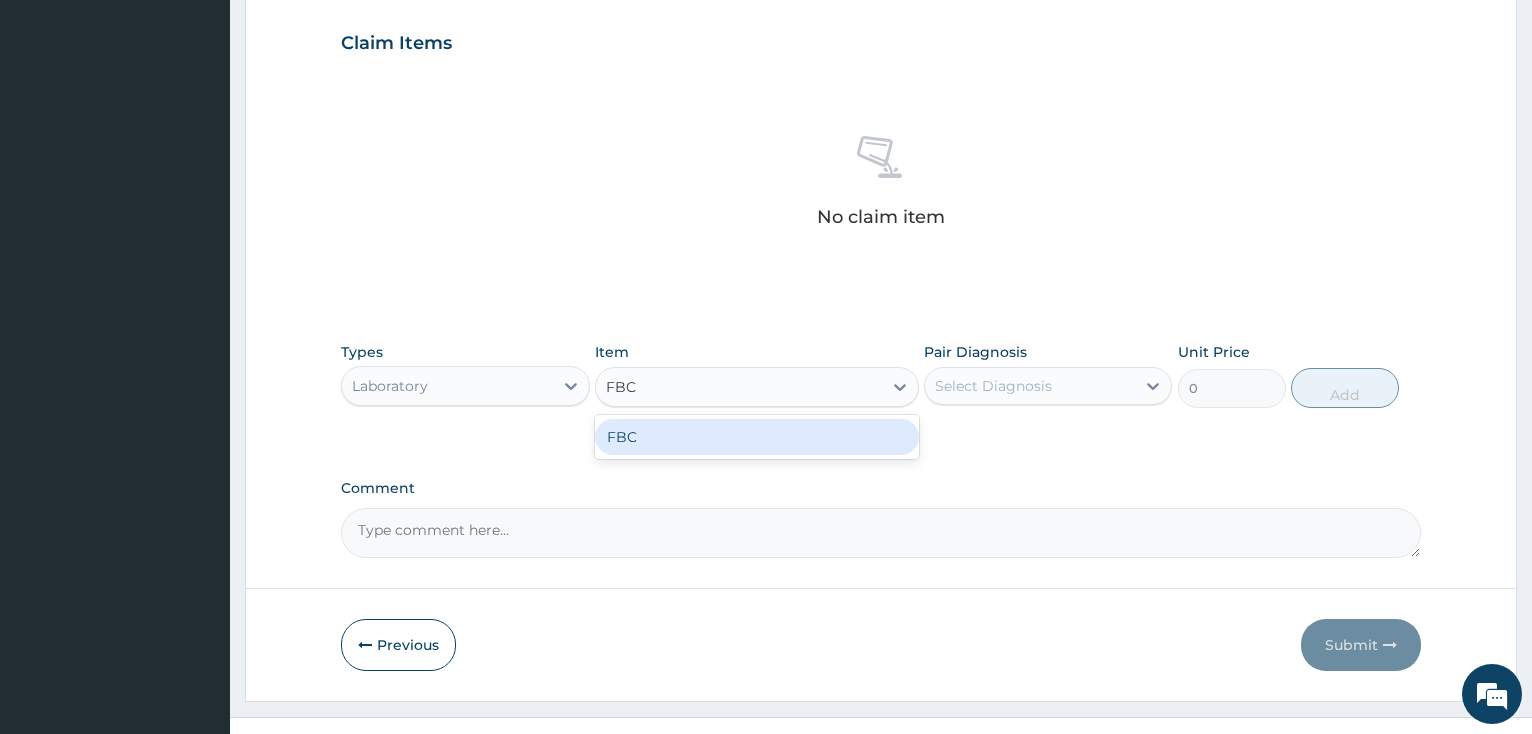 click on "FBC" at bounding box center (757, 437) 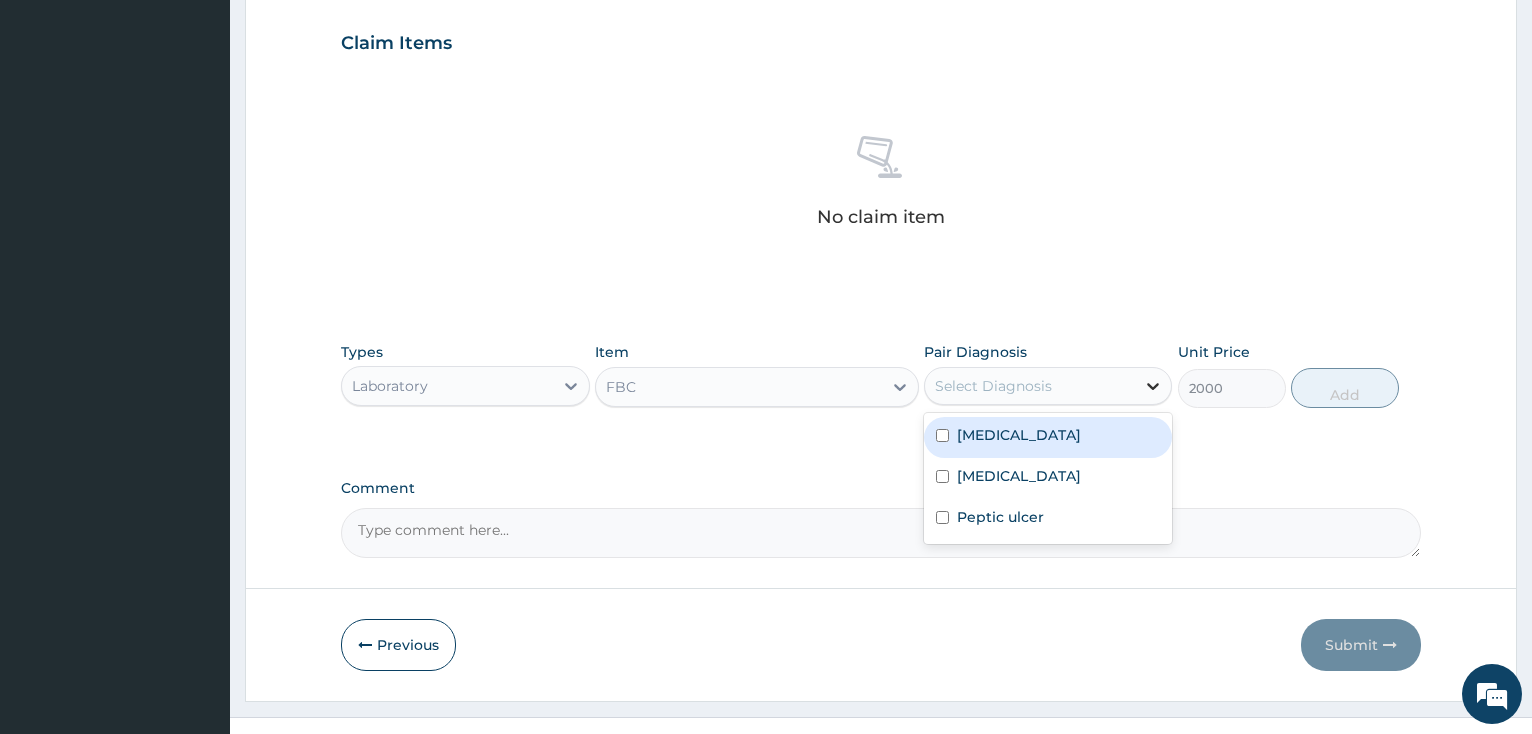 click at bounding box center [1153, 386] 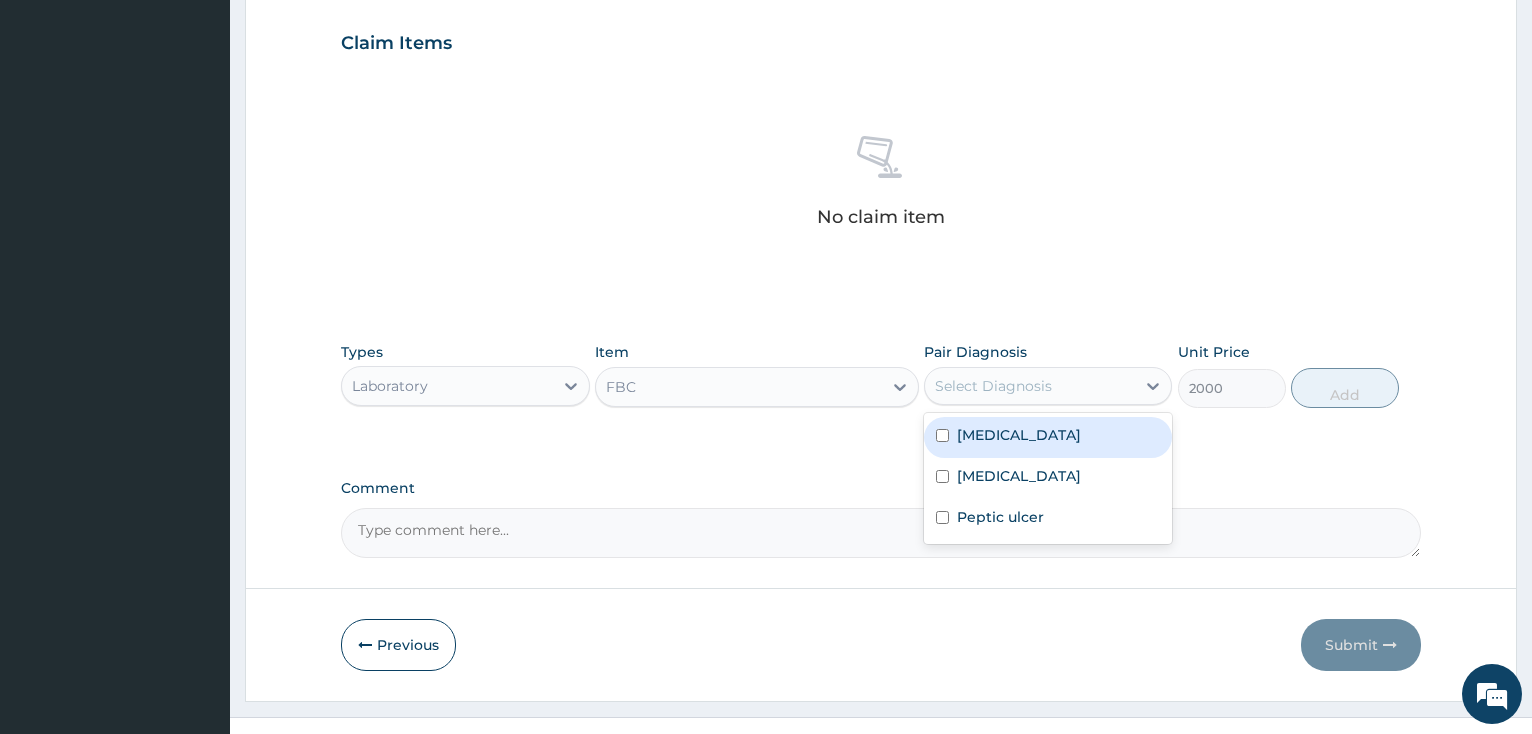 click at bounding box center [942, 435] 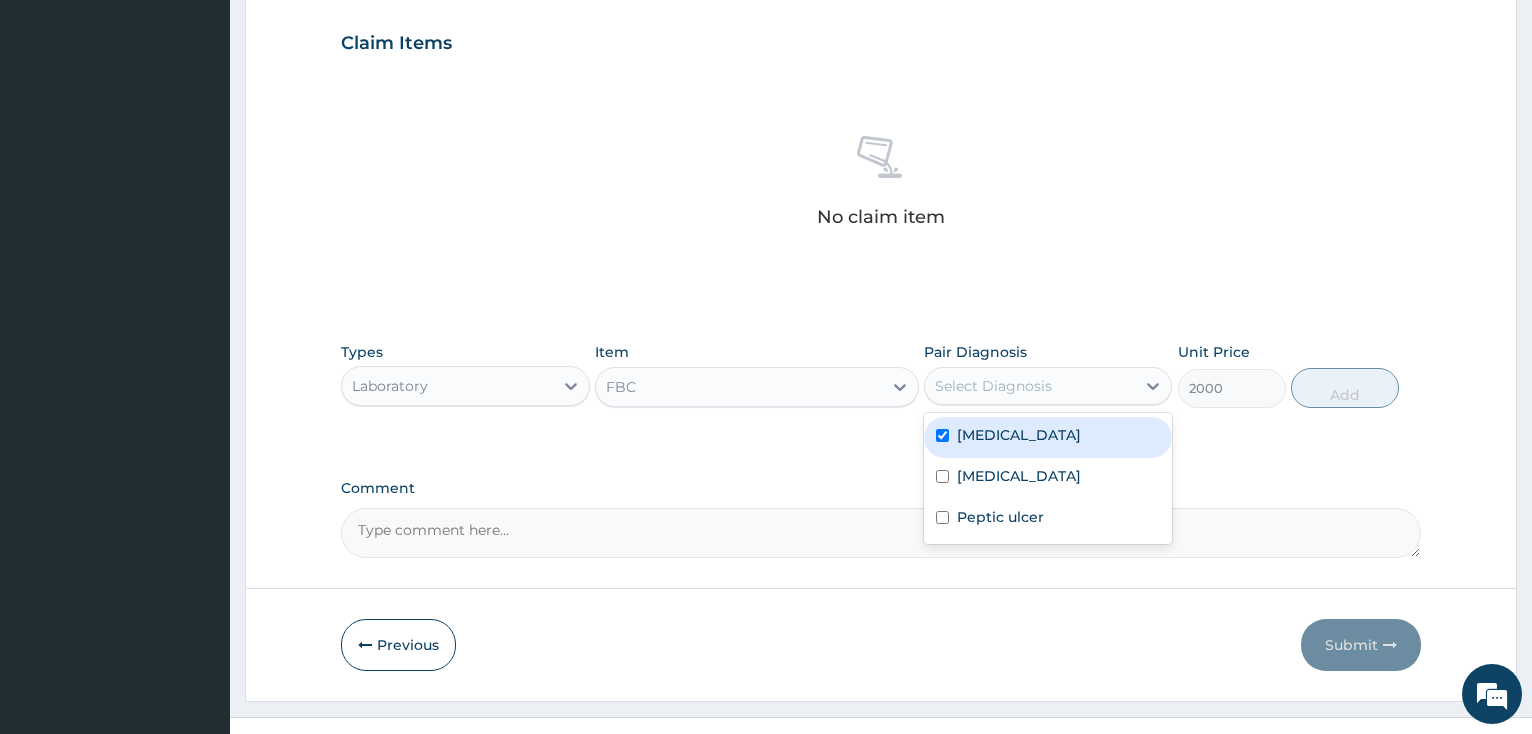 checkbox on "true" 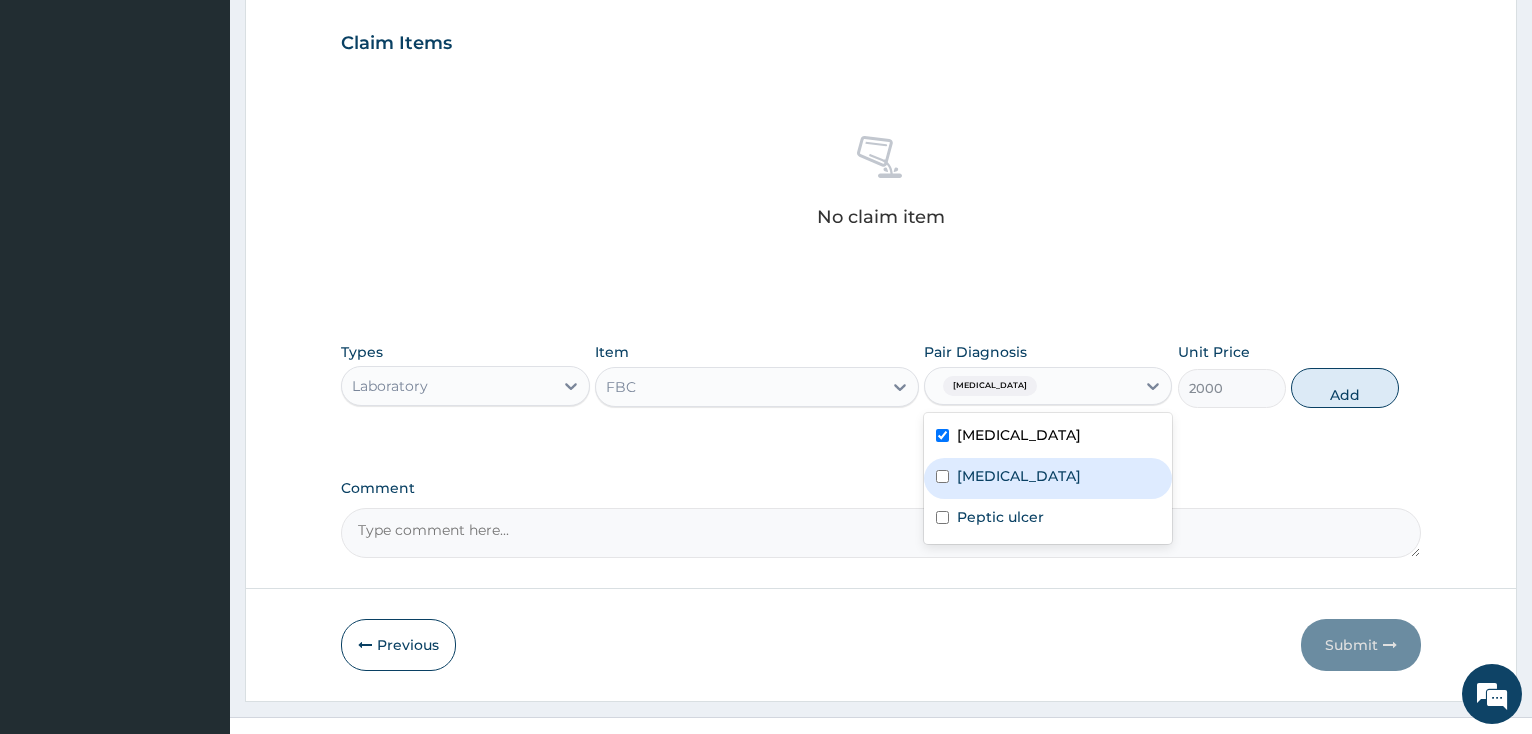 click on "Falciparum malaria" at bounding box center [1048, 478] 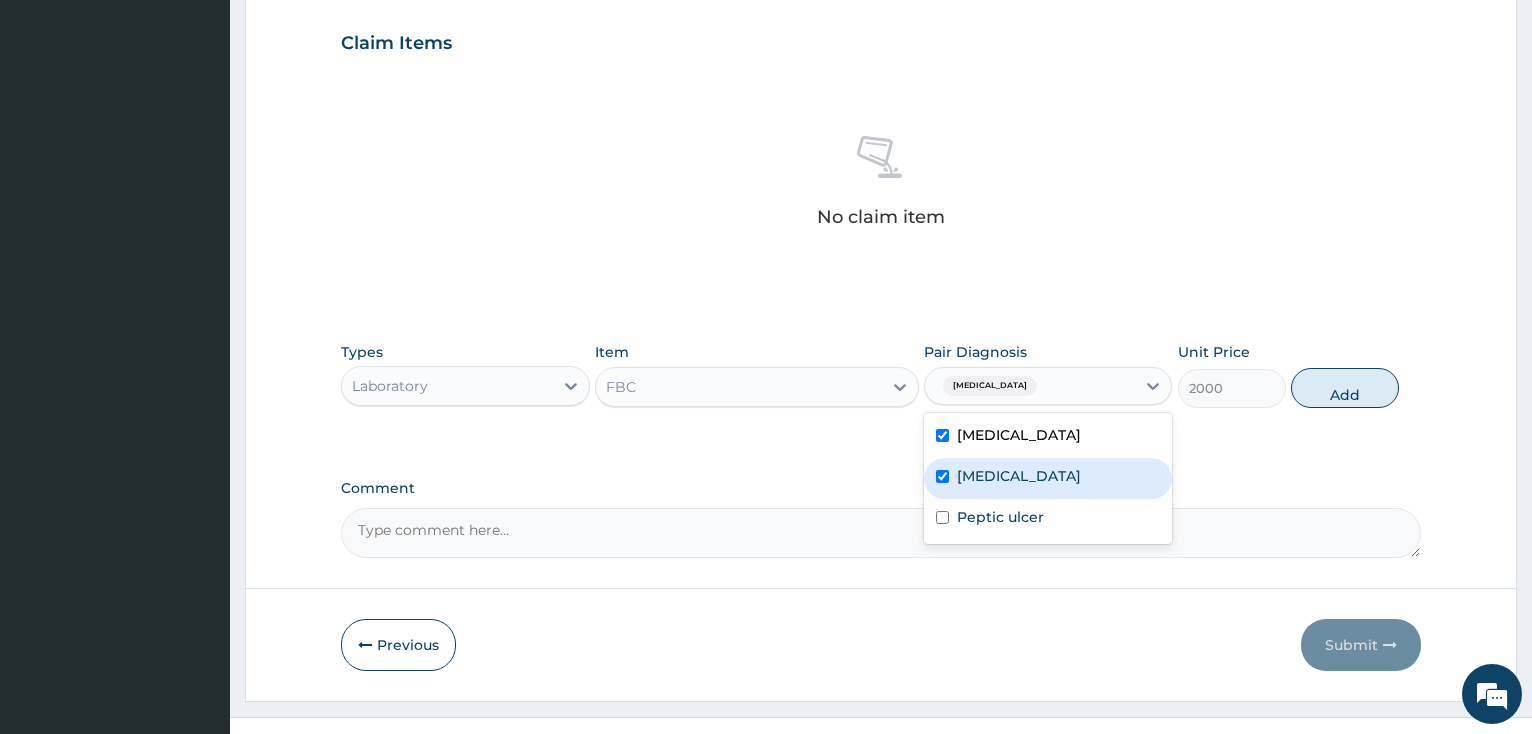 checkbox on "true" 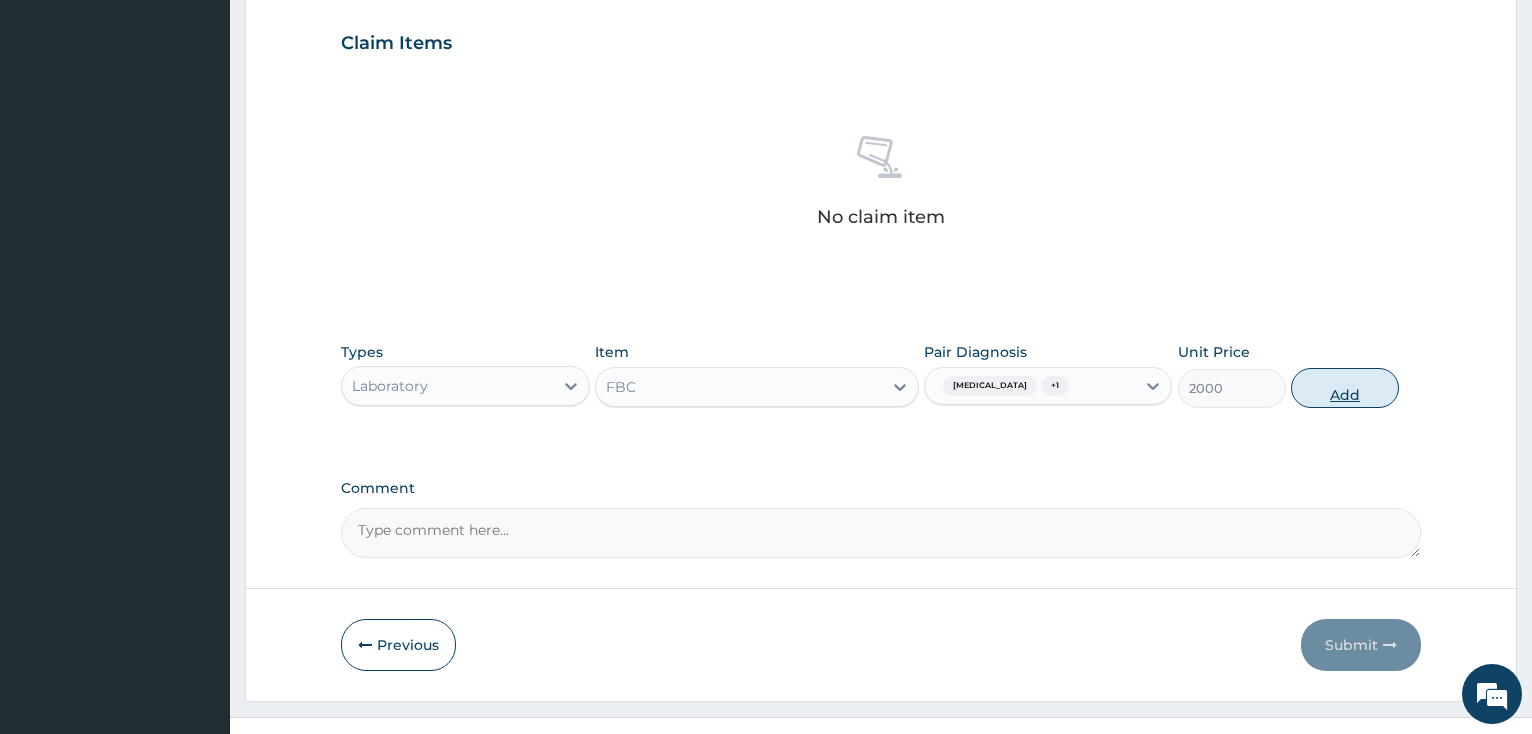 click on "Add" at bounding box center (1345, 388) 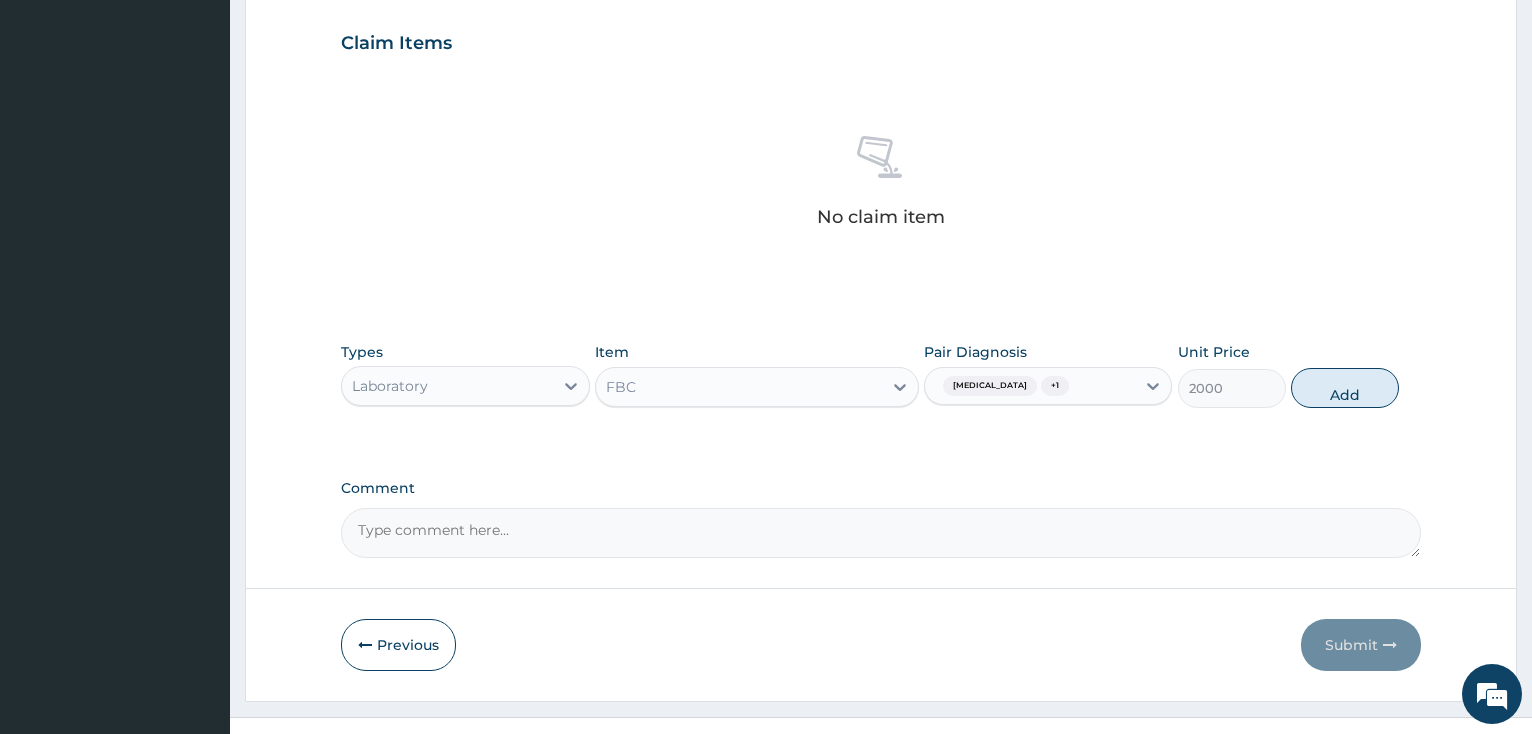 type on "0" 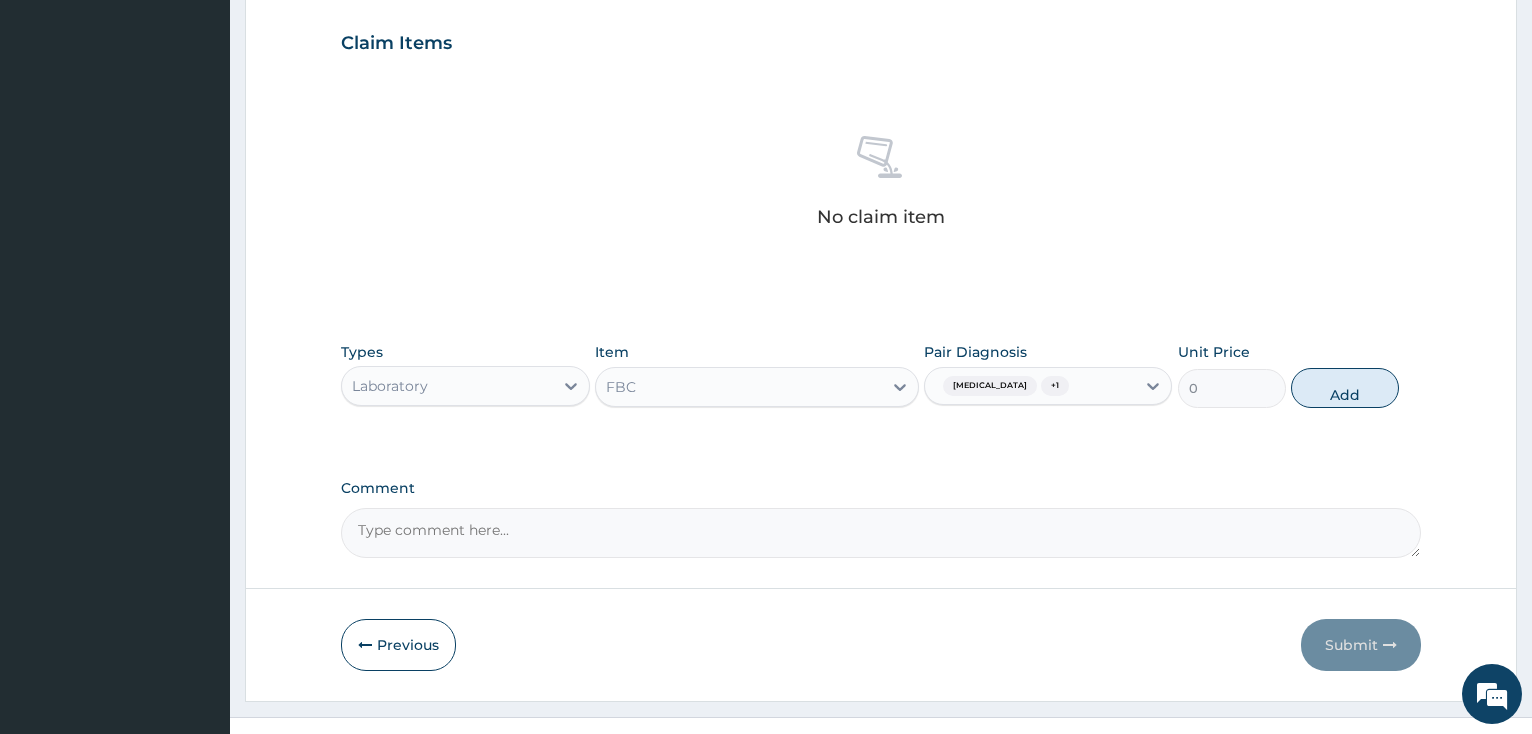 scroll, scrollTop: 613, scrollLeft: 0, axis: vertical 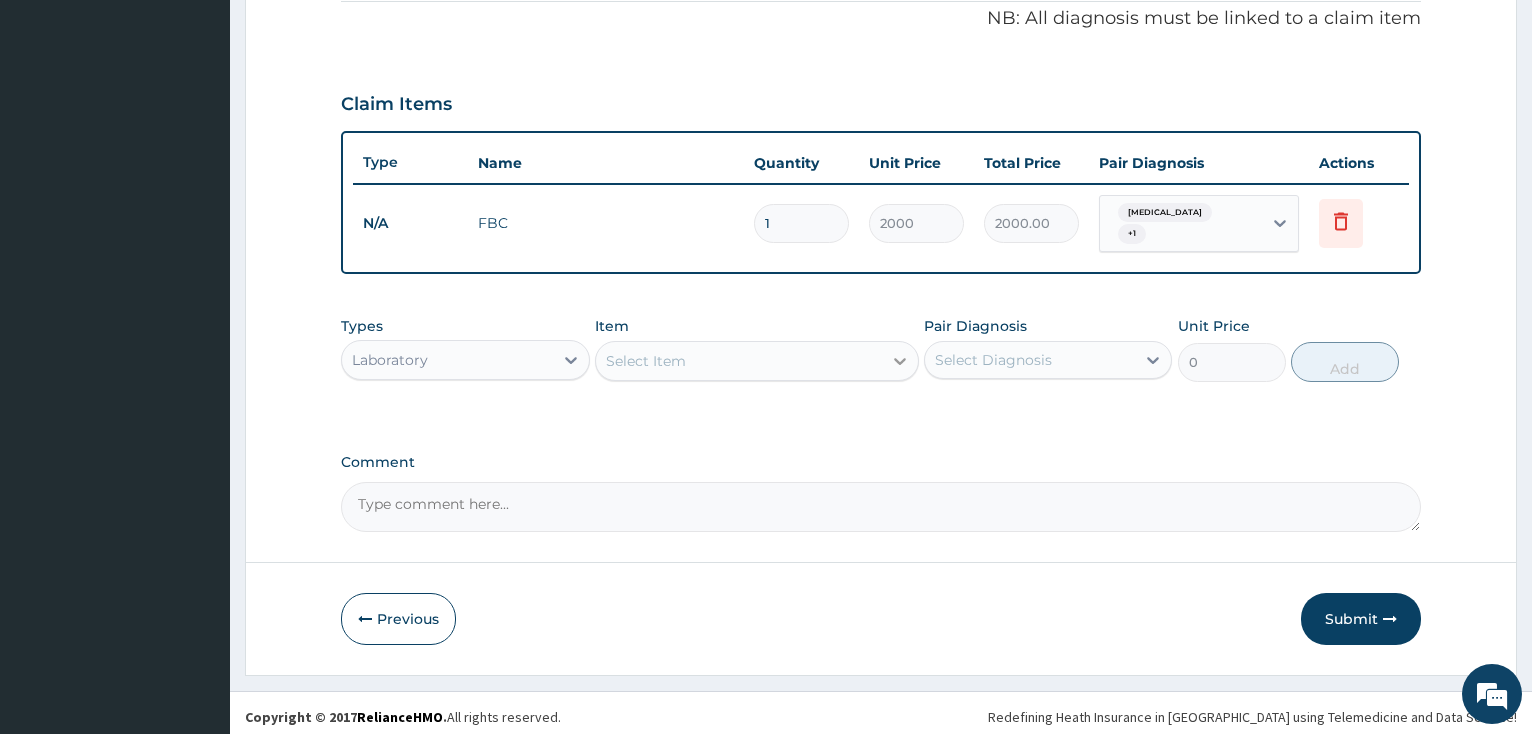 click 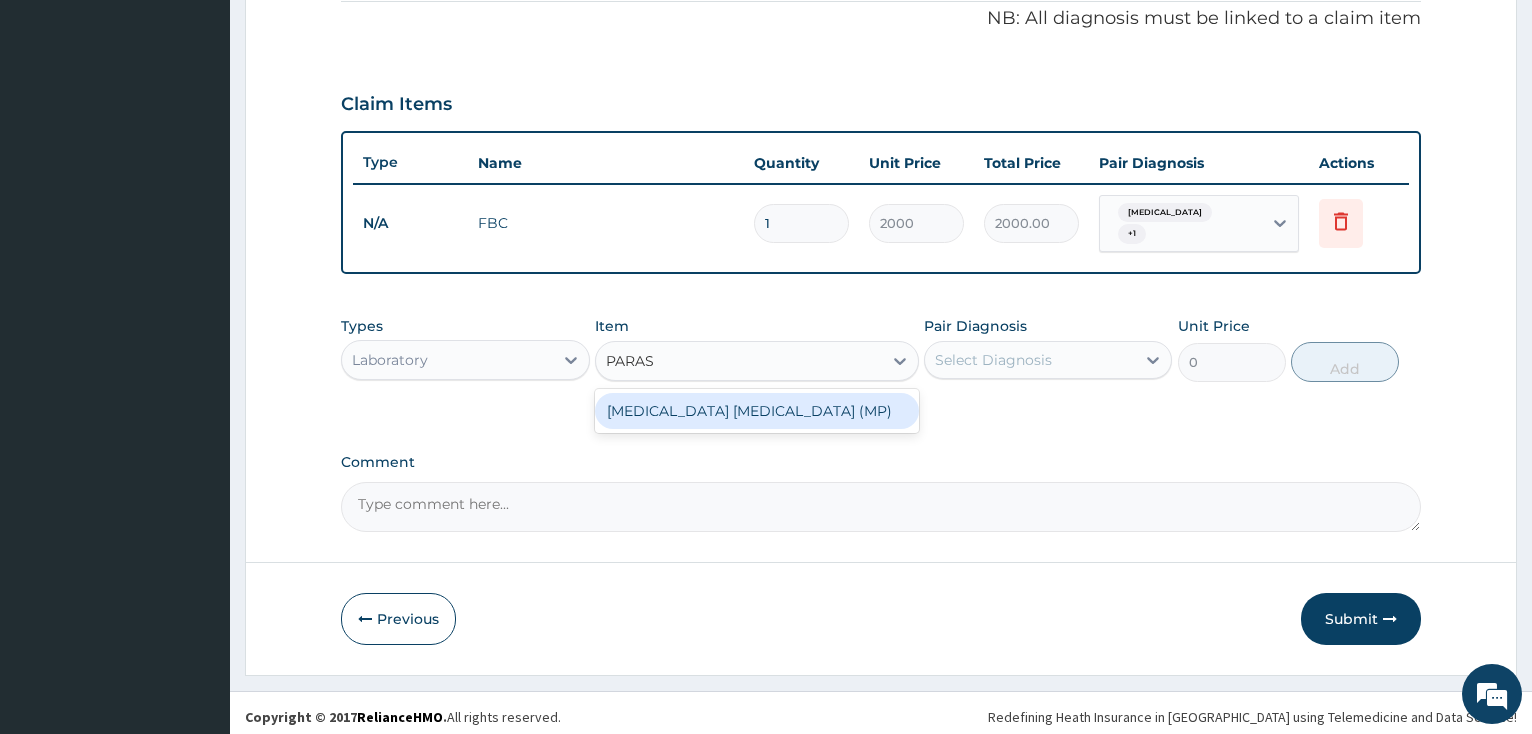 type on "PARASI" 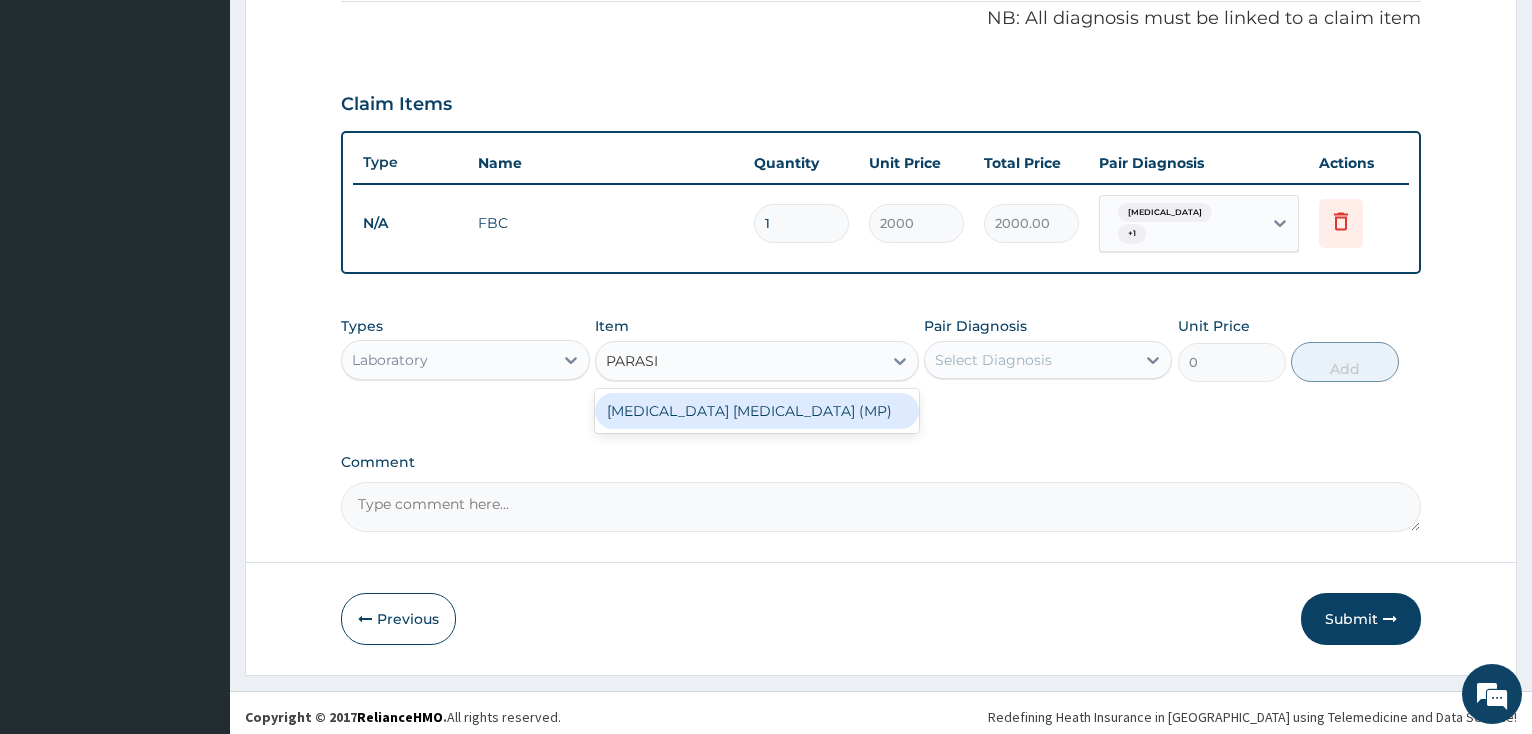 click on "MALARIA PARASITE (MP)" at bounding box center [757, 411] 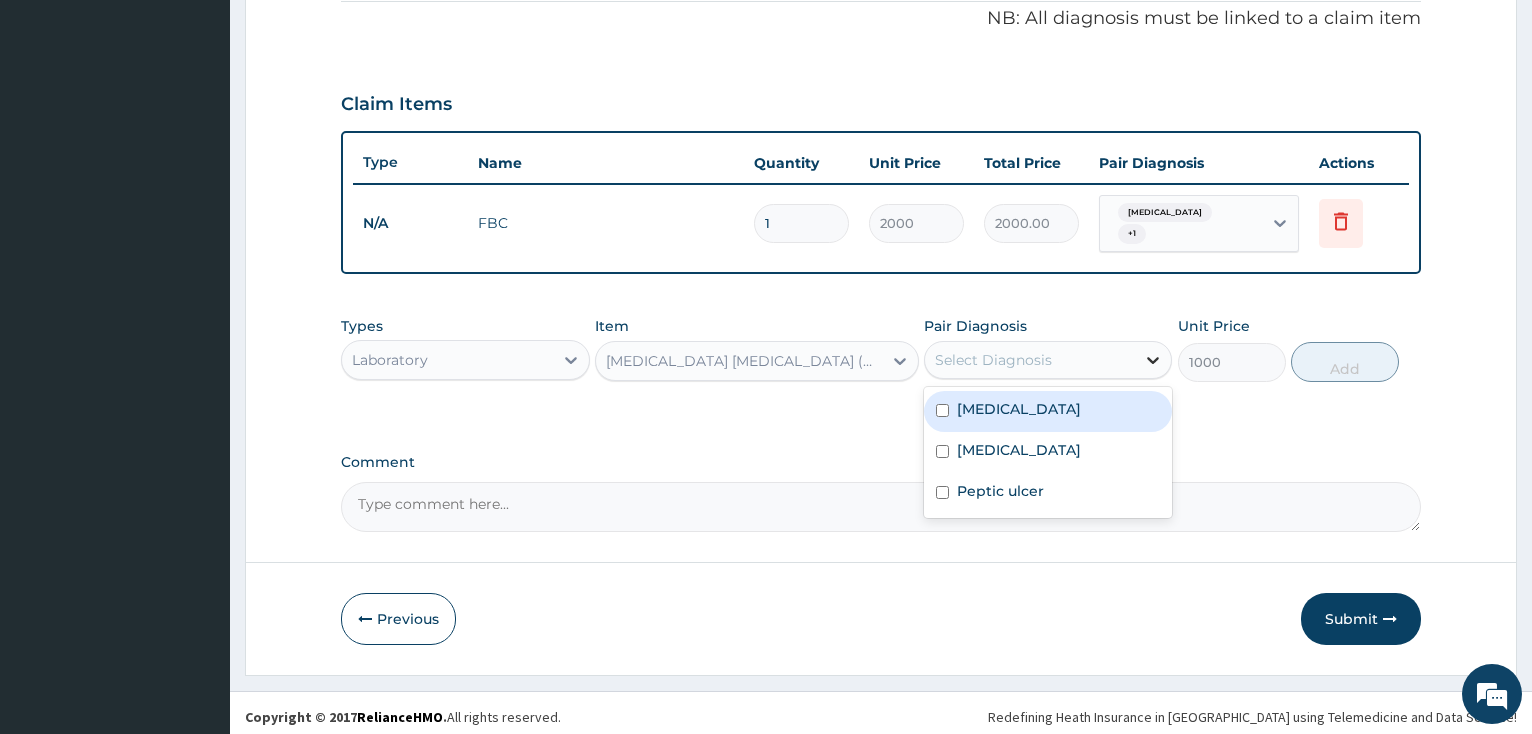 click 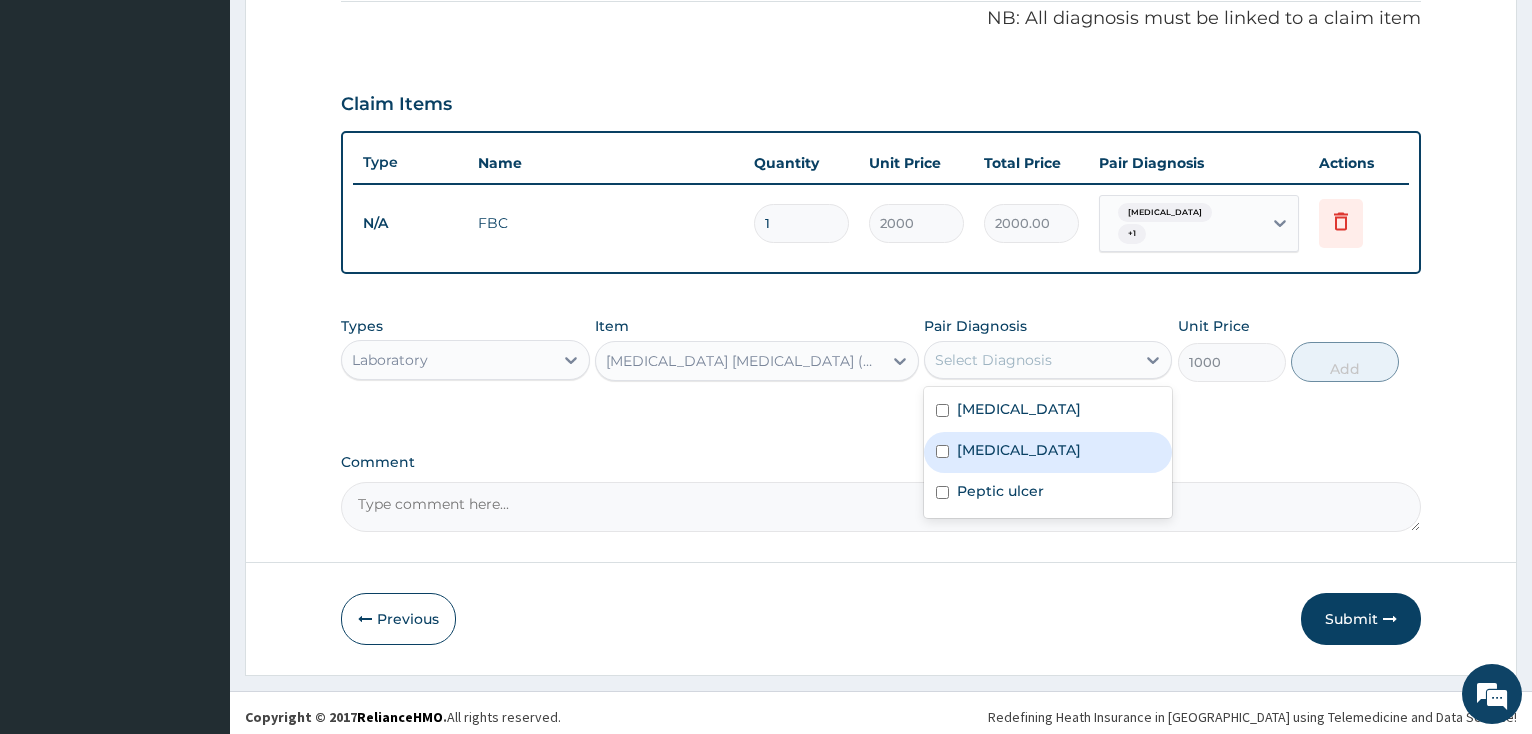 drag, startPoint x: 955, startPoint y: 445, endPoint x: 966, endPoint y: 443, distance: 11.18034 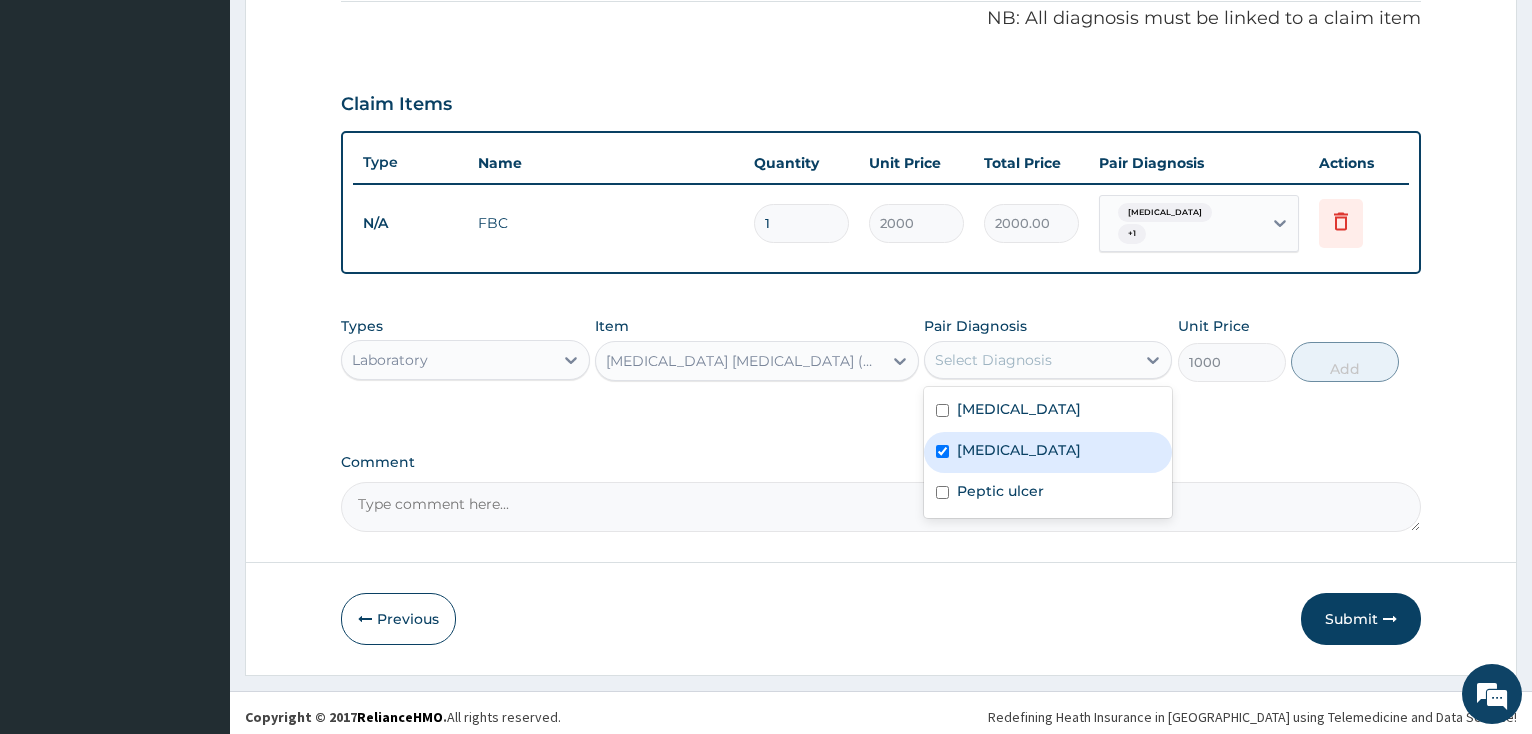 checkbox on "true" 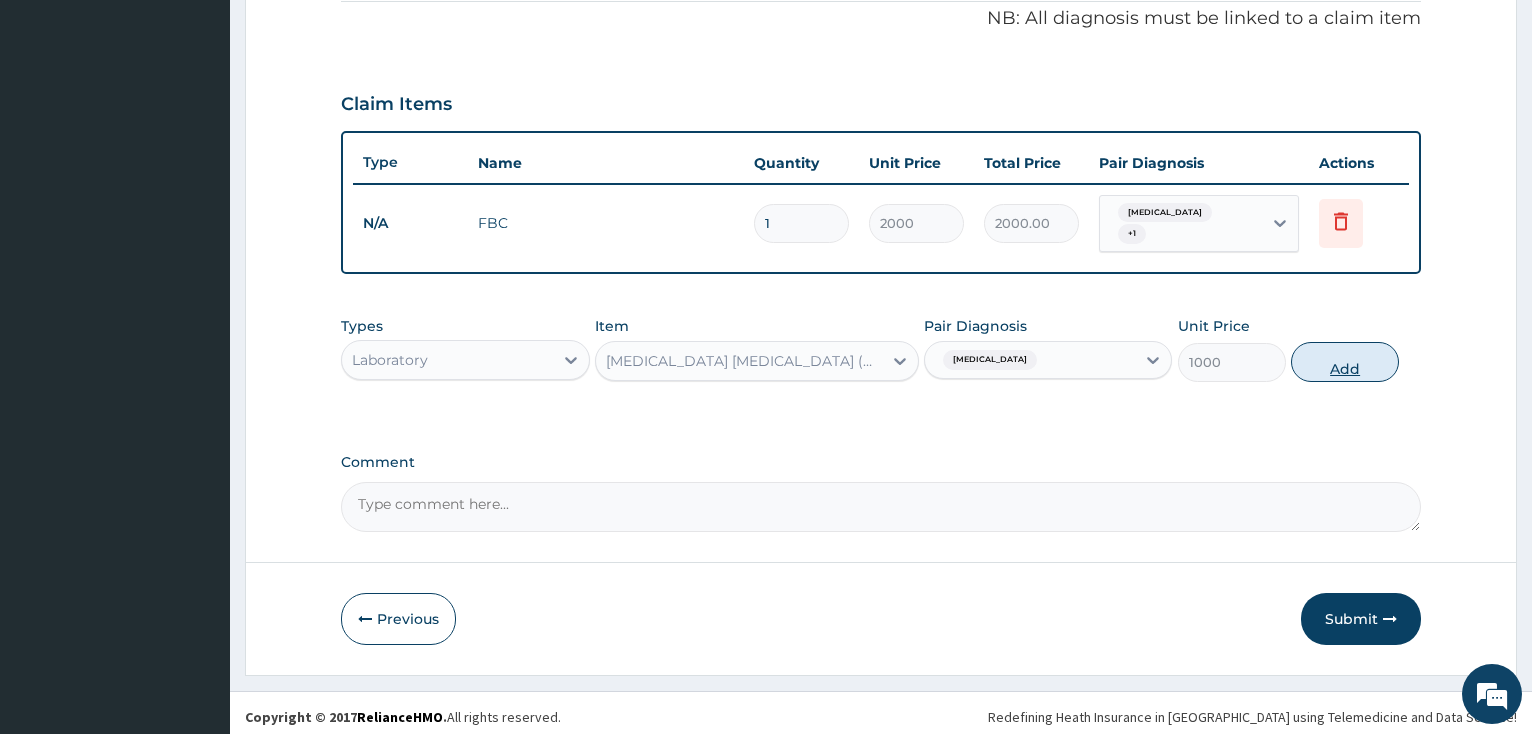 click on "Add" at bounding box center [1345, 362] 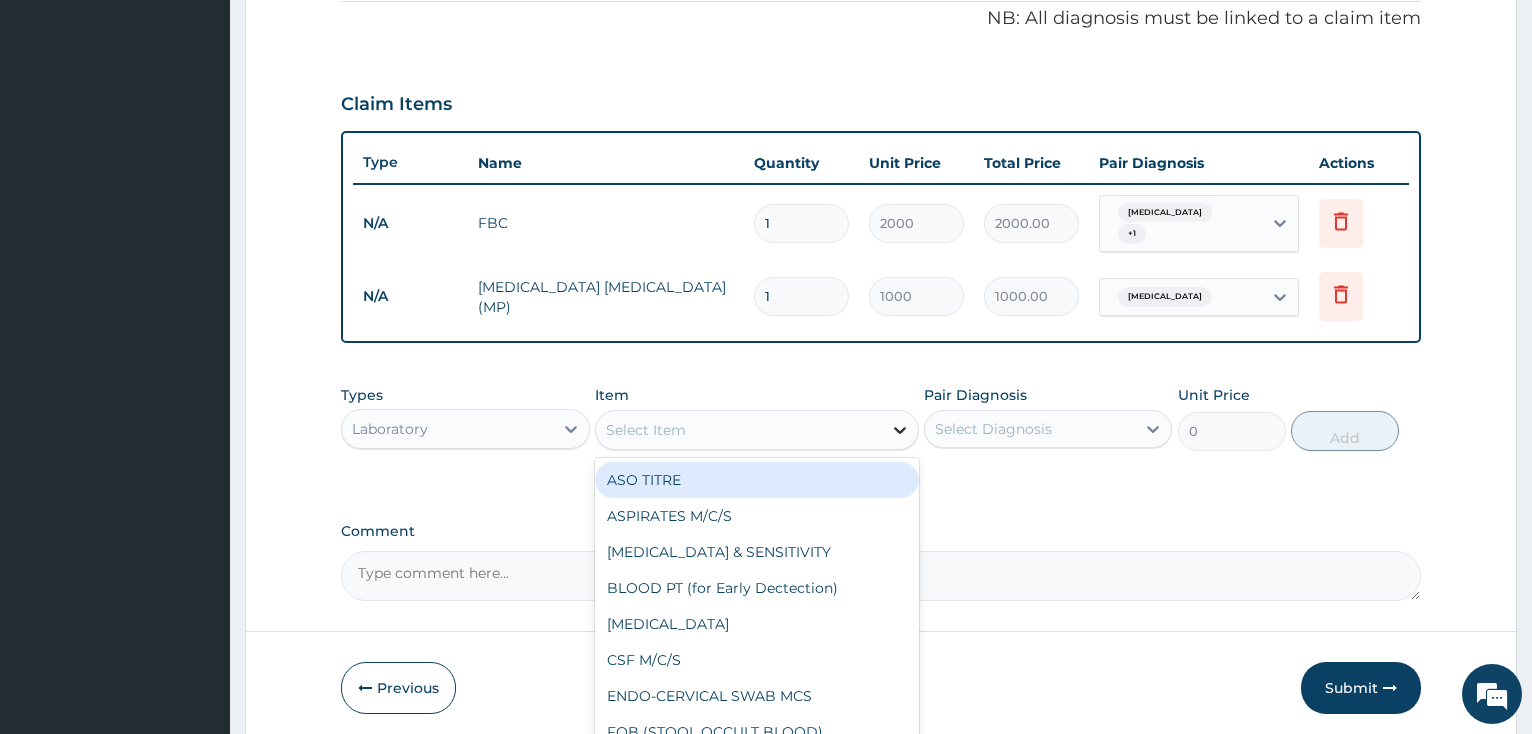 click 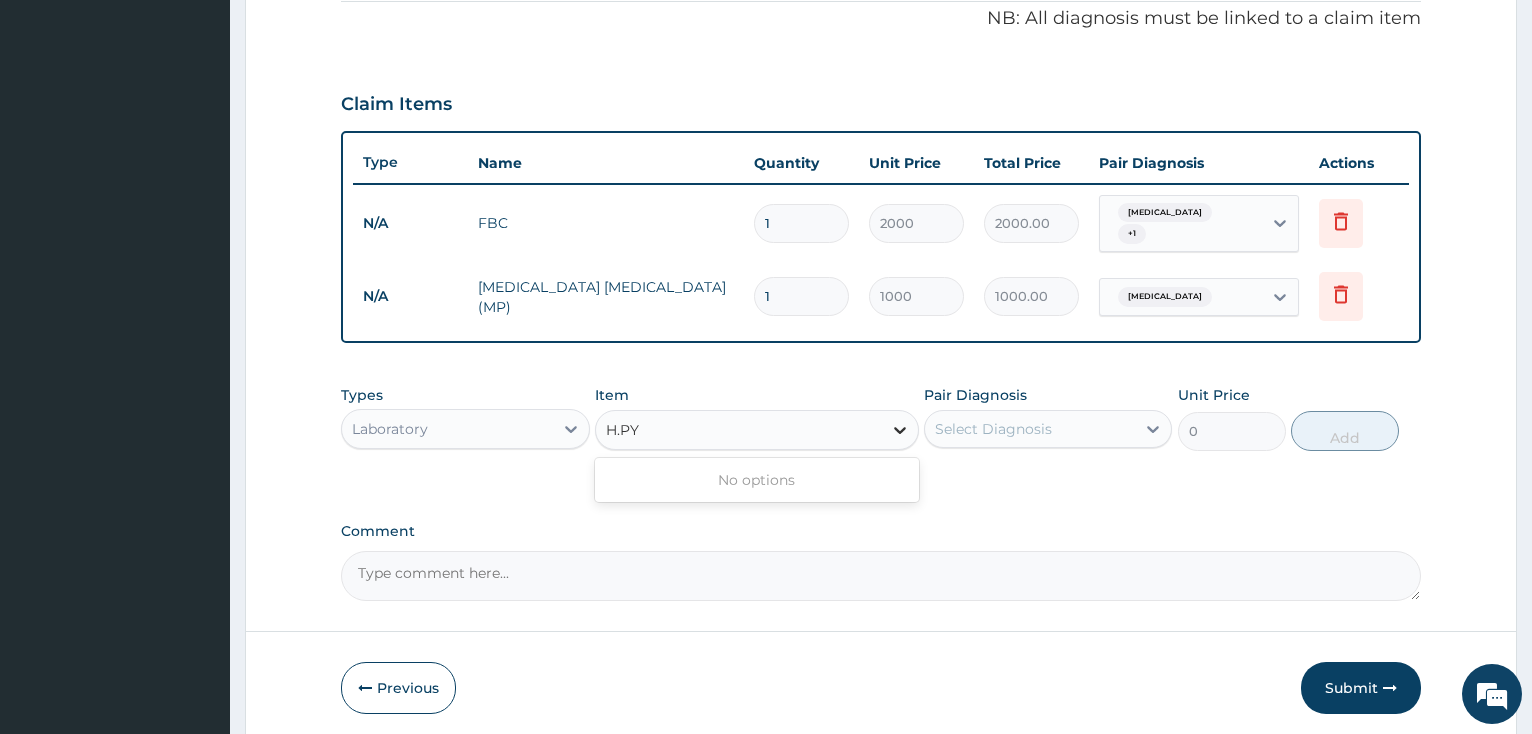 type on "H. PY" 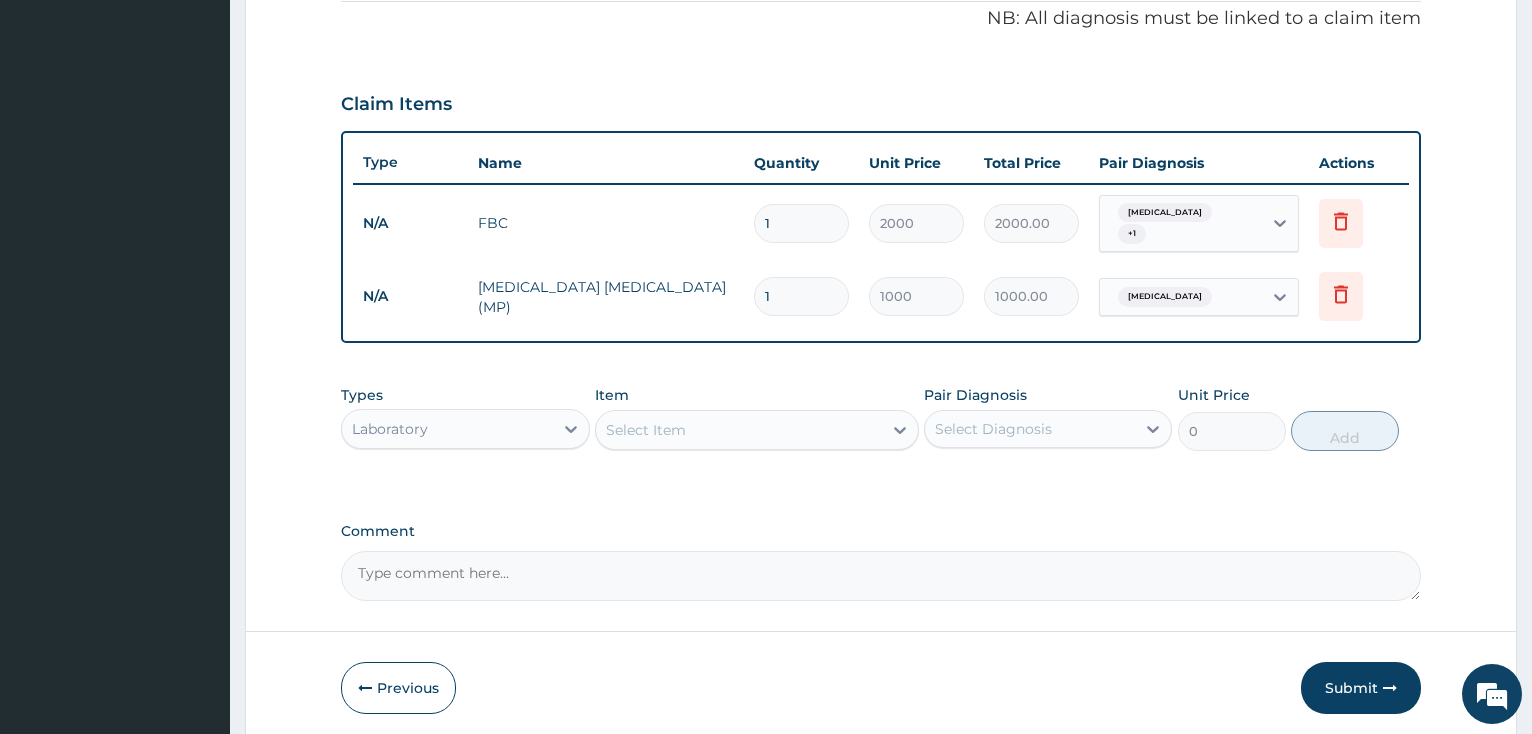 click on "Select Item" at bounding box center (739, 430) 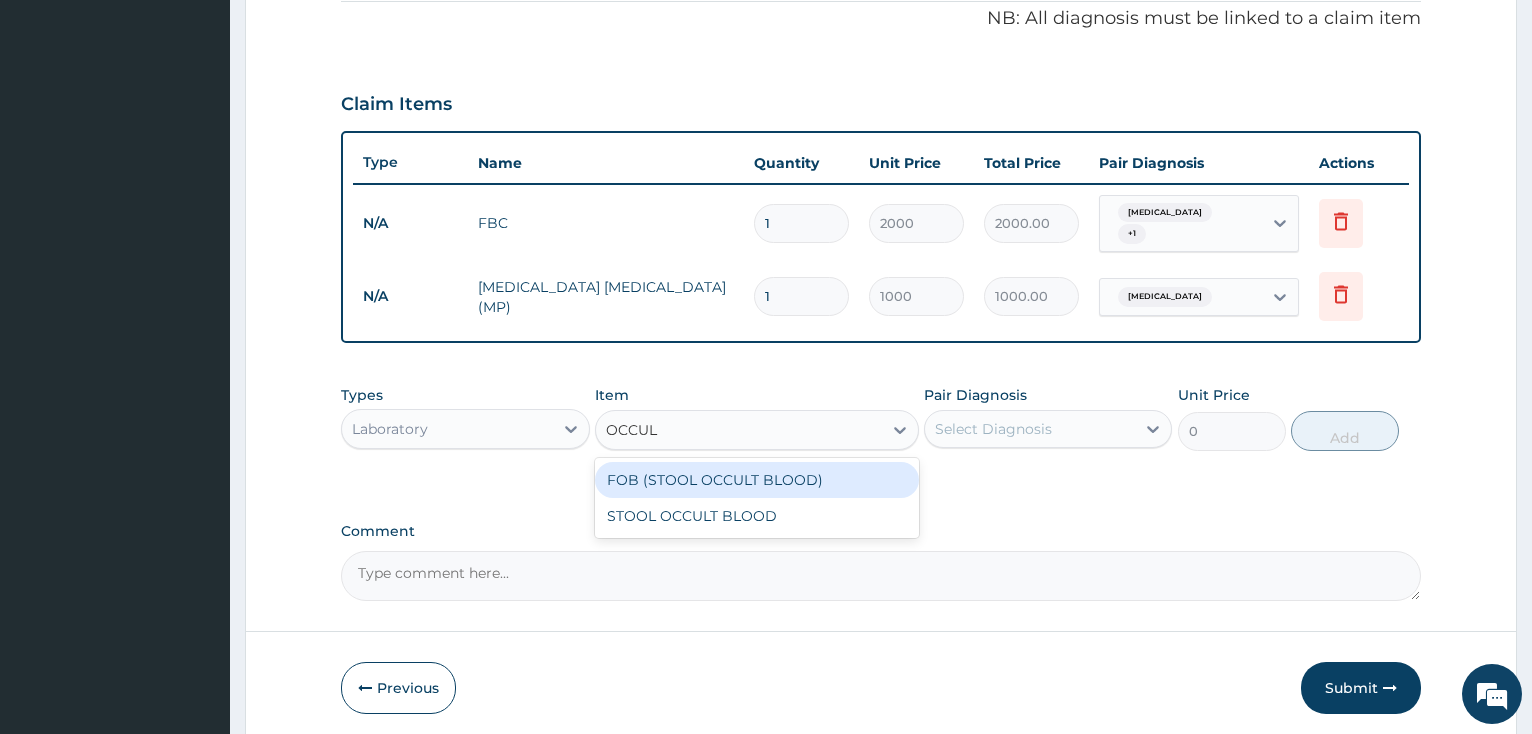 type on "OCCULT" 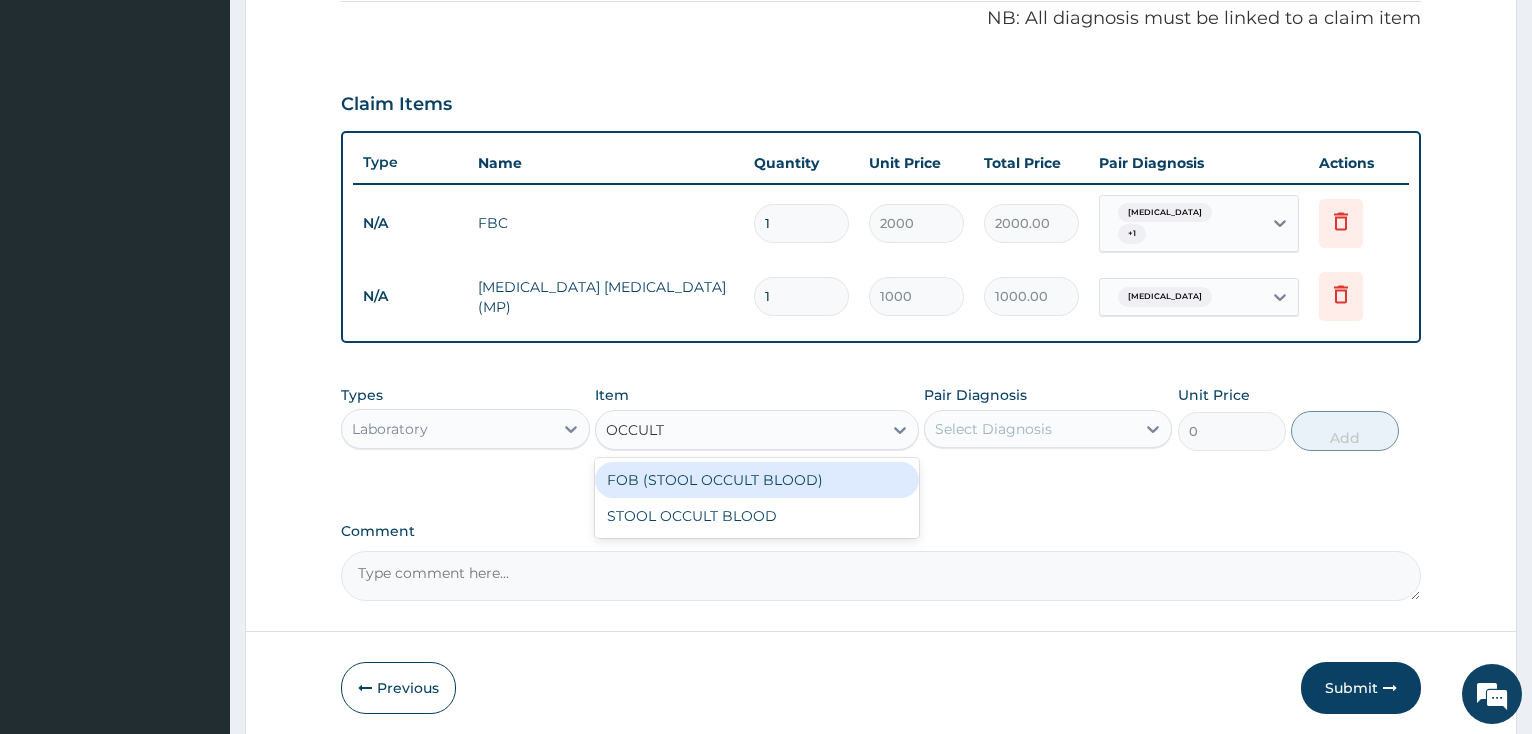 click on "FOB (STOOL OCCULT BLOOD)" at bounding box center (757, 480) 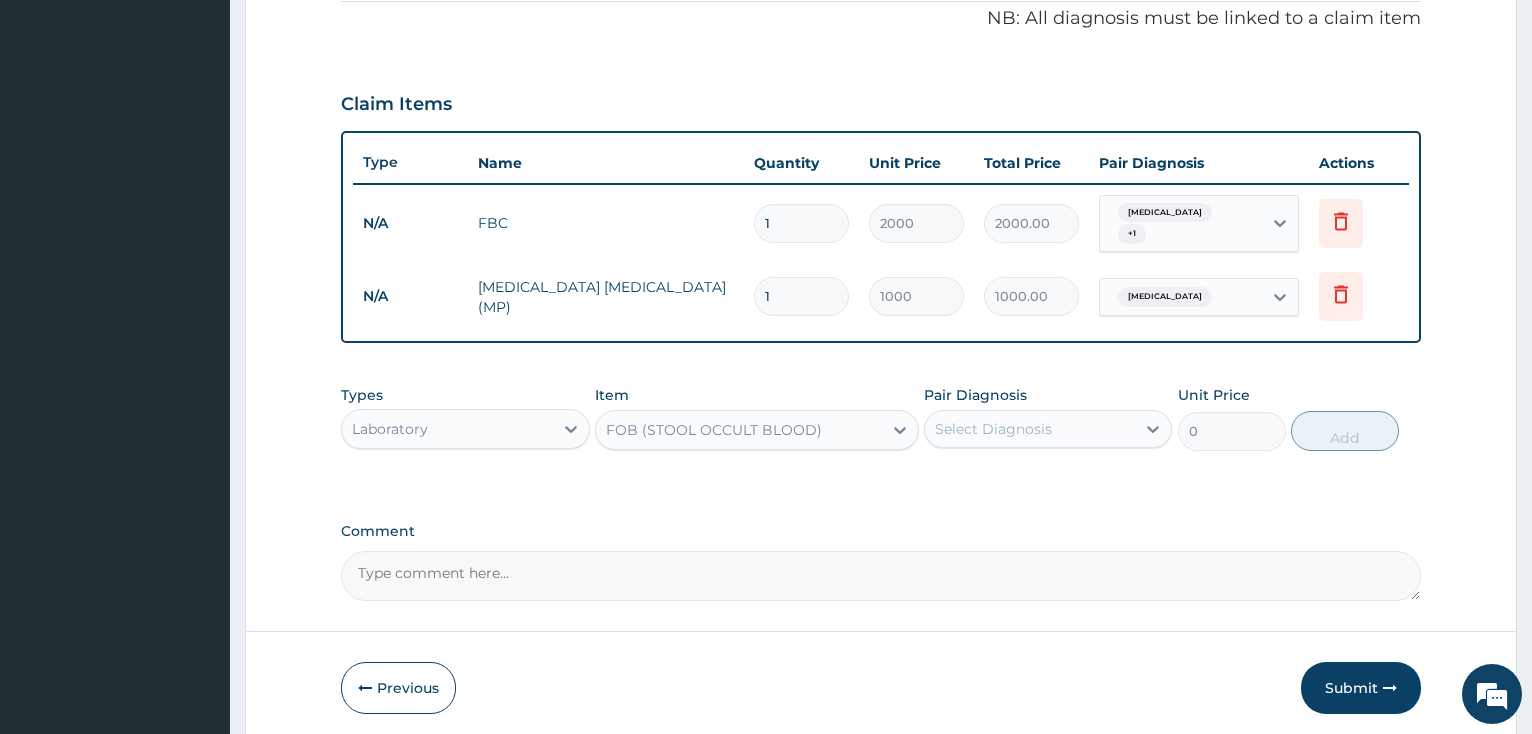 type 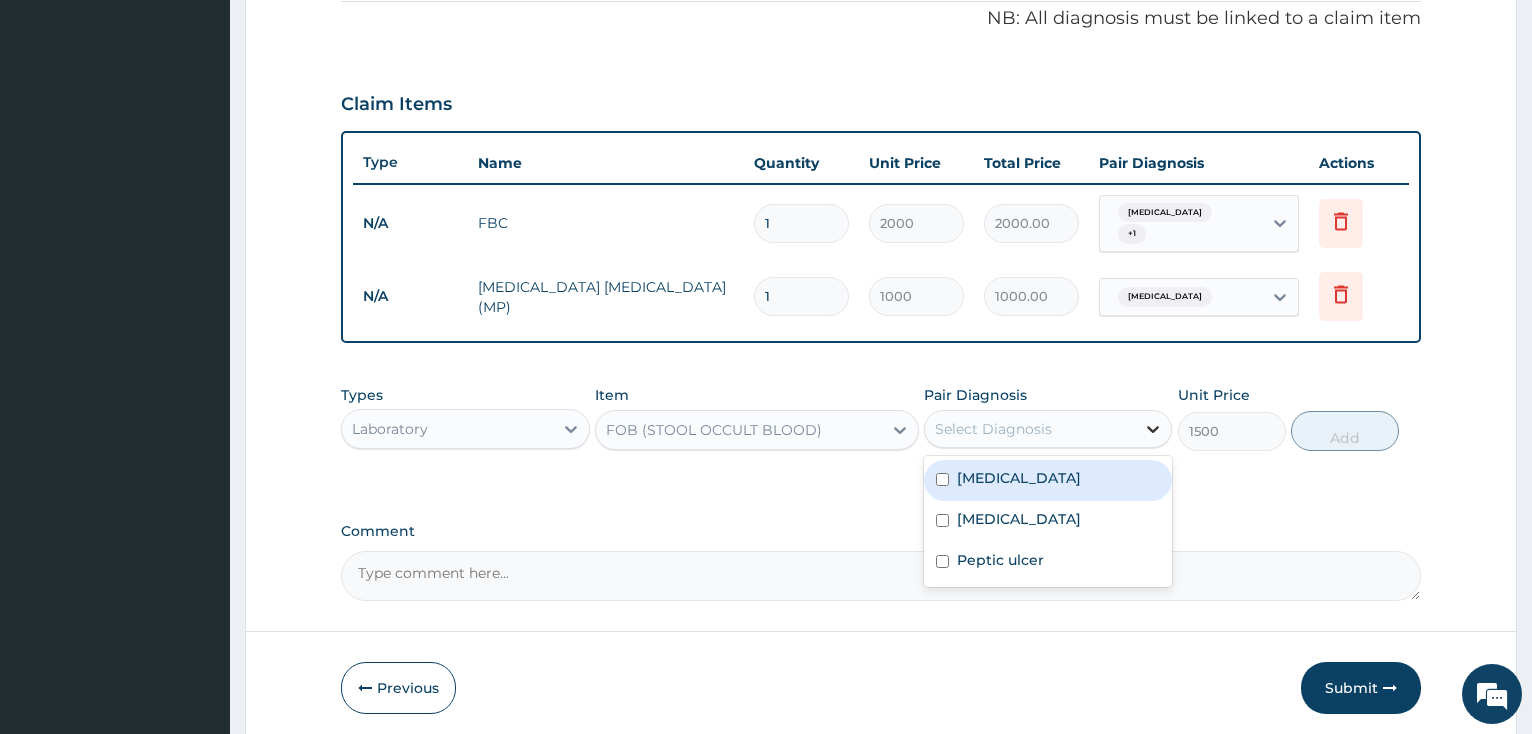 click 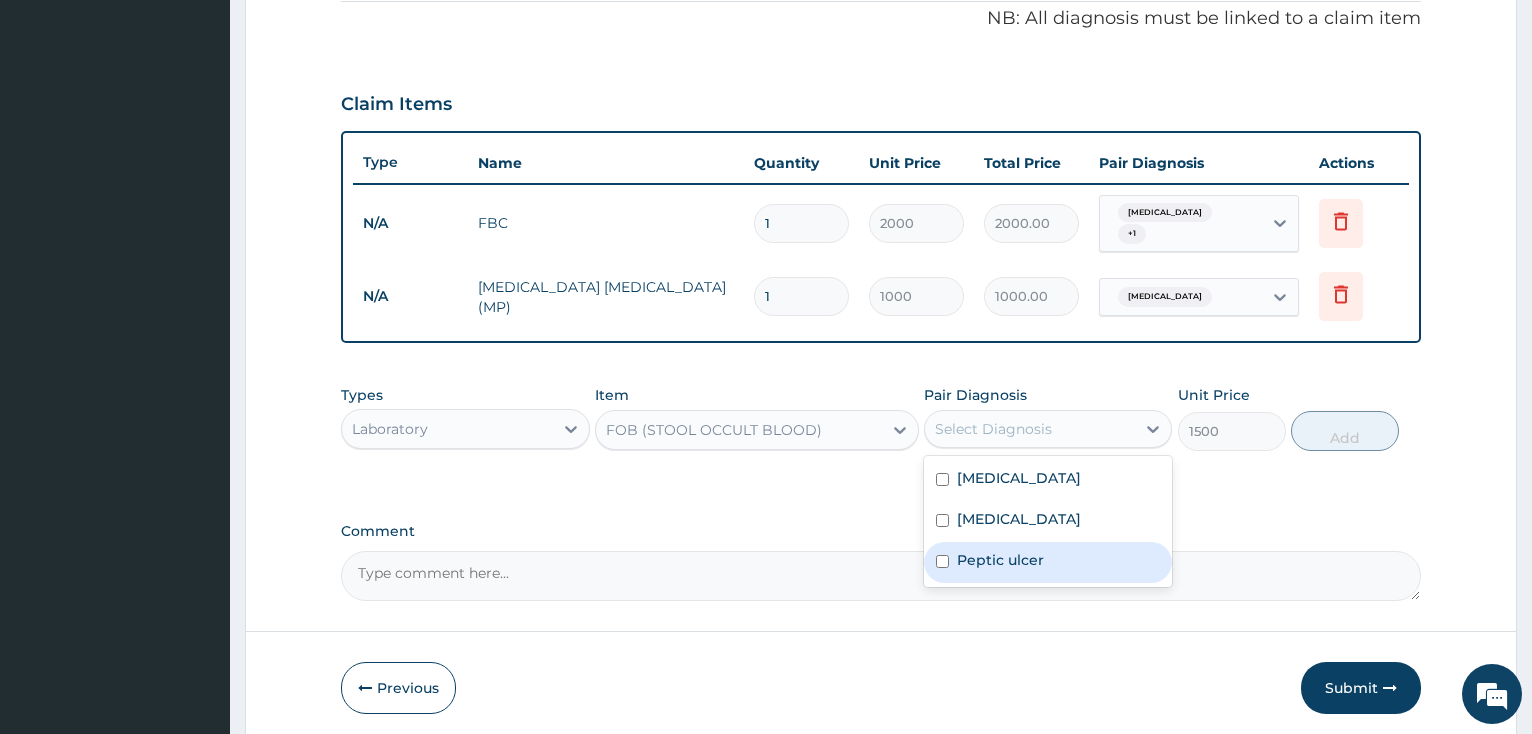 click at bounding box center [942, 561] 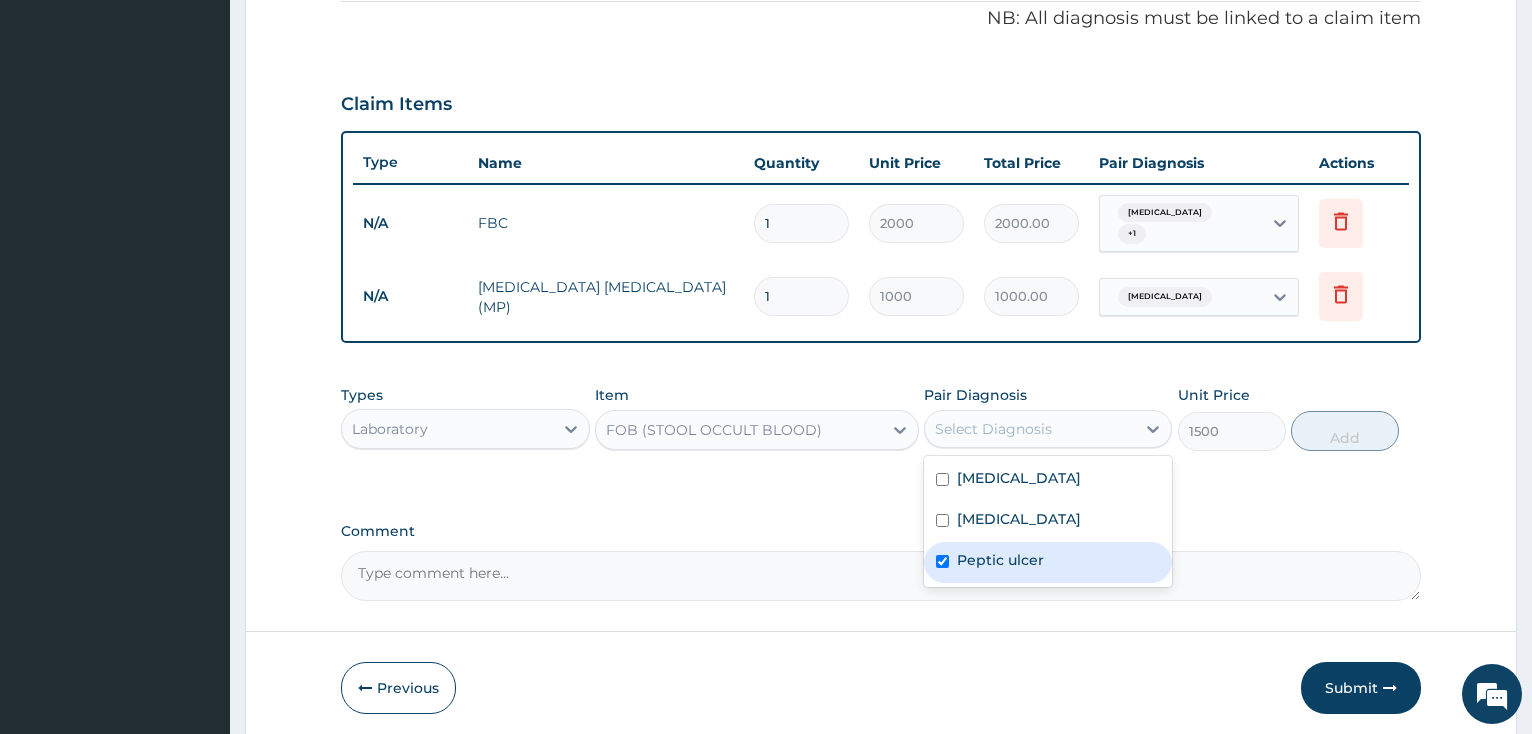 checkbox on "true" 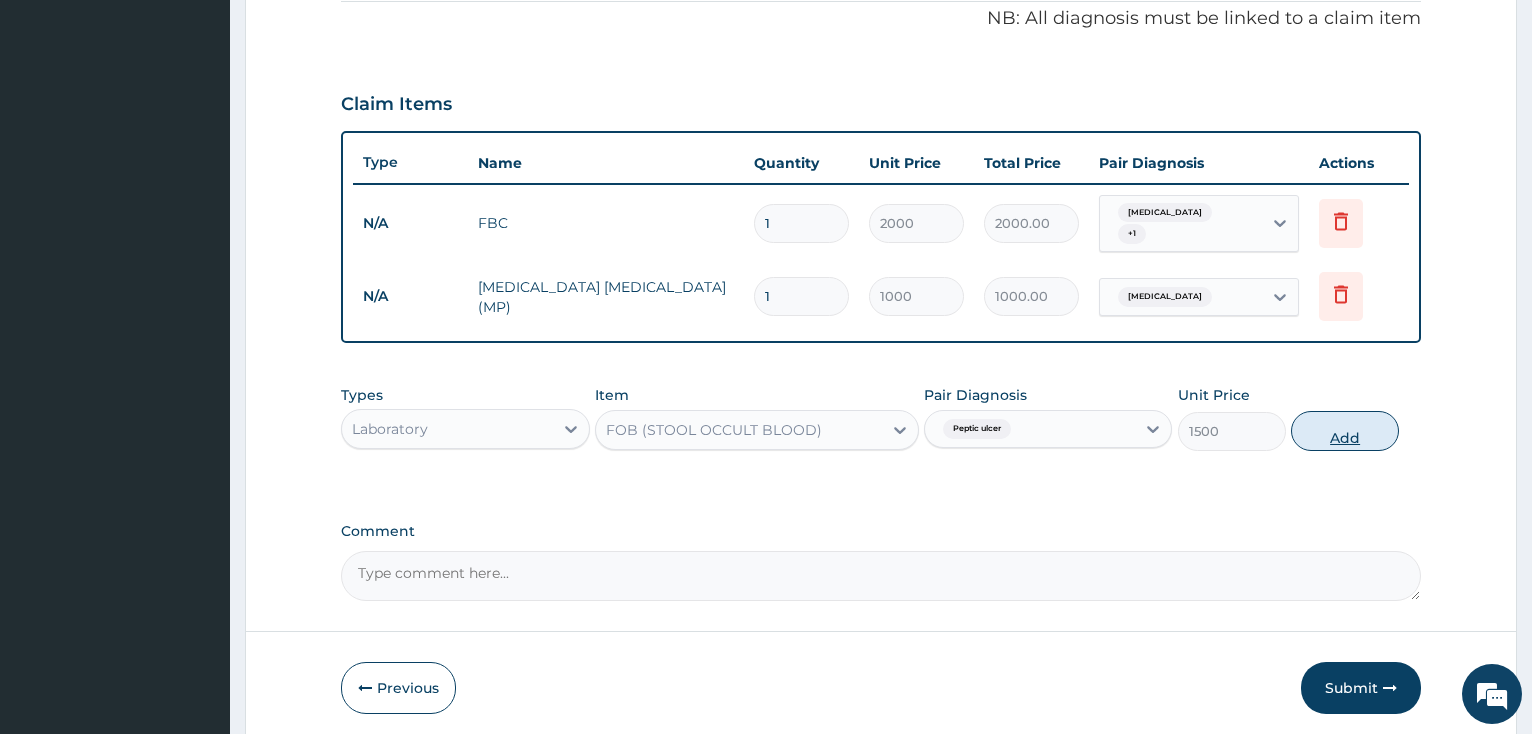 click on "Add" at bounding box center (1345, 431) 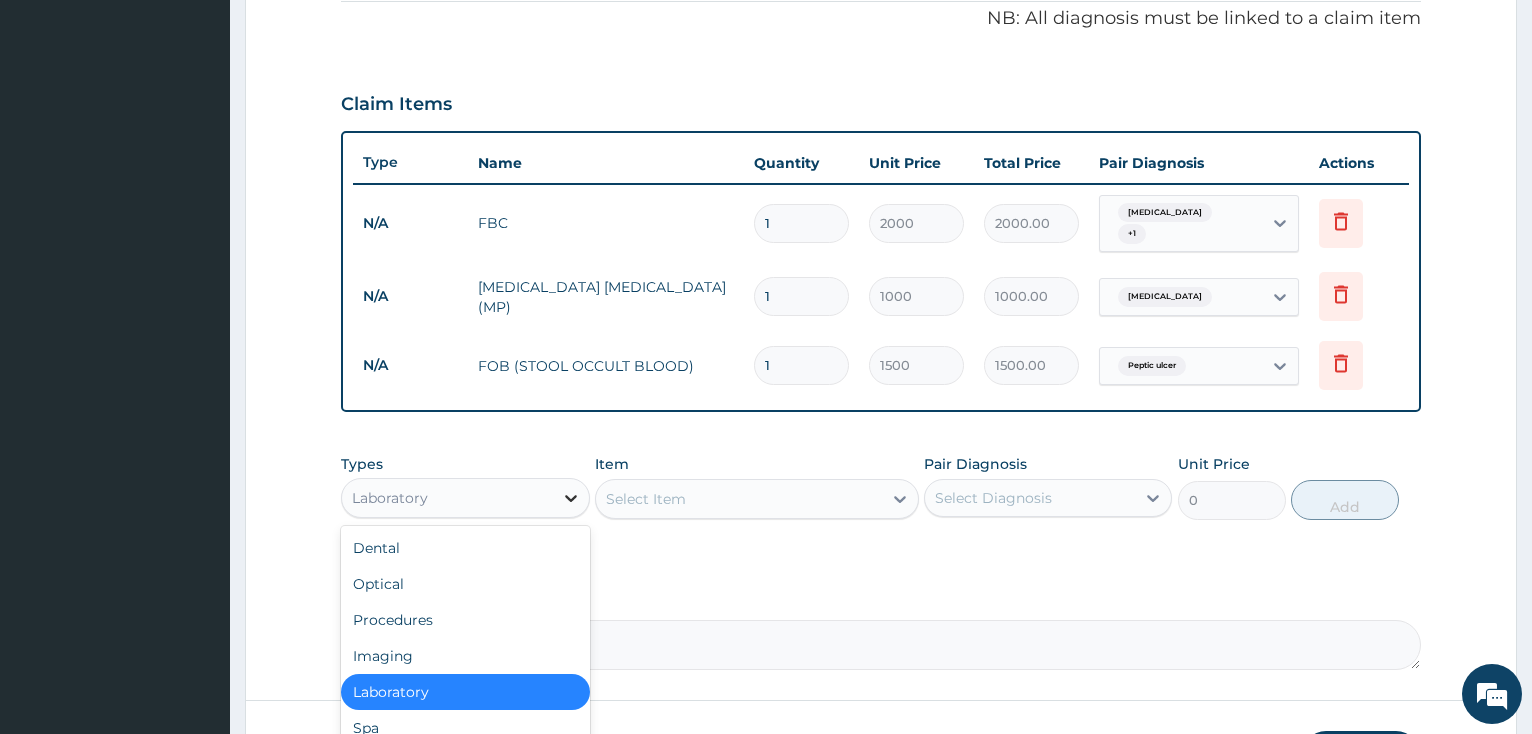 click 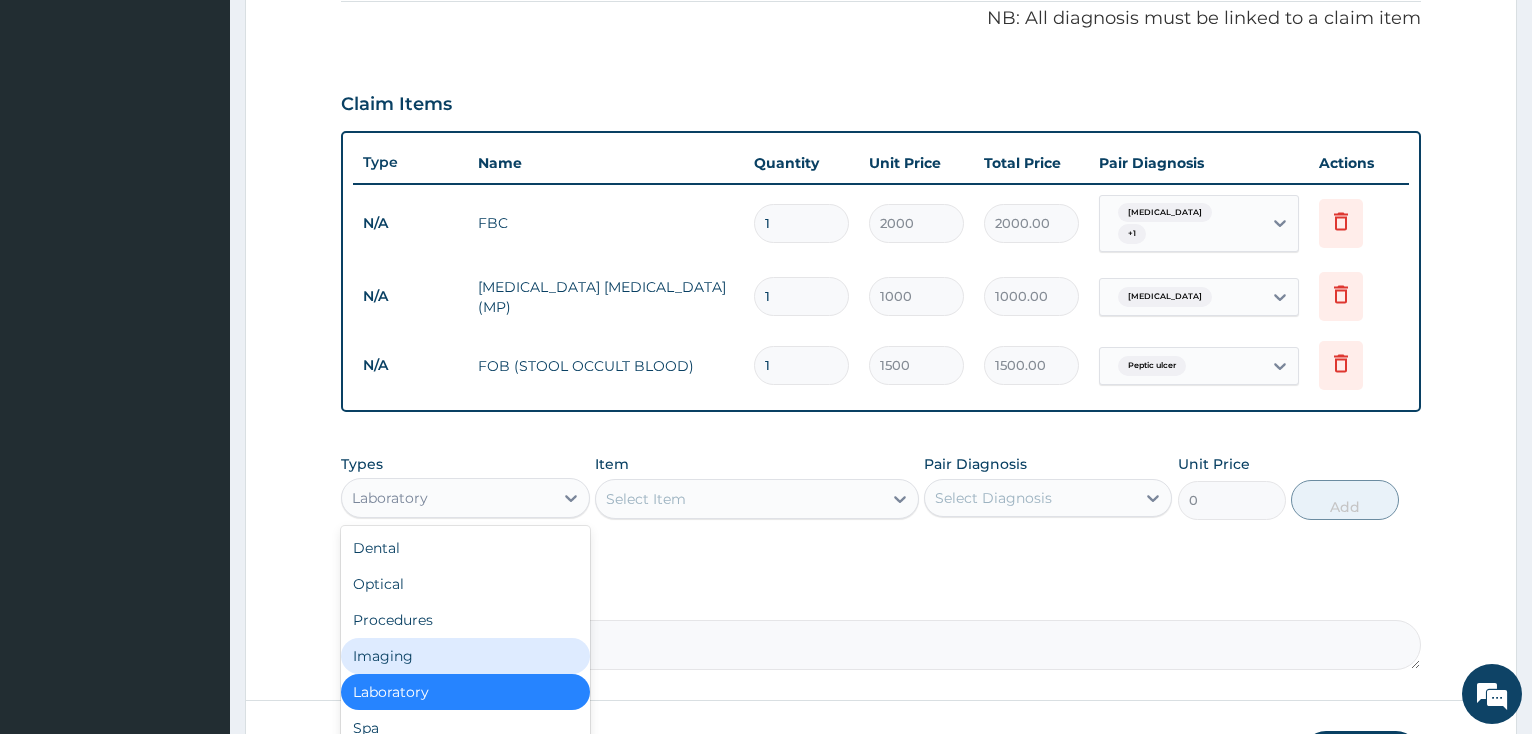 scroll, scrollTop: 68, scrollLeft: 0, axis: vertical 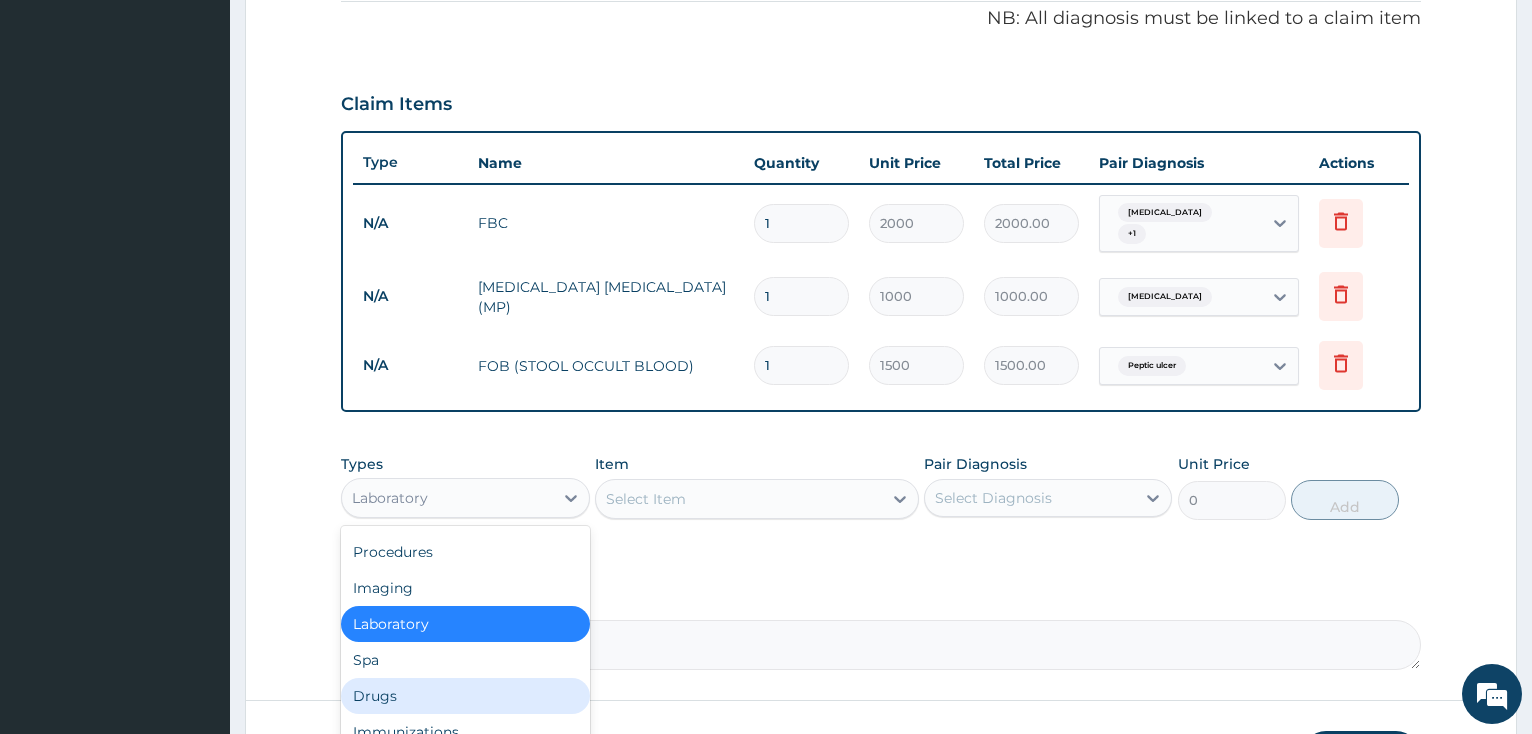 click on "Drugs" at bounding box center [465, 696] 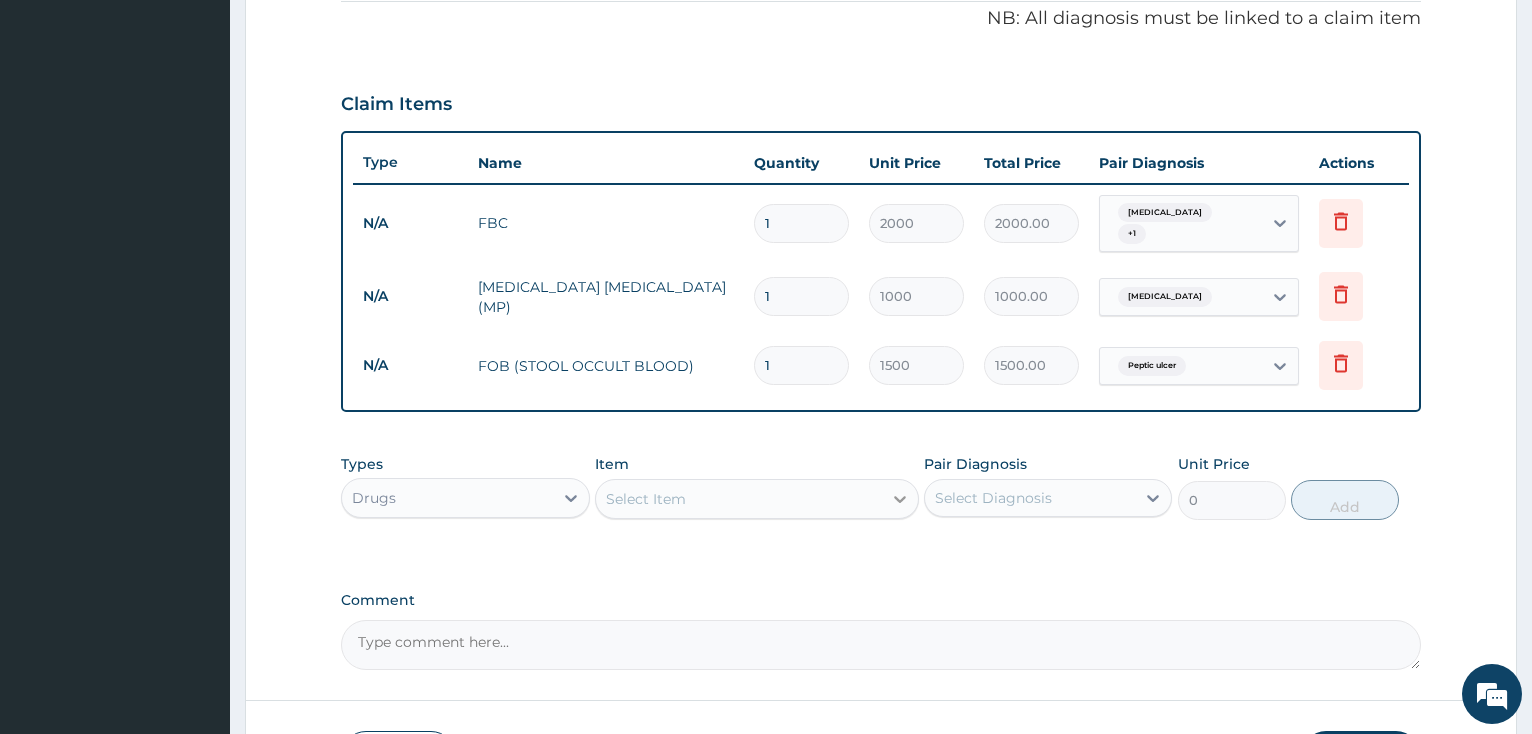 click 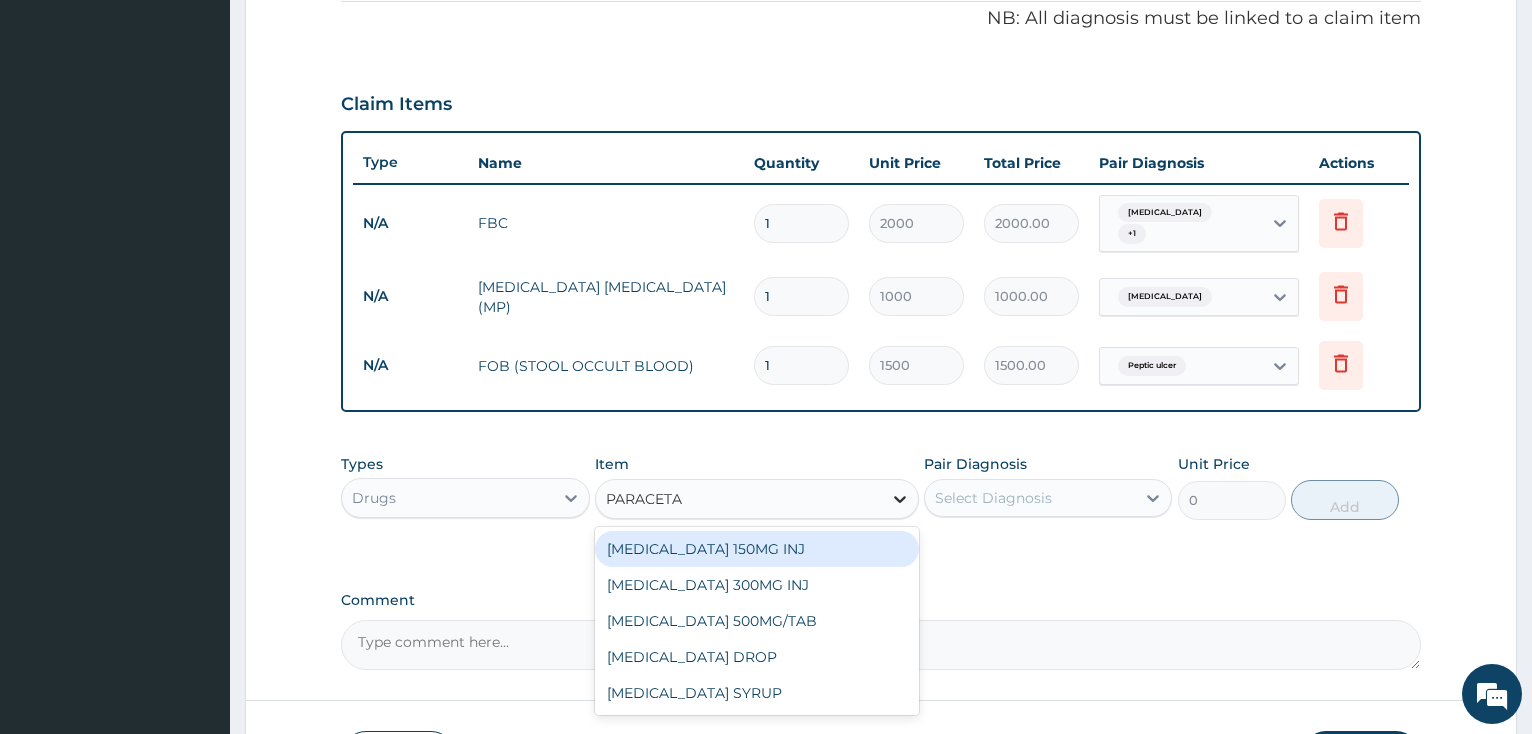 type on "PARACETAM" 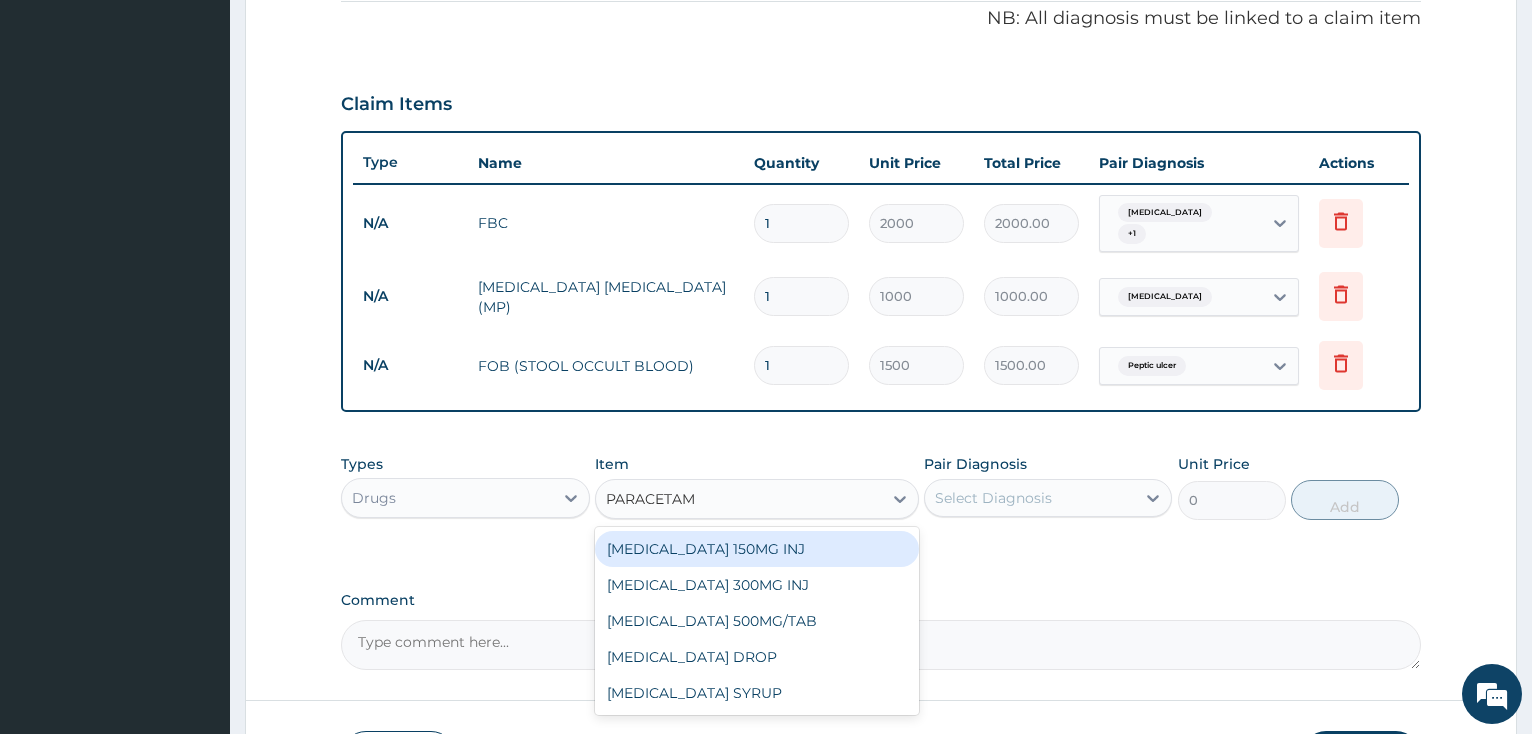 click on "PARACETAMOL 150MG INJ" at bounding box center [757, 549] 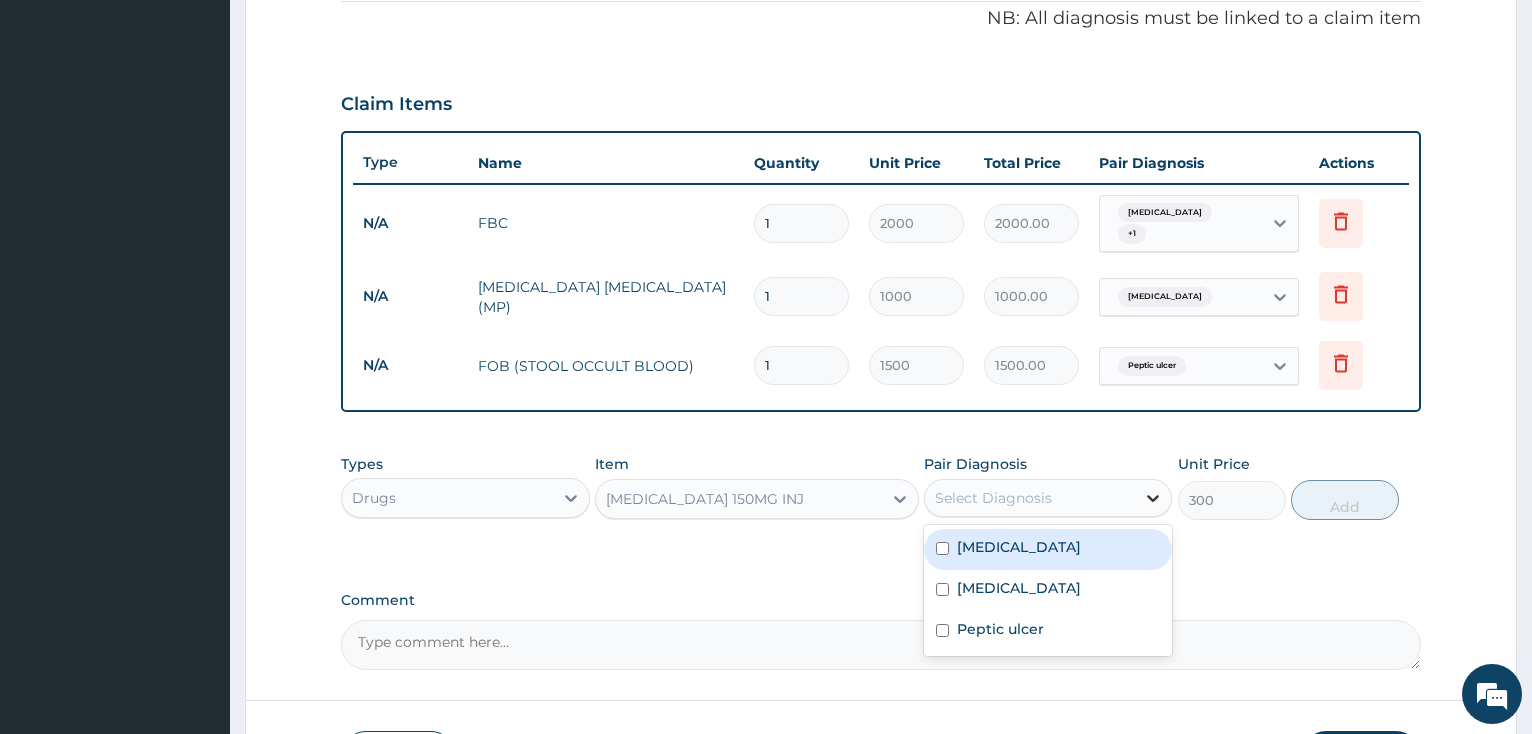 click 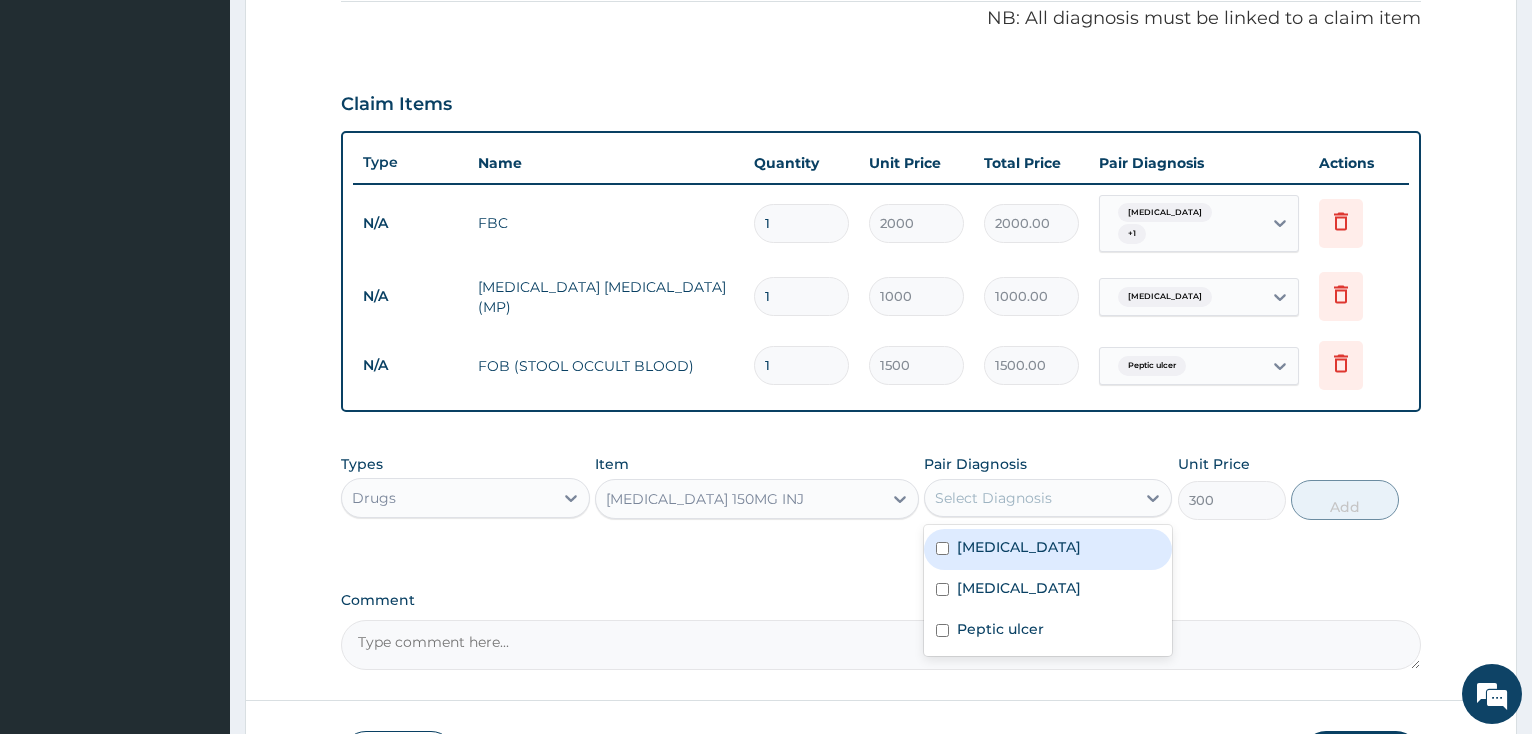 click at bounding box center (942, 548) 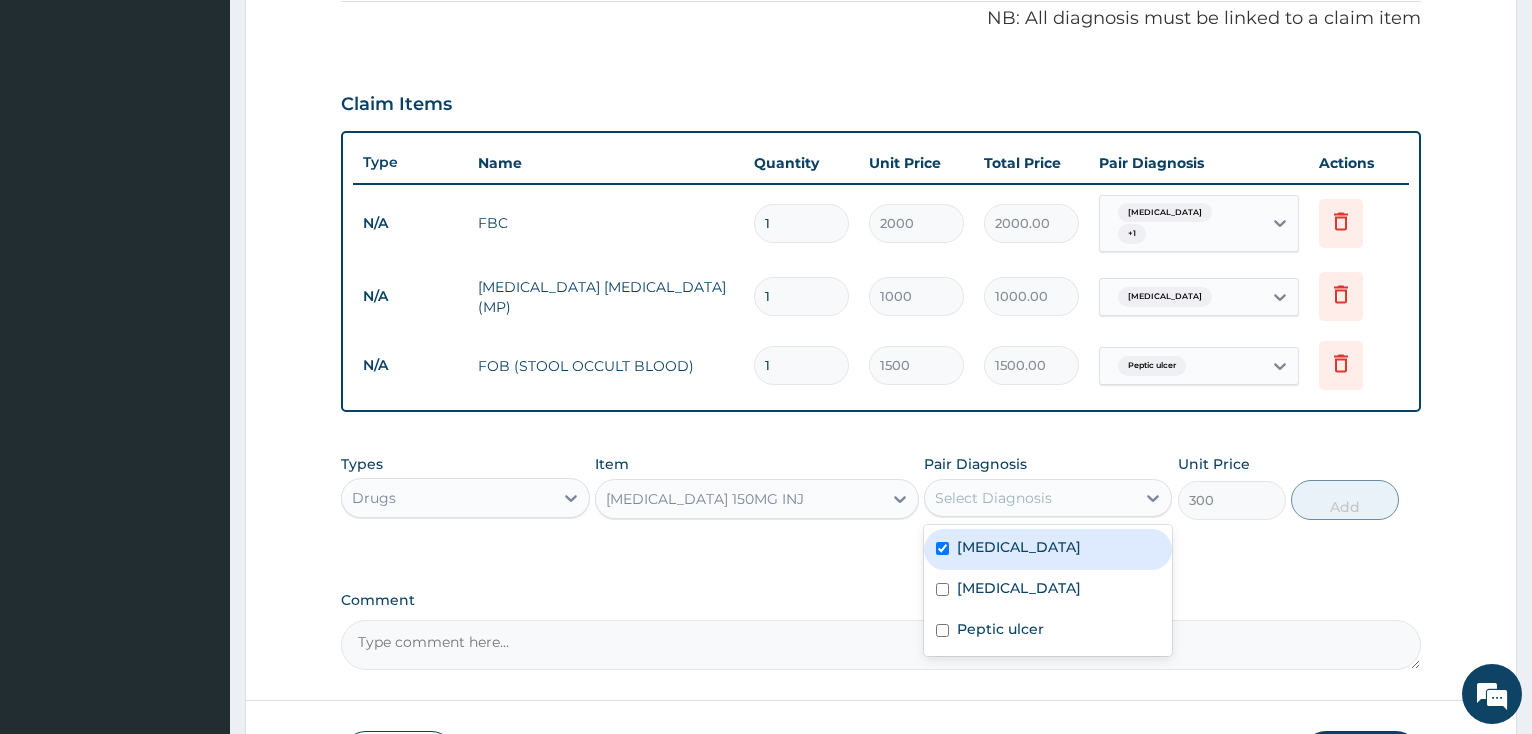 checkbox on "true" 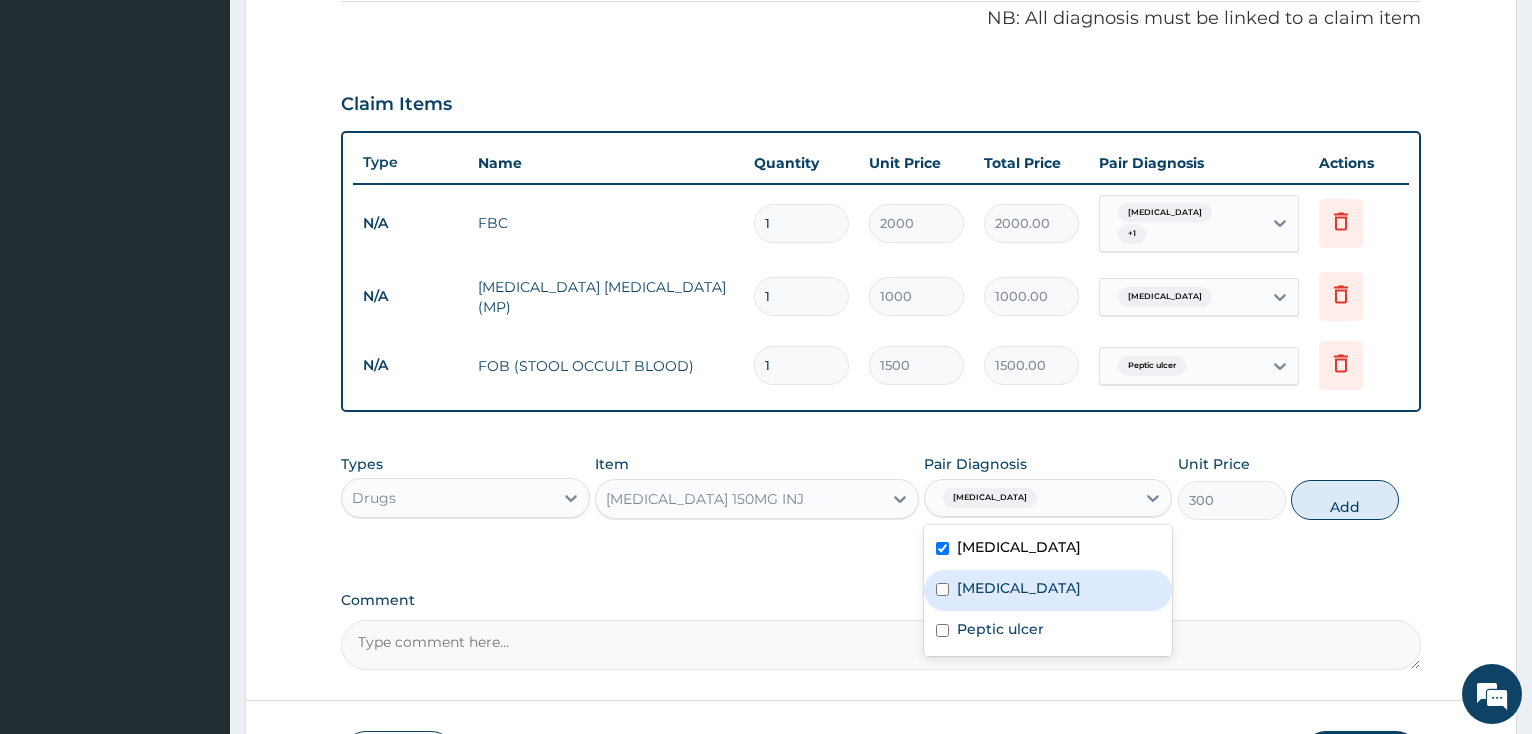 click at bounding box center [942, 589] 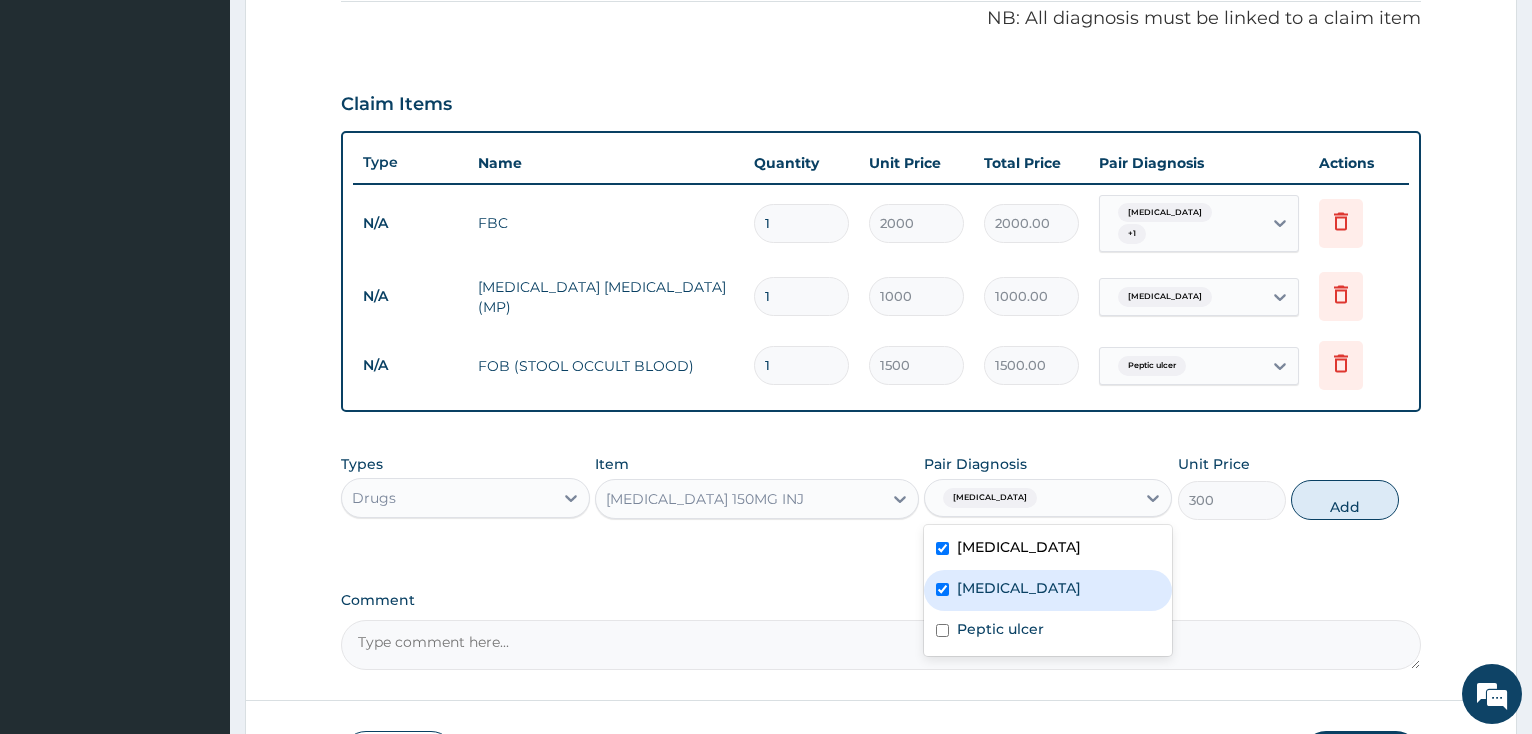 checkbox on "true" 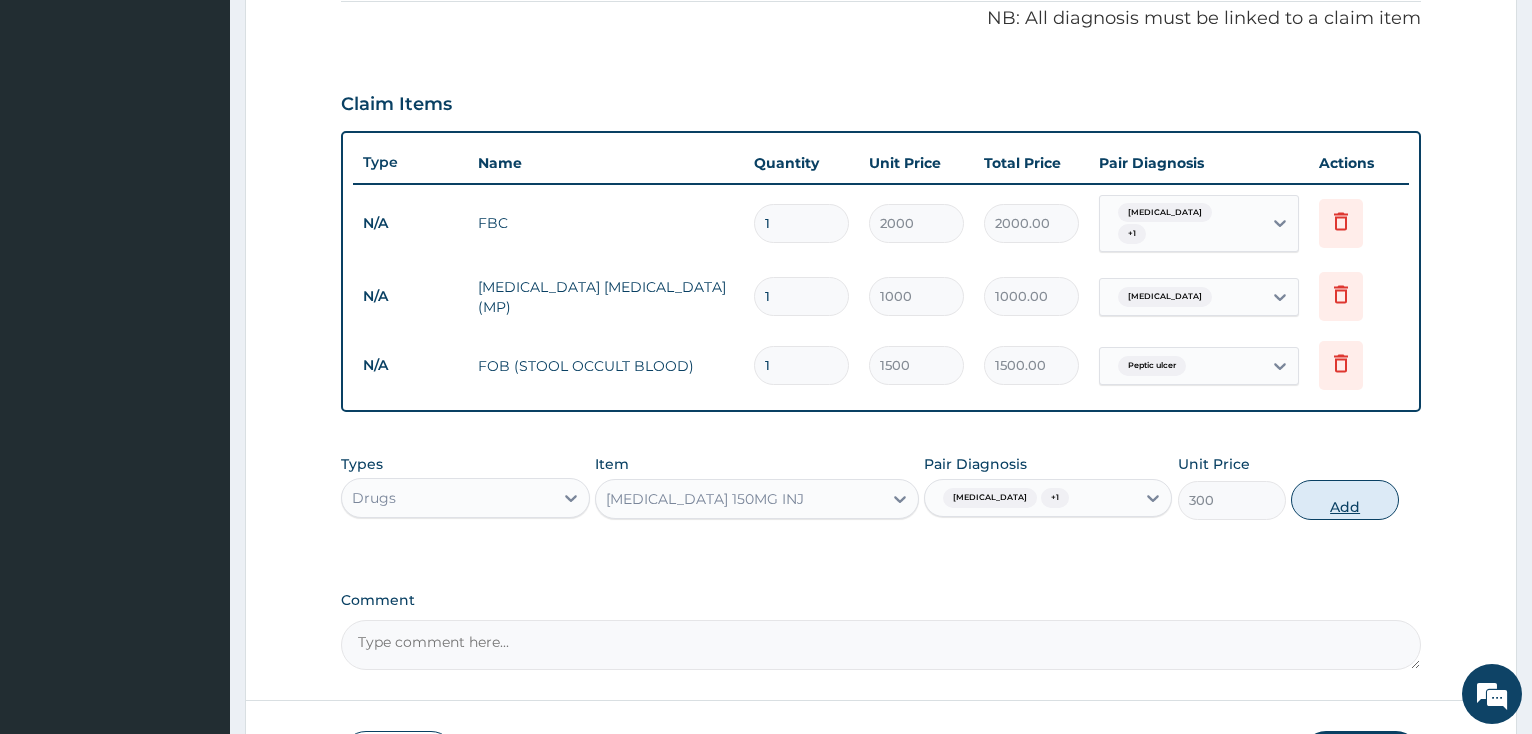 click on "Add" at bounding box center (1345, 500) 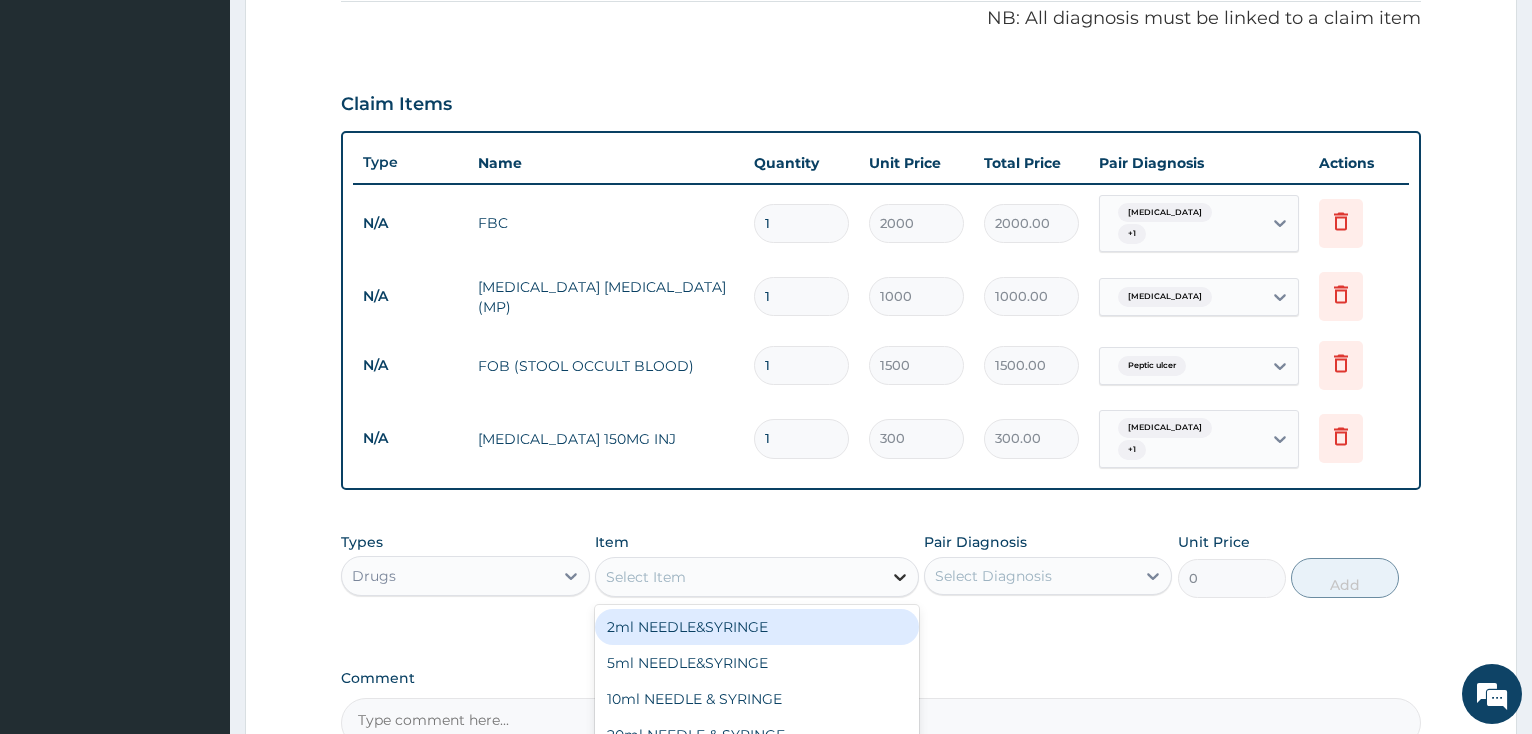 click 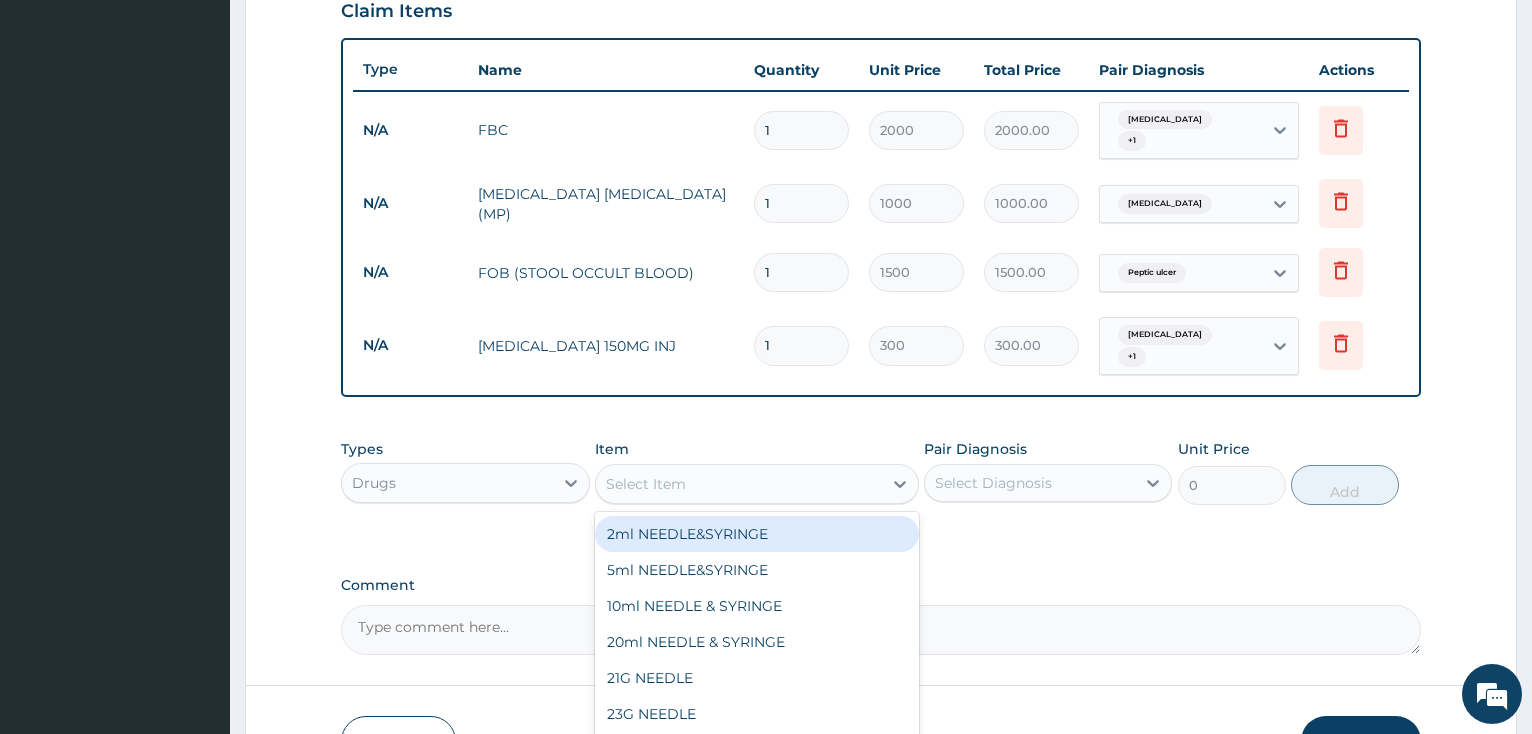 scroll, scrollTop: 820, scrollLeft: 0, axis: vertical 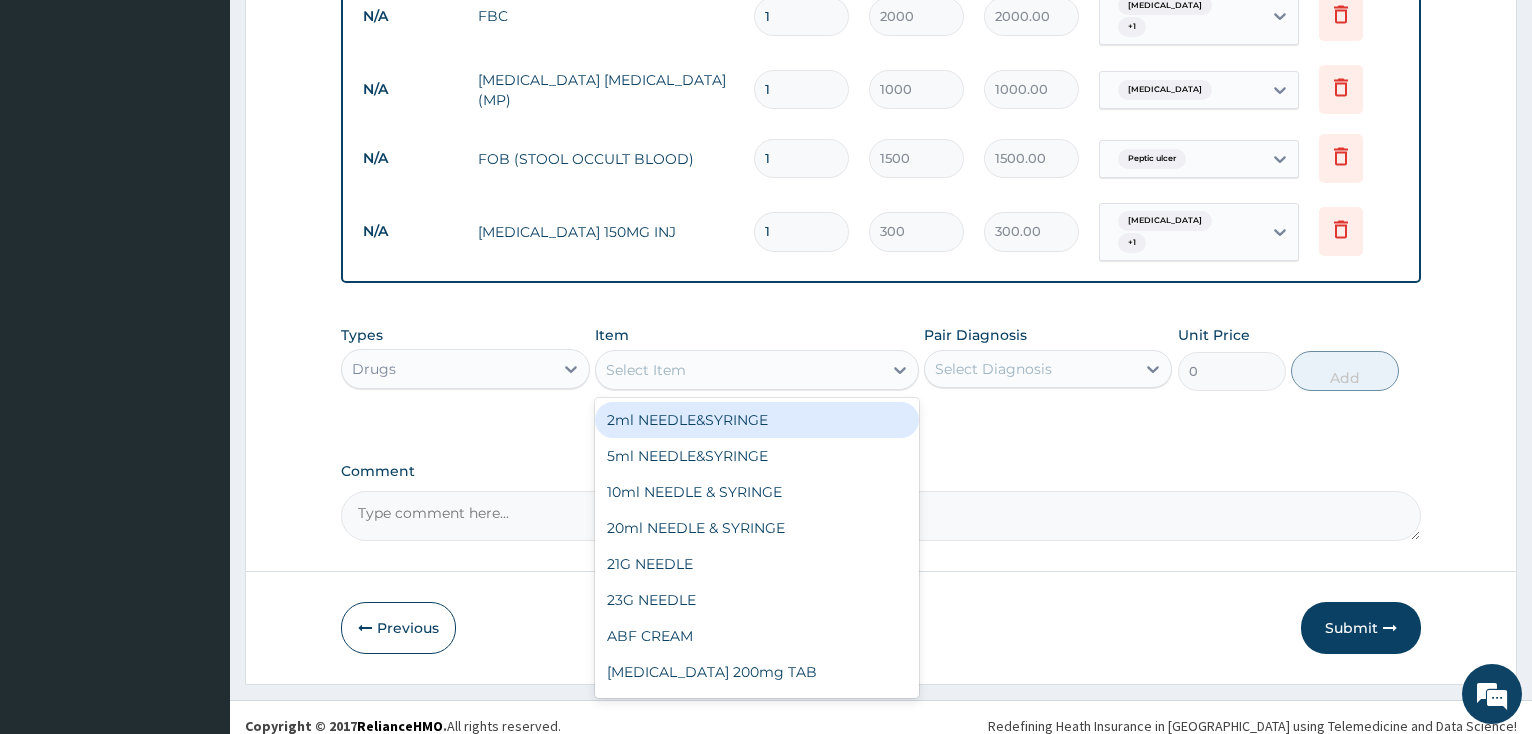 click on "Select Item" at bounding box center [739, 370] 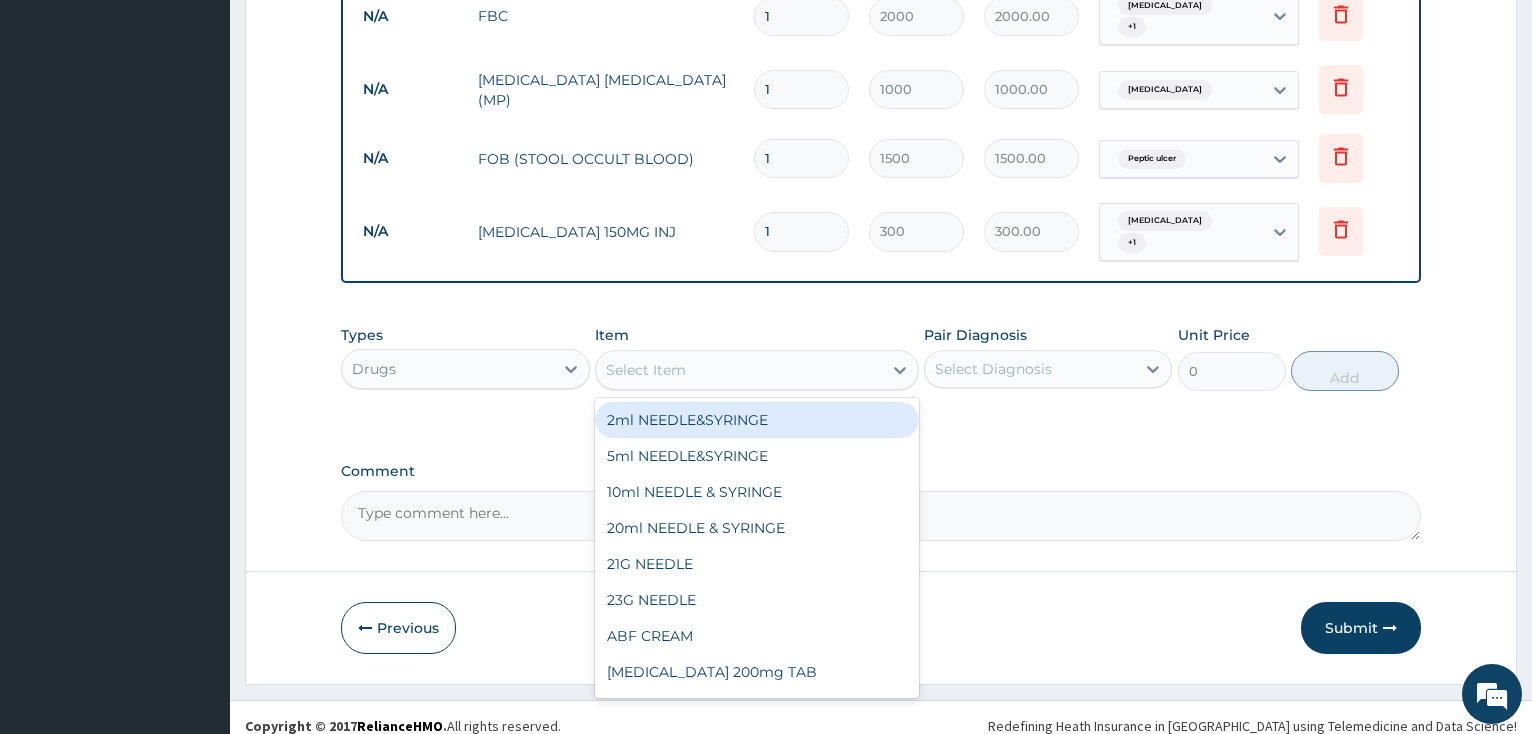 click on "Select Item" at bounding box center (739, 370) 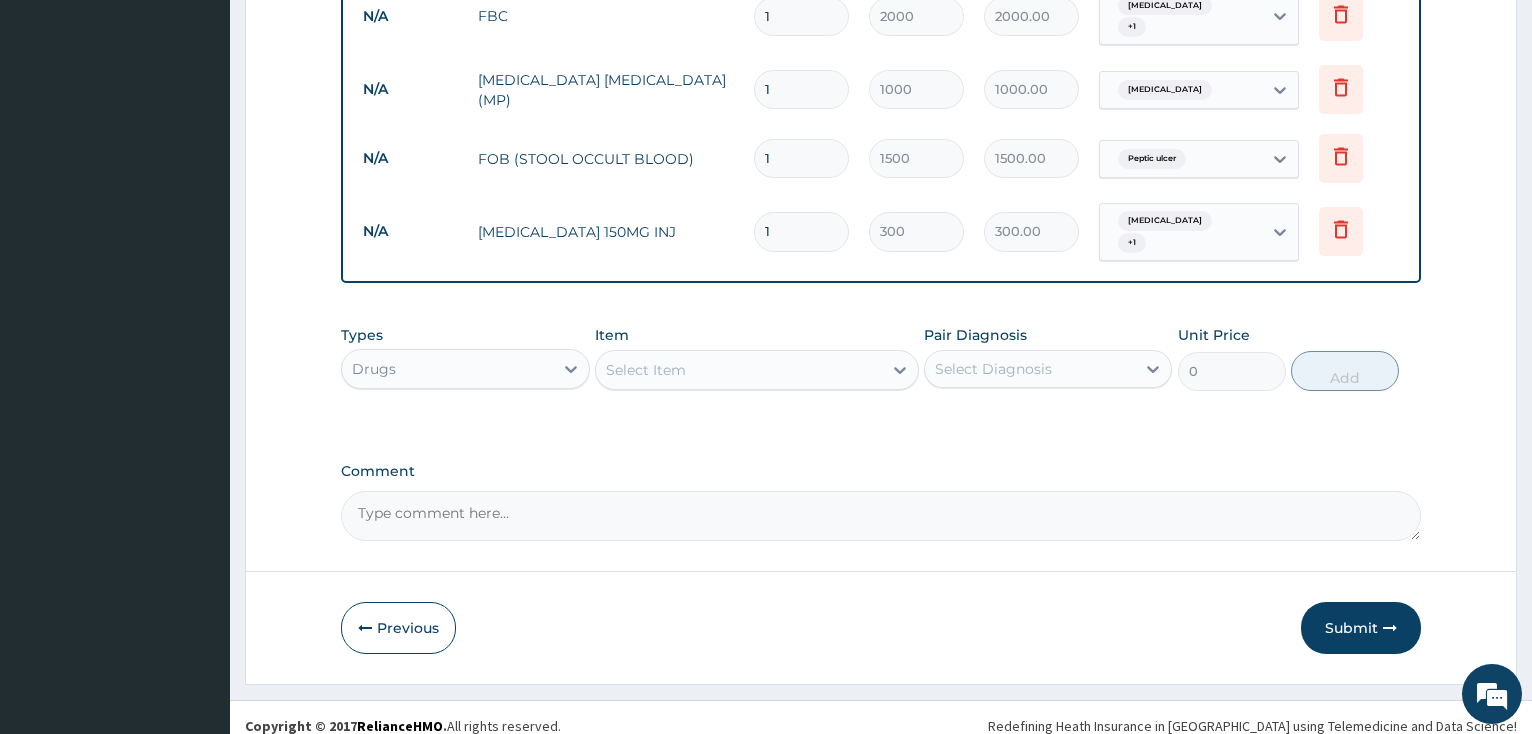 click on "1" at bounding box center [801, 231] 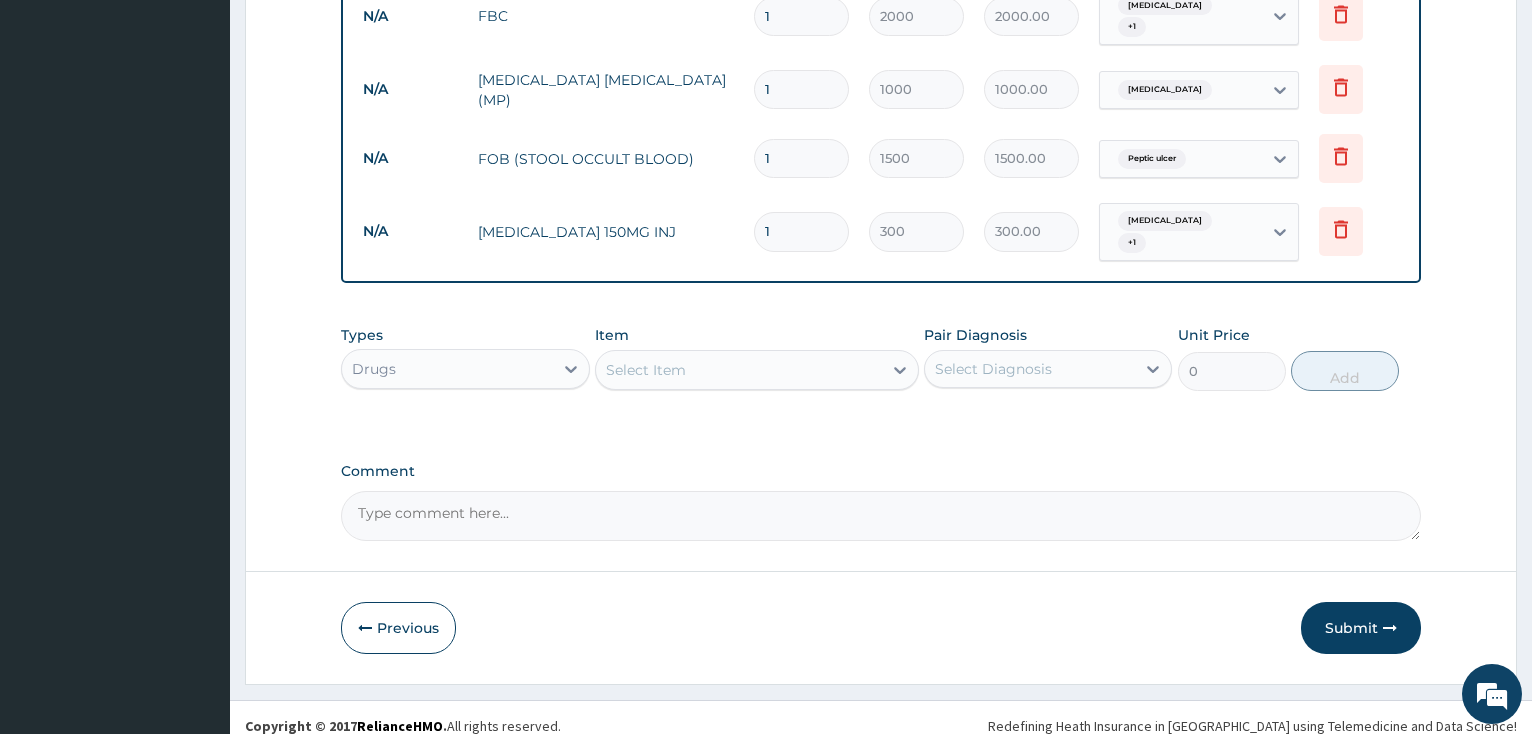 type 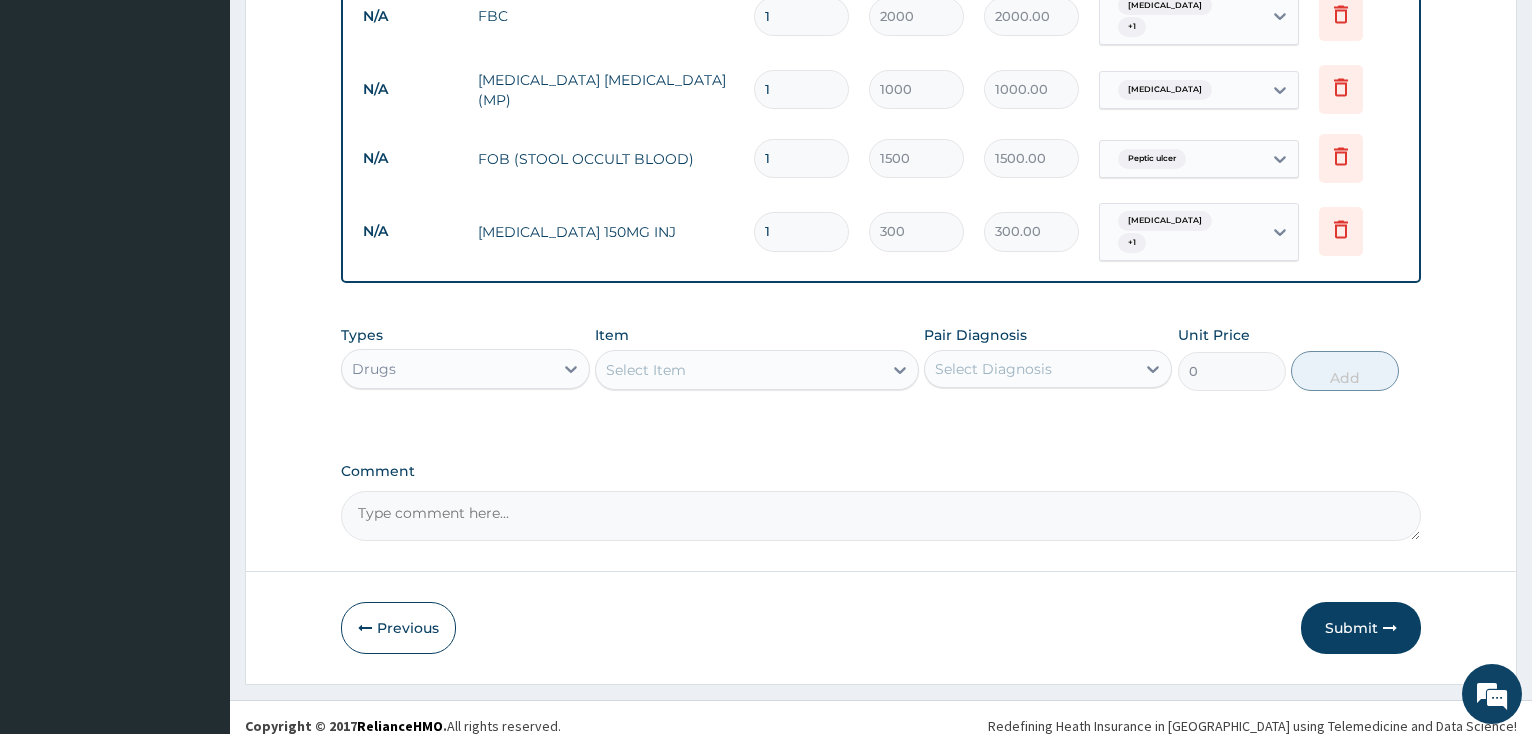 type on "0.00" 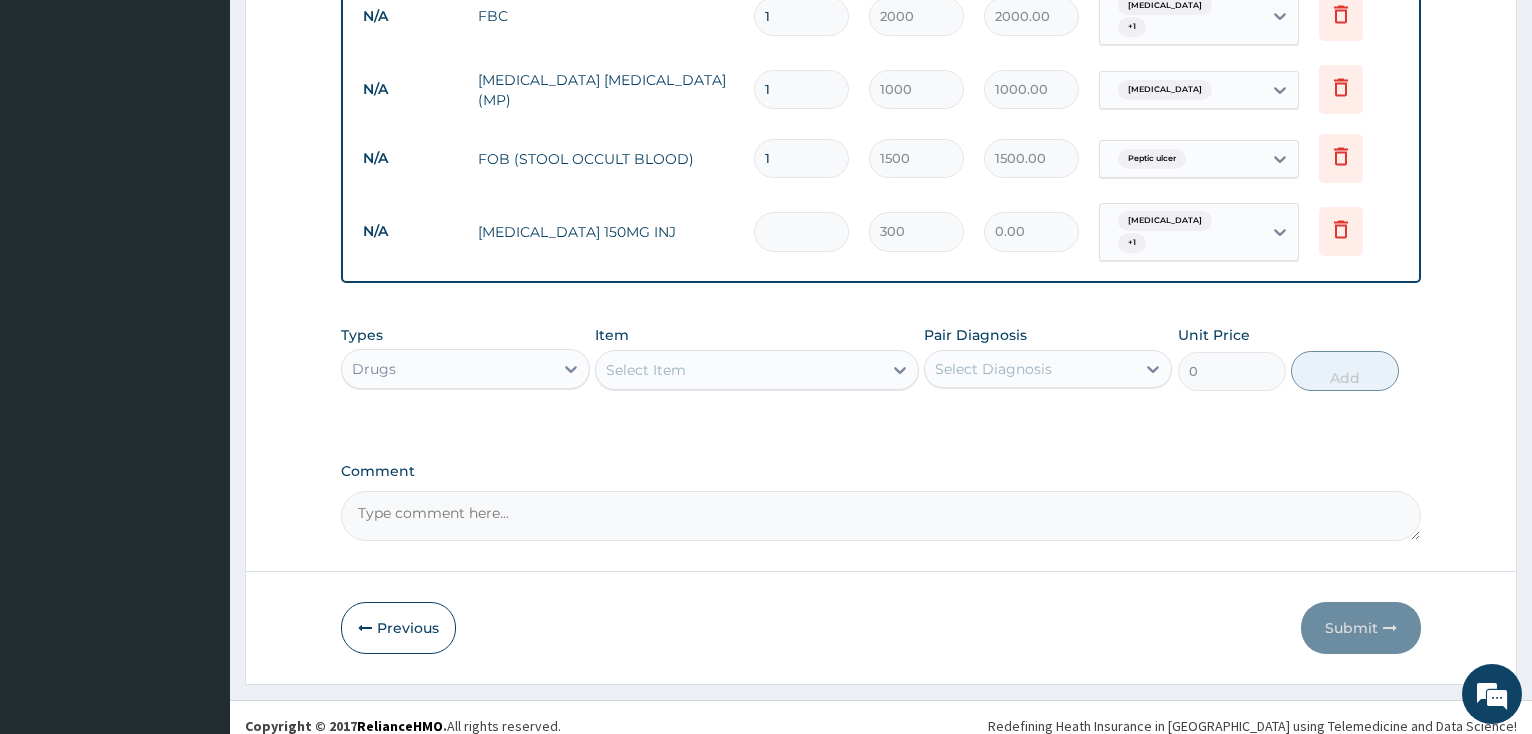 type on "3" 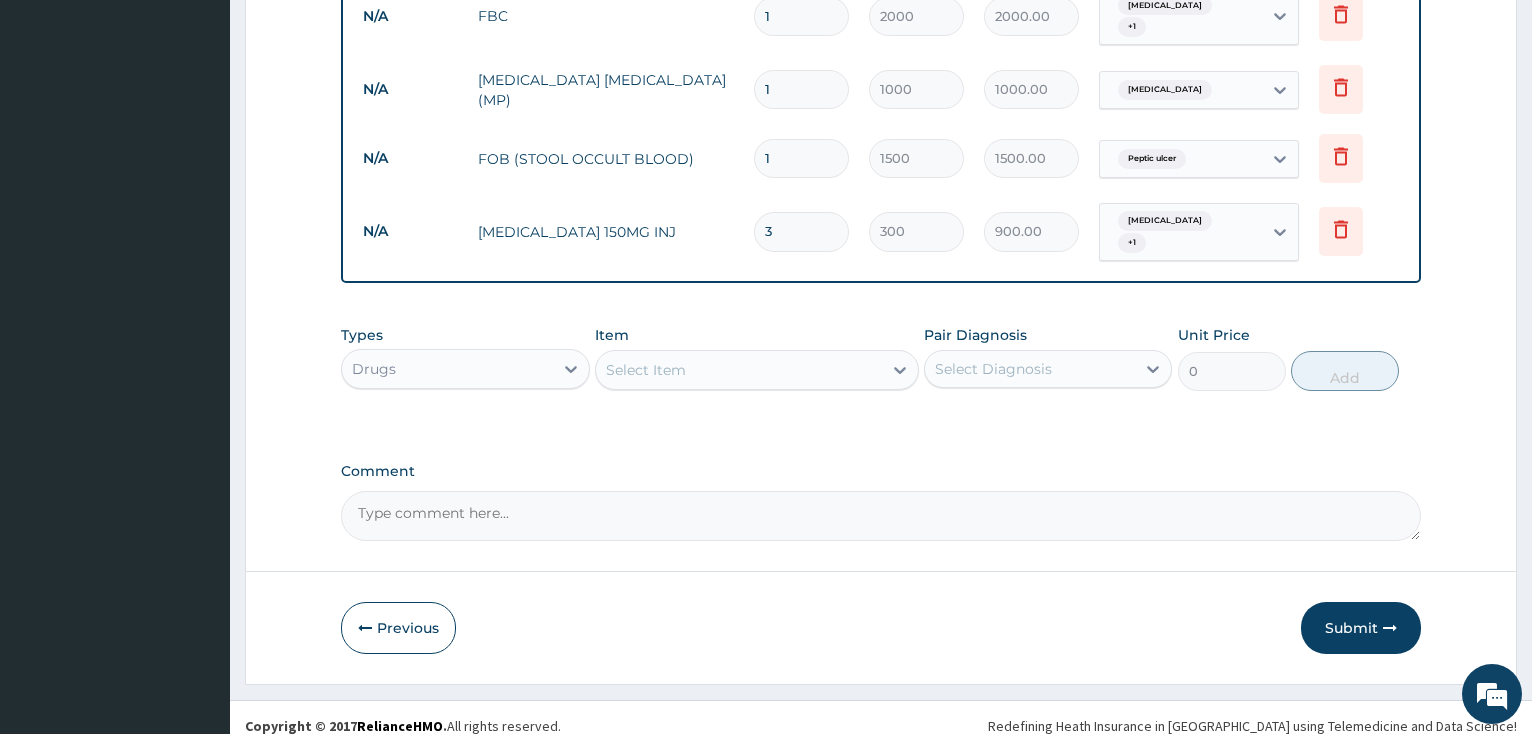 type on "3" 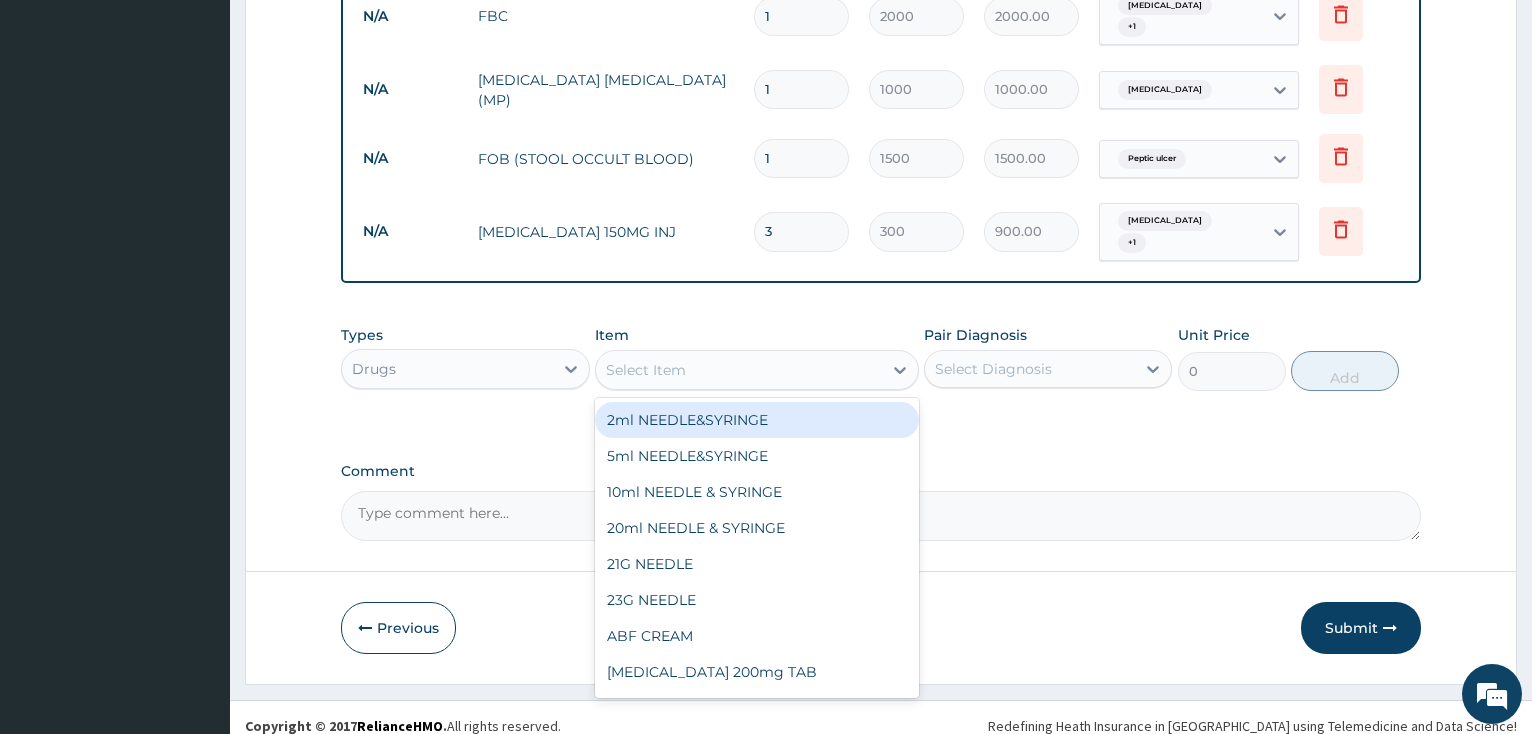 click on "Select Item" at bounding box center [739, 370] 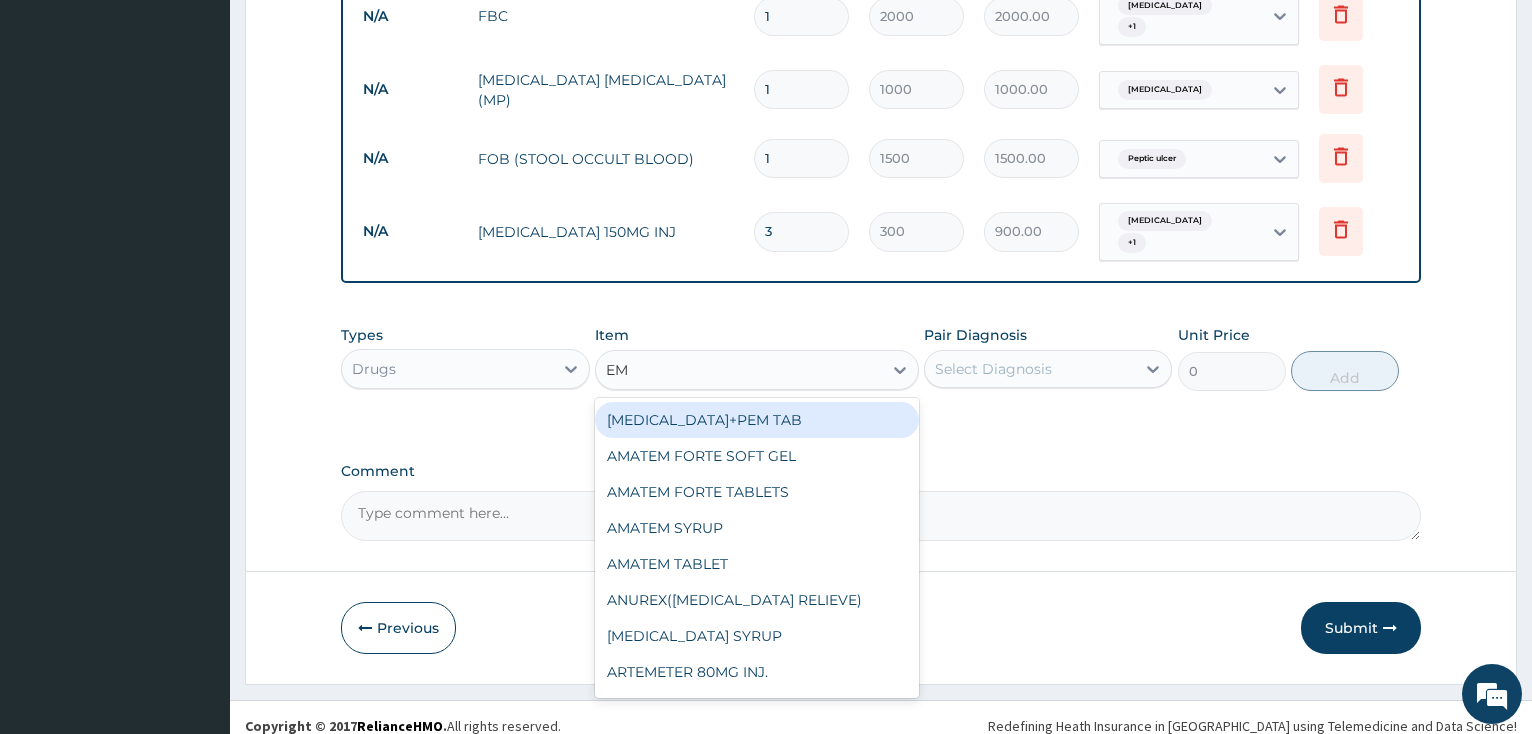 type on "EMA" 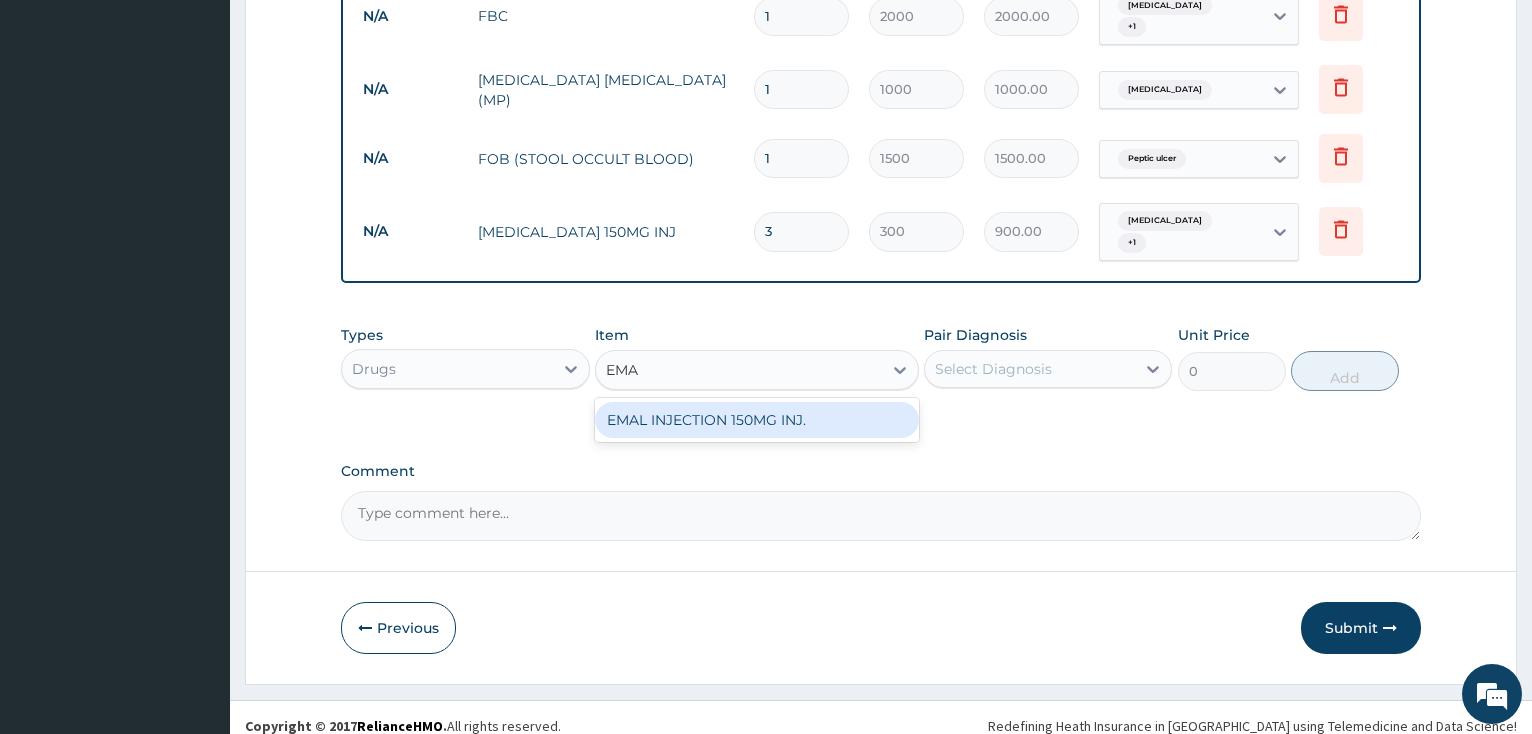 click on "EMAL INJECTION 150MG INJ." at bounding box center (757, 420) 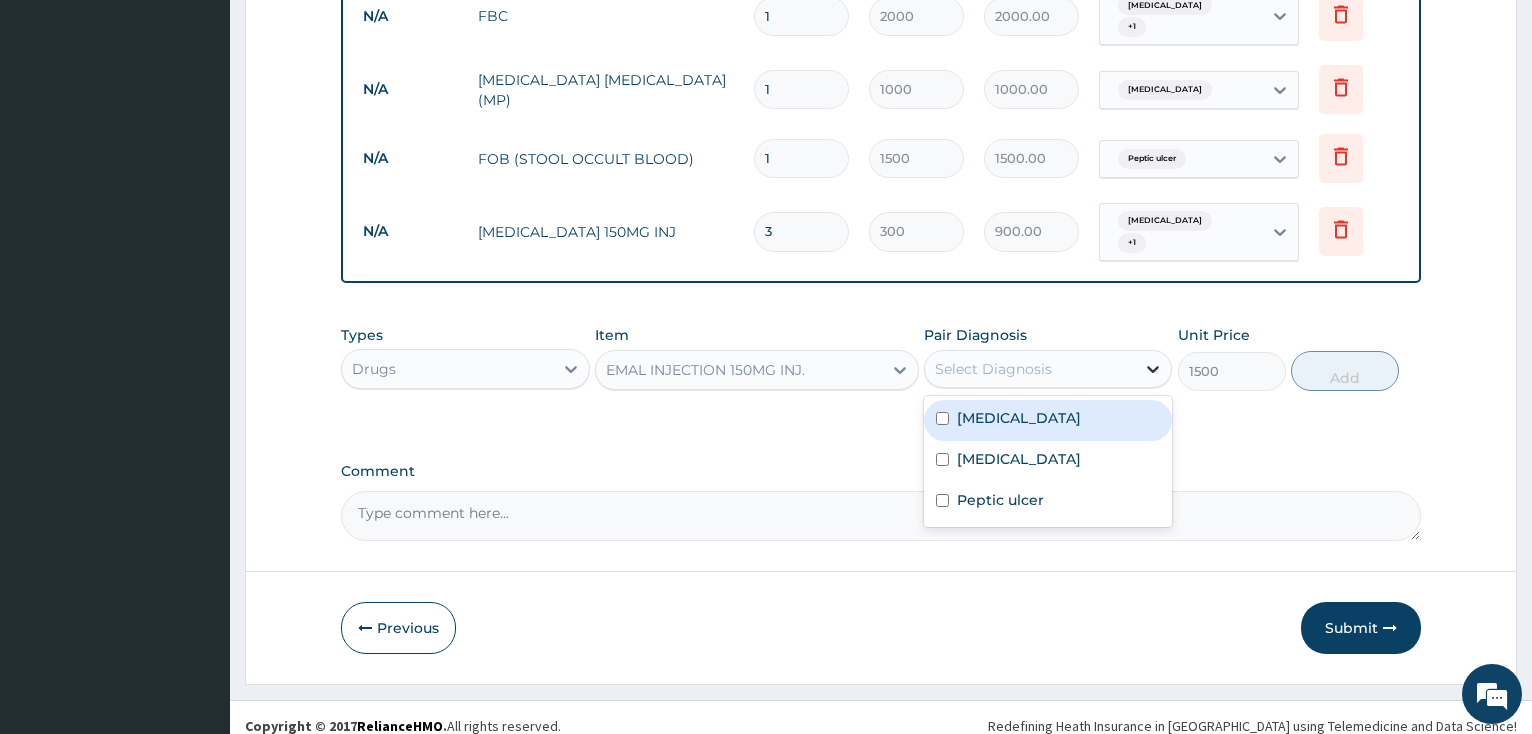 click 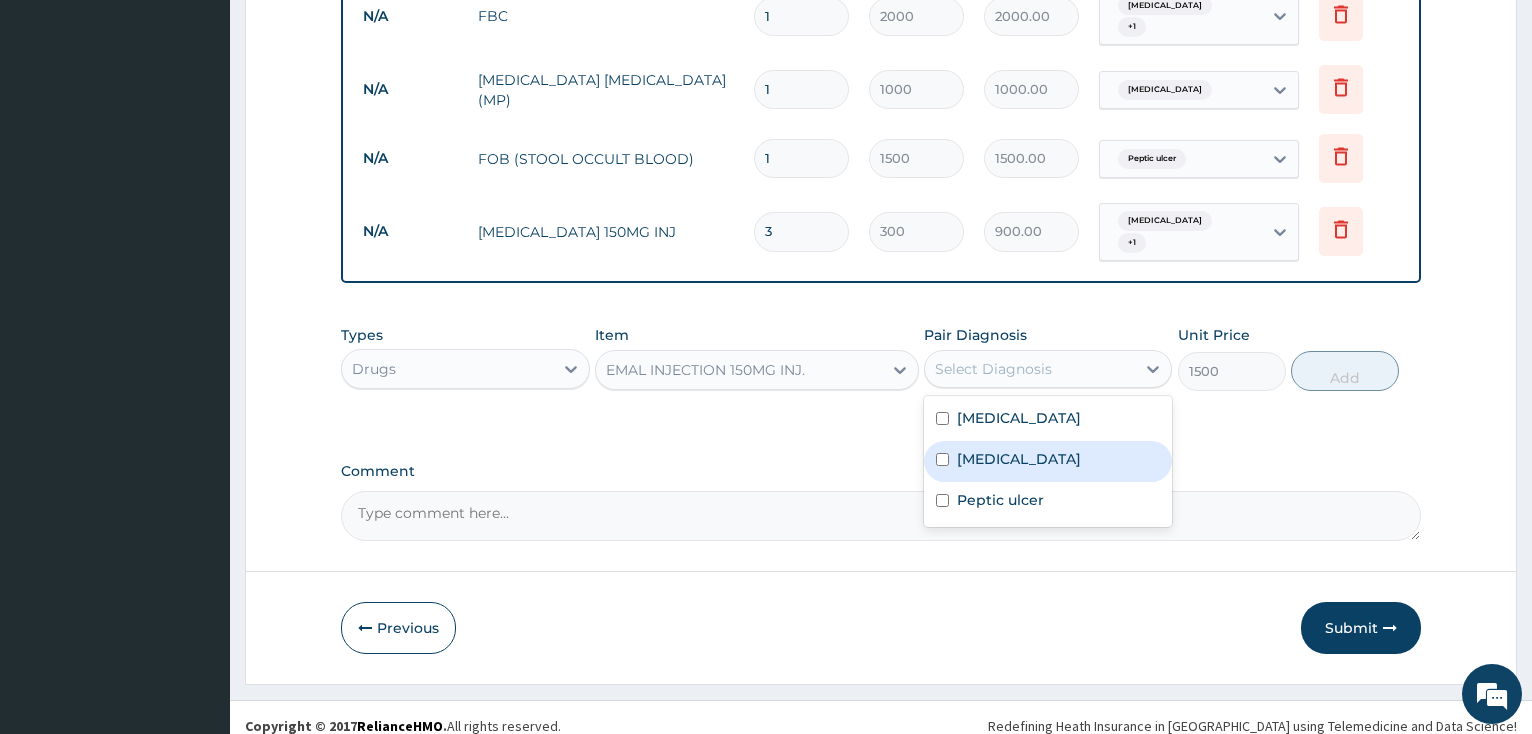click at bounding box center (942, 459) 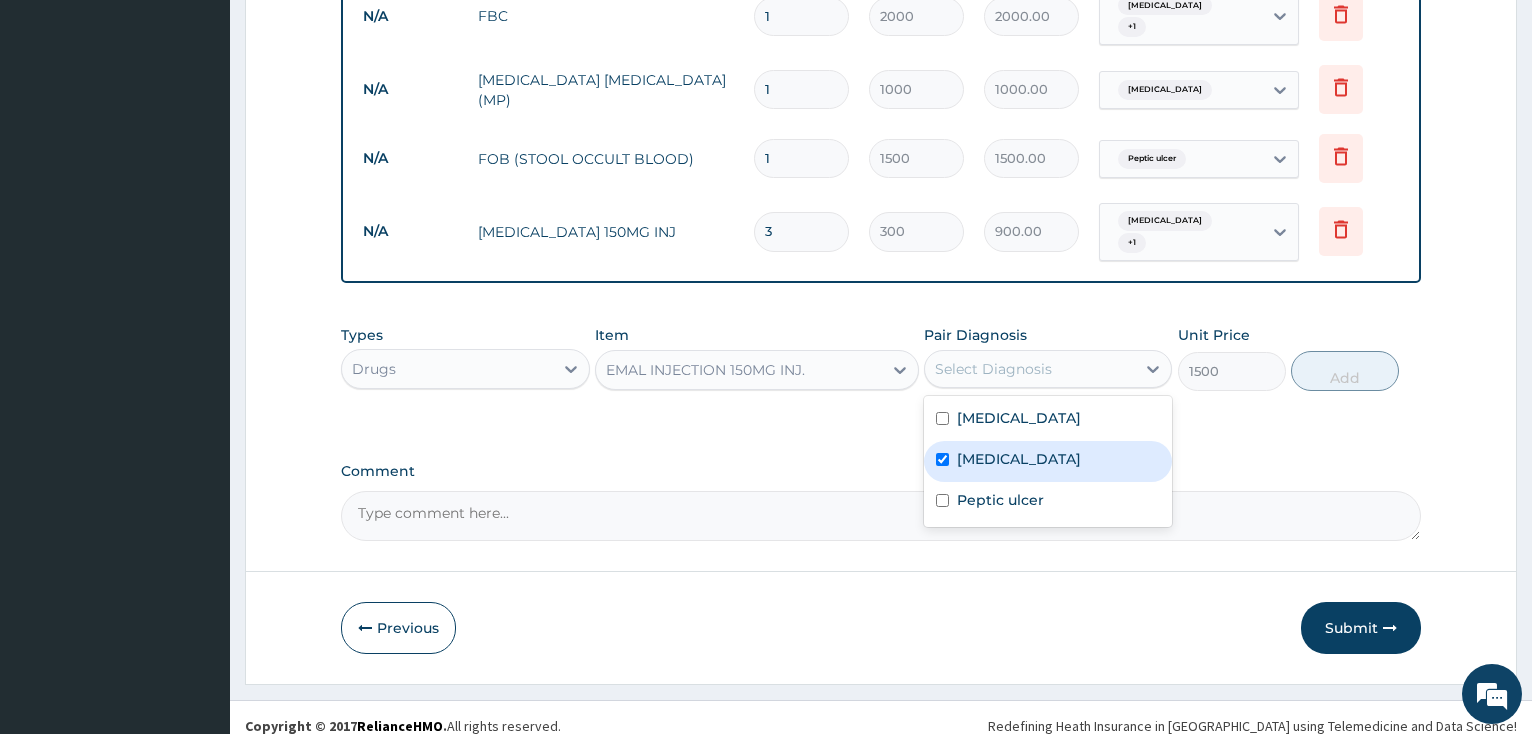 checkbox on "true" 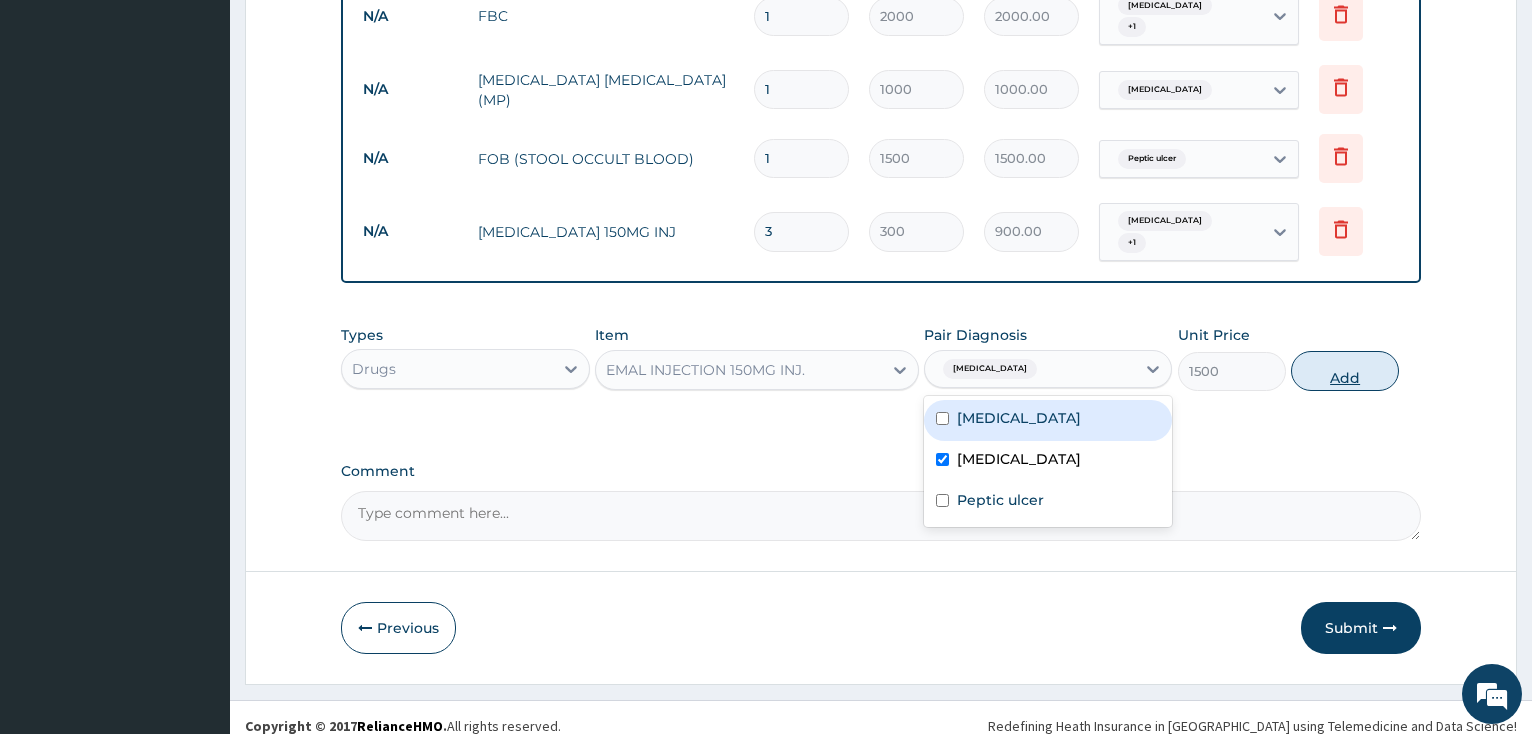 click on "Add" at bounding box center (1345, 371) 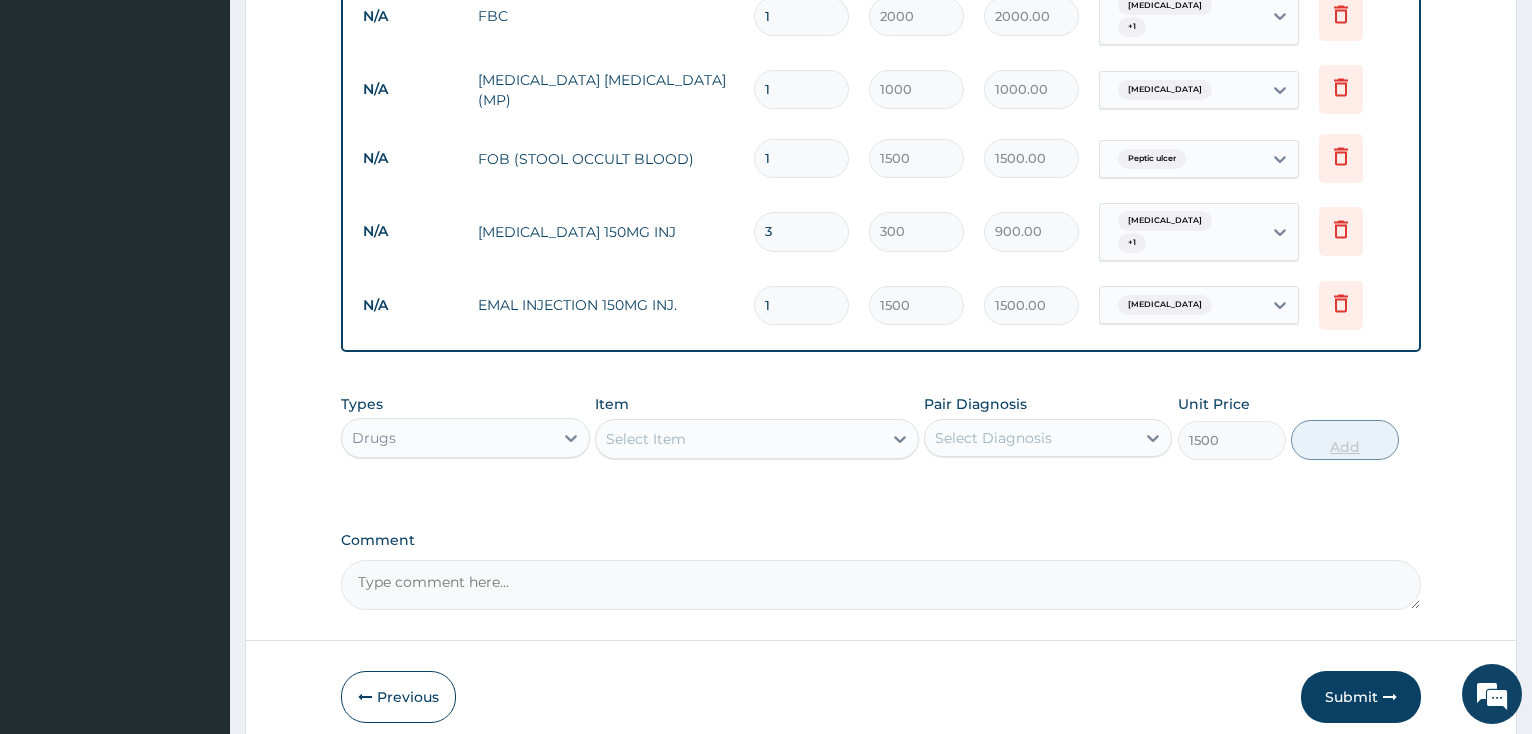 type on "0" 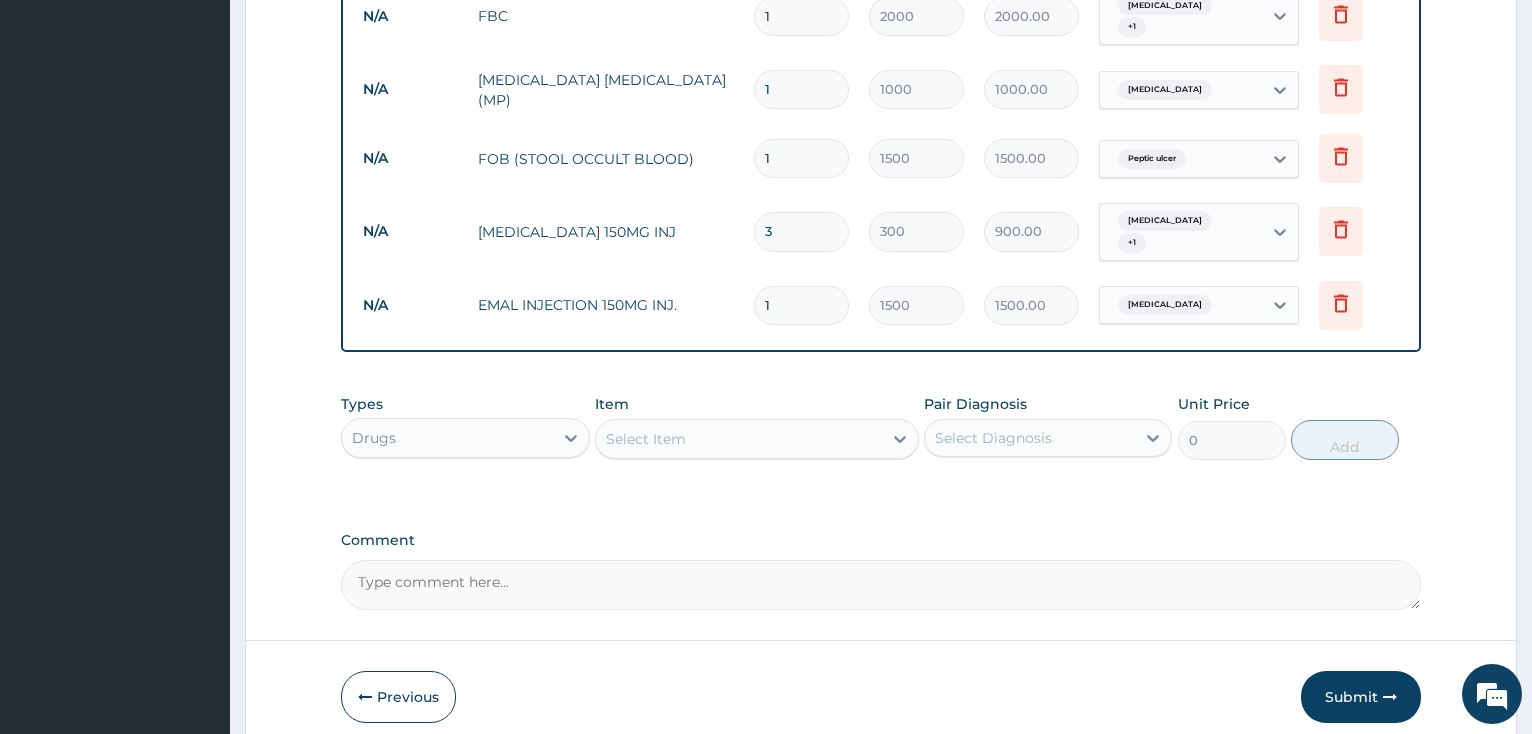 type 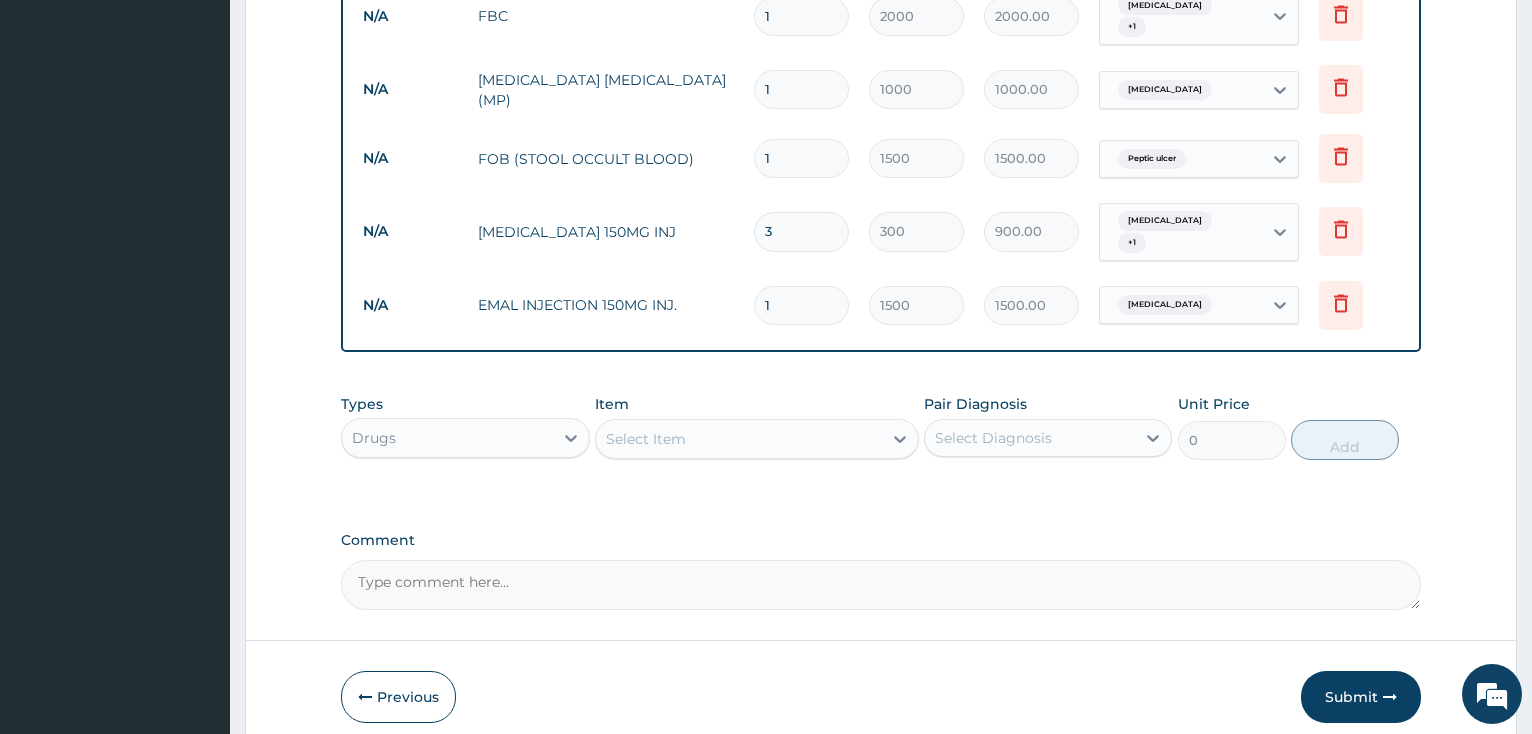 type on "0.00" 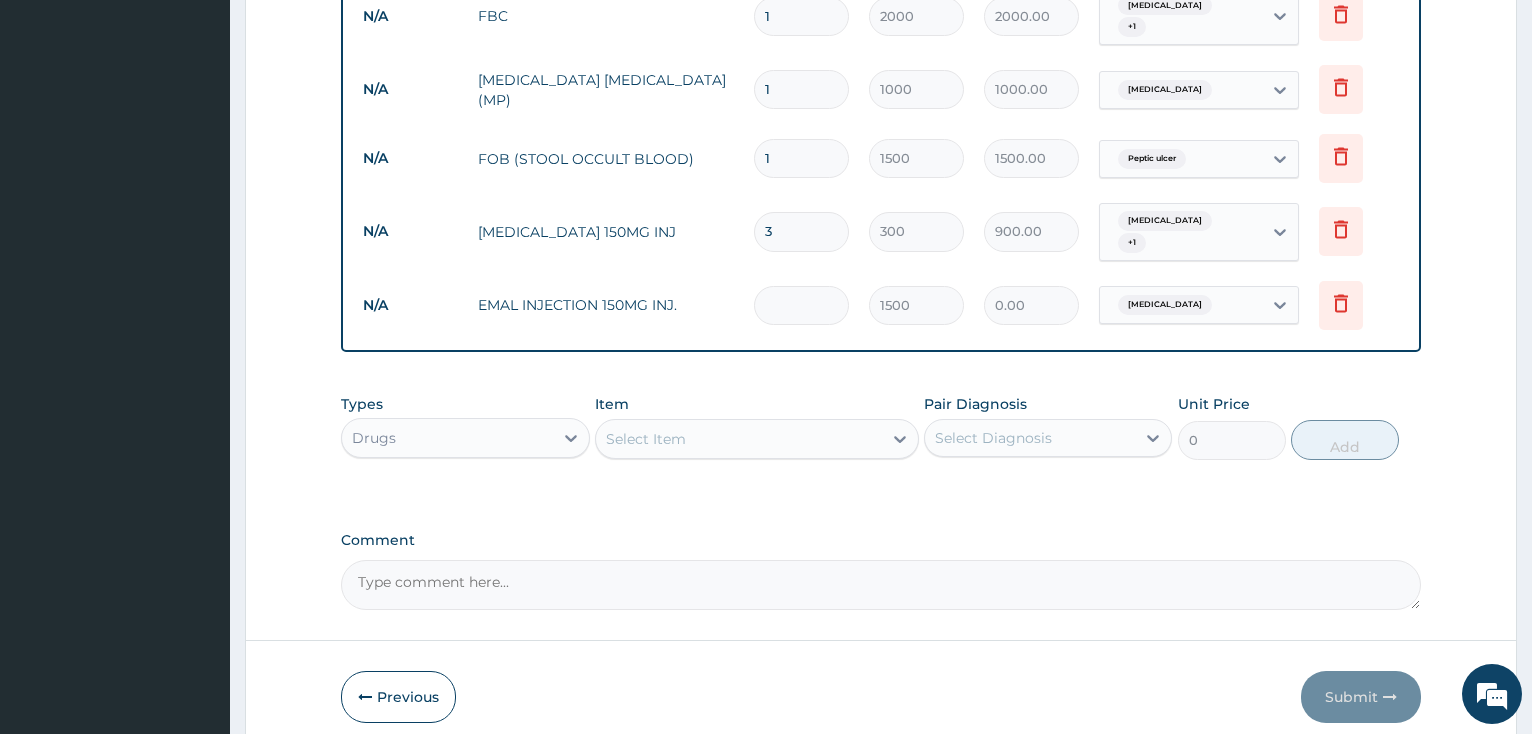 type on "3" 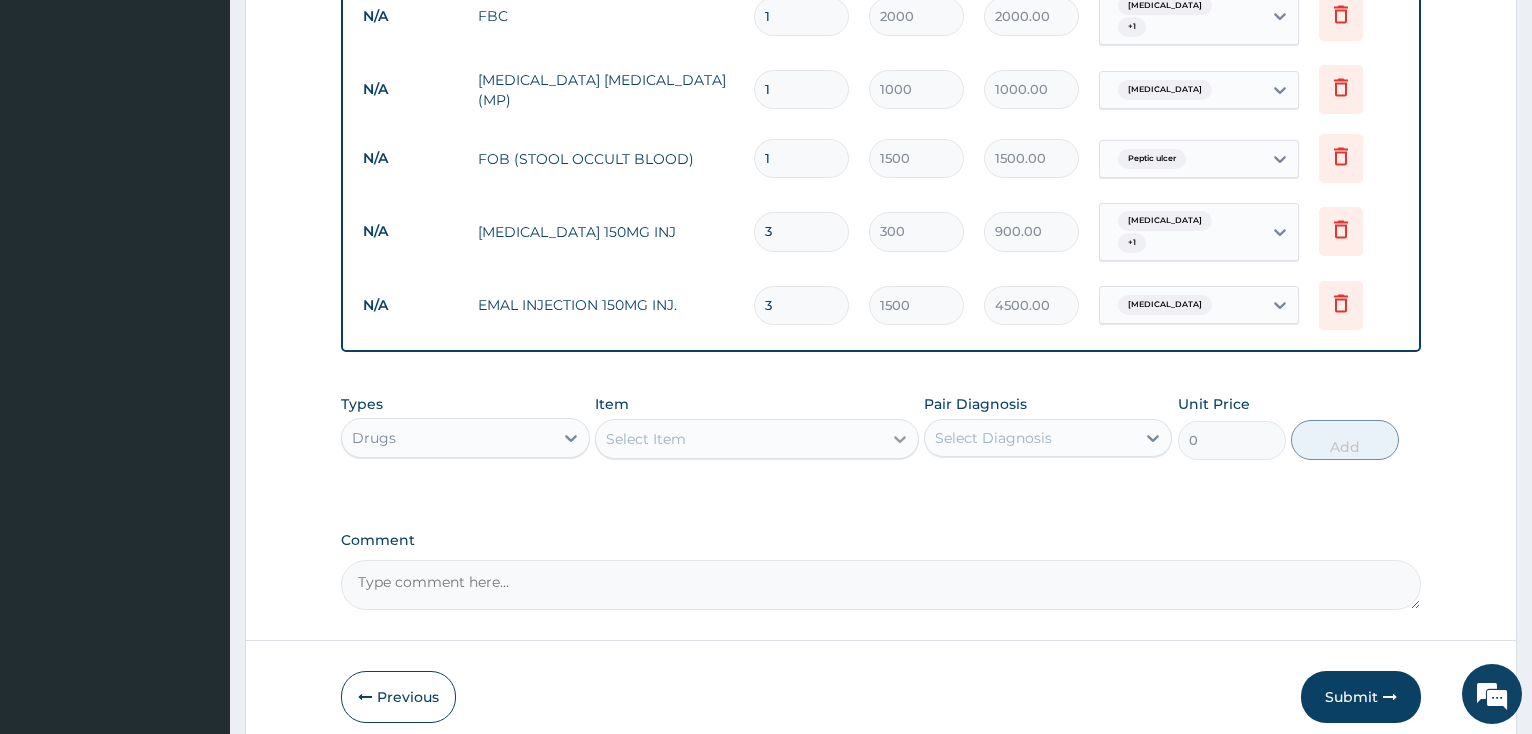 type on "3" 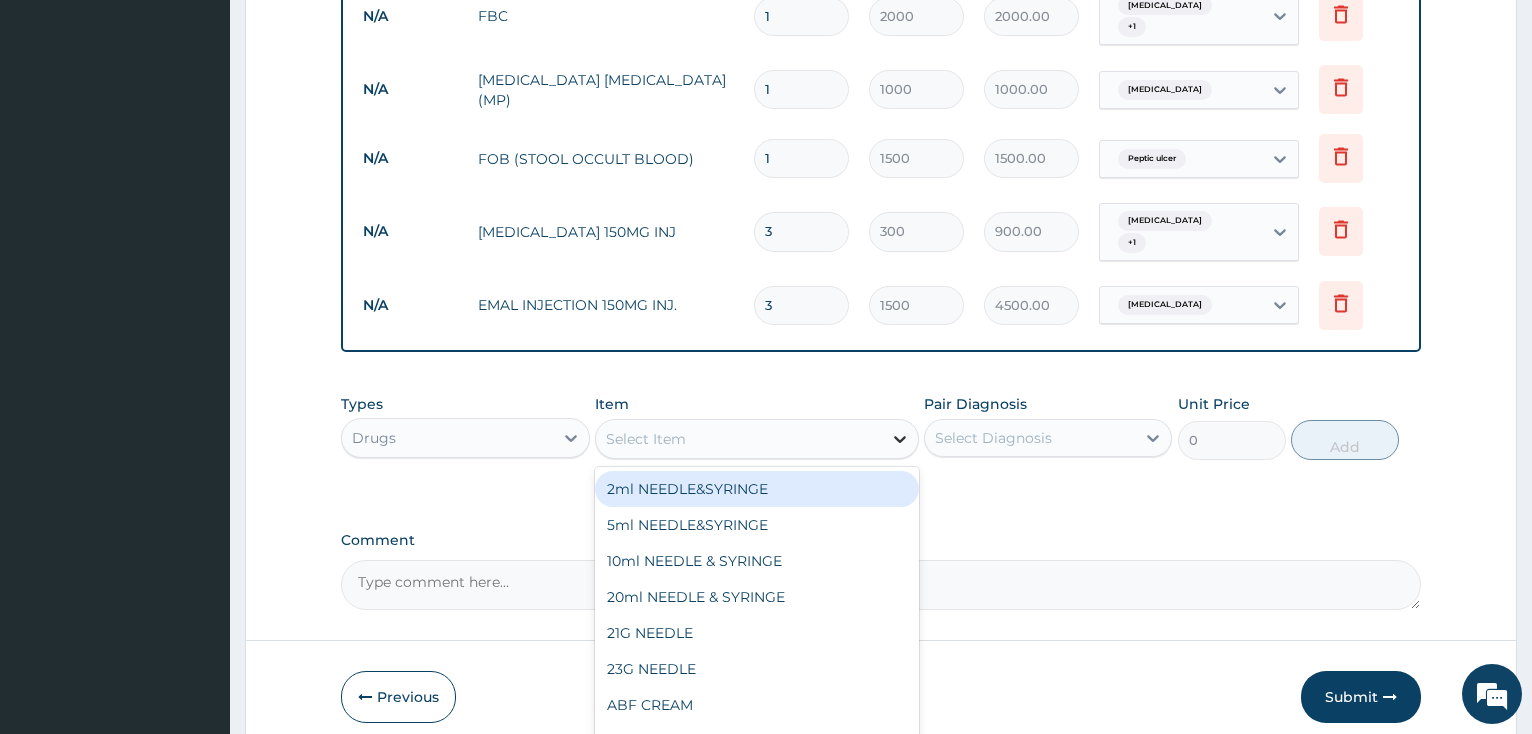 click 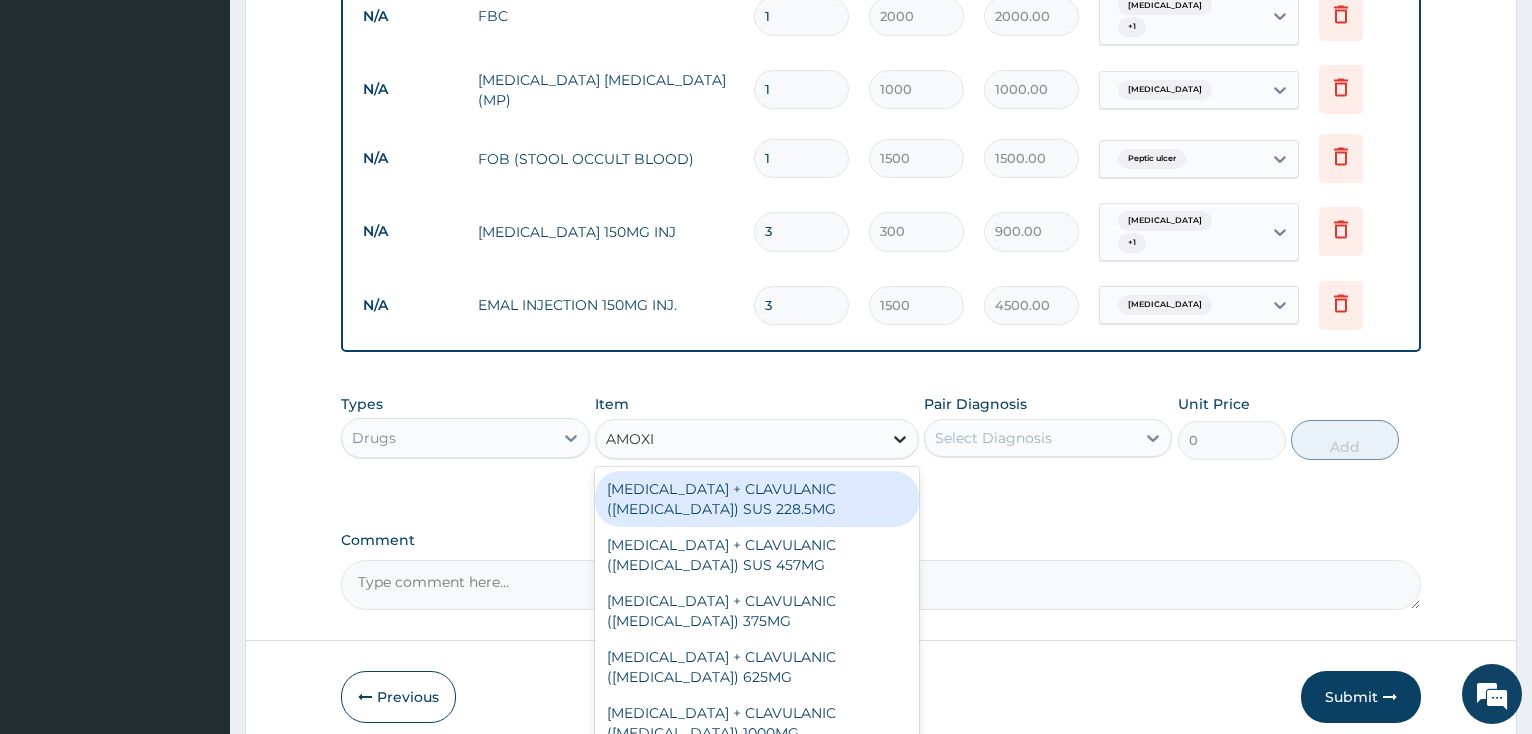 type on "AMOXIC" 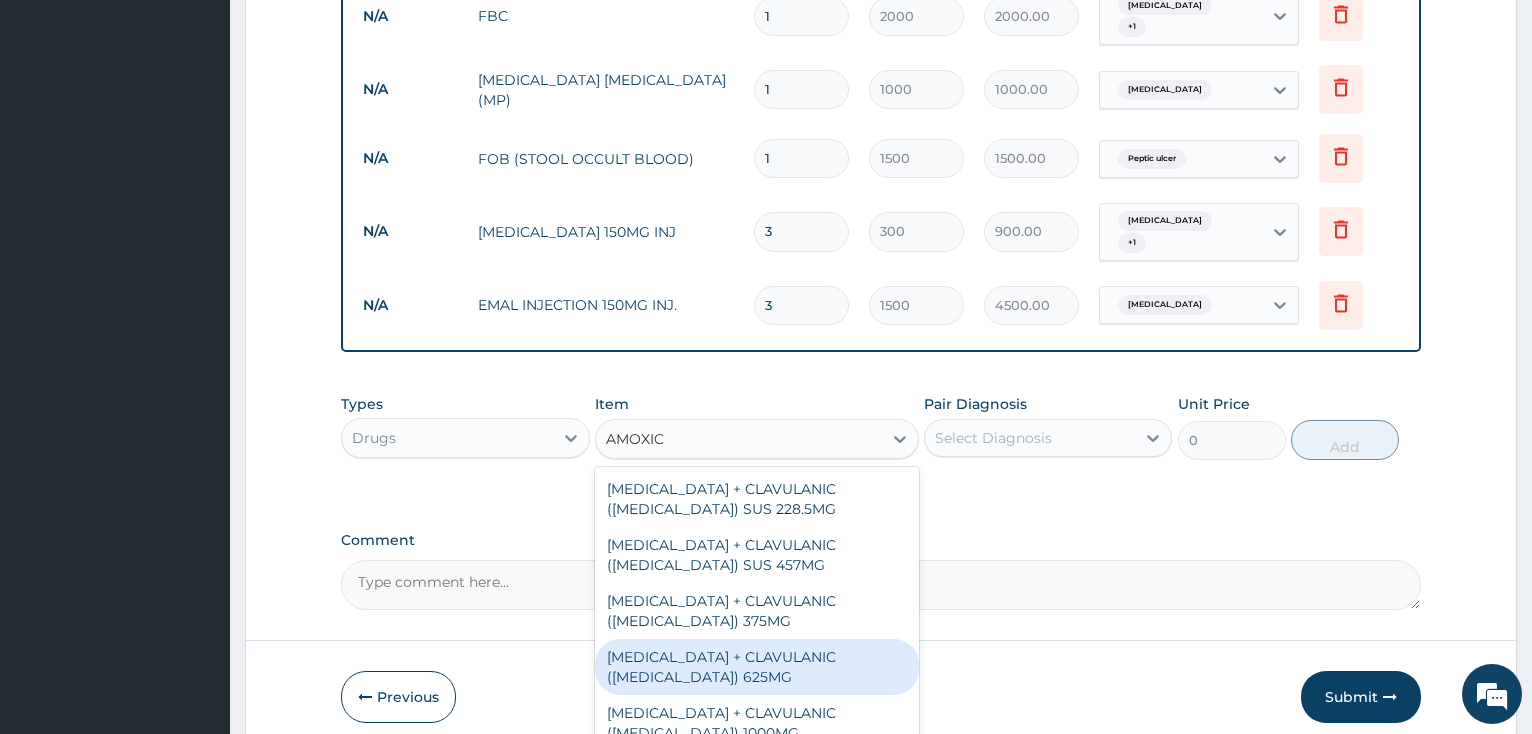 click on "AMOXICILLIN + CLAVULANIC (AUGMENTIN) 625MG" at bounding box center (757, 667) 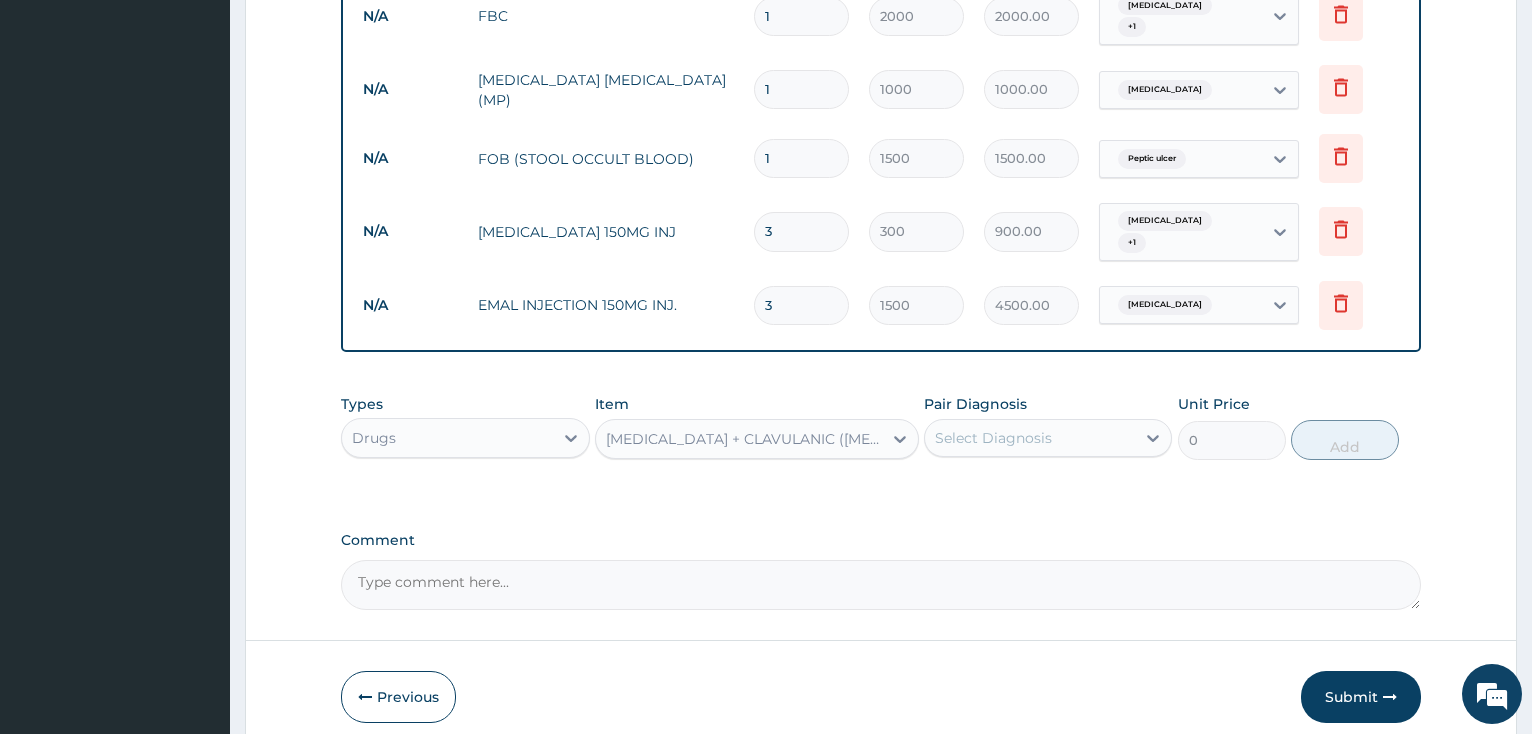 type 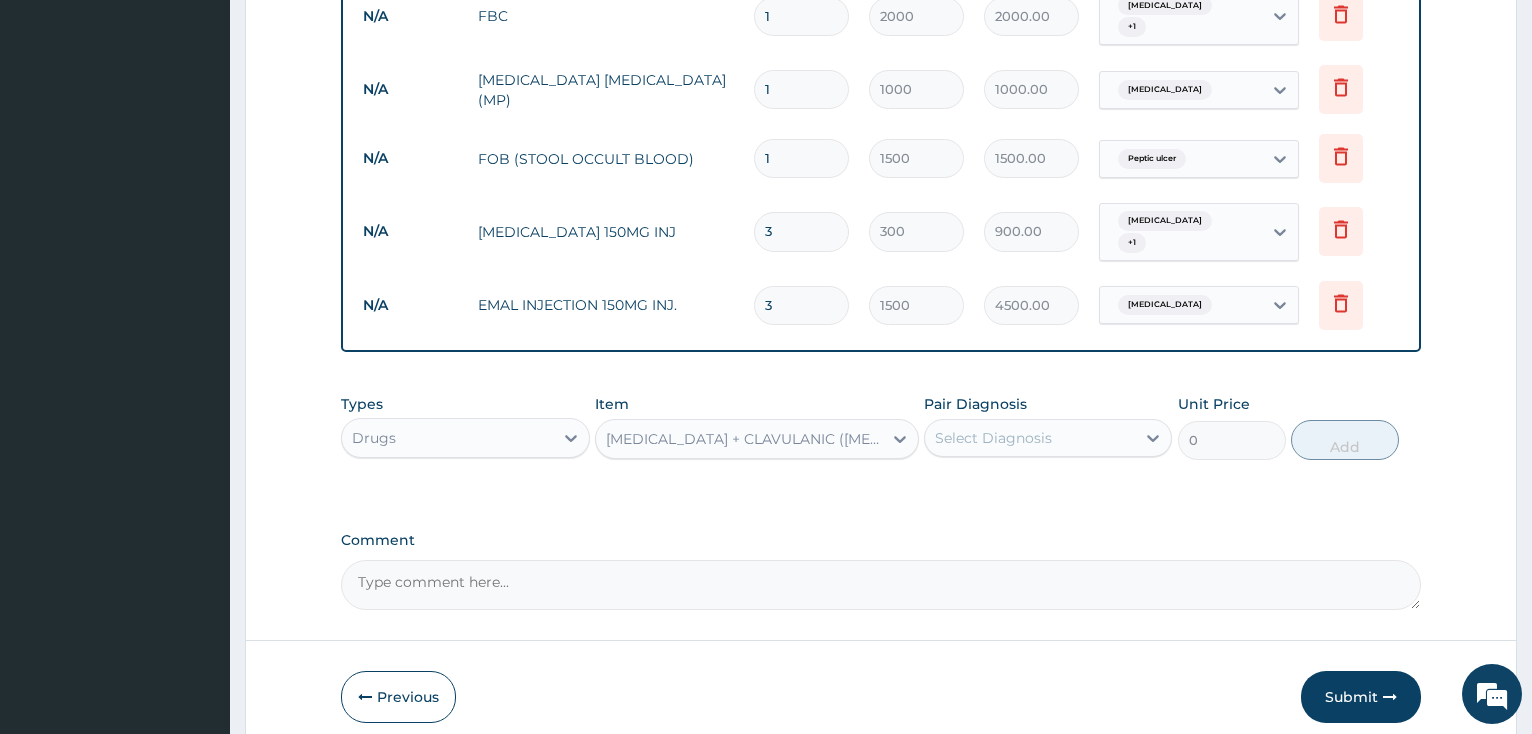 type on "300" 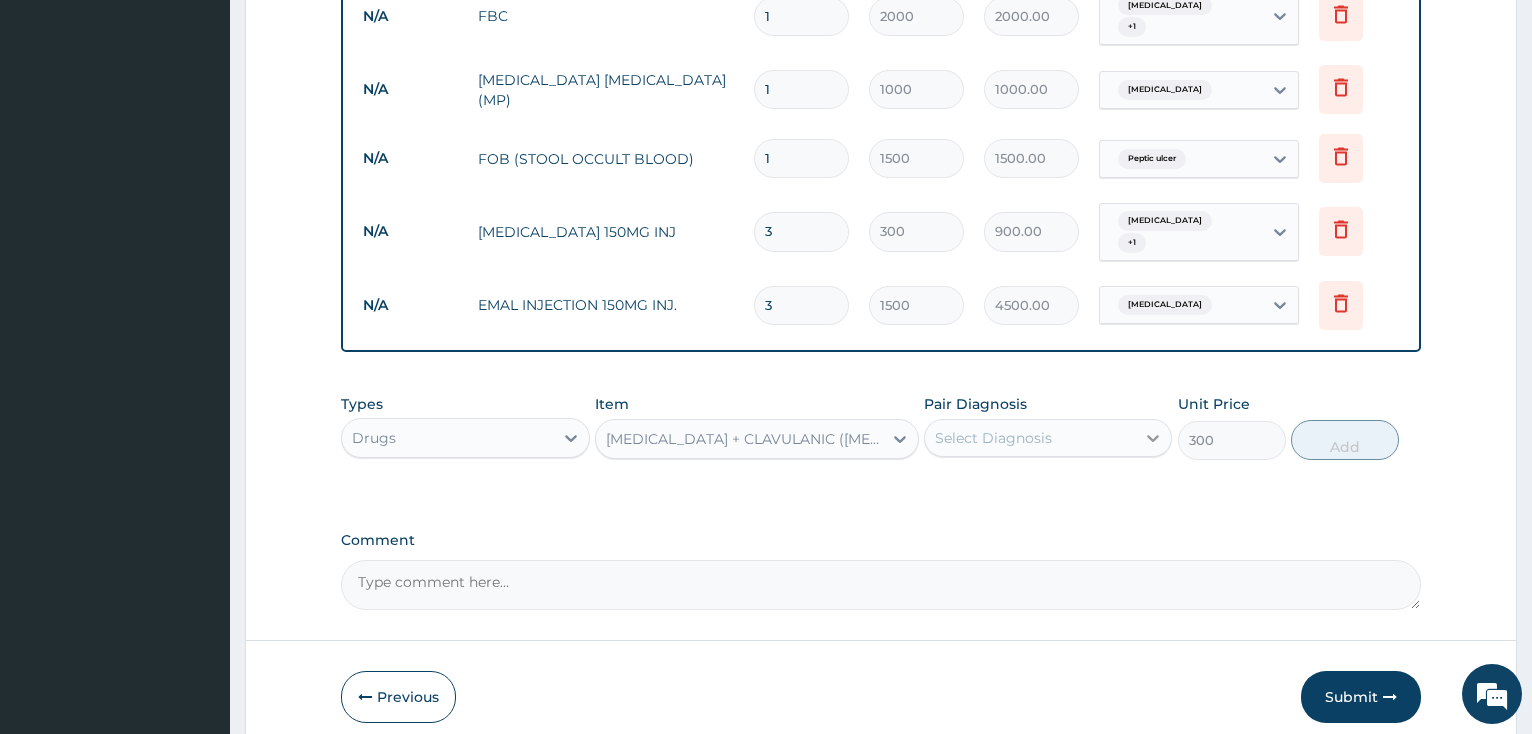 click 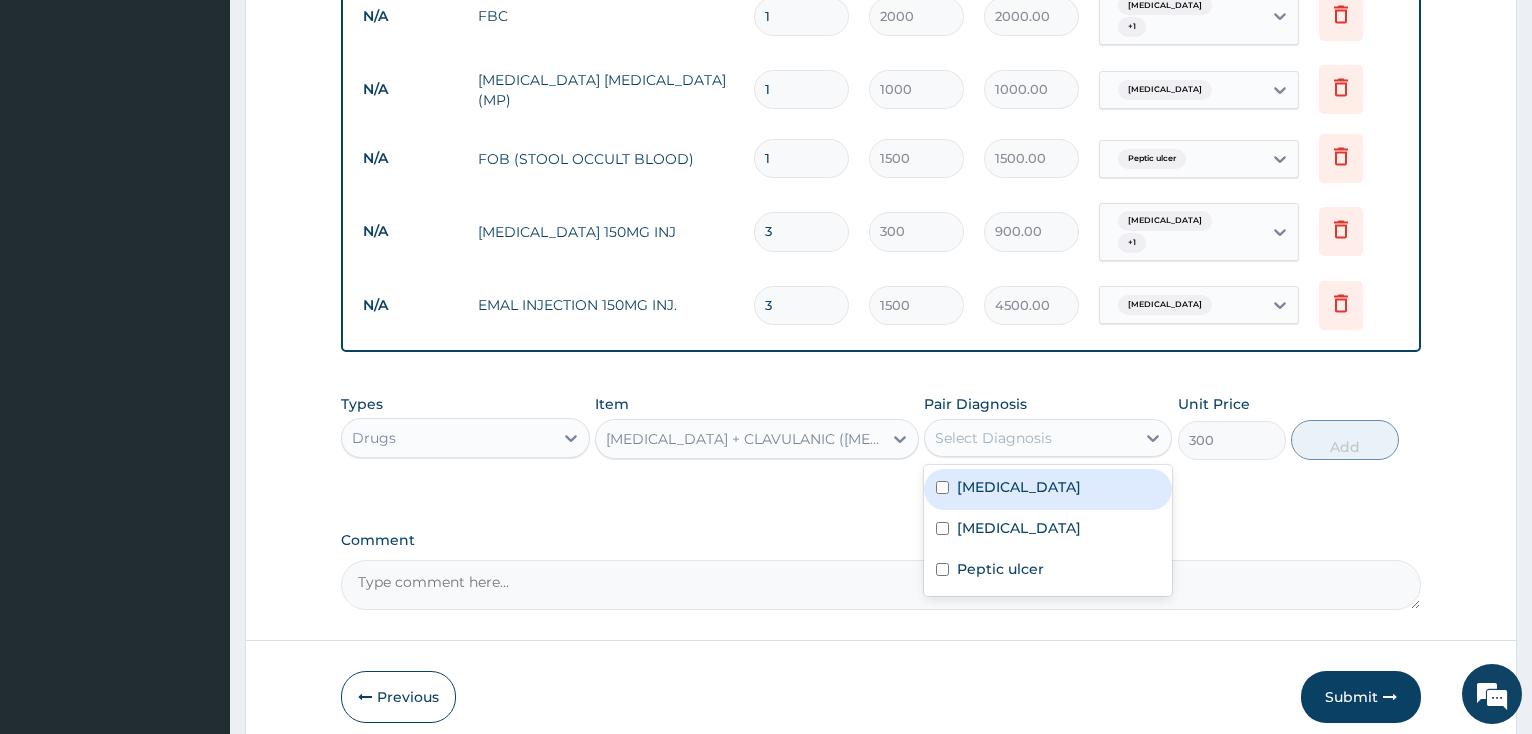 click on "Typhoid fever" at bounding box center [1048, 489] 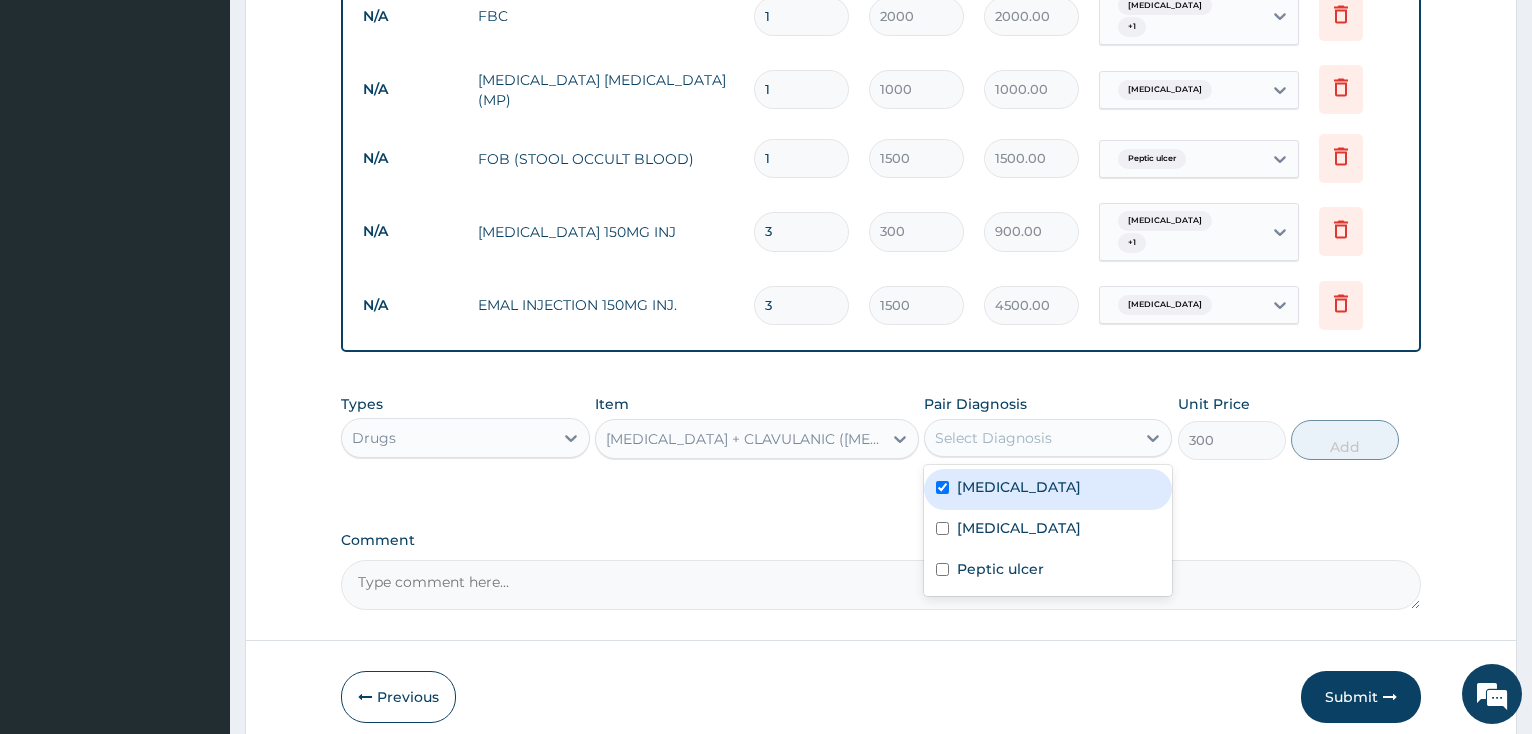 checkbox on "true" 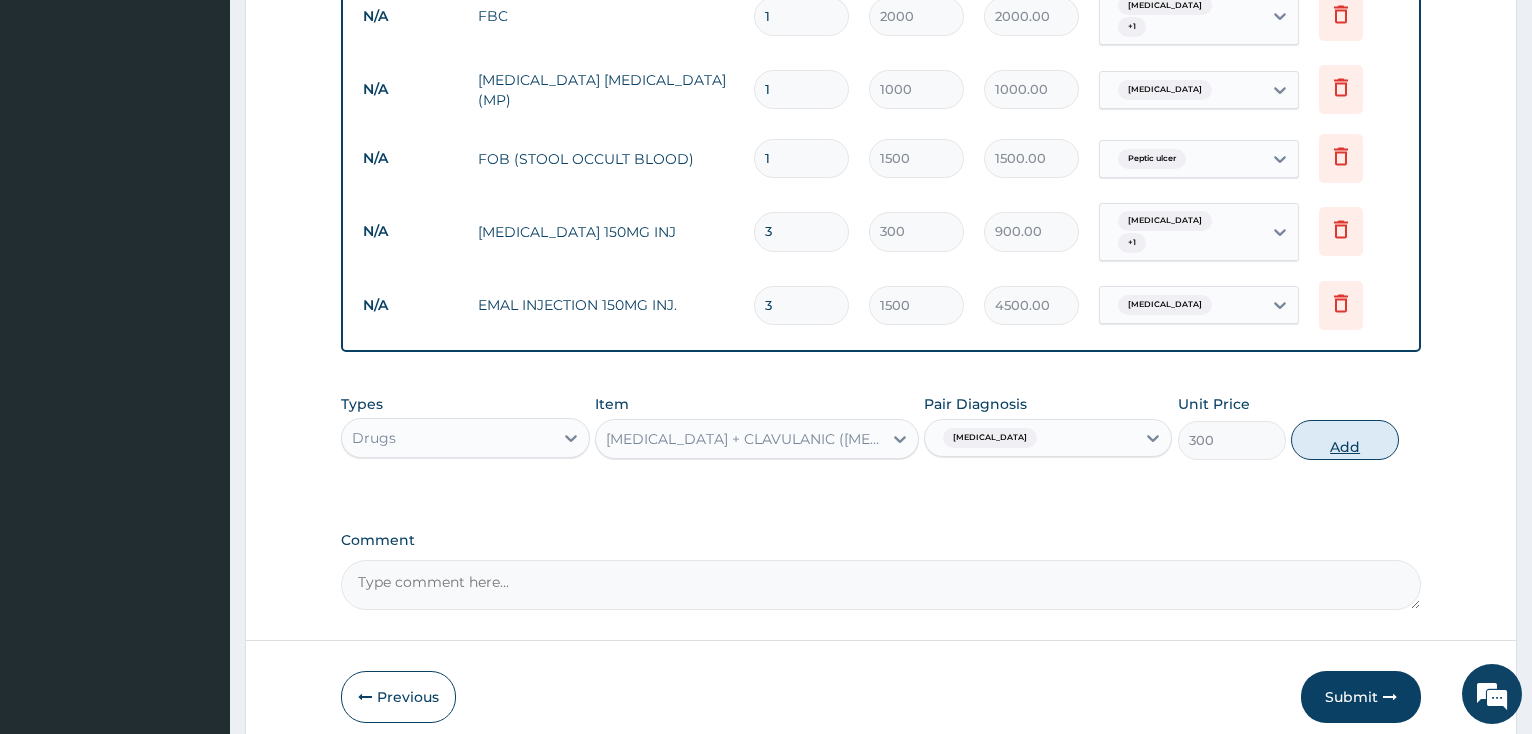 click on "Add" at bounding box center [1345, 440] 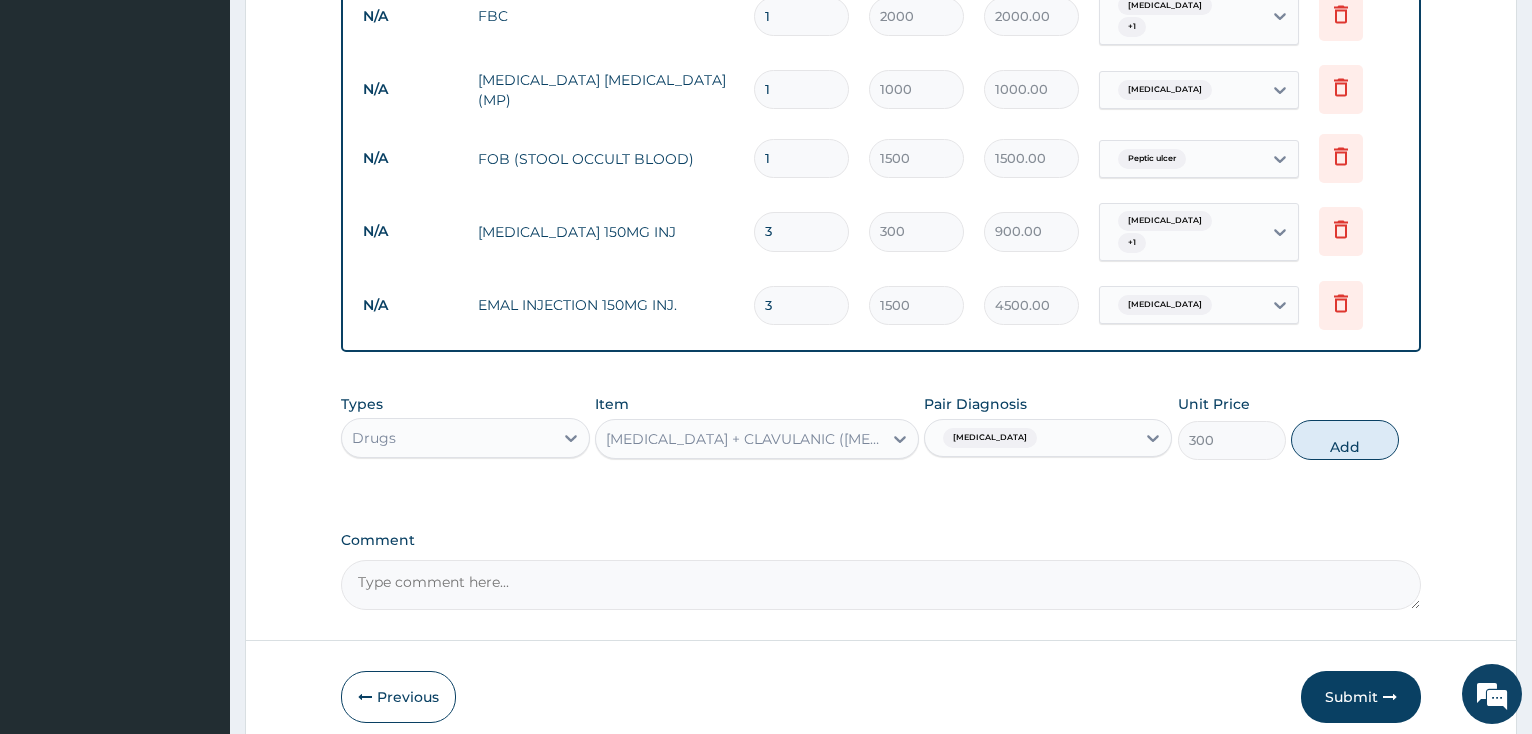 type on "0" 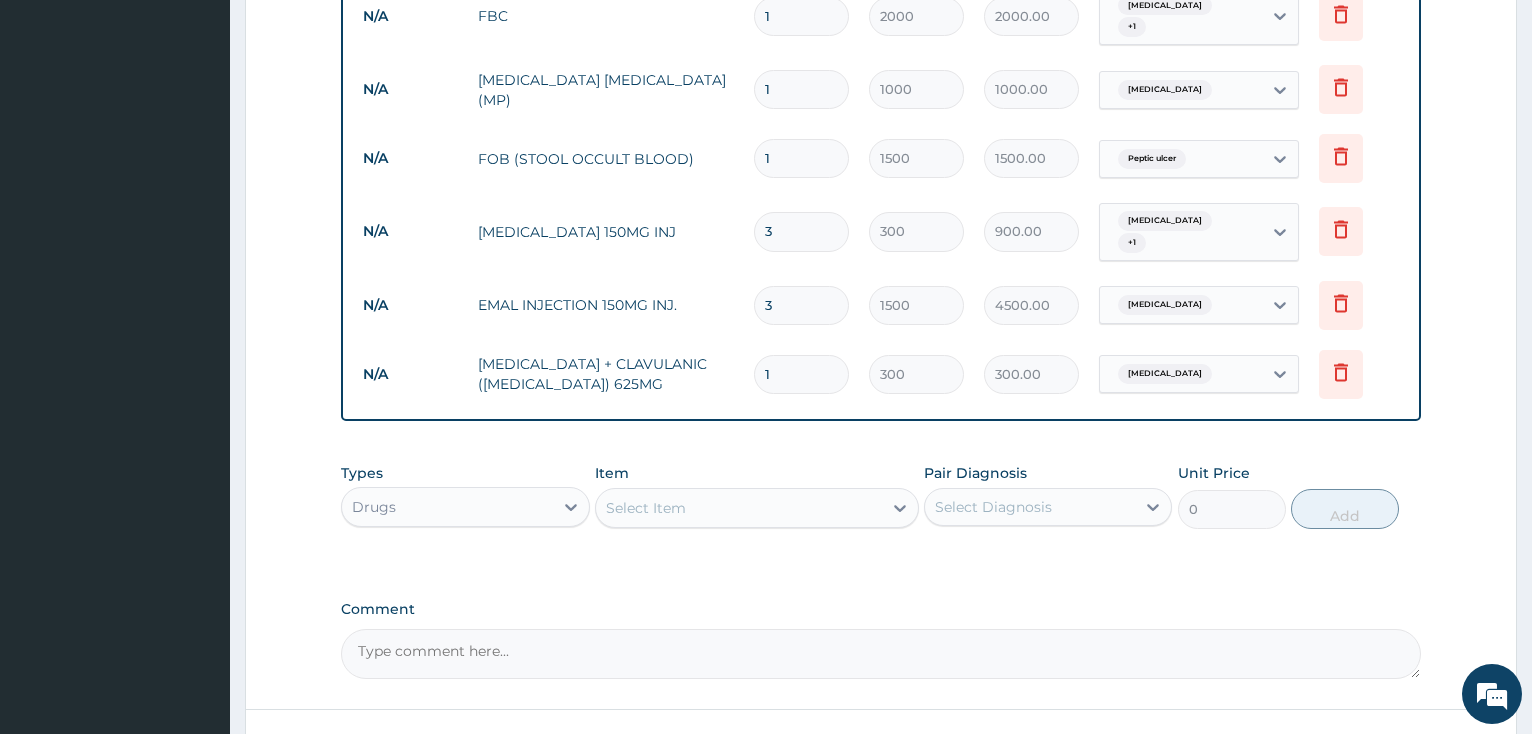 type on "14" 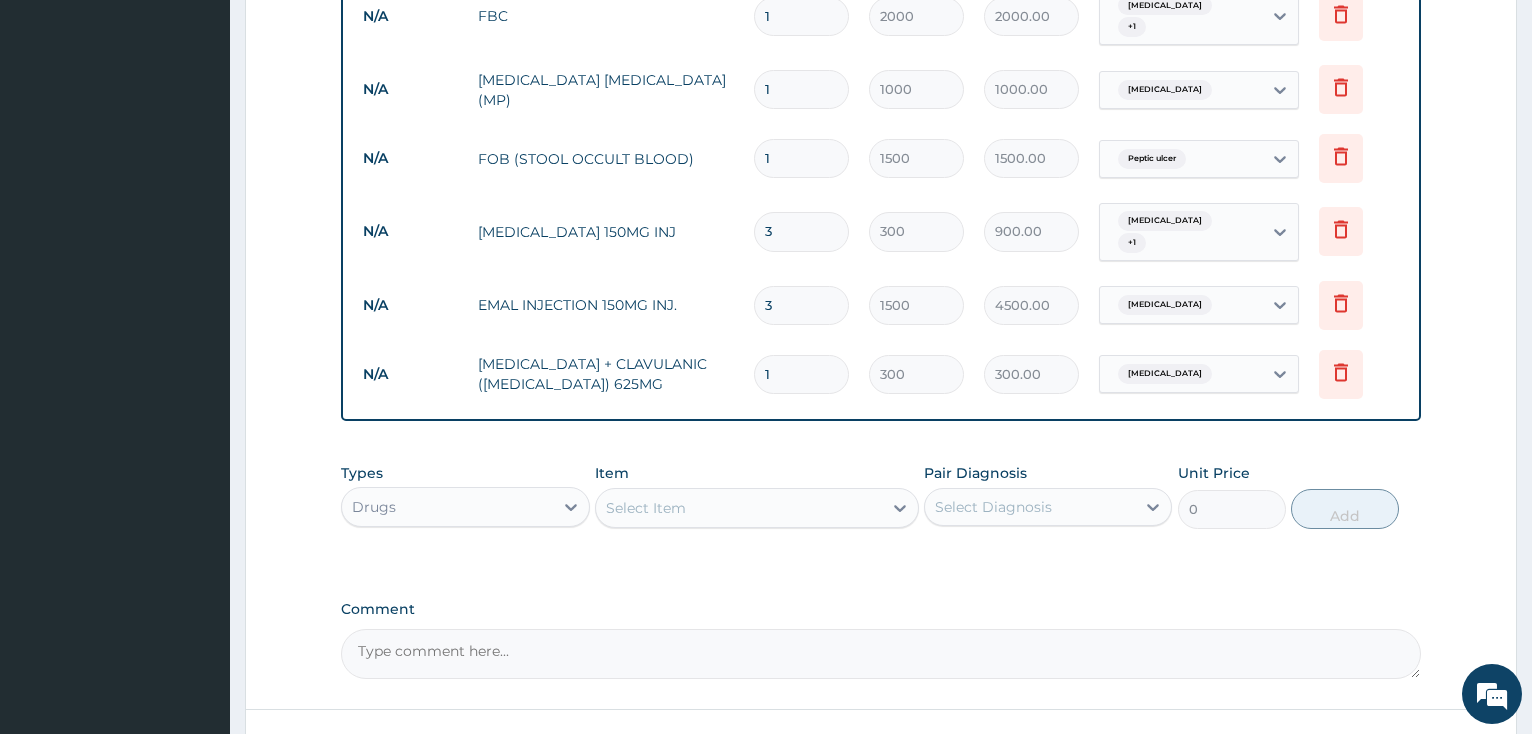 type on "4200.00" 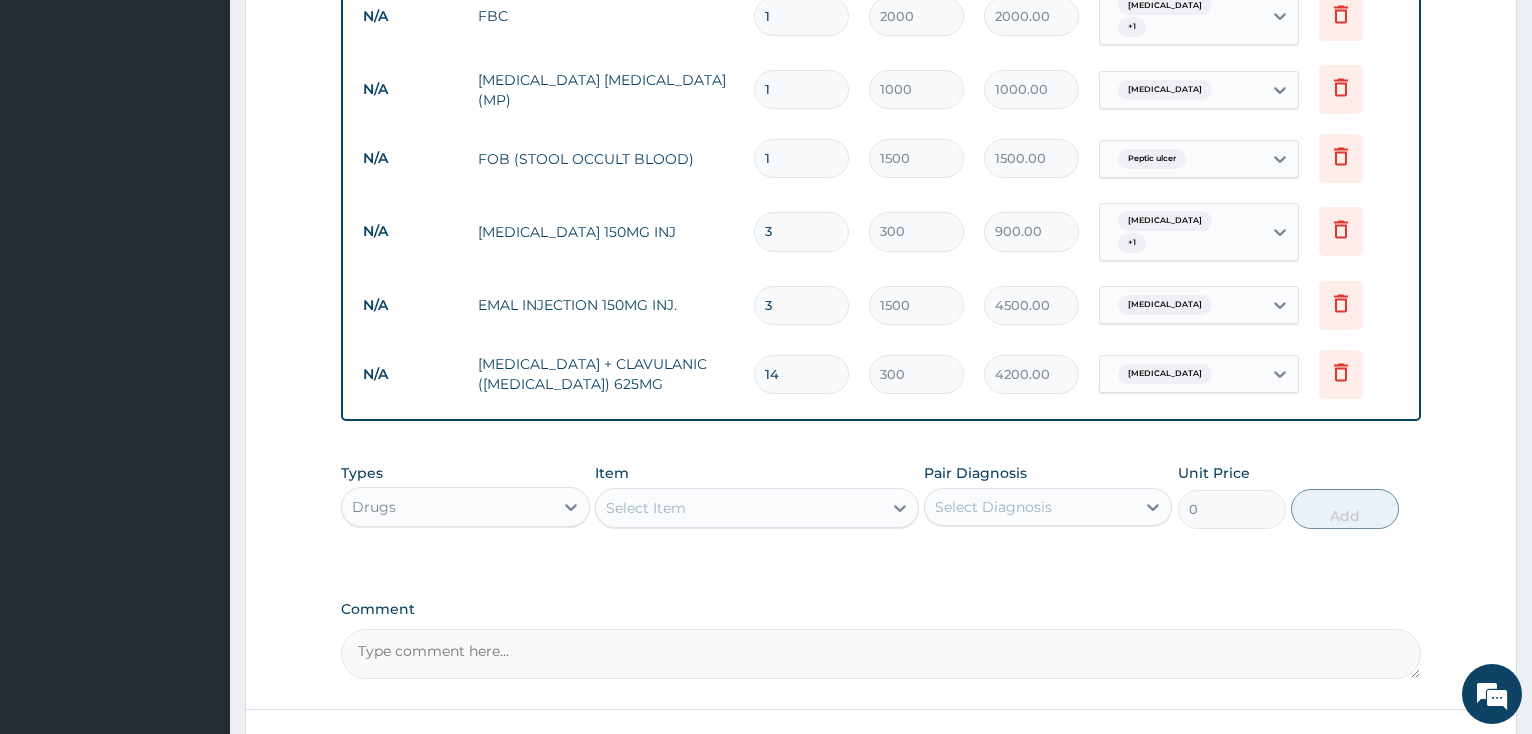 scroll, scrollTop: 958, scrollLeft: 0, axis: vertical 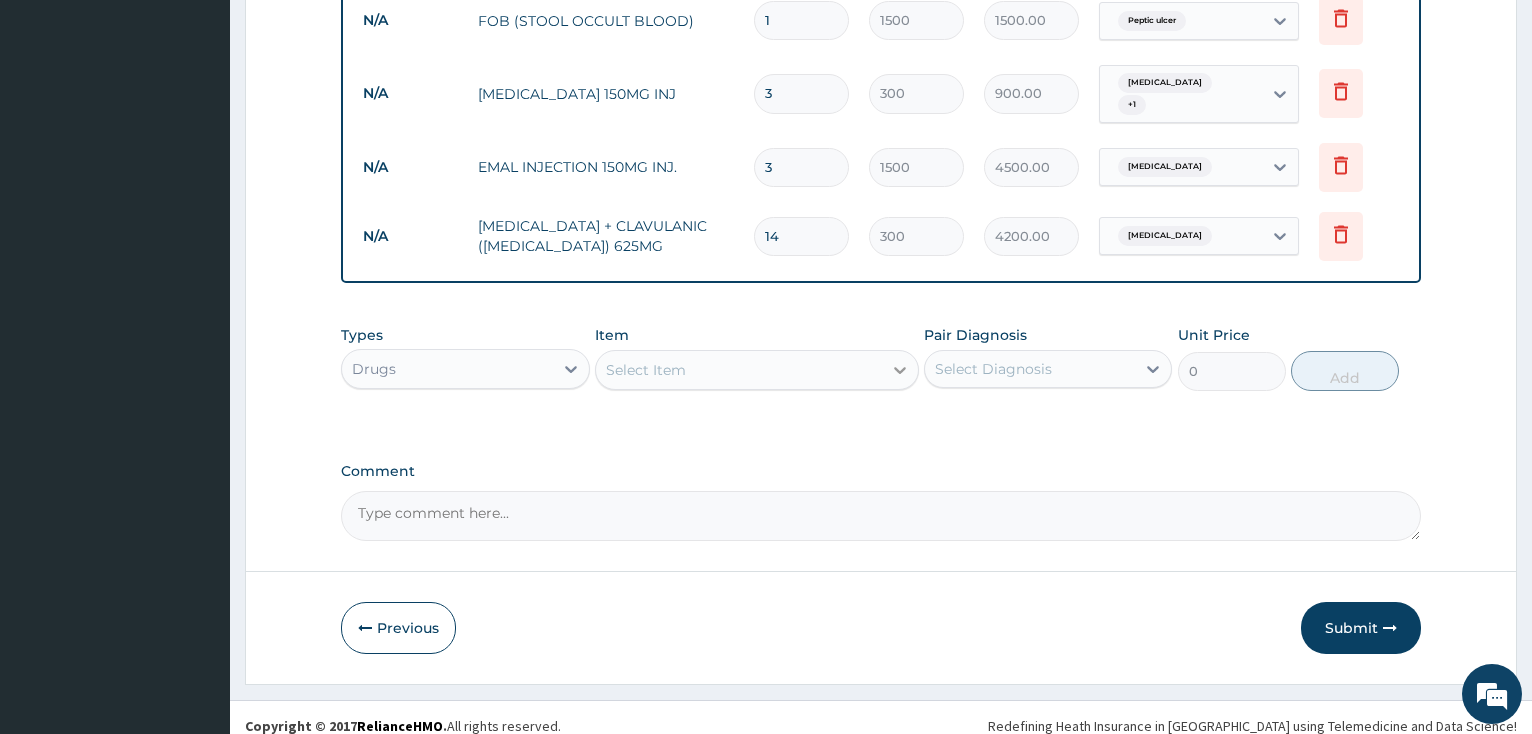 type on "14" 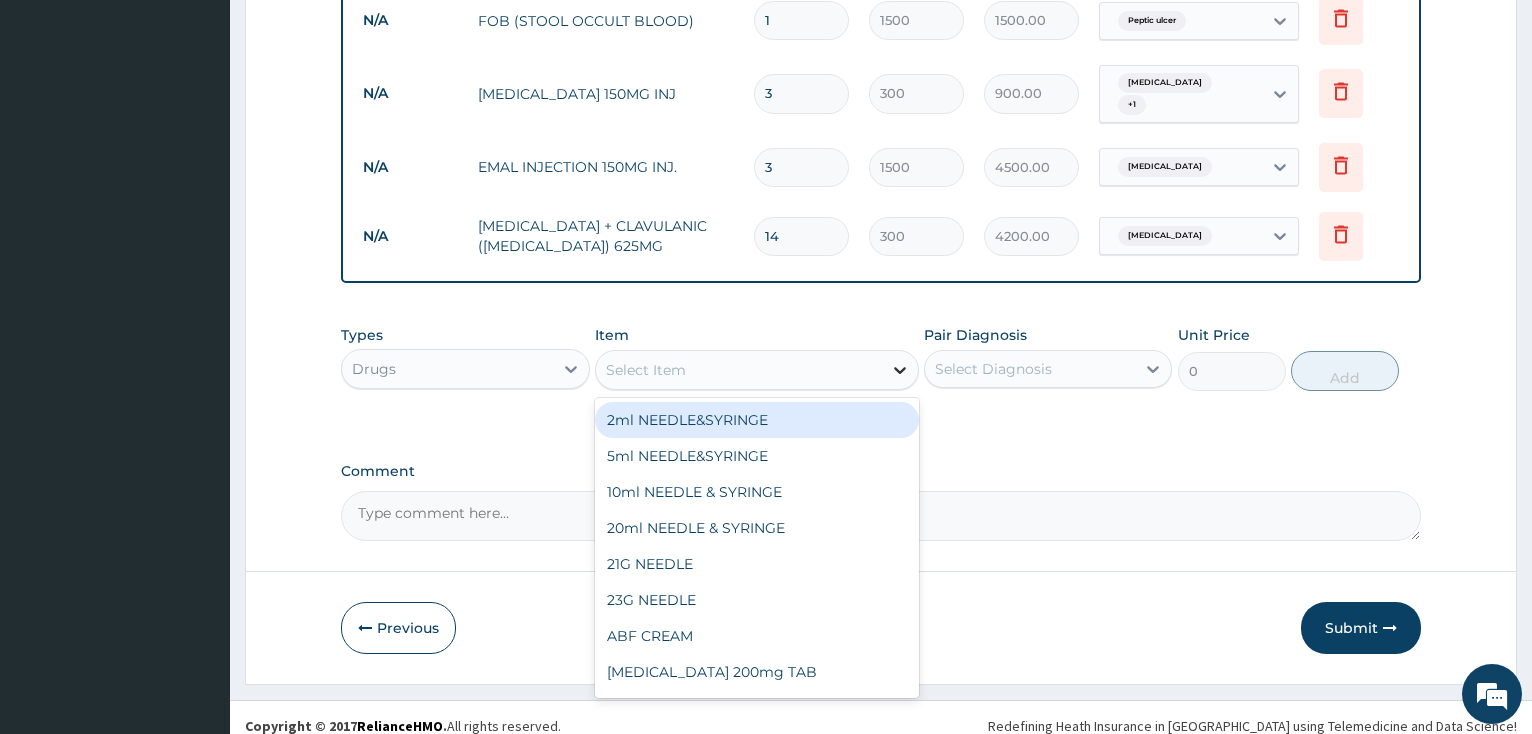 click 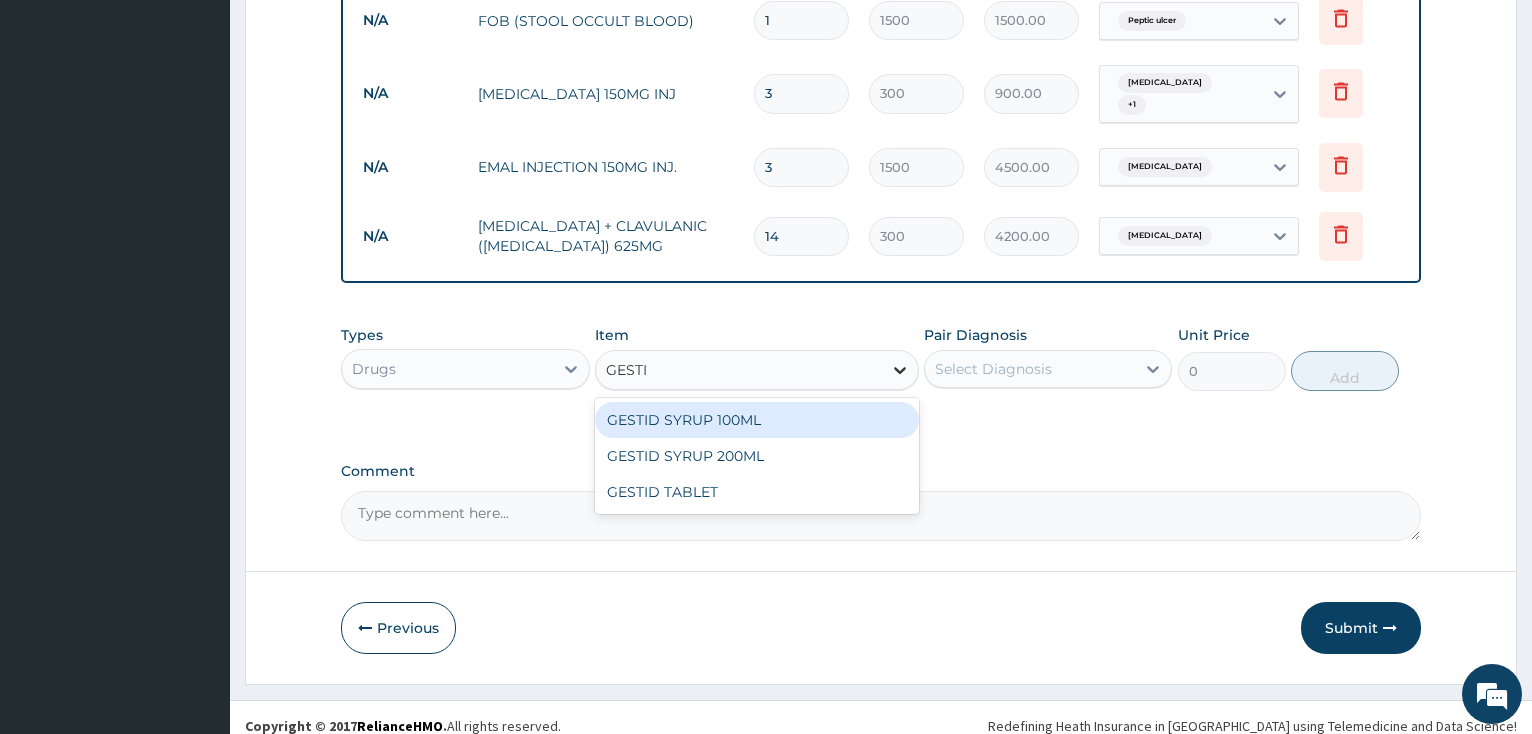 type on "GESTID" 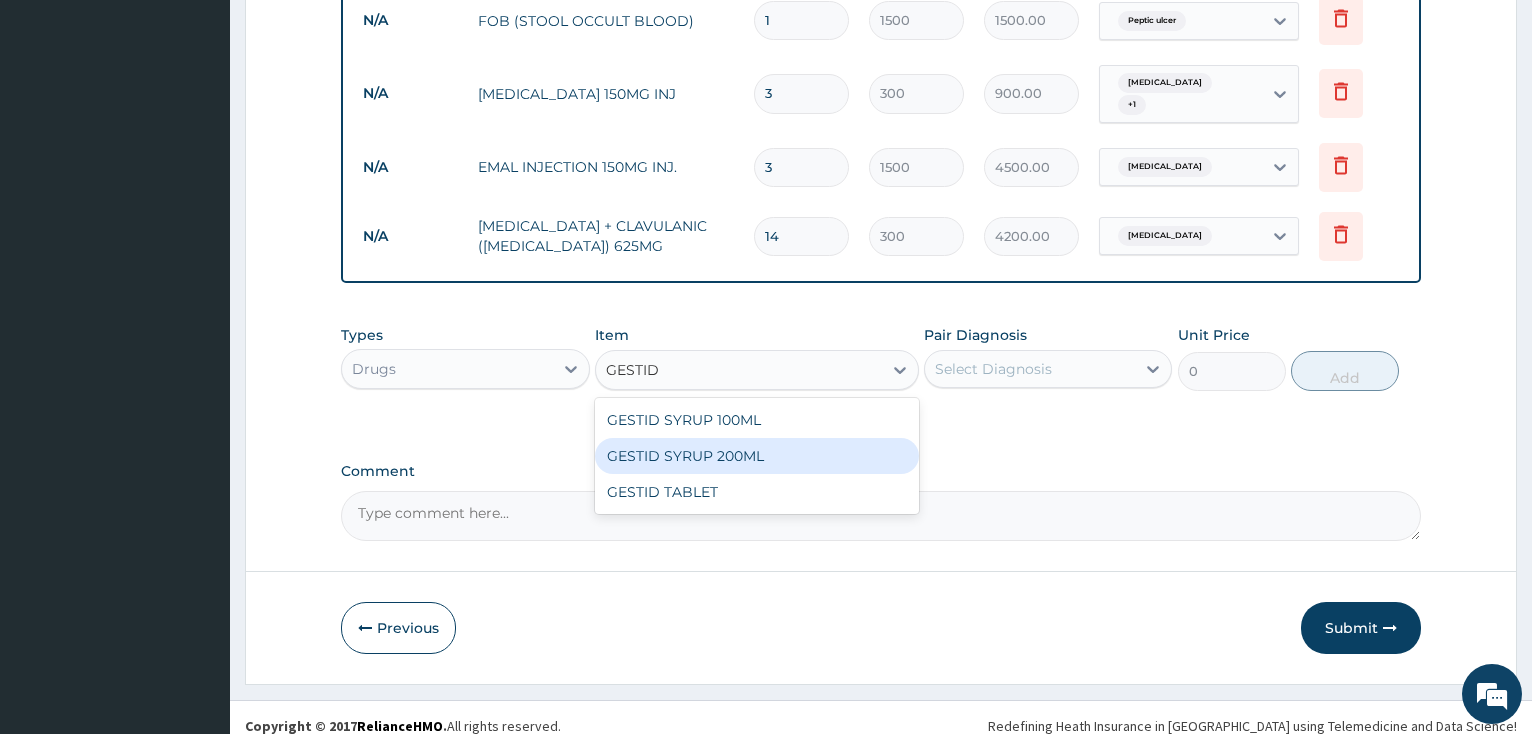 click on "GESTID SYRUP 200ML" at bounding box center (757, 456) 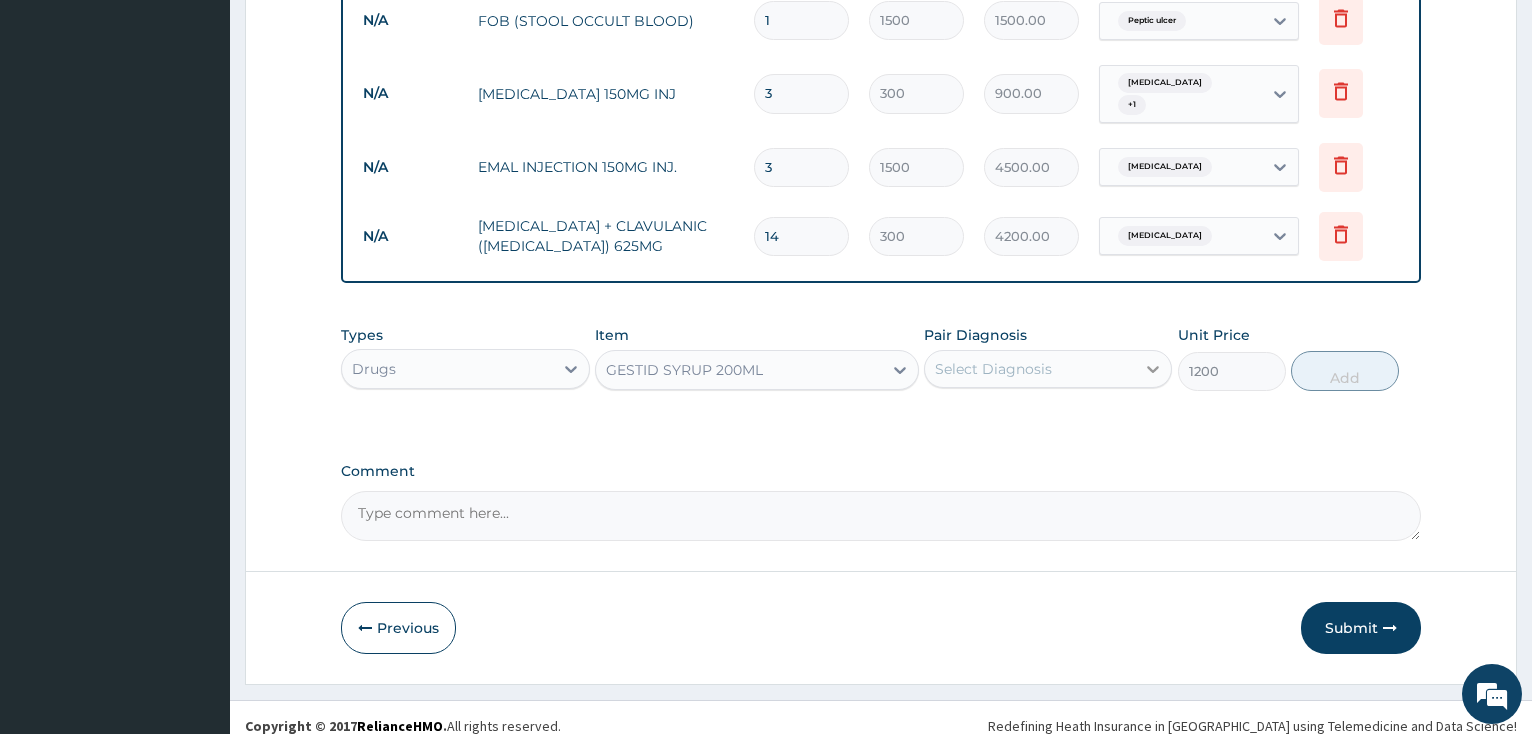 click 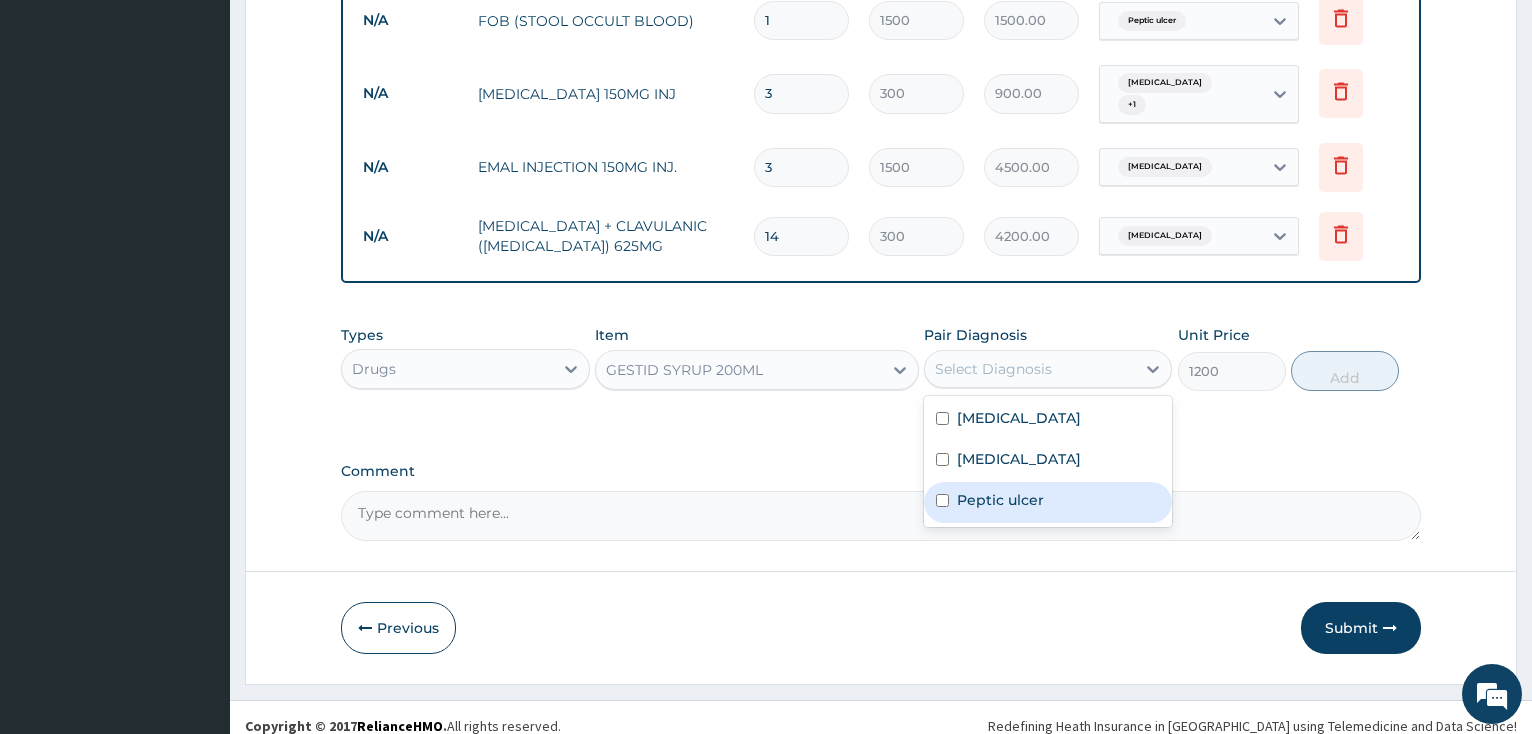 click at bounding box center (942, 500) 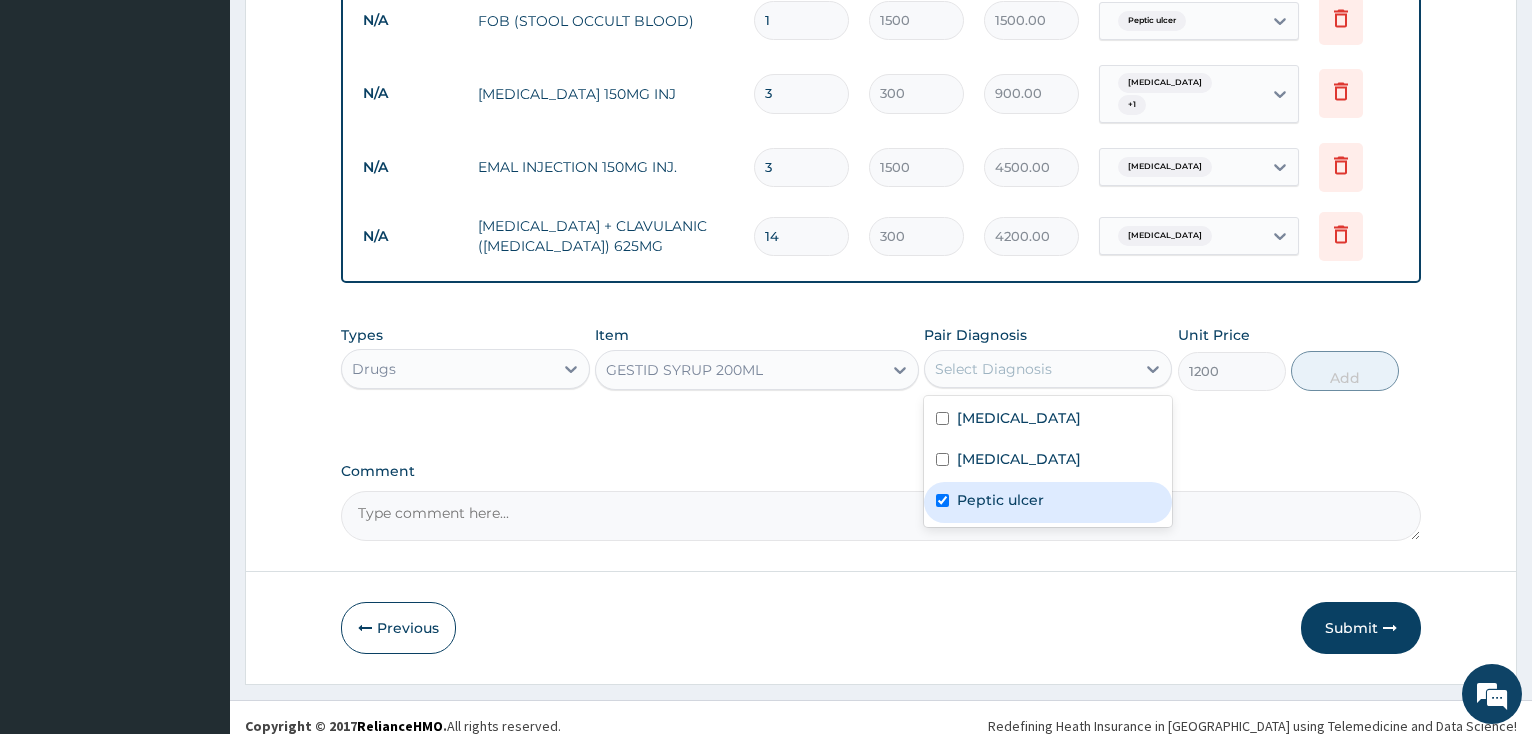 checkbox on "true" 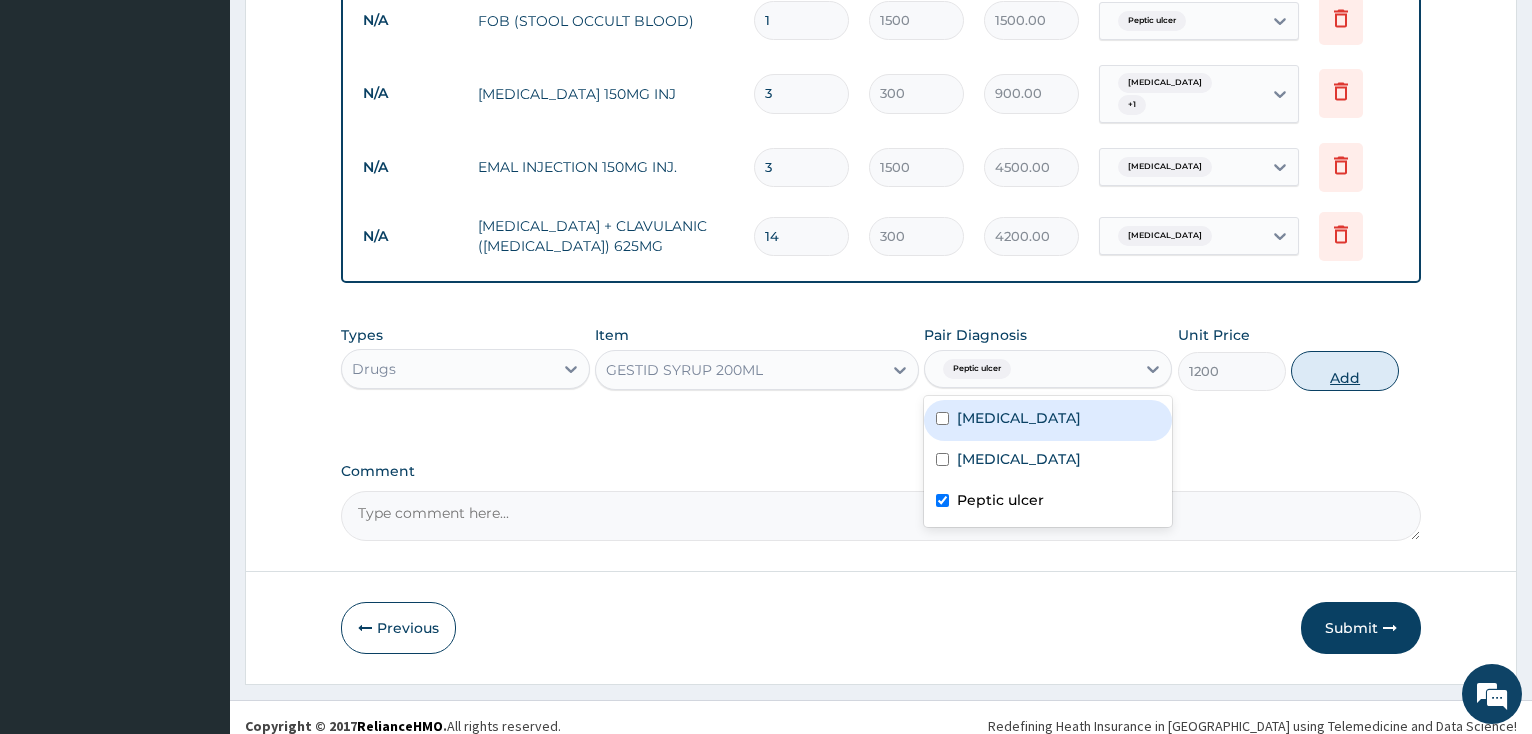 click on "Add" at bounding box center [1345, 371] 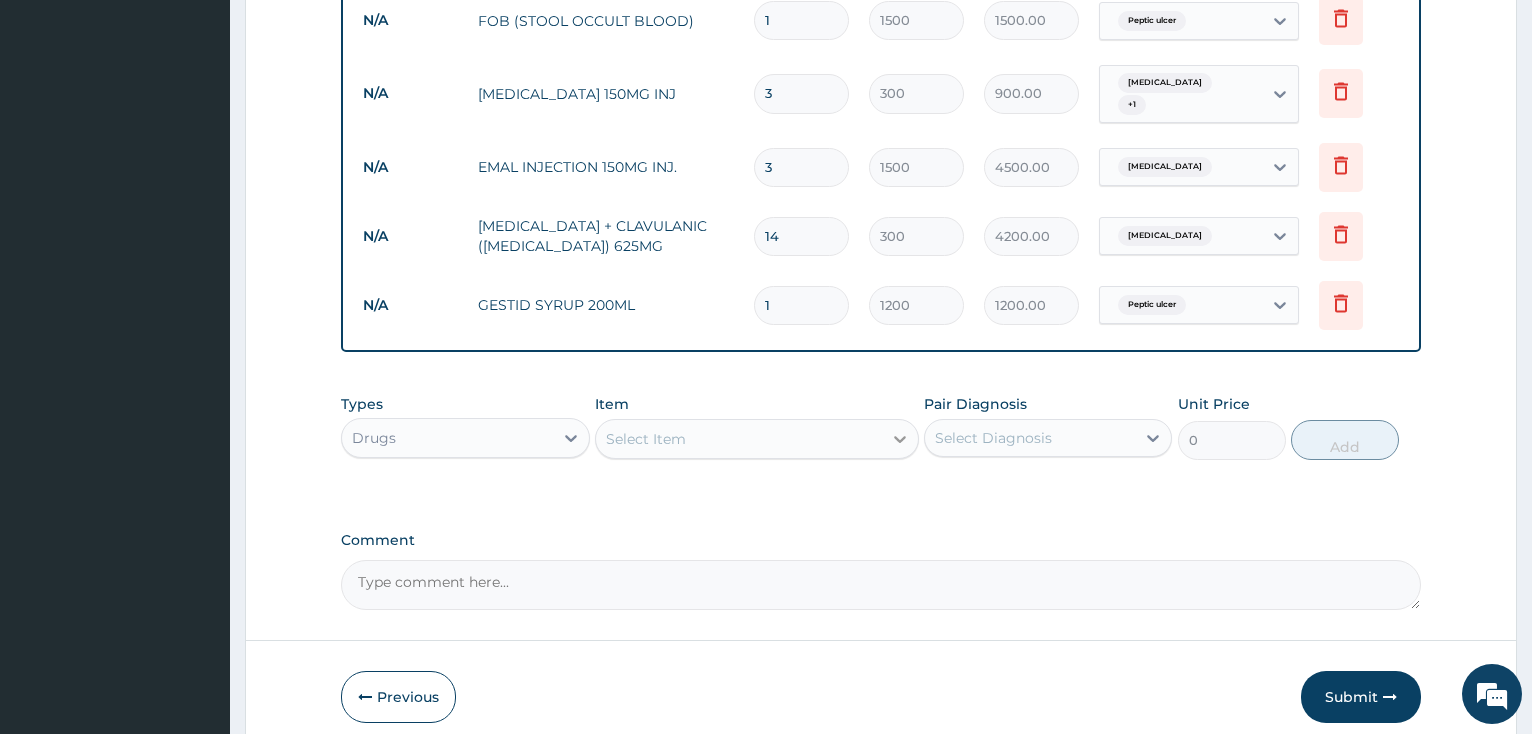 click 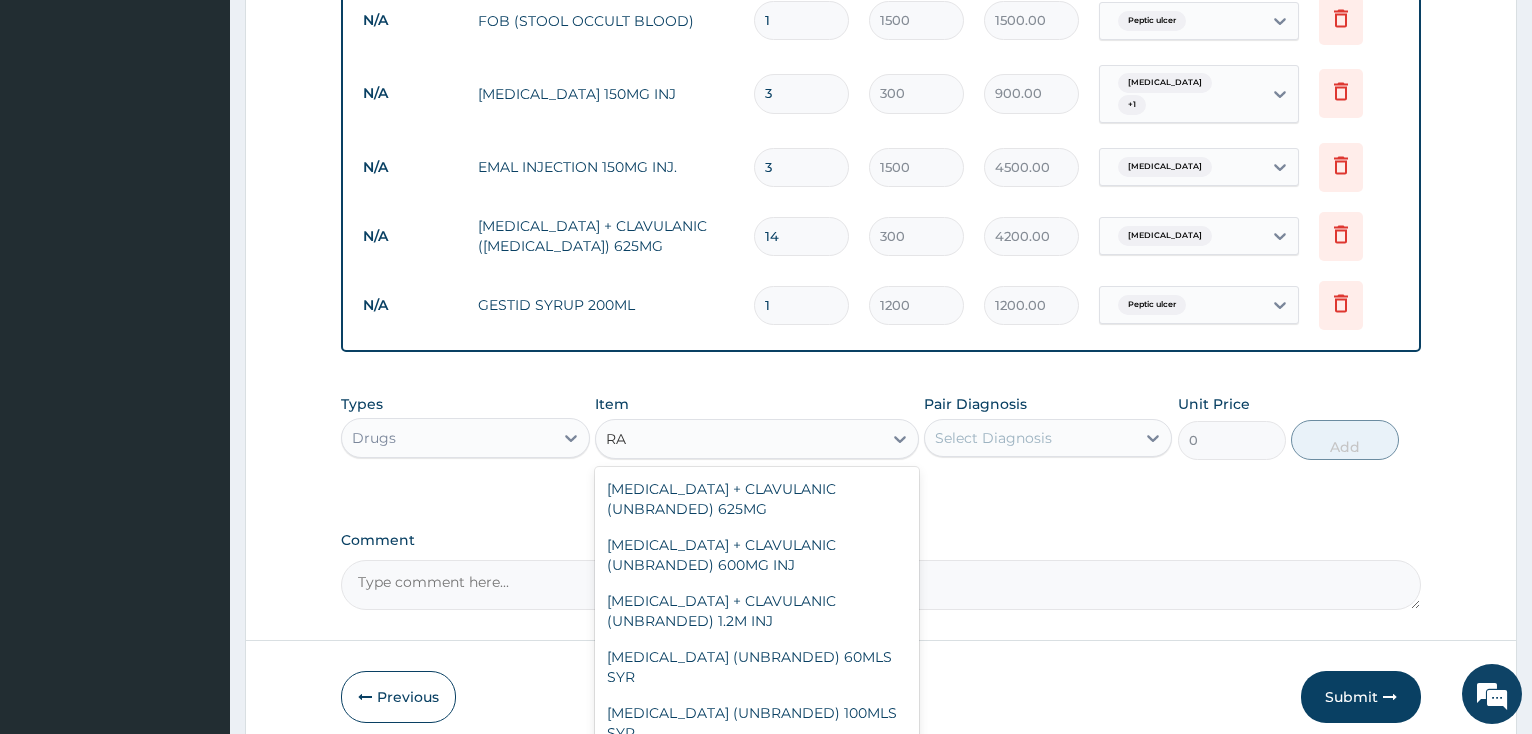 type on "R" 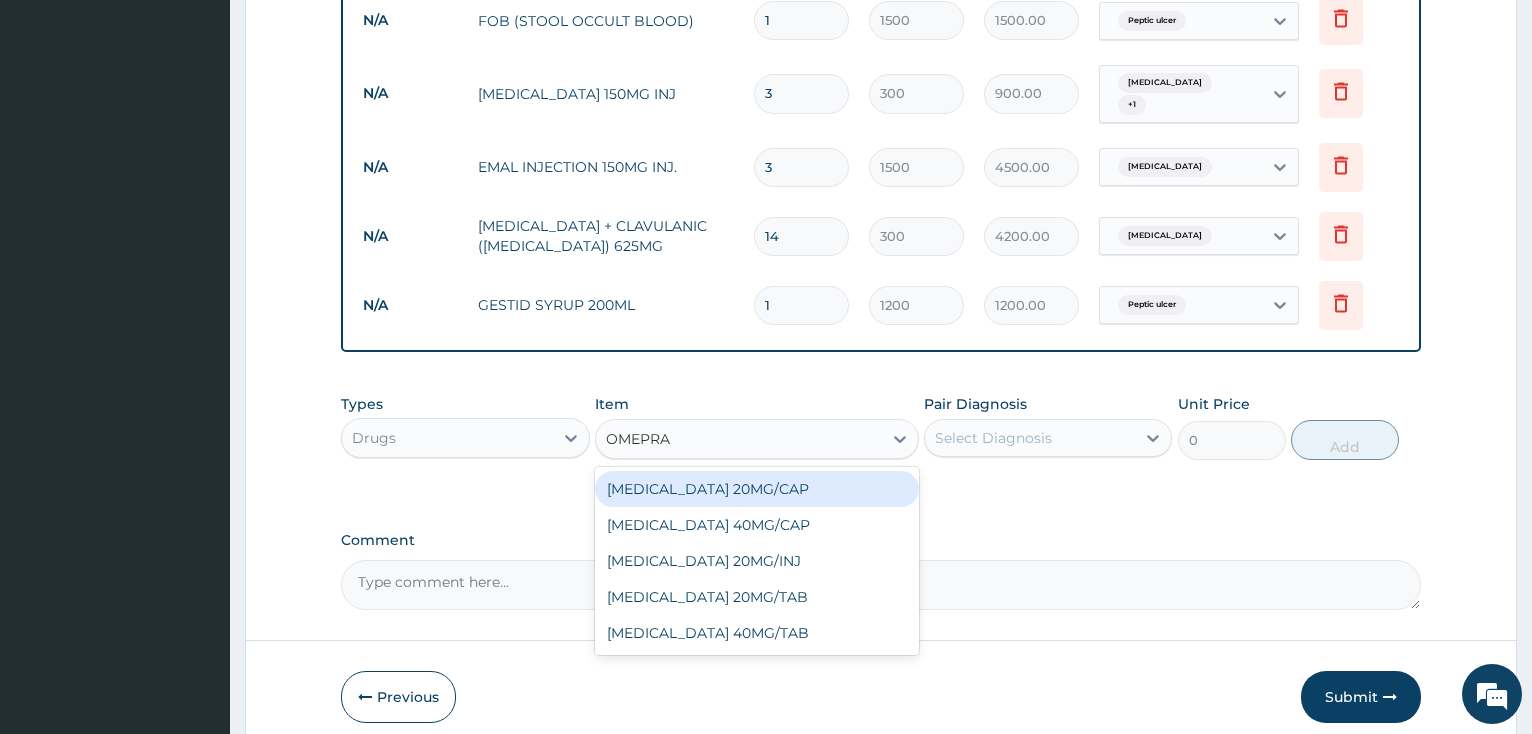 type on "OMEPRAZ" 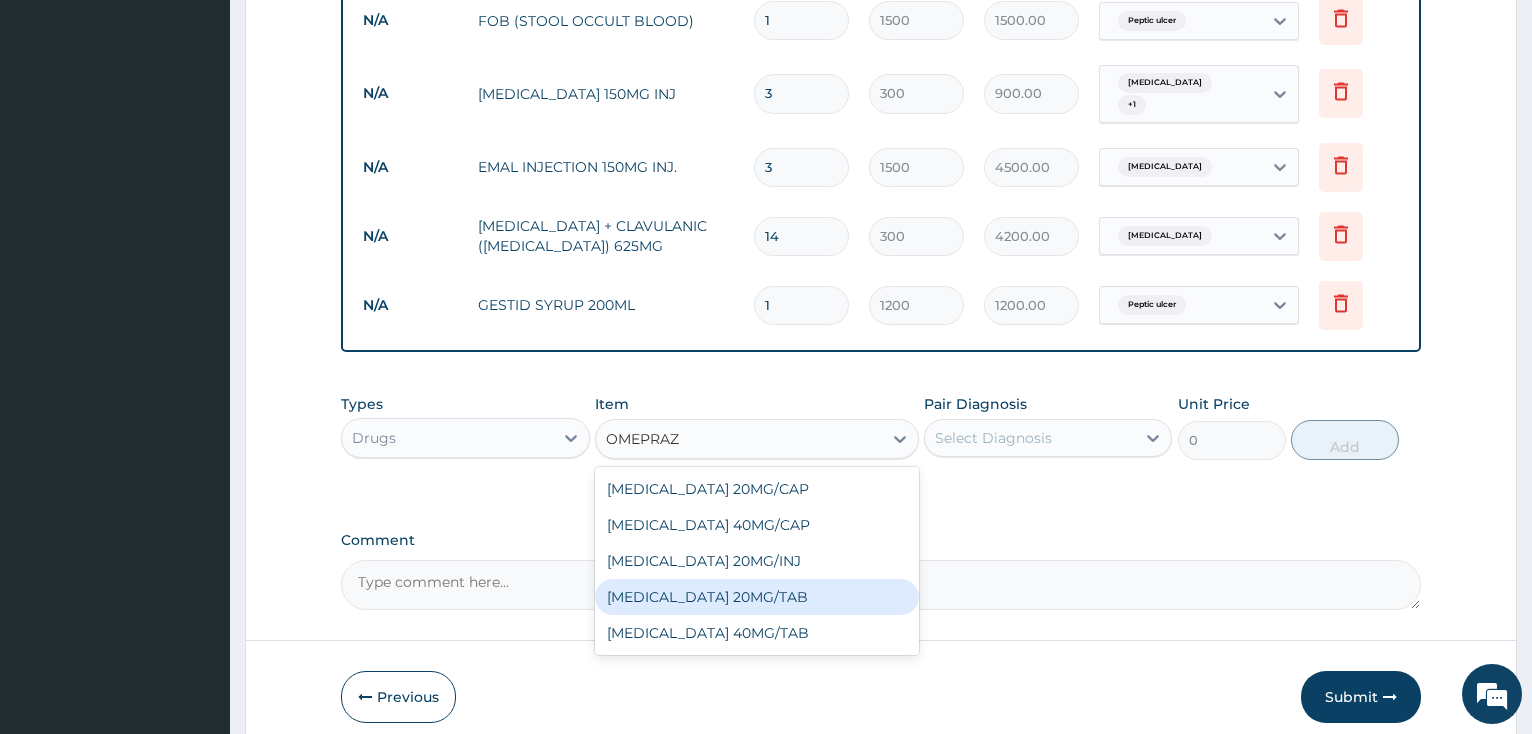 click on "OMEPRAZOLE 20MG/TAB" at bounding box center (757, 597) 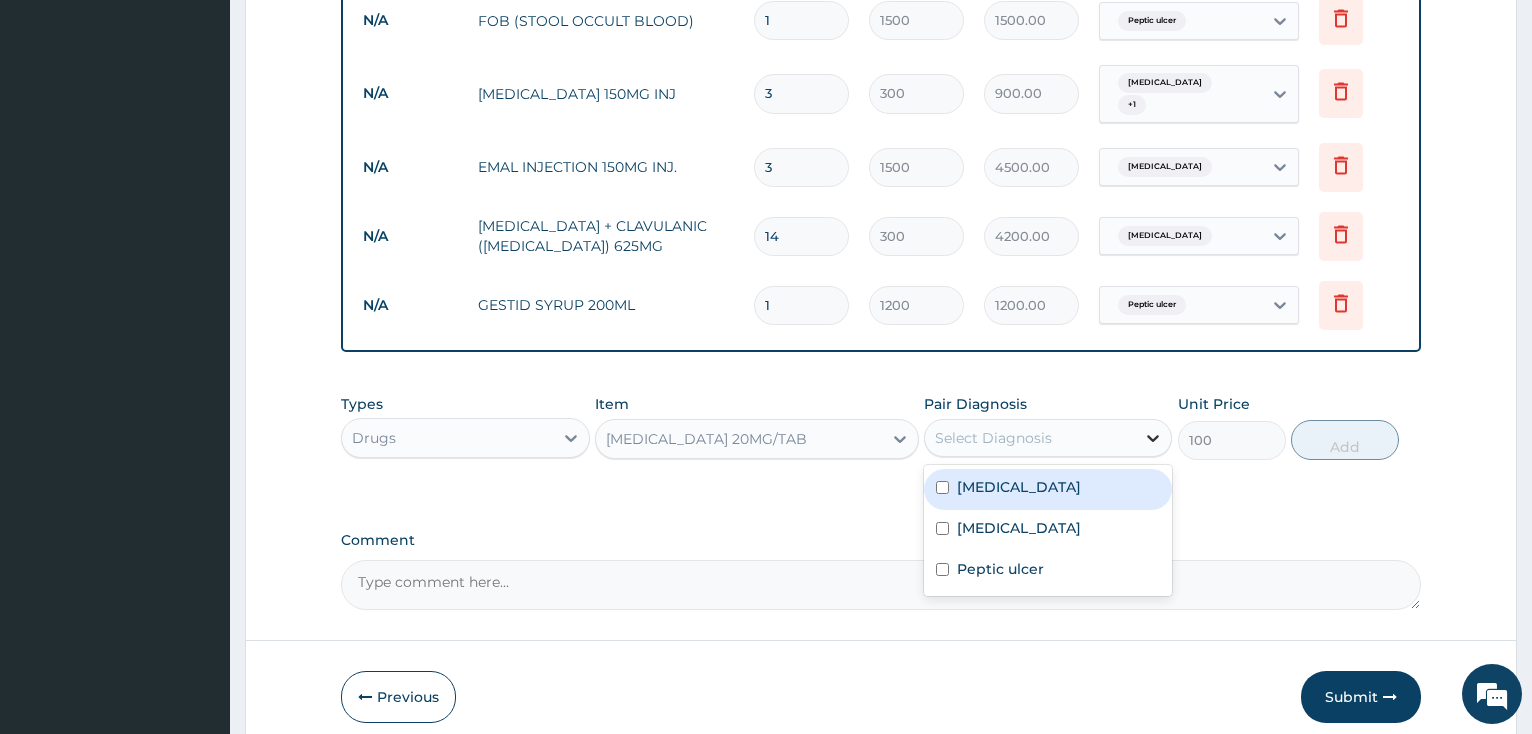 click 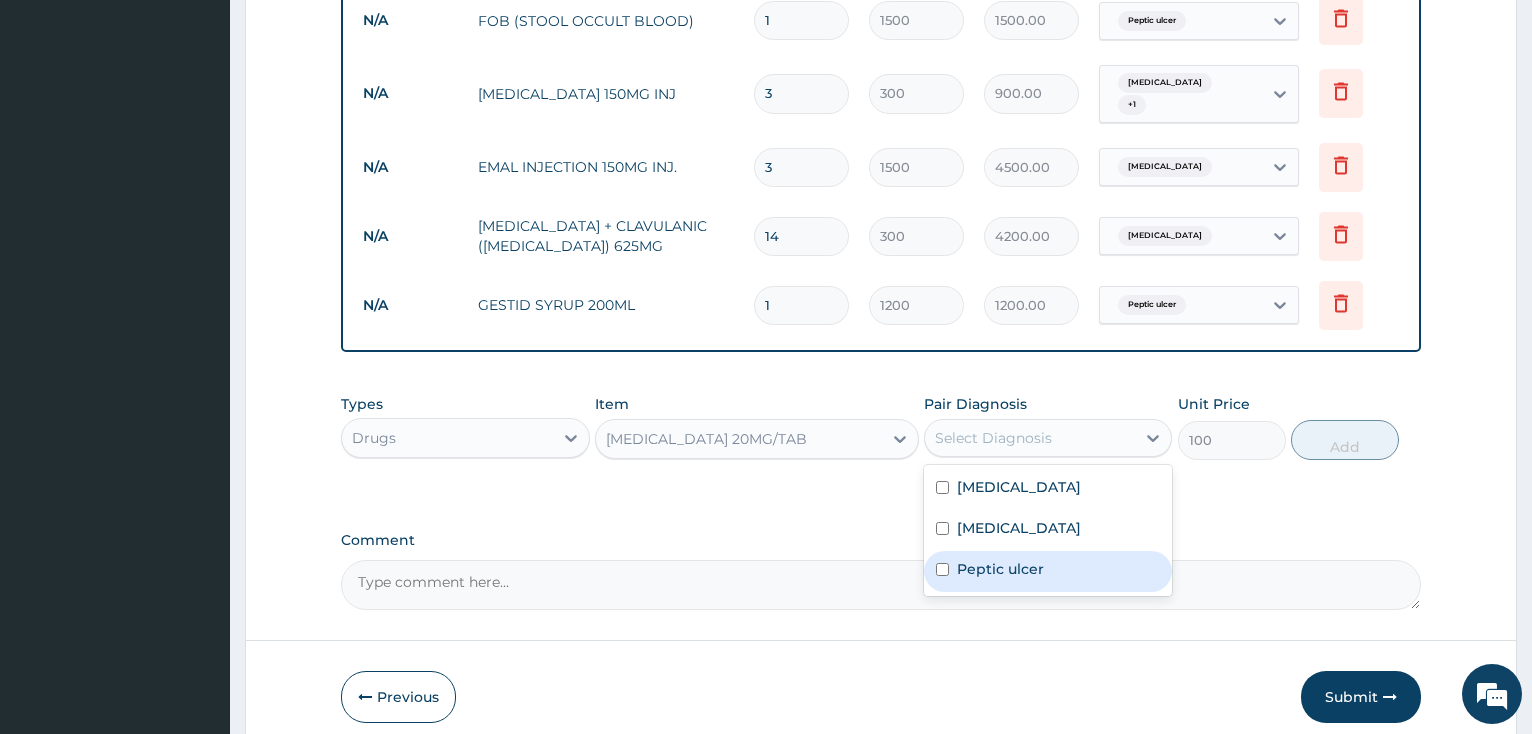 click at bounding box center [942, 569] 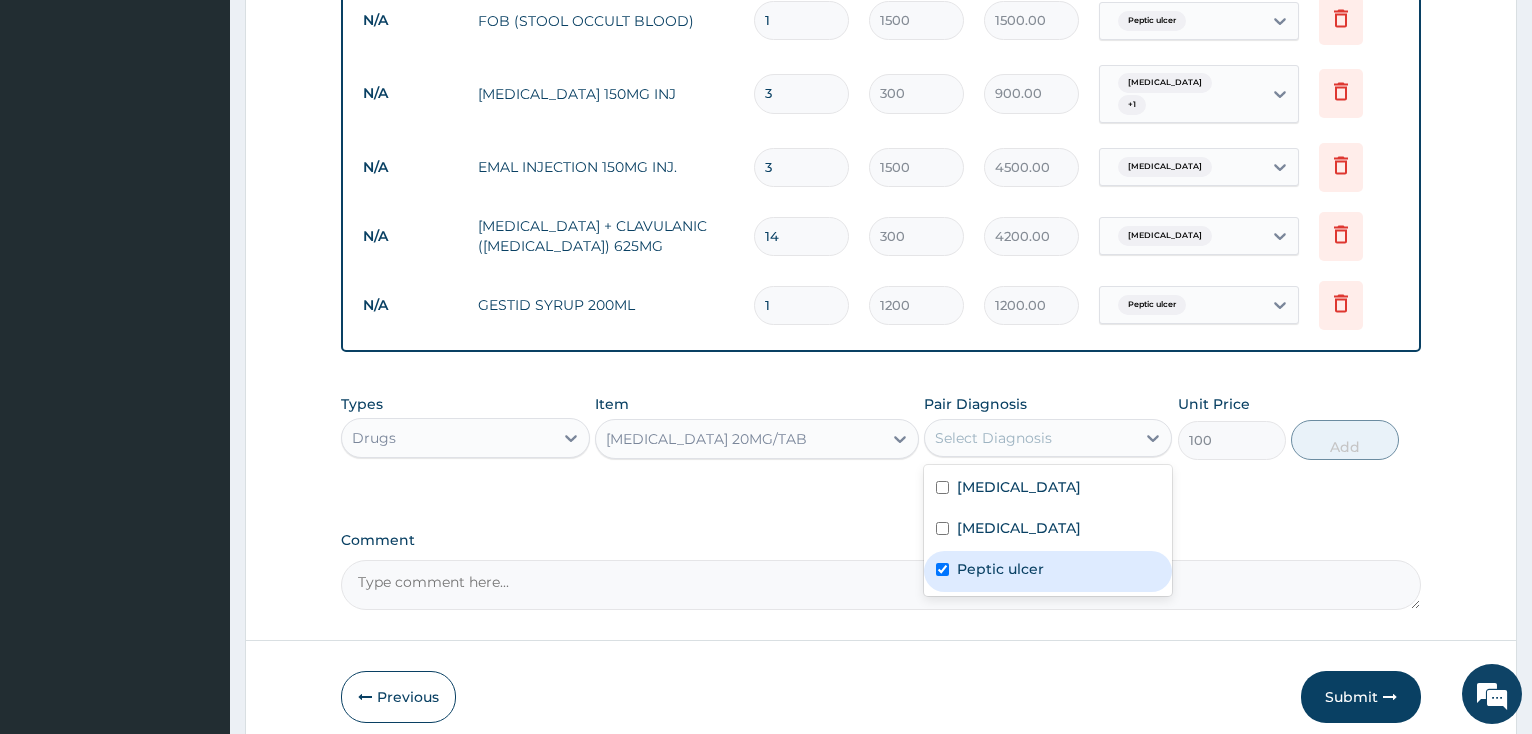 checkbox on "true" 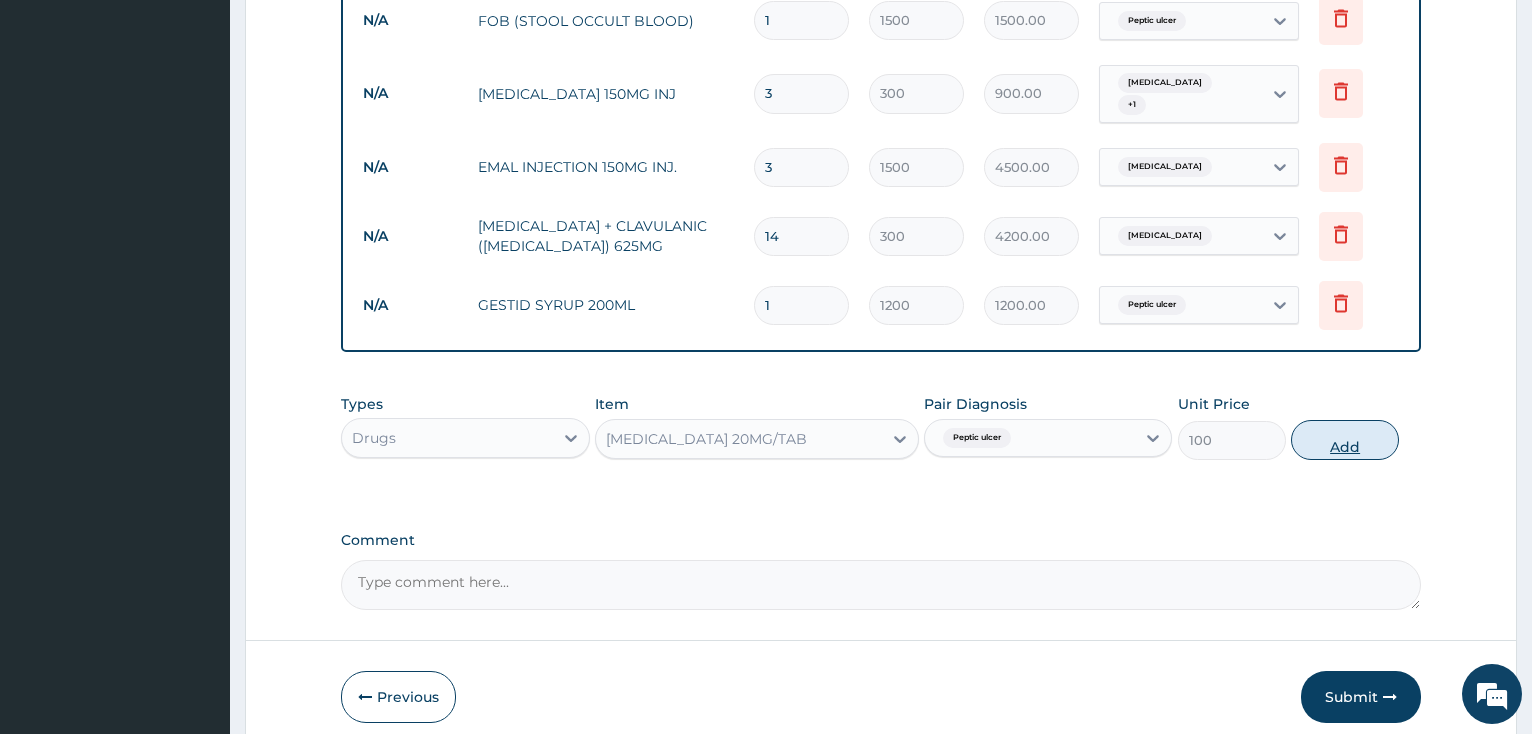 click on "Add" at bounding box center (1345, 440) 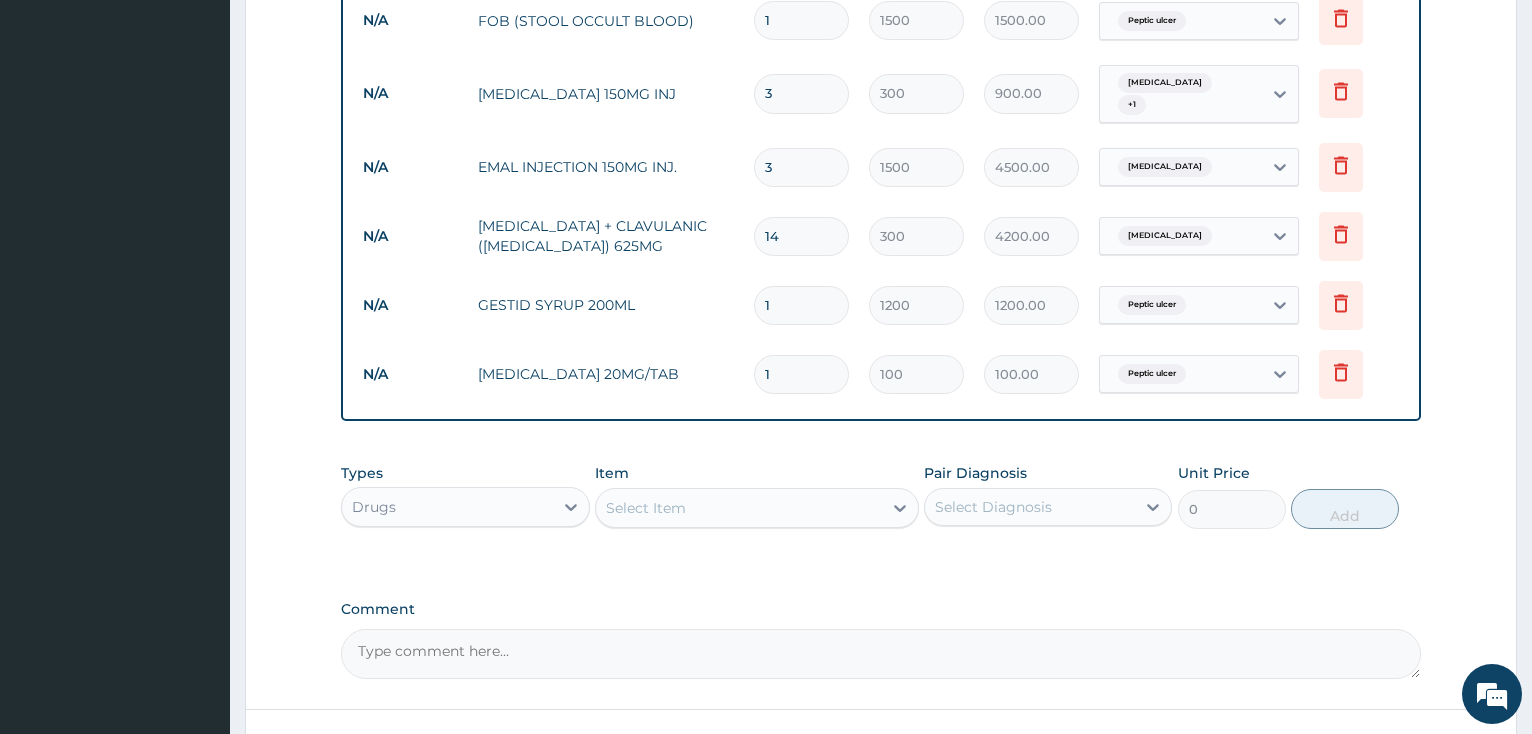 type 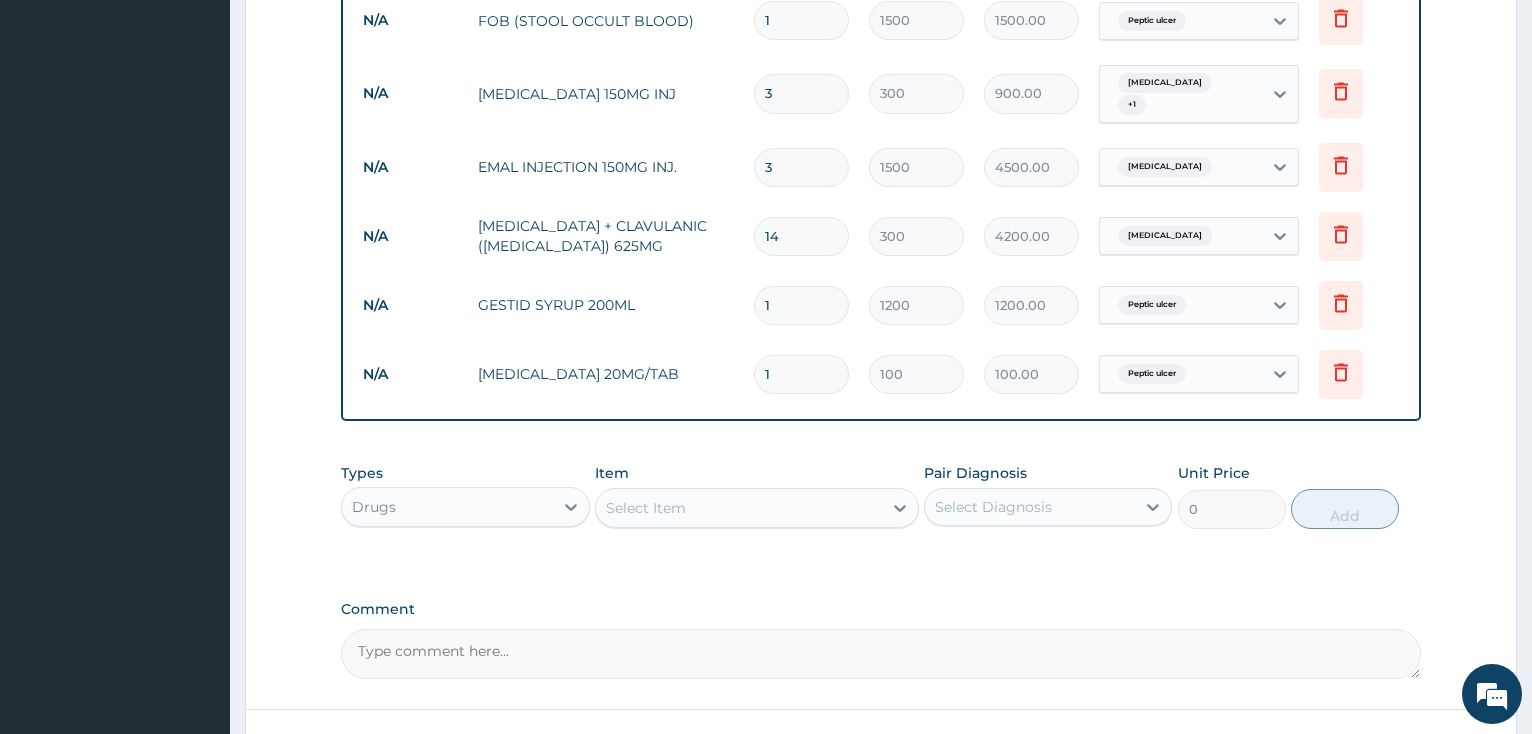 type on "0.00" 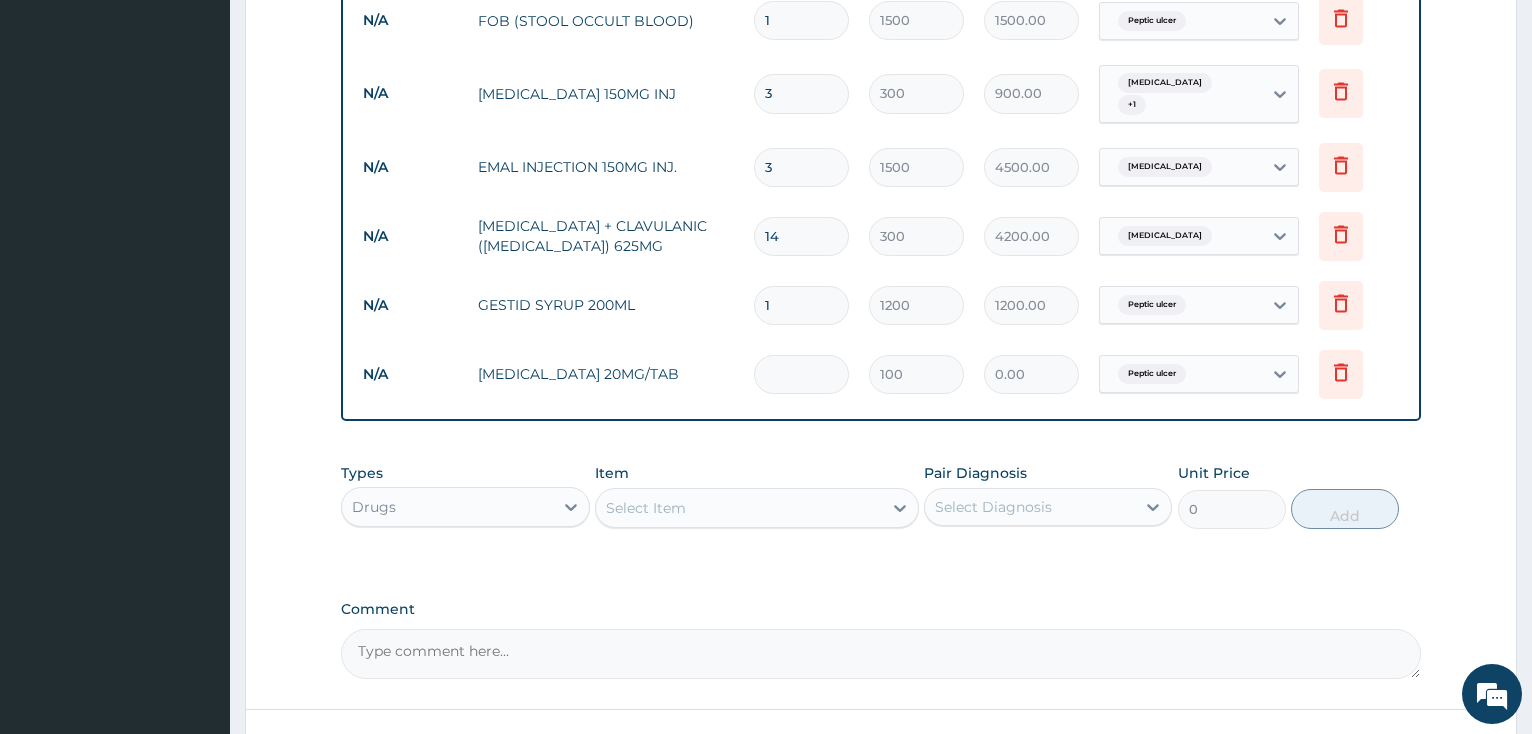 type on "2" 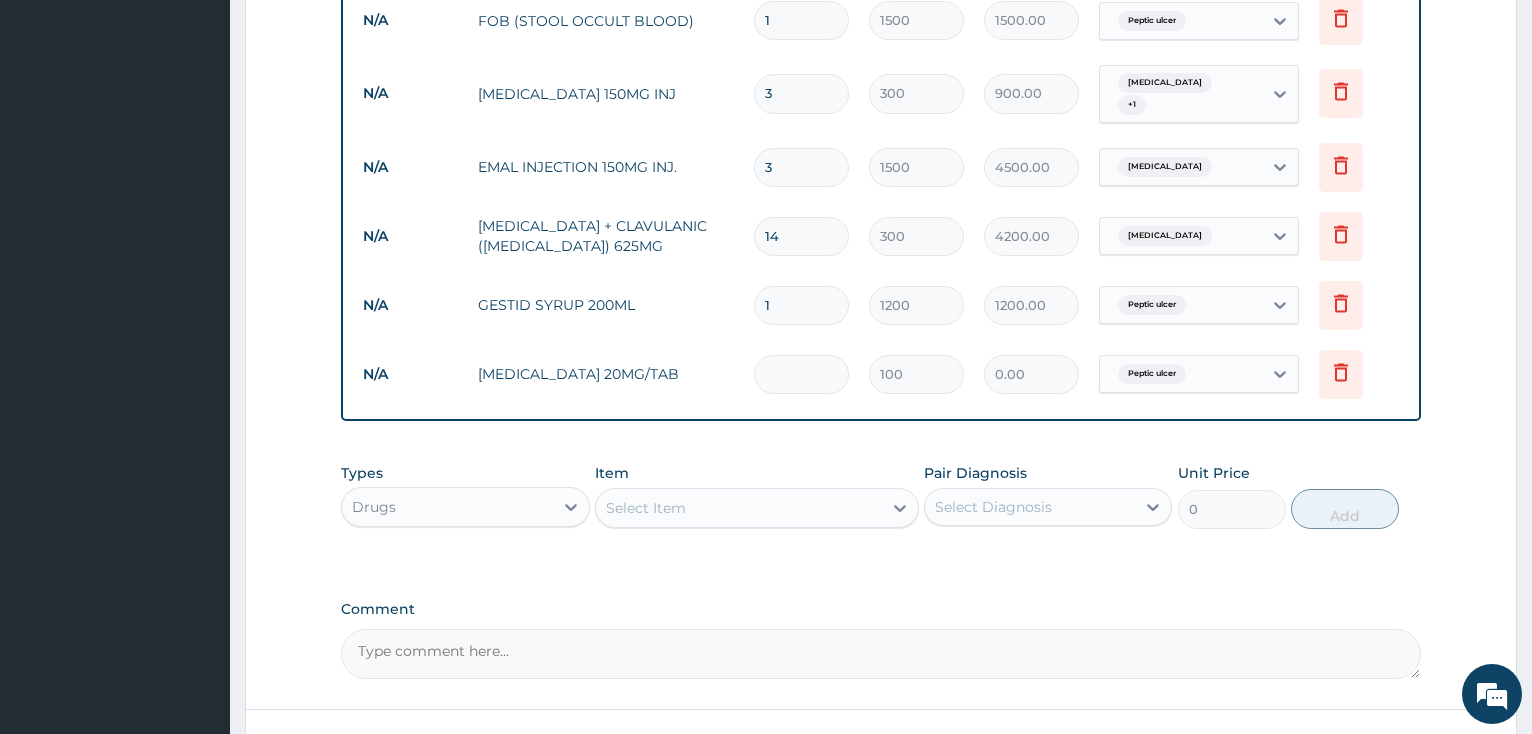 type on "200.00" 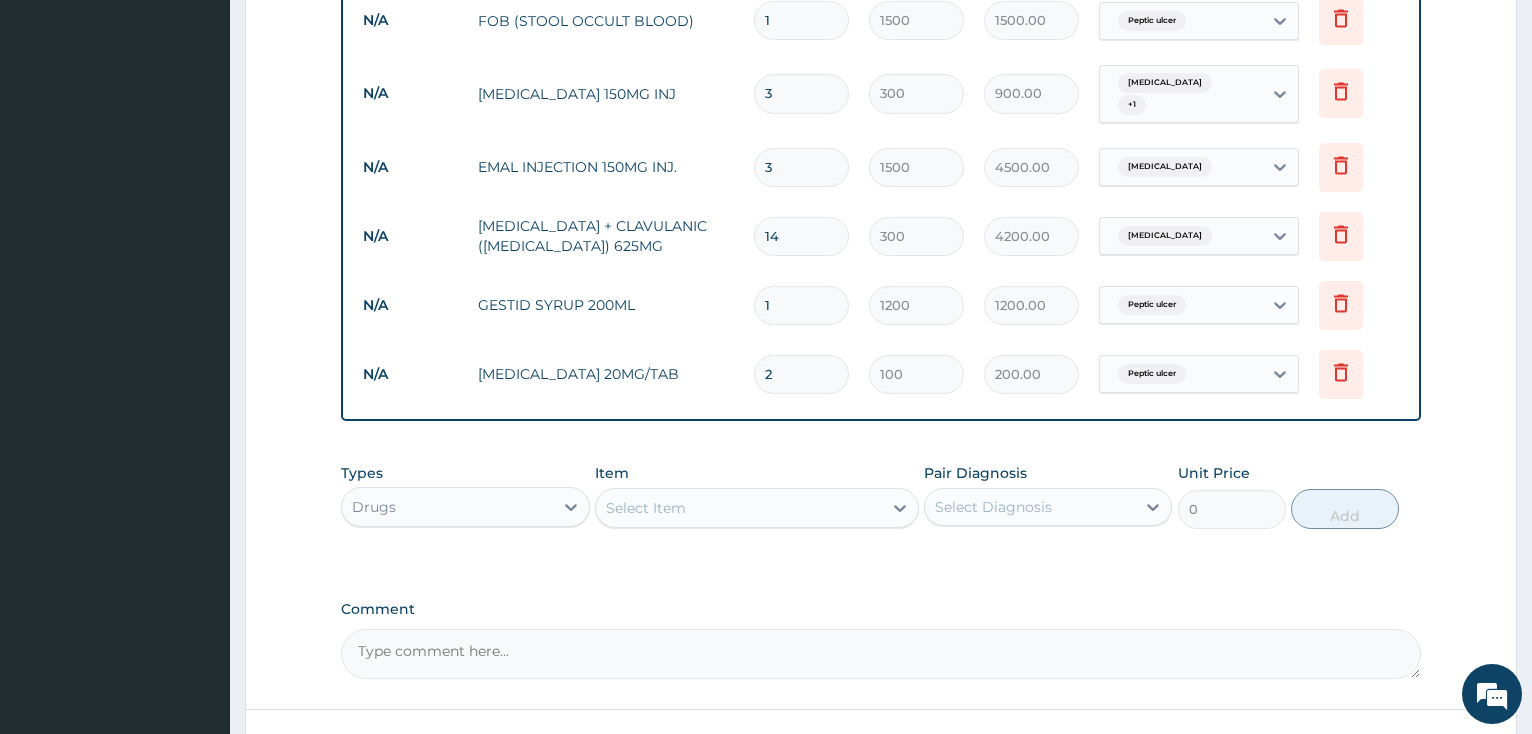 type on "20" 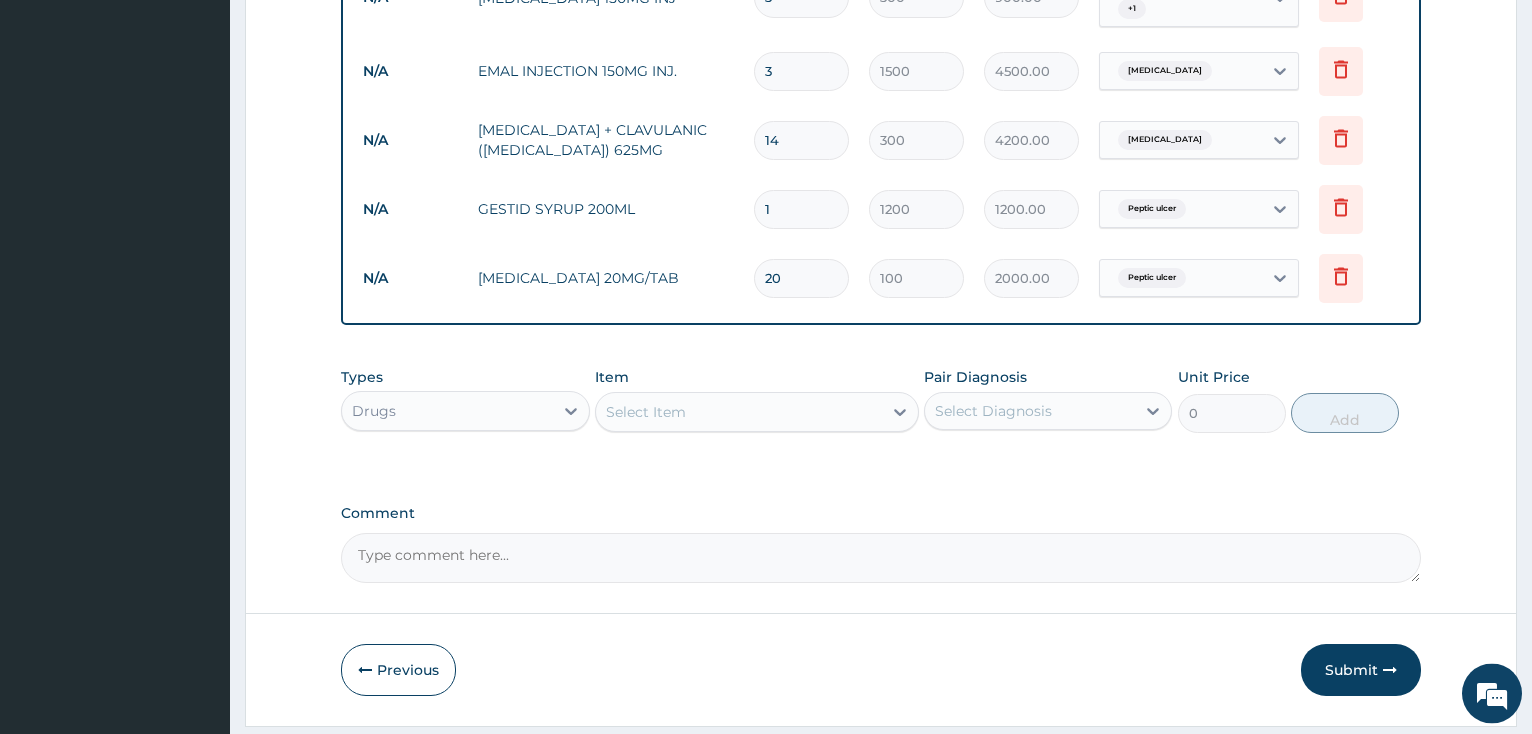 scroll, scrollTop: 1096, scrollLeft: 0, axis: vertical 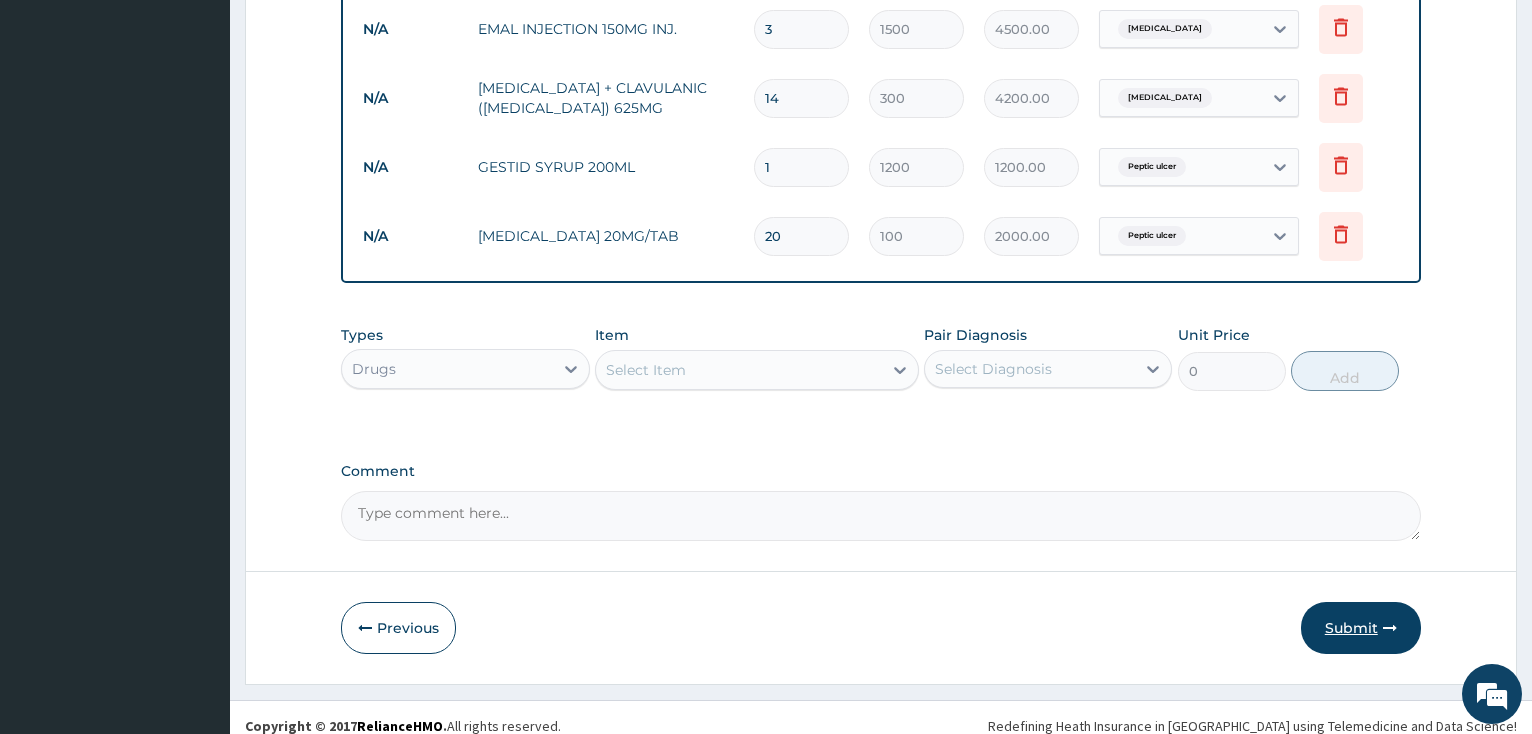 type on "20" 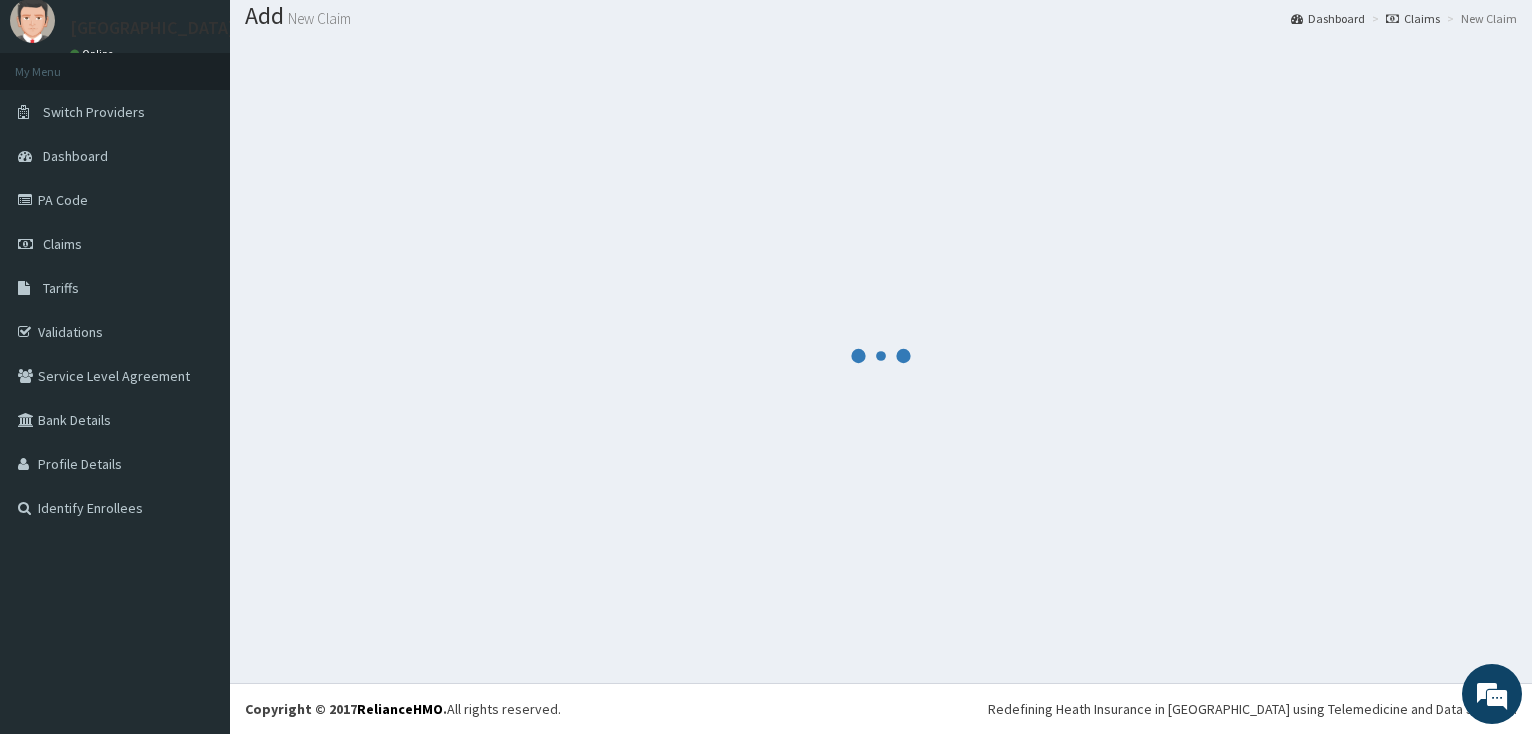 scroll, scrollTop: 62, scrollLeft: 0, axis: vertical 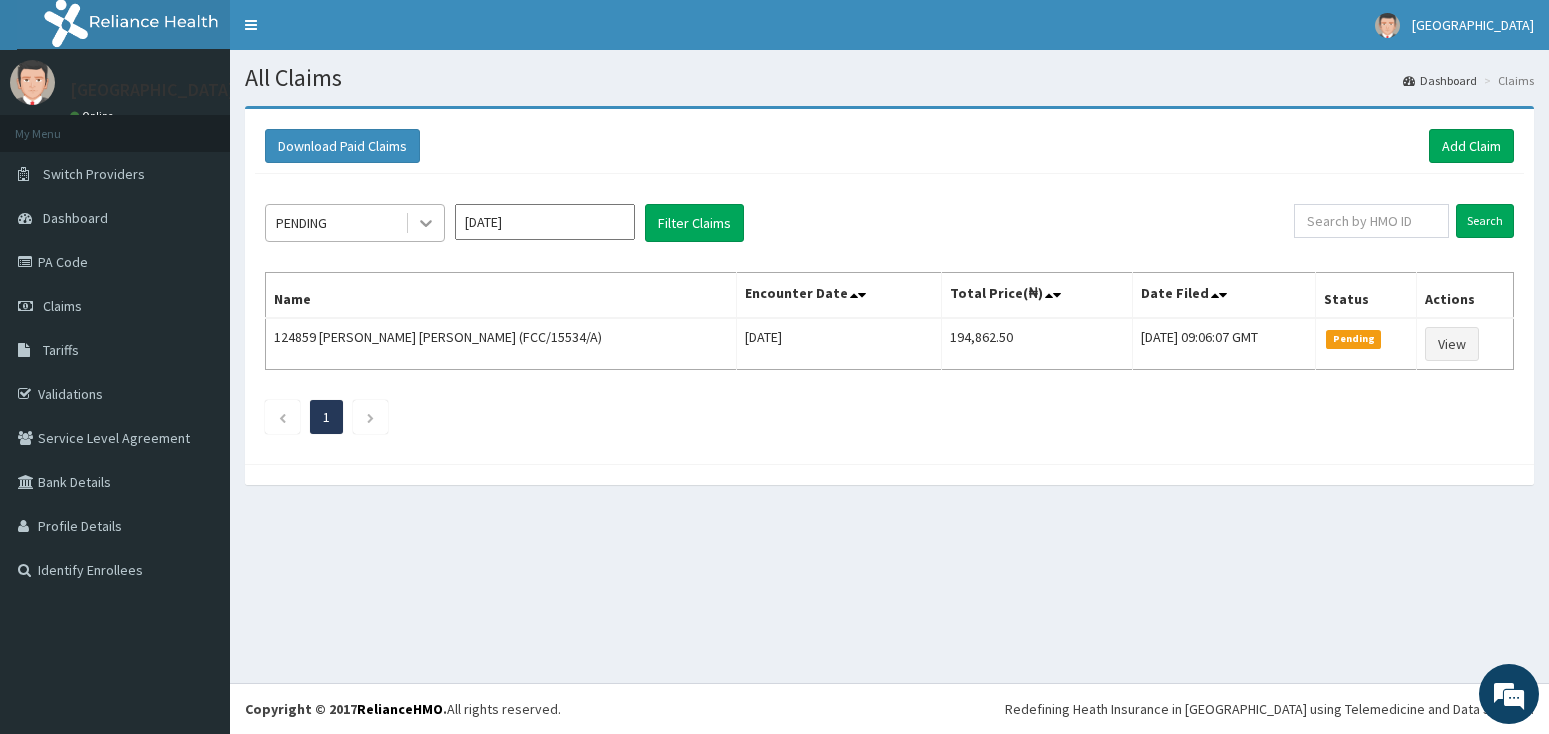click 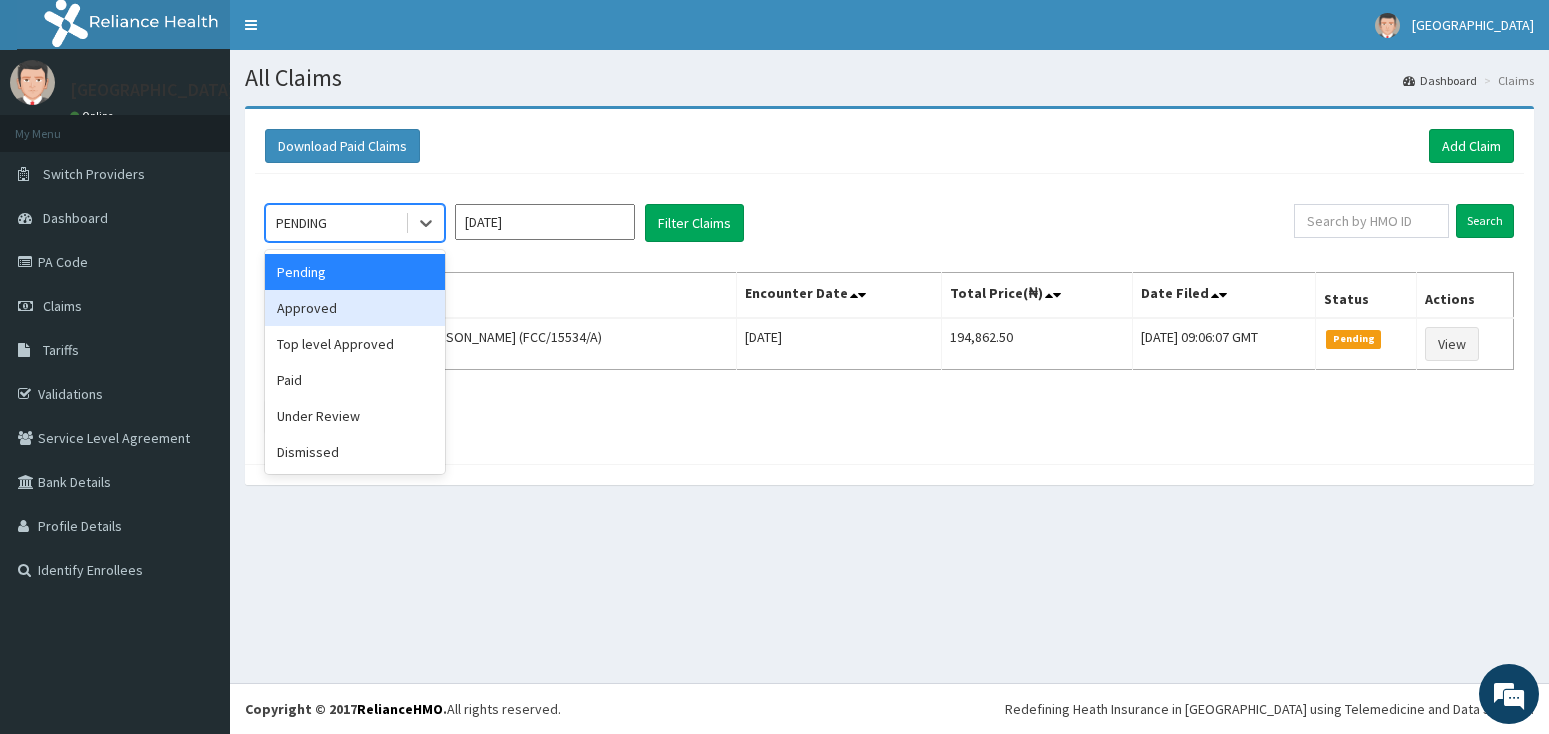 click on "Approved" at bounding box center [355, 308] 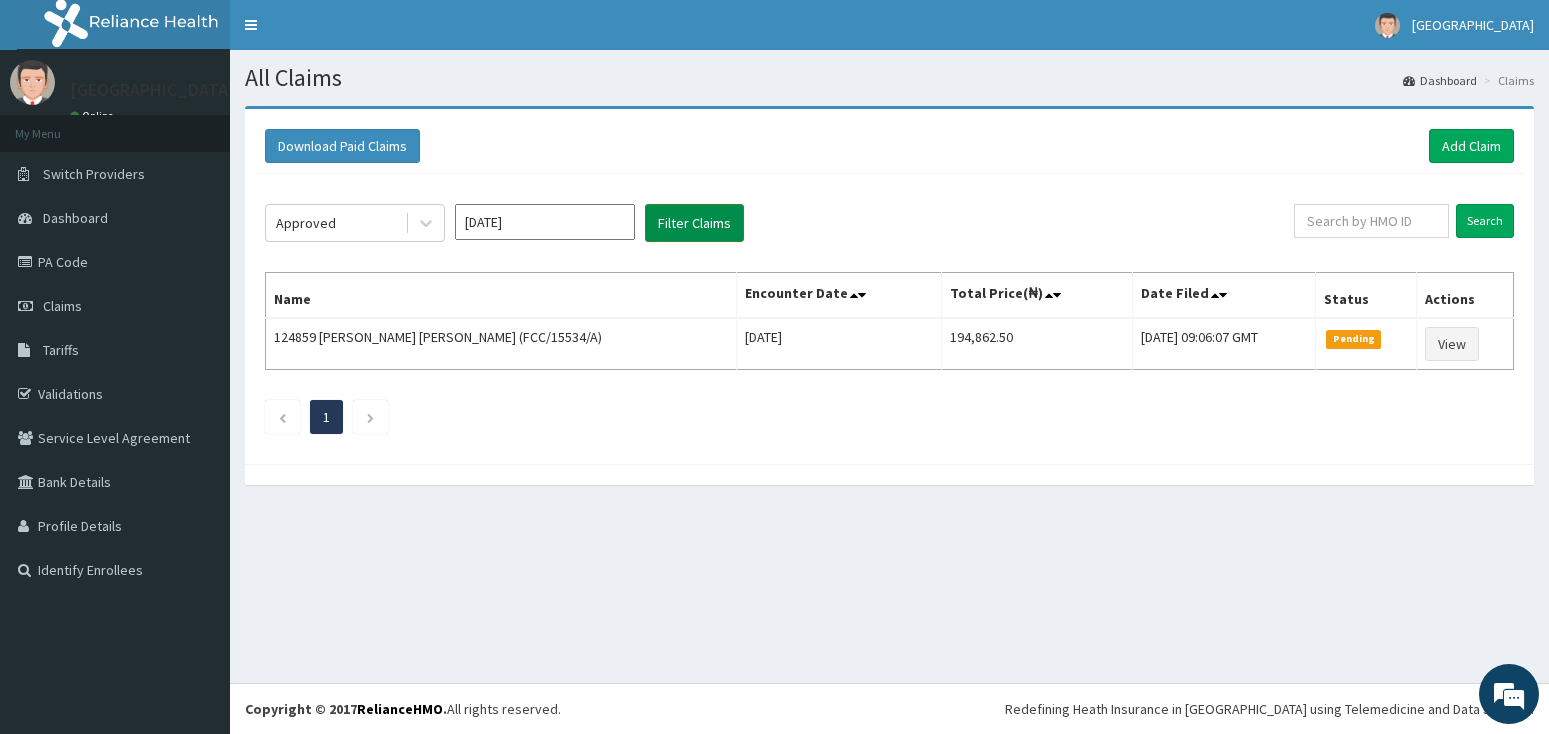 click on "Filter Claims" at bounding box center (694, 223) 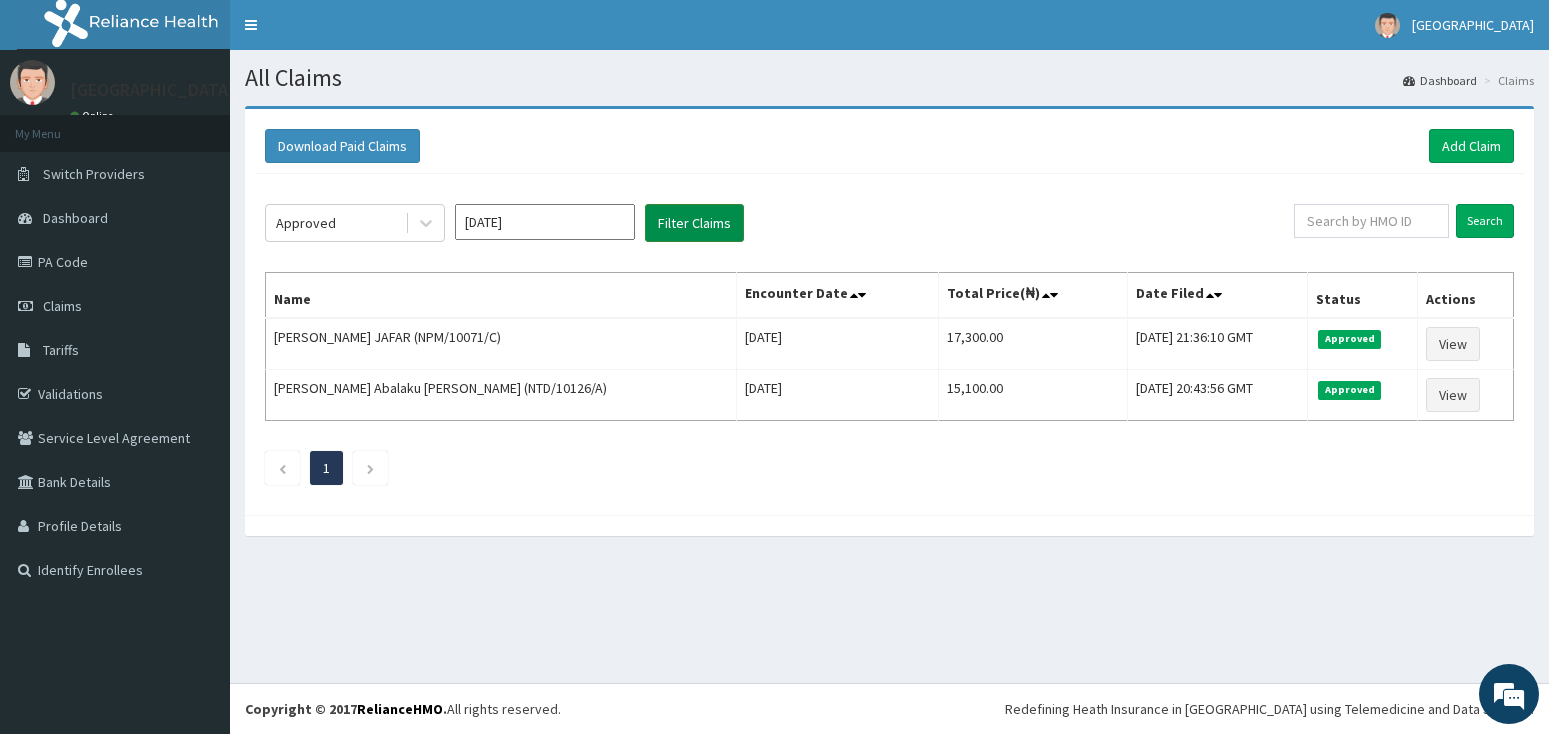 scroll, scrollTop: 0, scrollLeft: 0, axis: both 